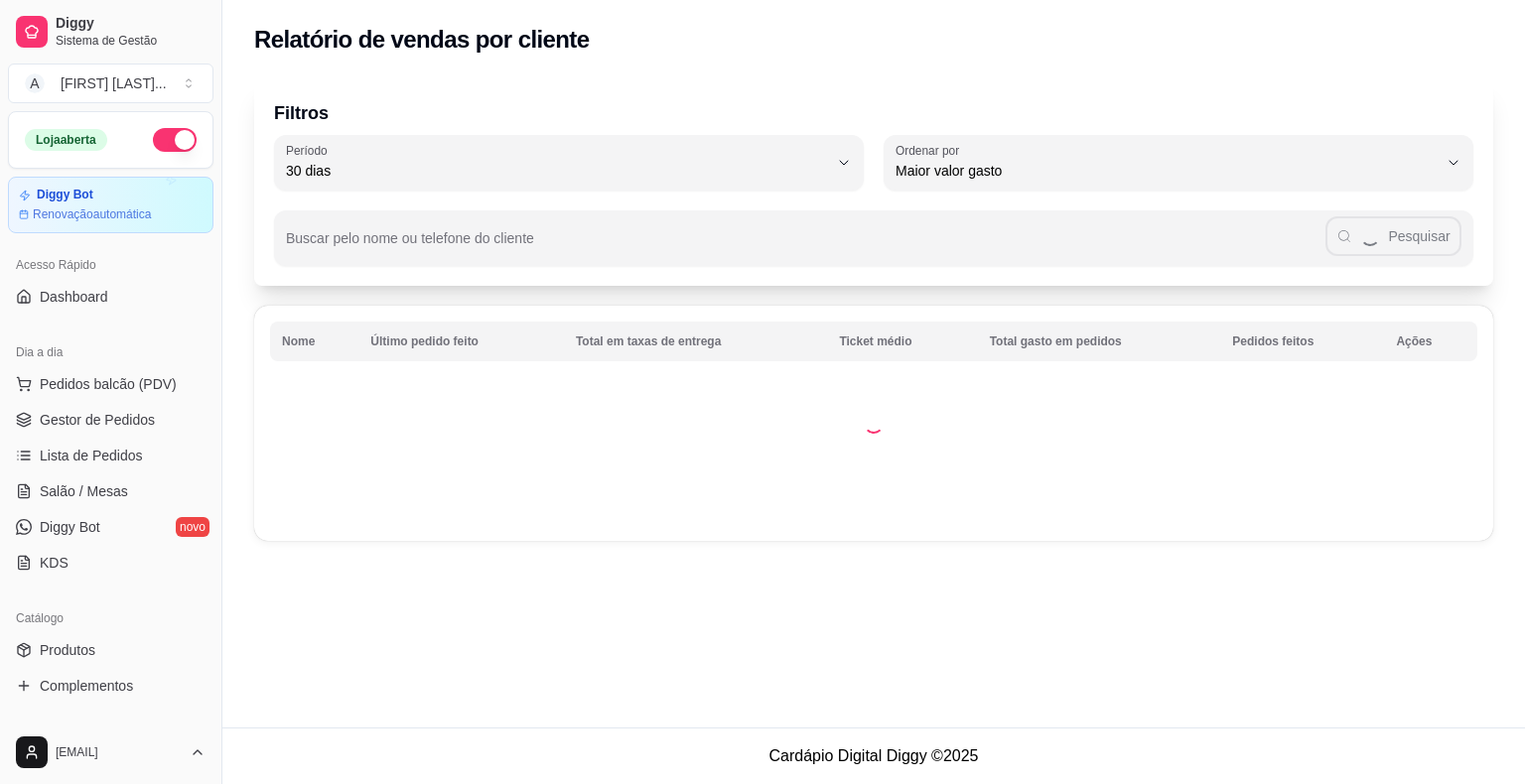 select on "30" 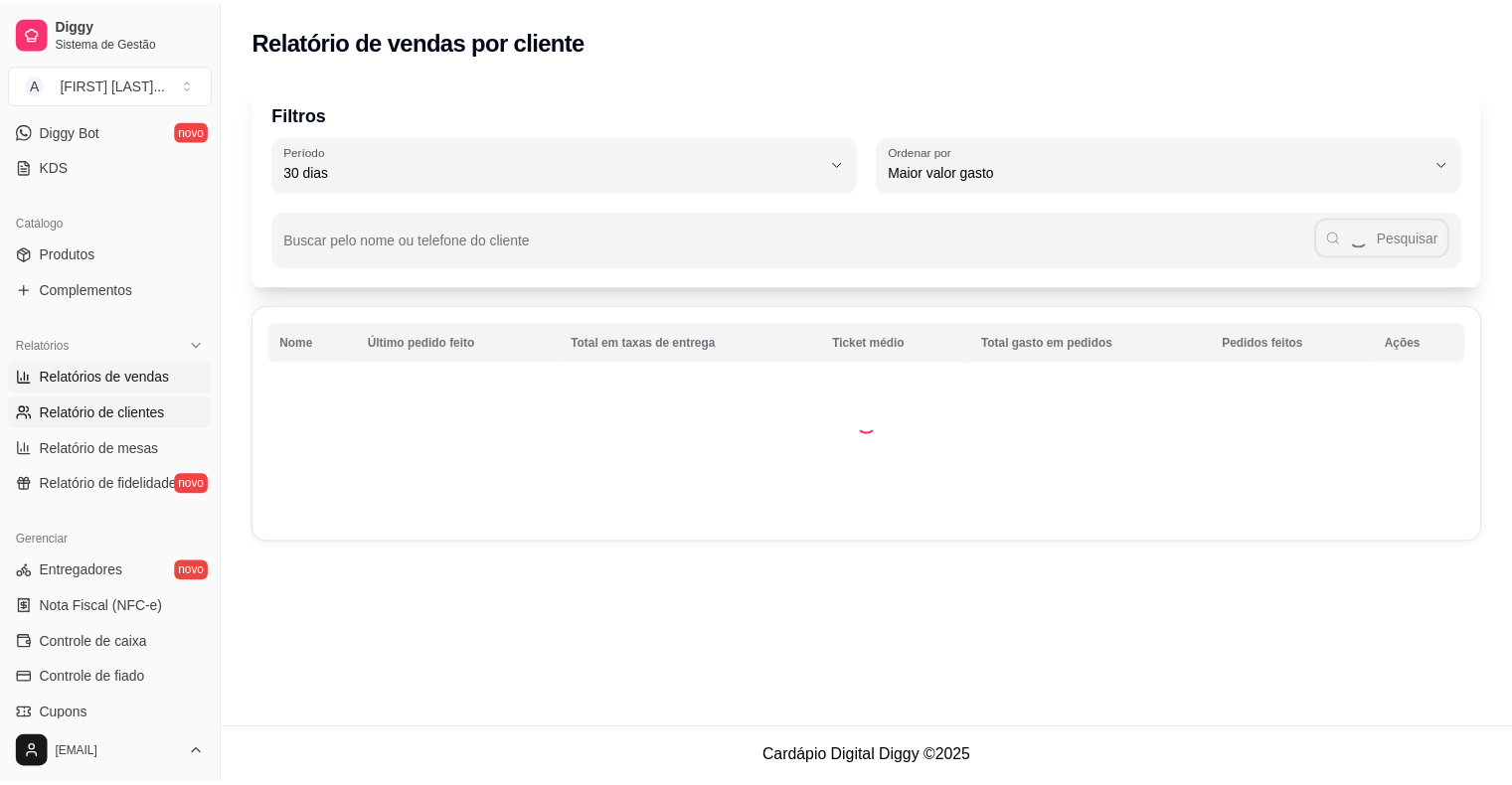 scroll, scrollTop: 0, scrollLeft: 0, axis: both 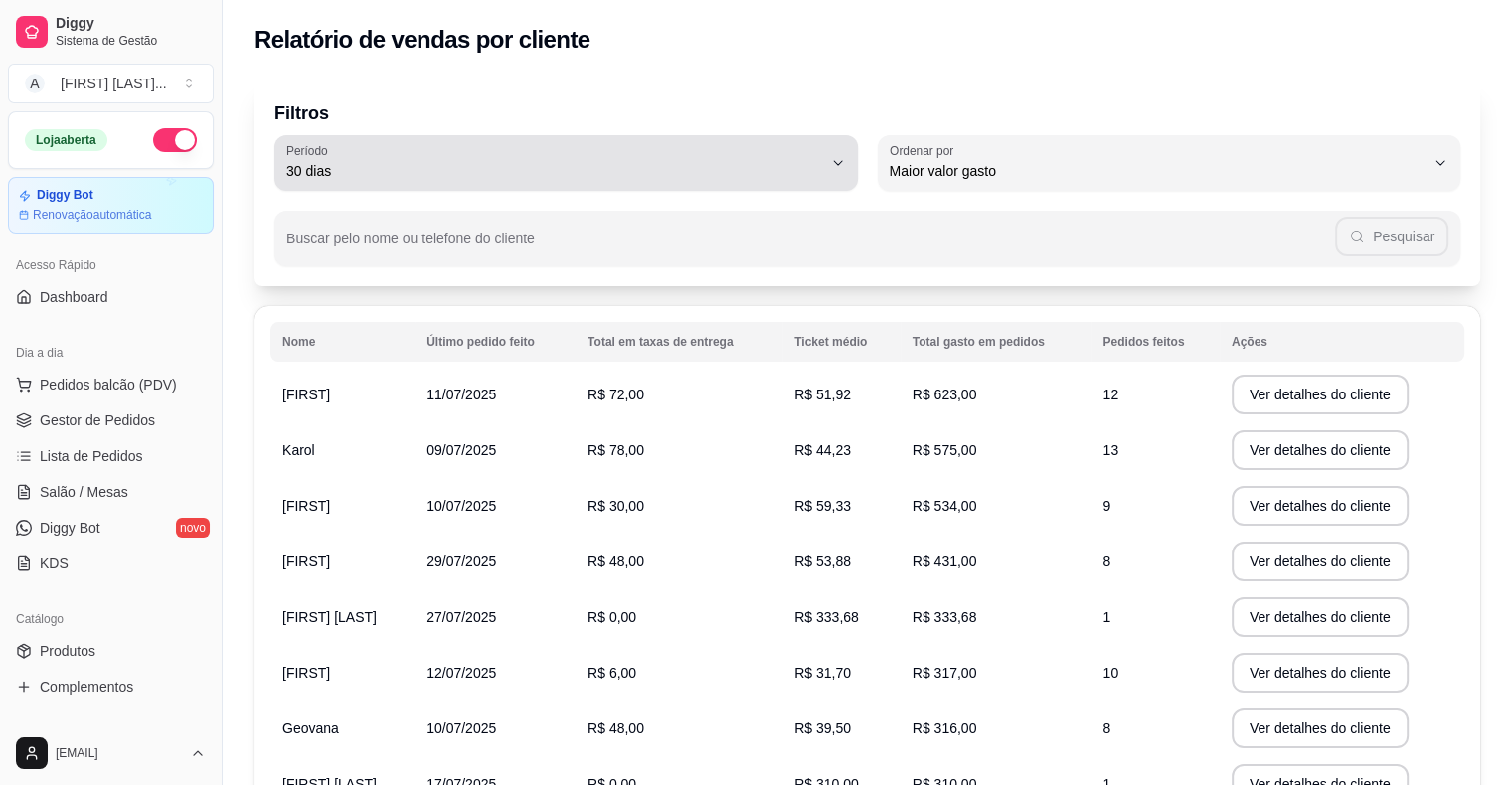 click on "Período 30 dias" at bounding box center [566, 163] 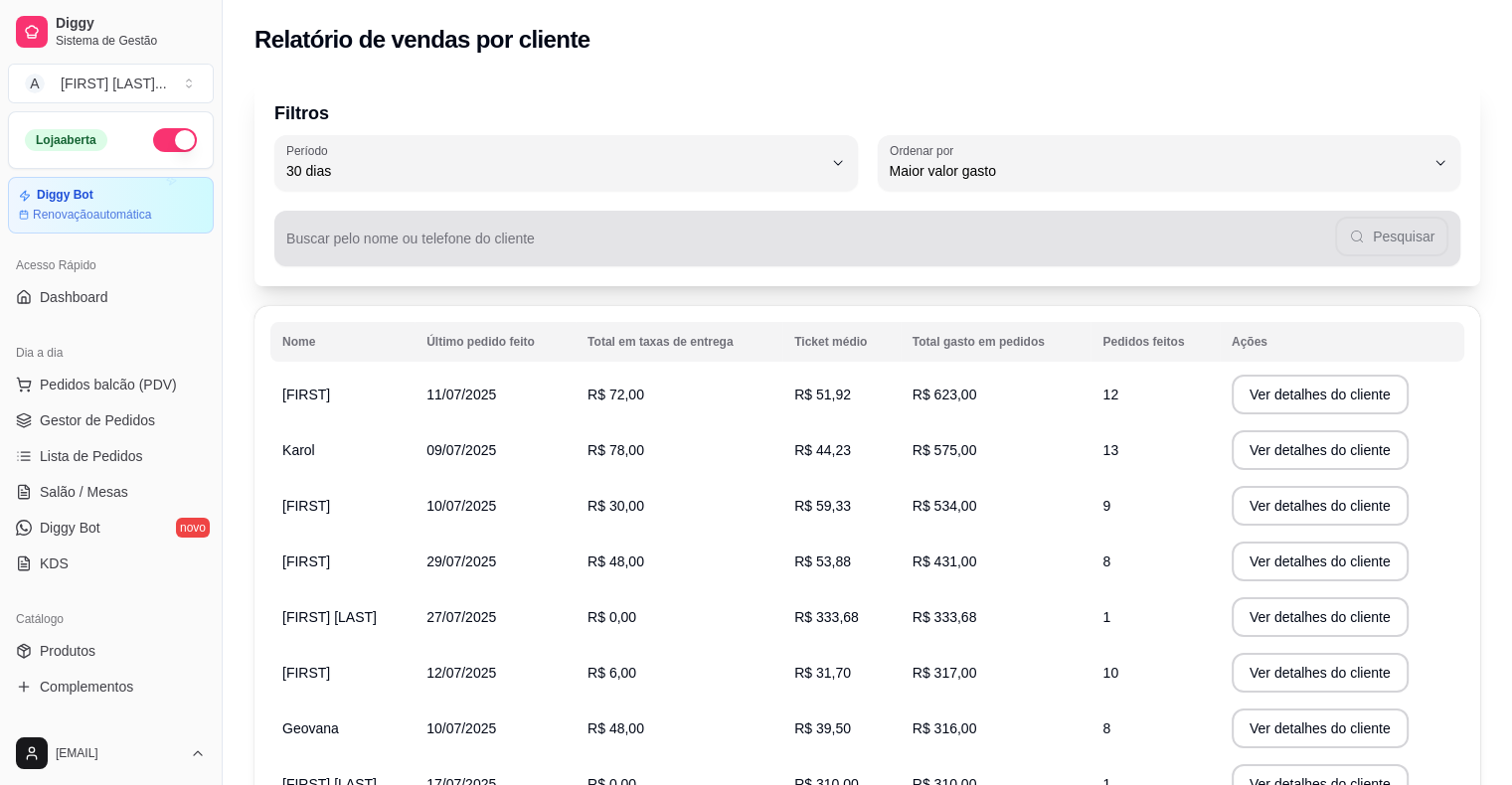 click on "Pesquisar" at bounding box center [867, 238] 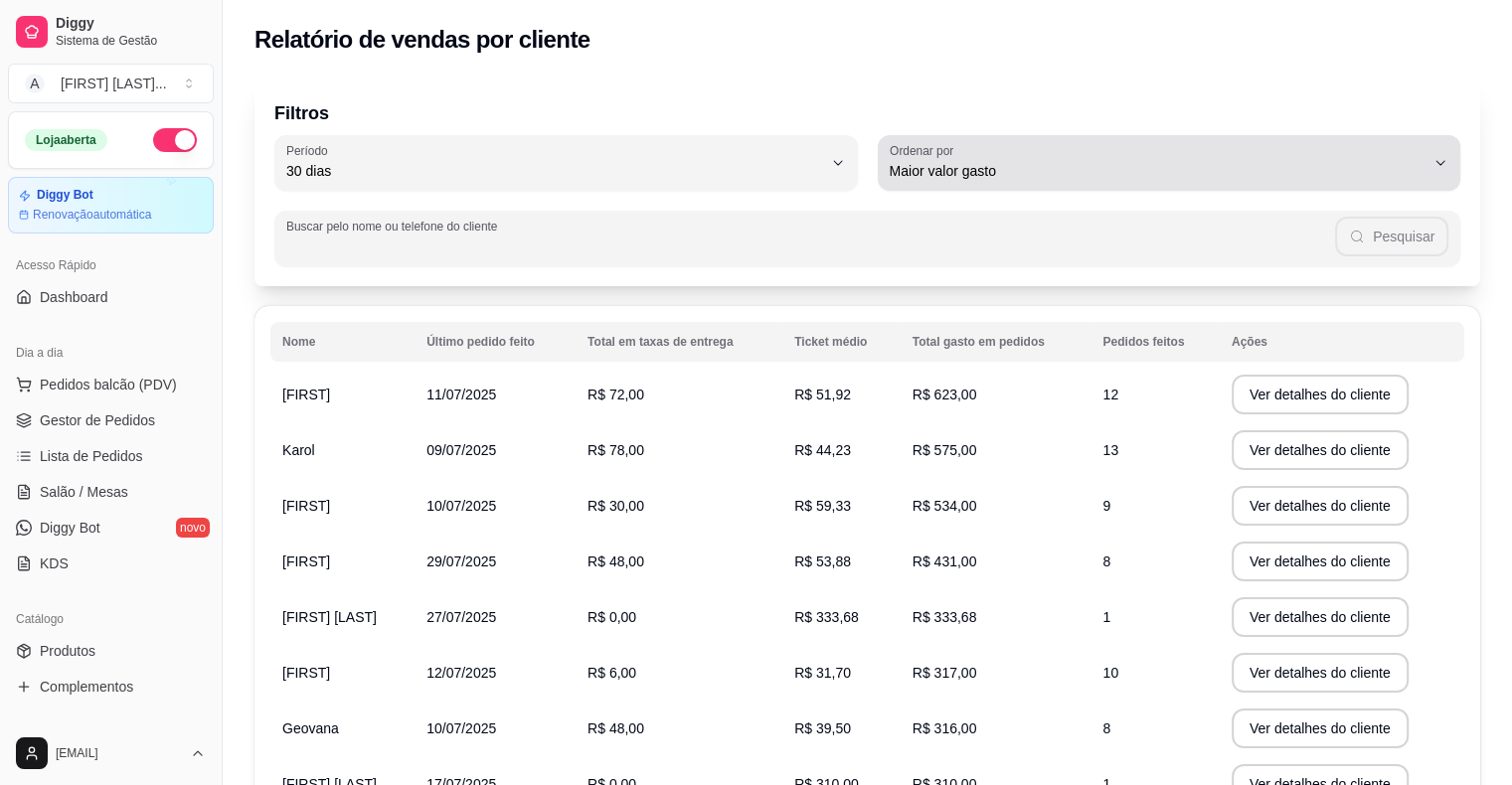 click on "Maior valor gasto" at bounding box center [1157, 171] 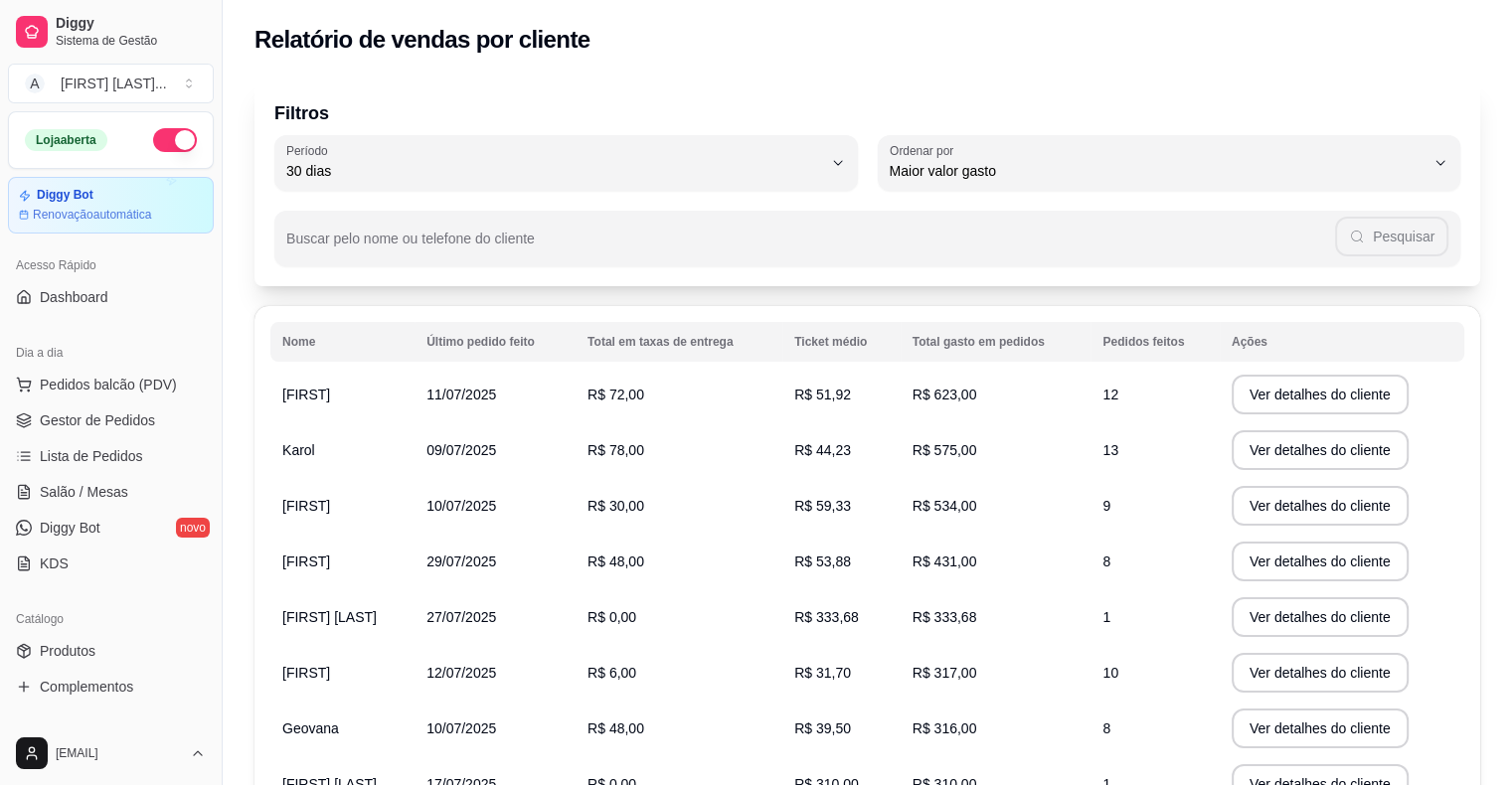 click on "Ordenar por Maior valor gasto Buscar pelo nome ou telefone do cliente Pesquisar Nome Último pedido feito Total em taxas de entrega Ticket médio Total gasto em pedidos Pedidos feitos Ações Cauã  [DATE] R$ 72,00 R$ 51,92 R$ 623,00 12 Ver detalhes do cliente Karol [DATE] R$ 78,00 R$ 44,23 R$ 575,00 13 Ver detalhes do cliente Francelia  [DATE] R$ 30,00 R$ 59,33 R$ 534,00 9 Ver detalhes do cliente Rebeca  [DATE] R$ 48,00 R$ 53,88 R$ 431,00 8 Ver detalhes do cliente Bianca Rodrigues  [DATE] R$ 0,00 R$ 333,68 R$ 333,68 1 Ver detalhes do cliente Liliane [DATE] R$ 6,00 R$ 31,70 R$ 317,00 10 Ver detalhes do cliente Geovana [DATE] R$ 48,00 R$ 39,50 R$ 316,00 8 Ver detalhes do cliente Airton Cesar [DATE] R$ 0,00 R$ 310,00 R$ 310,00 1 Izabely Nogueira" at bounding box center (867, 541) 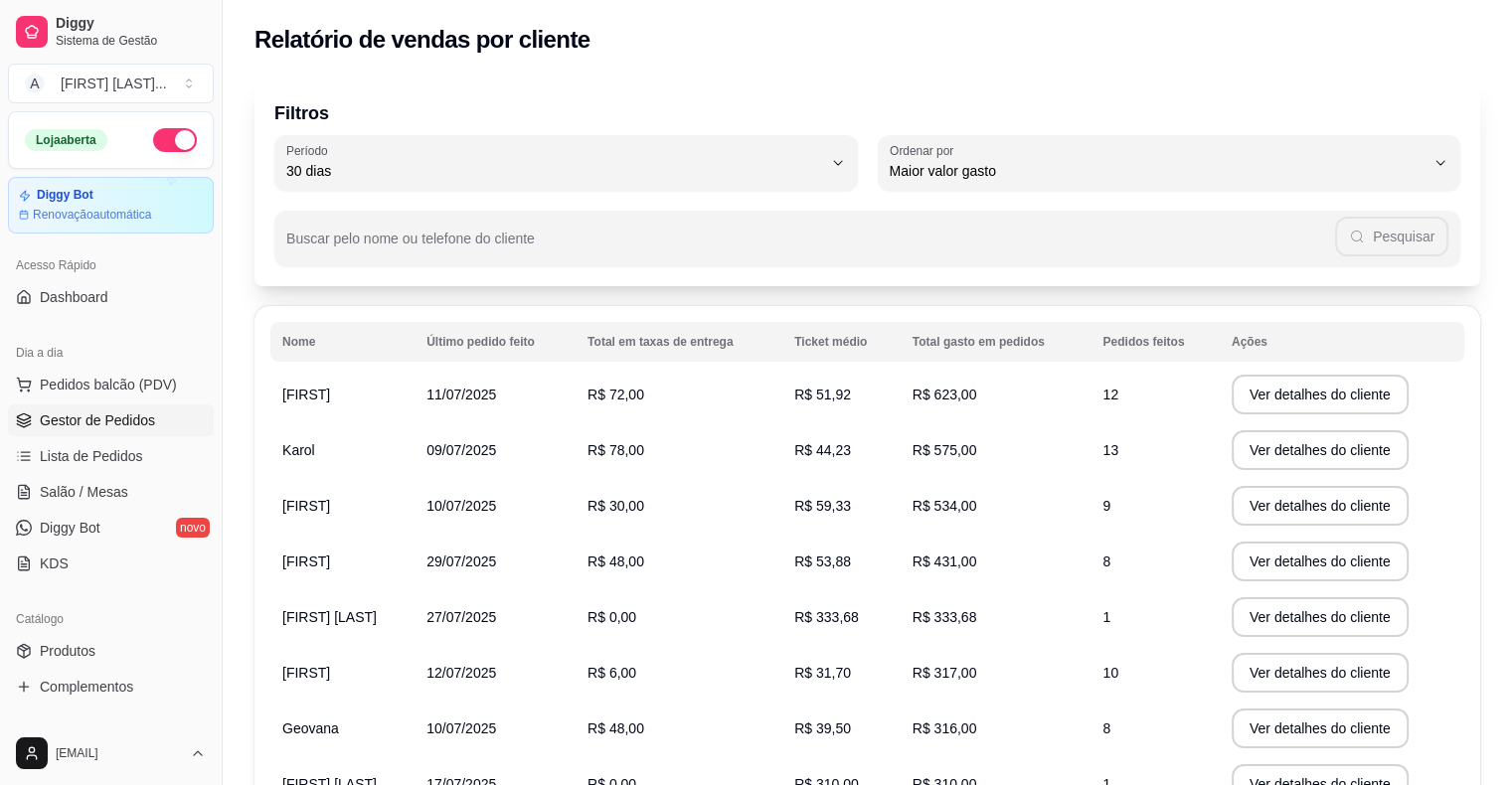 click on "Gestor de Pedidos" at bounding box center [110, 420] 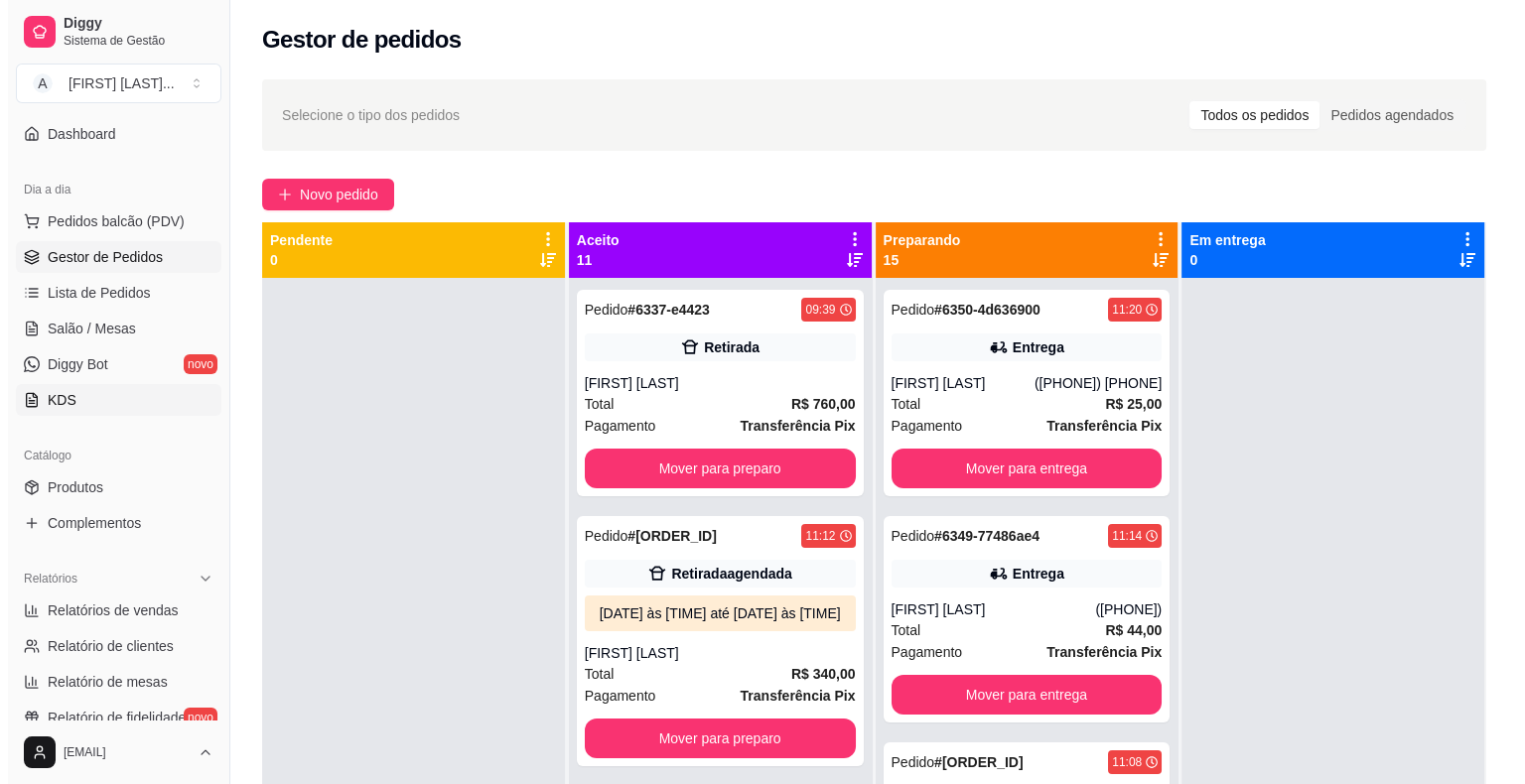 scroll, scrollTop: 198, scrollLeft: 0, axis: vertical 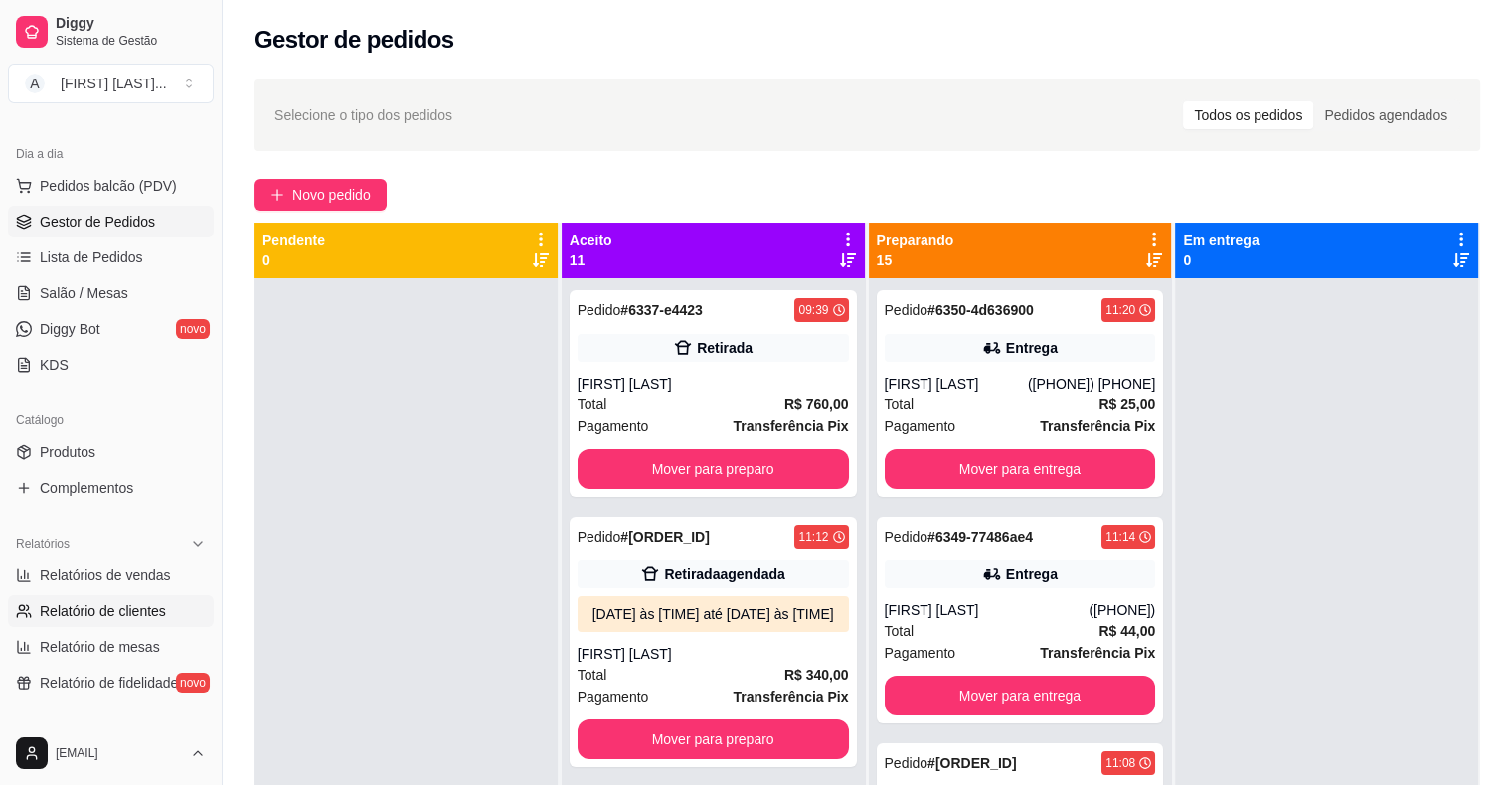 click on "Relatório de clientes" at bounding box center [110, 611] 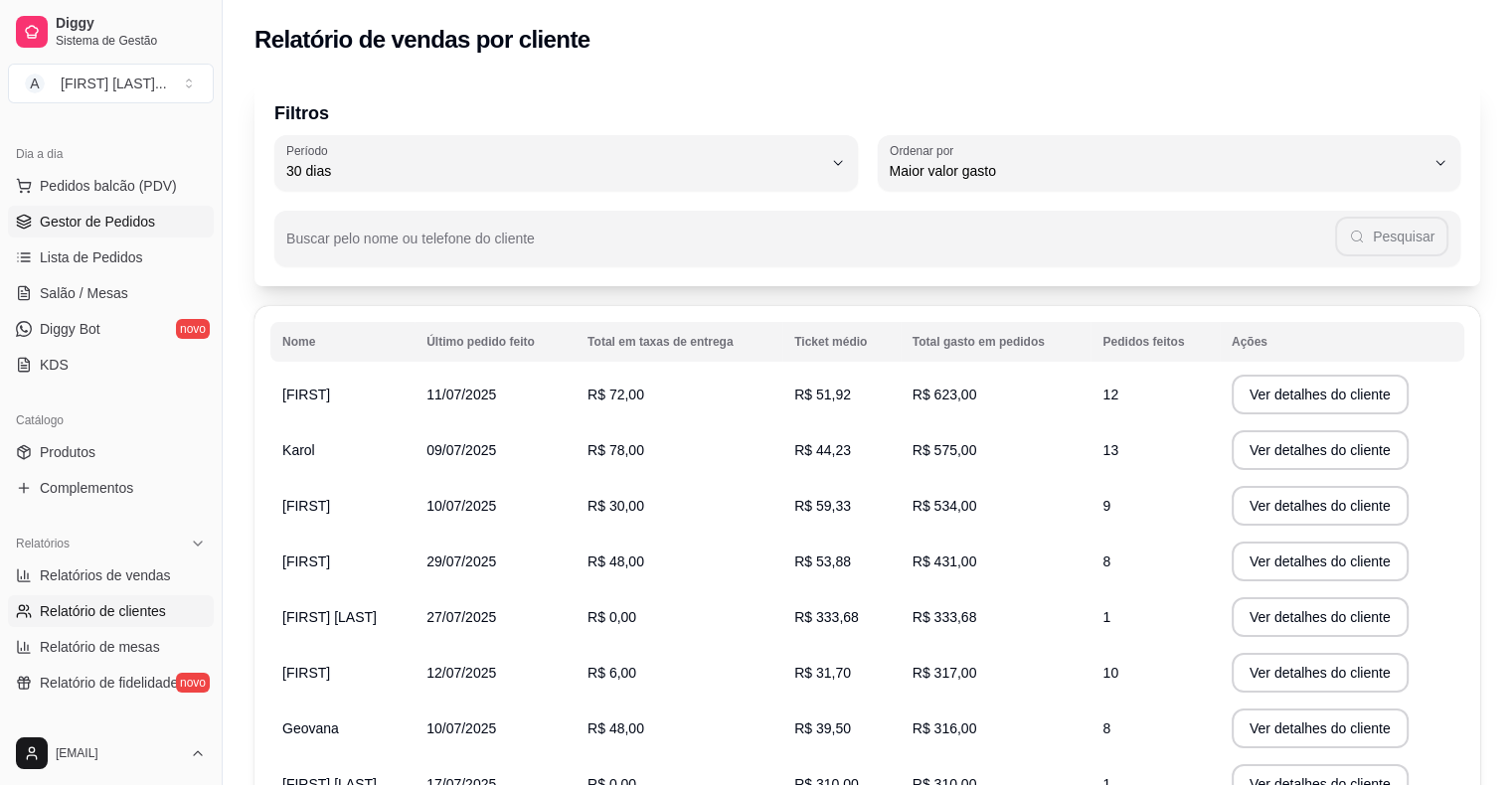 click on "Gestor de Pedidos" at bounding box center (110, 222) 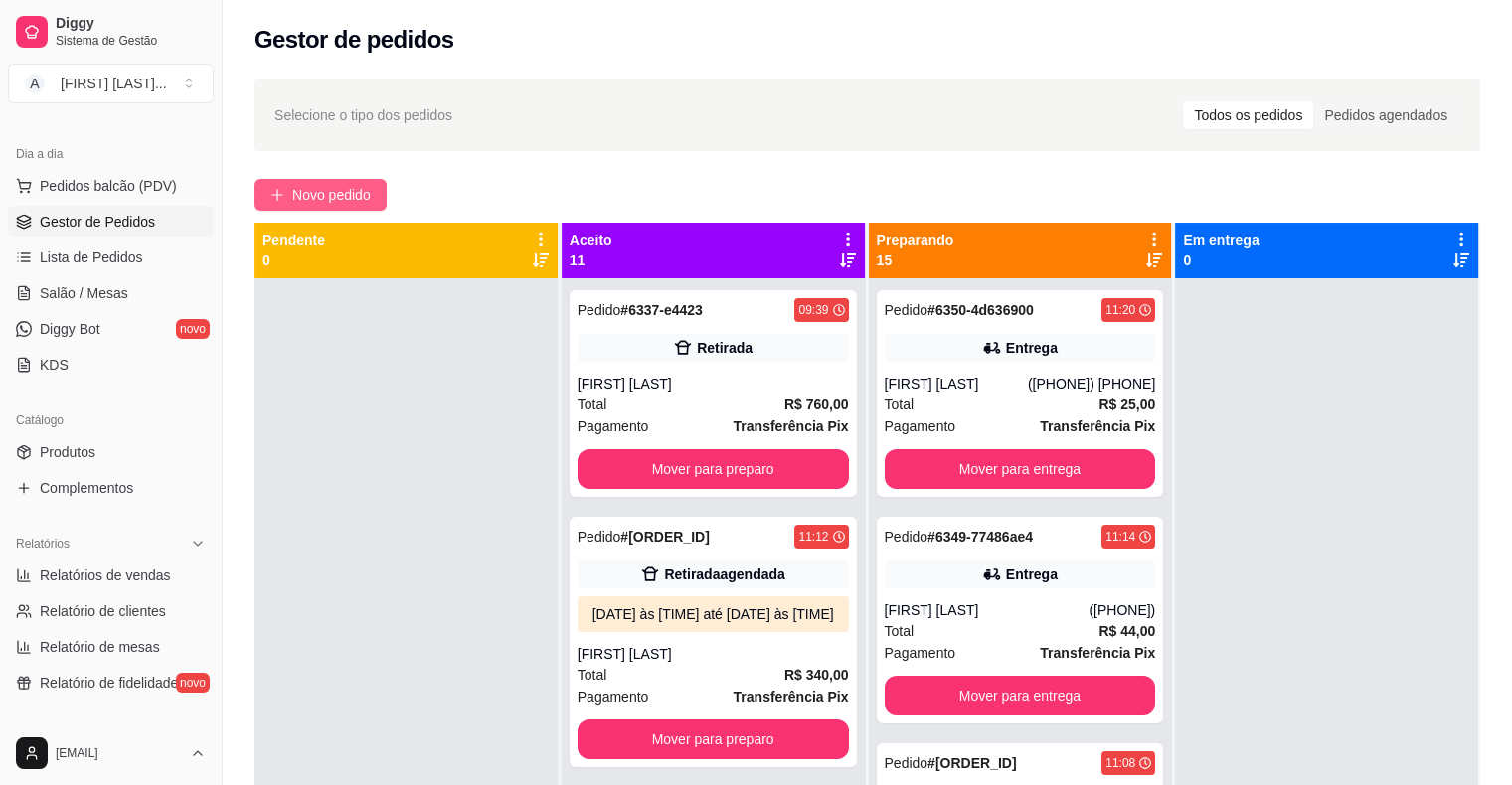 click on "Novo pedido" at bounding box center [331, 195] 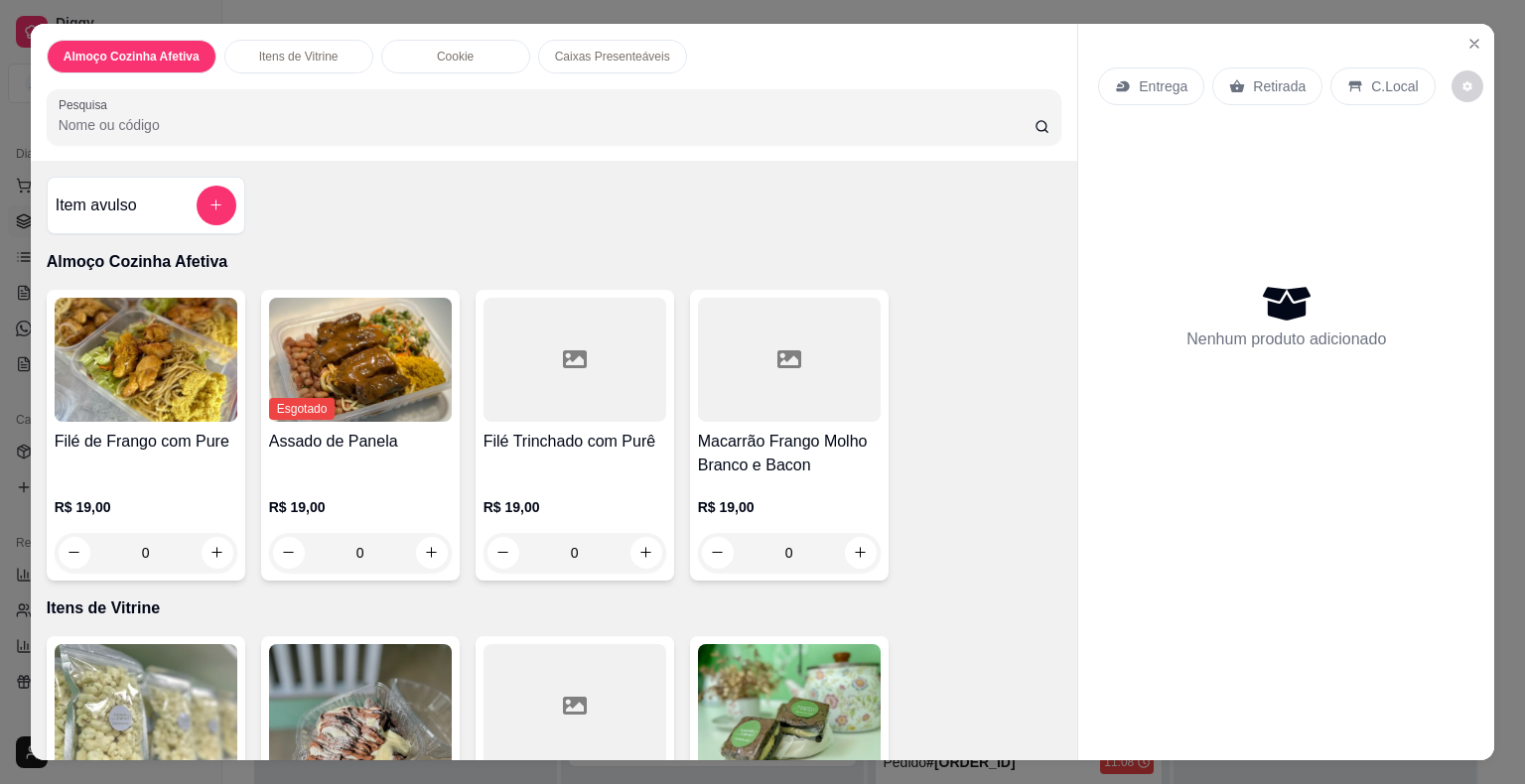 click on "R$ 19,00 0" at bounding box center (575, 525) 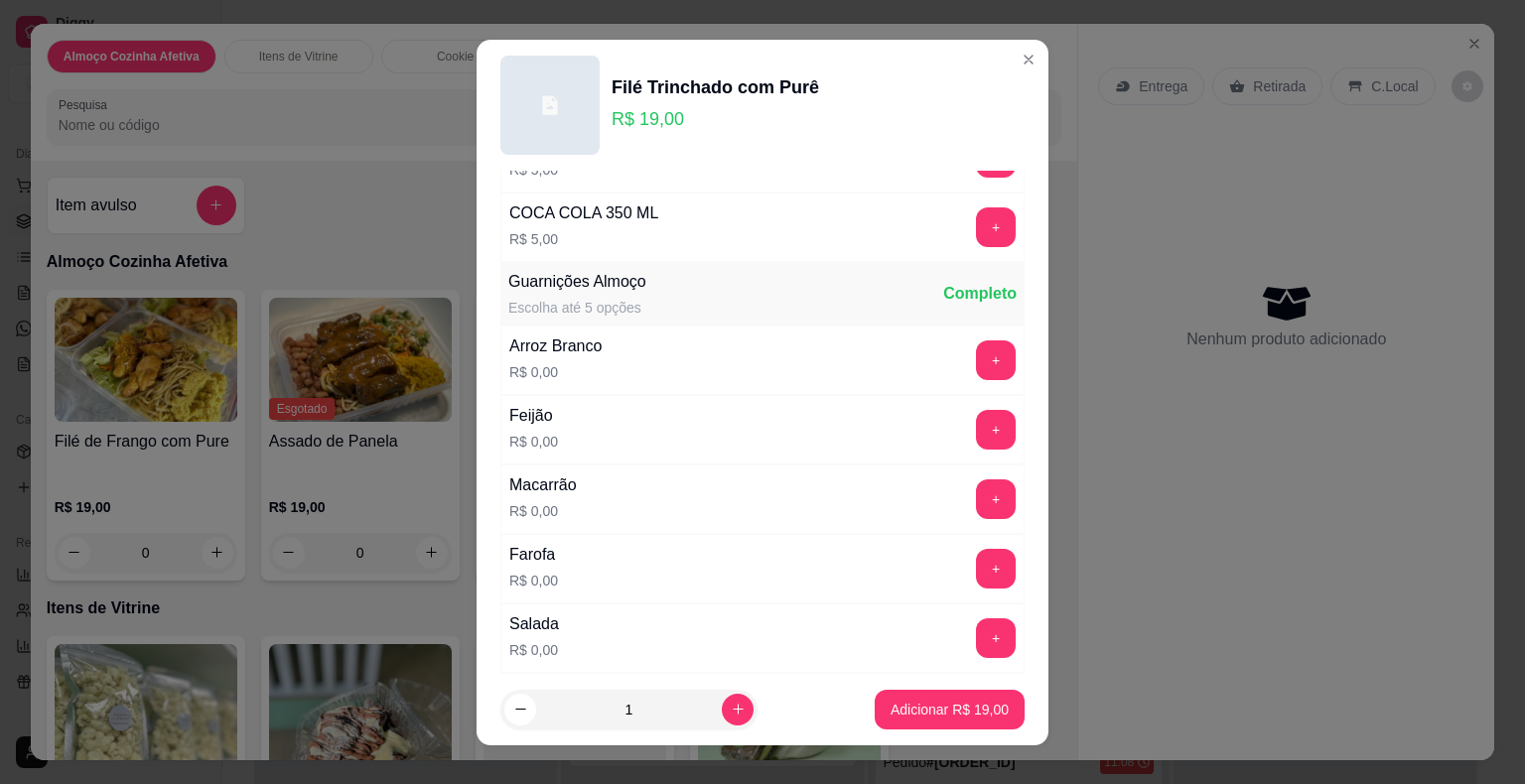 scroll, scrollTop: 198, scrollLeft: 0, axis: vertical 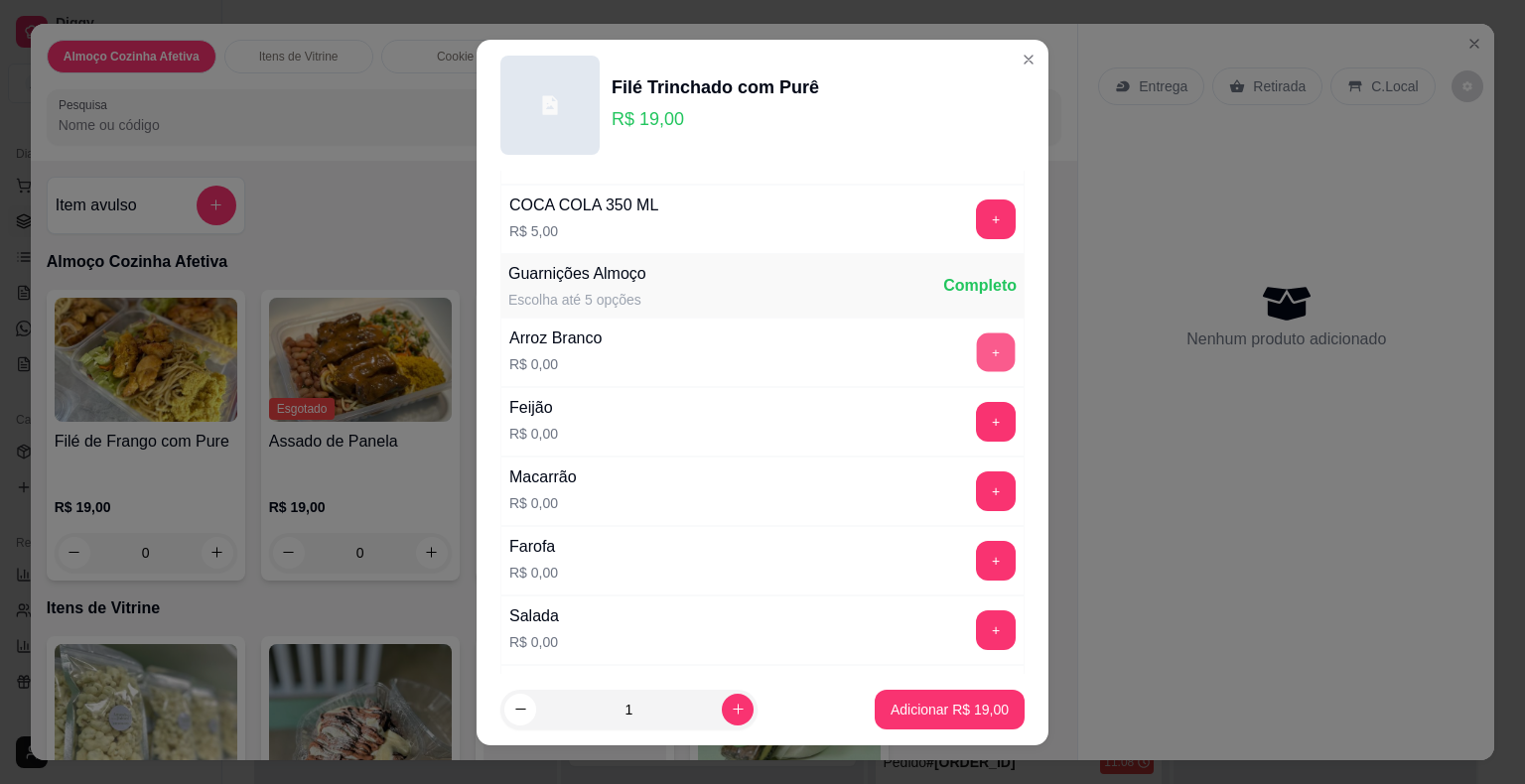 click on "+" at bounding box center [996, 351] 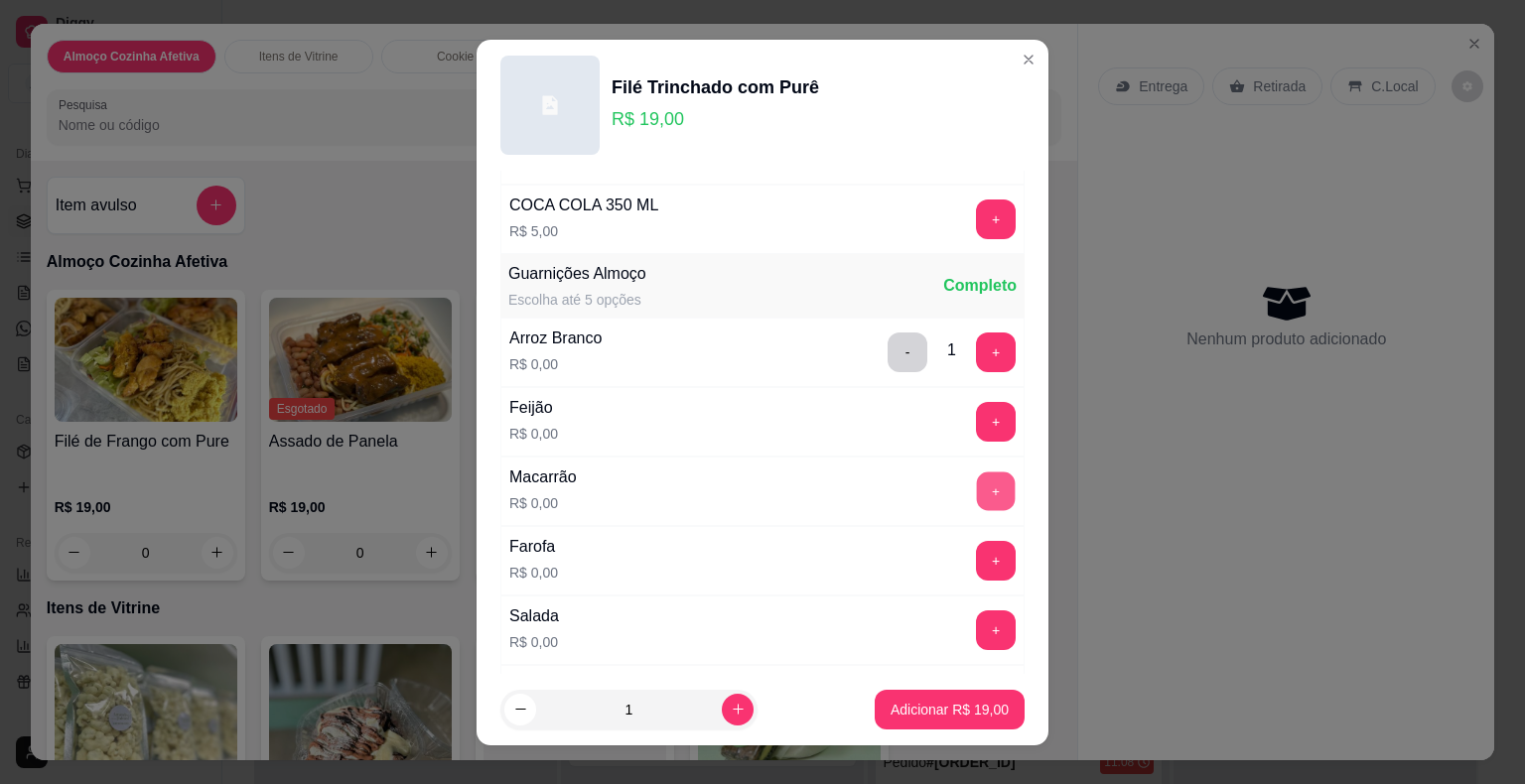 click on "+" at bounding box center (996, 490) 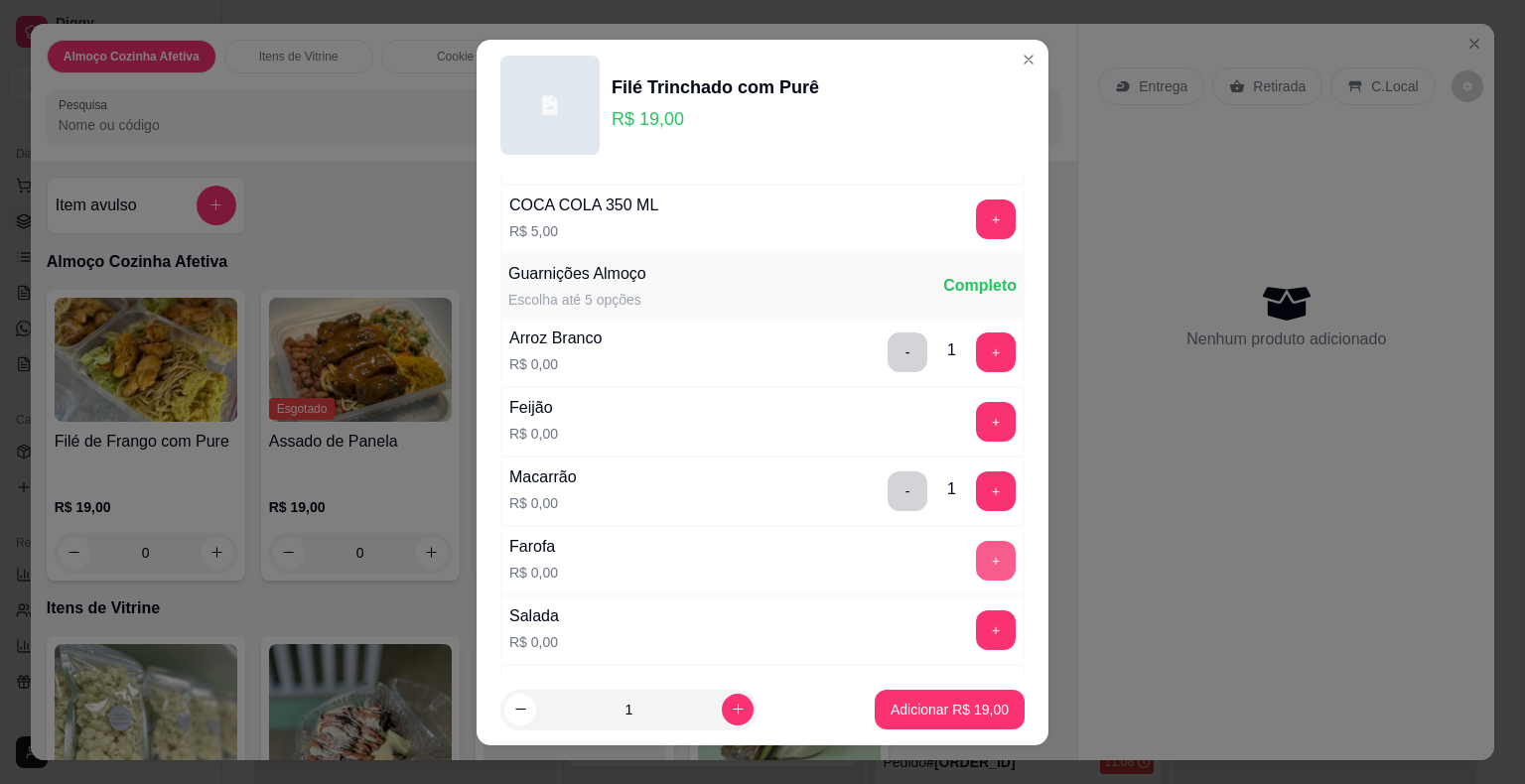 click on "+" at bounding box center [996, 561] 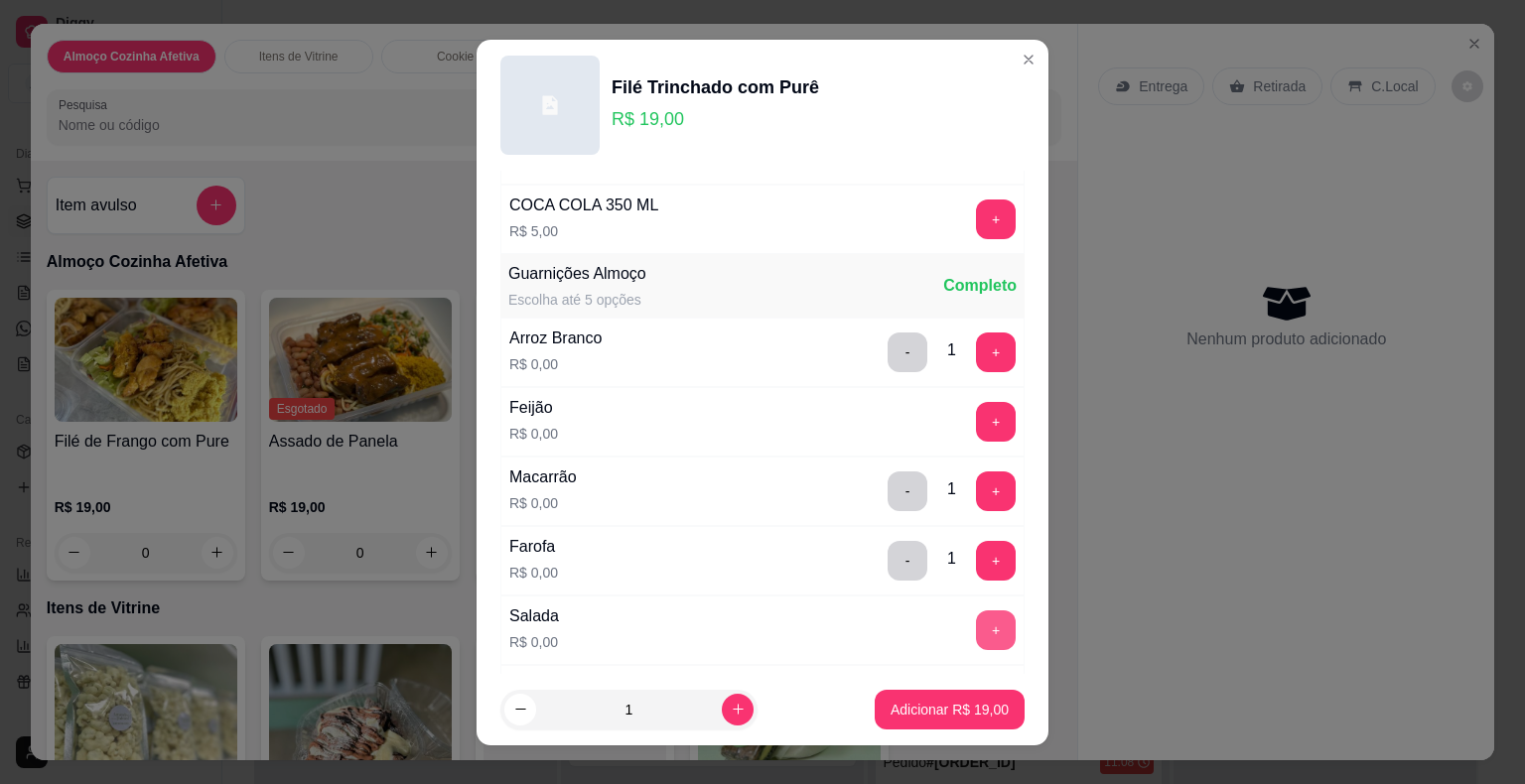 click on "+" at bounding box center (996, 630) 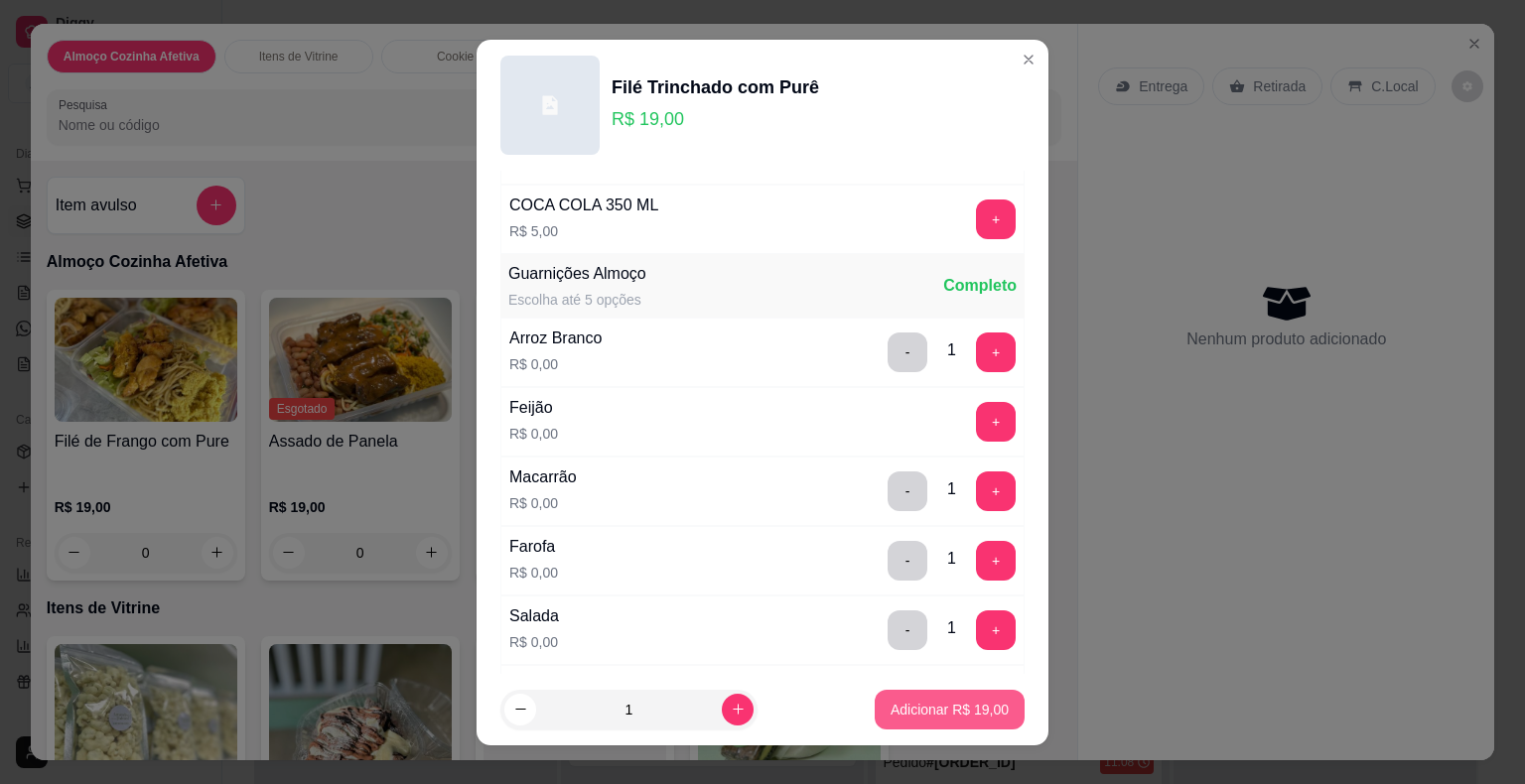 click on "Adicionar   R$ 19,00" at bounding box center [949, 710] 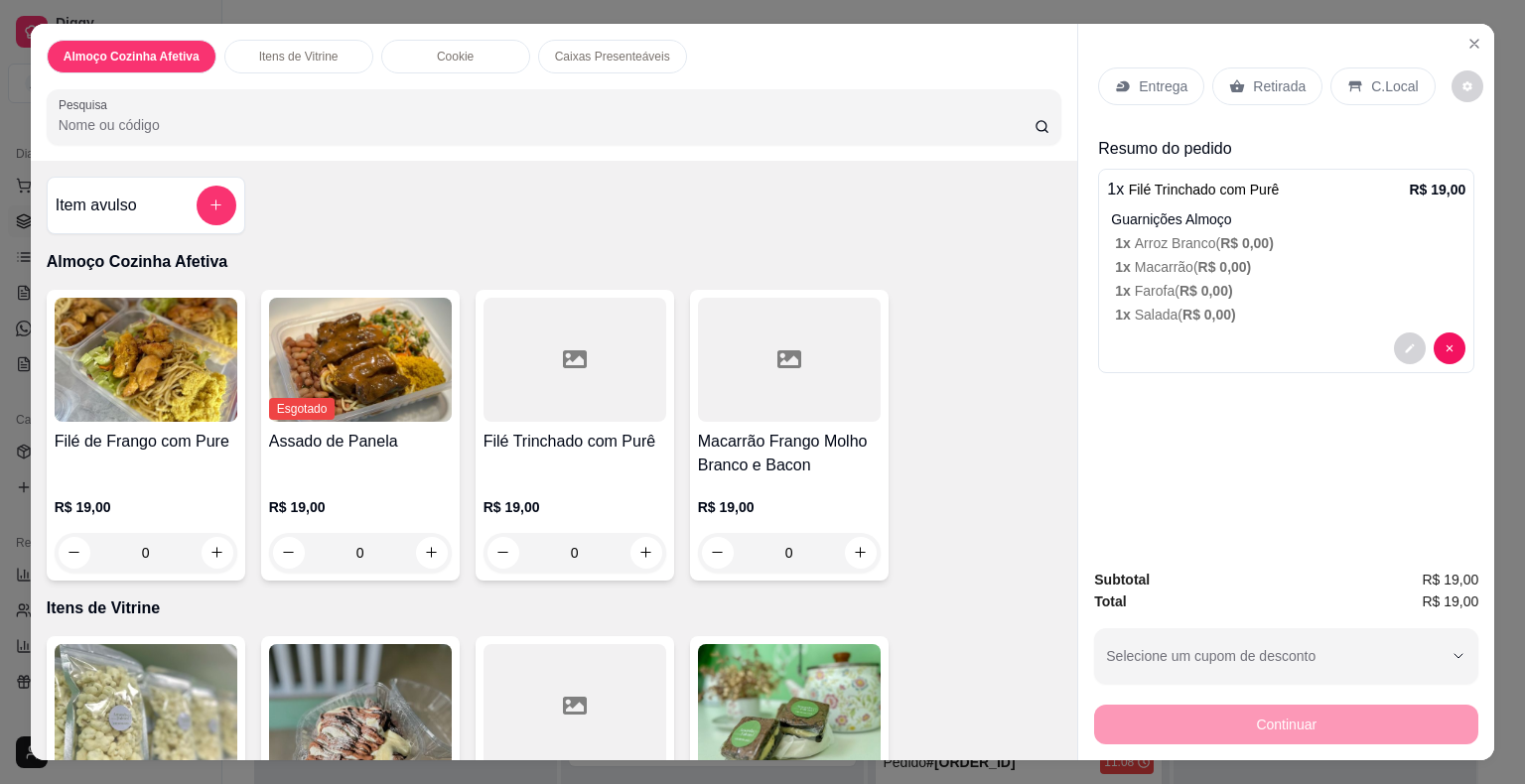 click on "Entrega" at bounding box center (1151, 86) 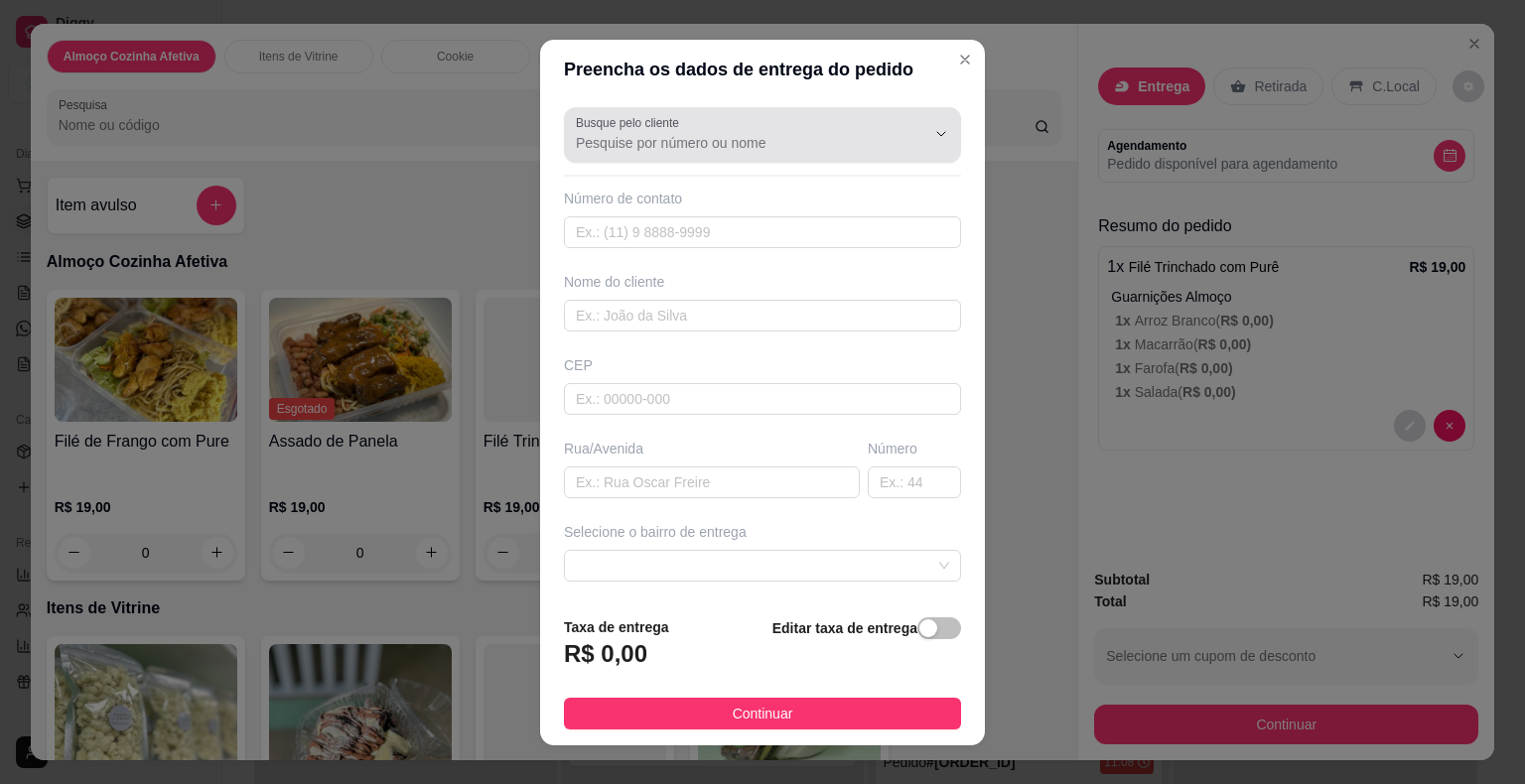 click on "Busque pelo cliente" at bounding box center (762, 135) 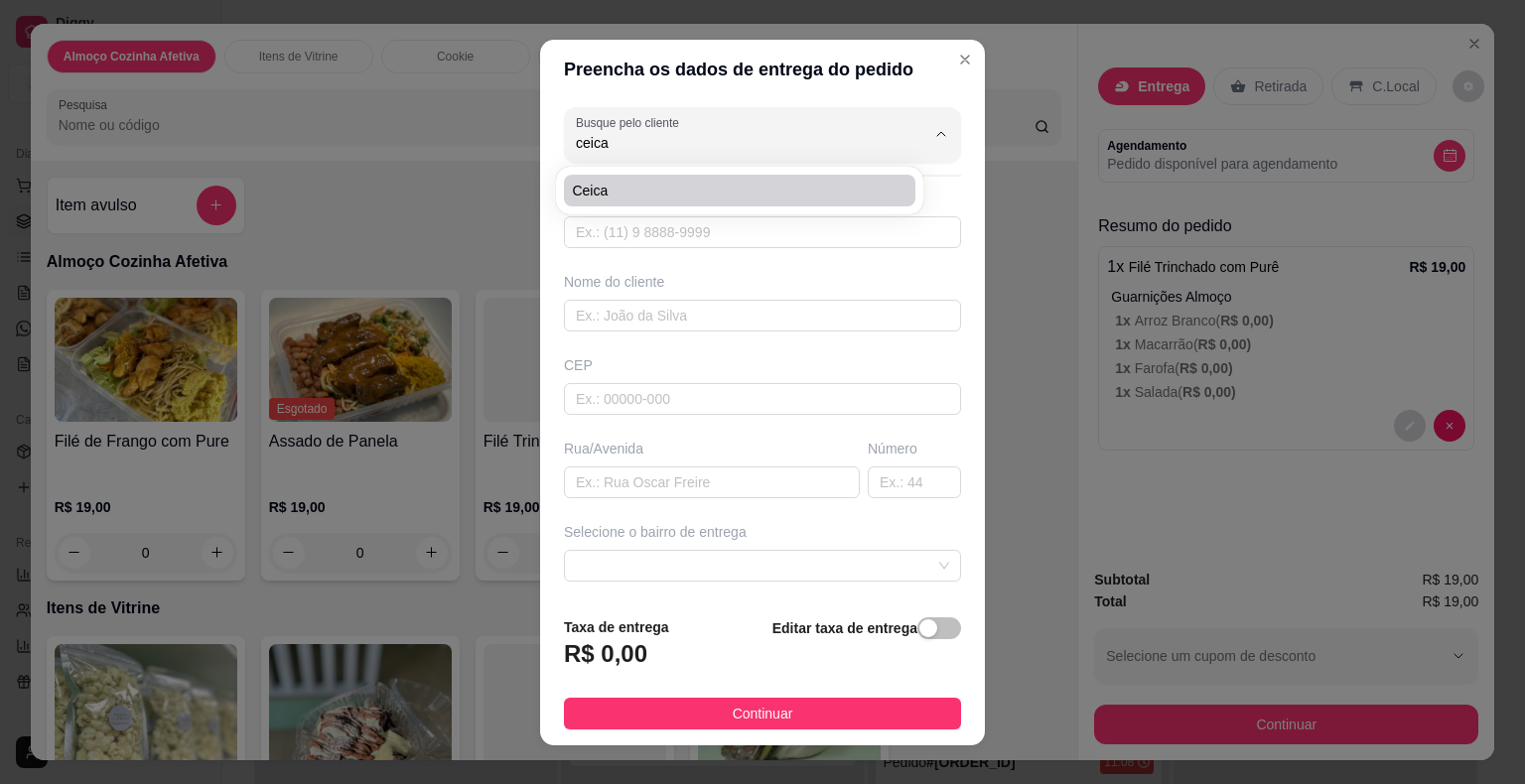 click on "Ceica" at bounding box center [730, 191] 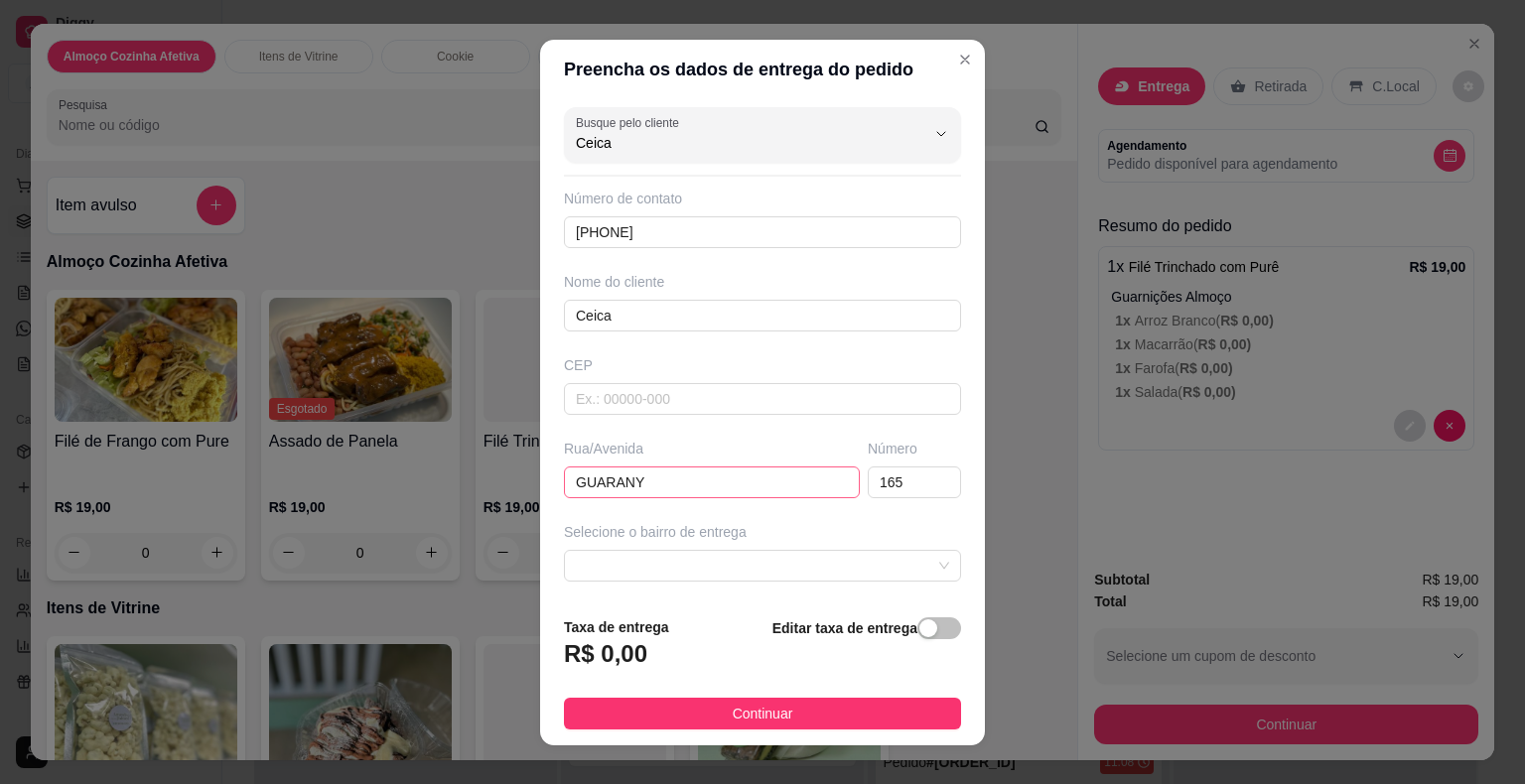 type on "Ceica" 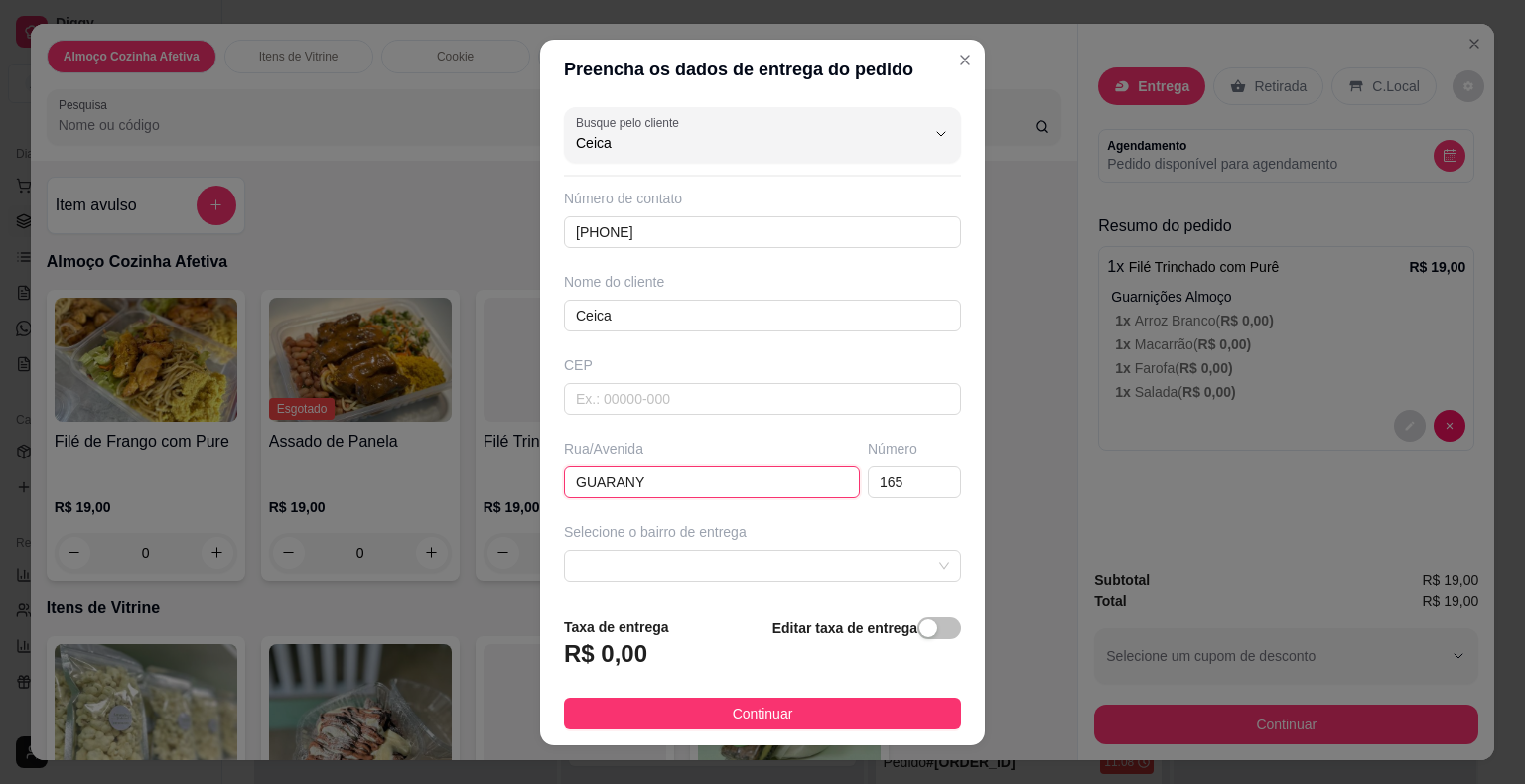click on "GUARANY" at bounding box center [712, 482] 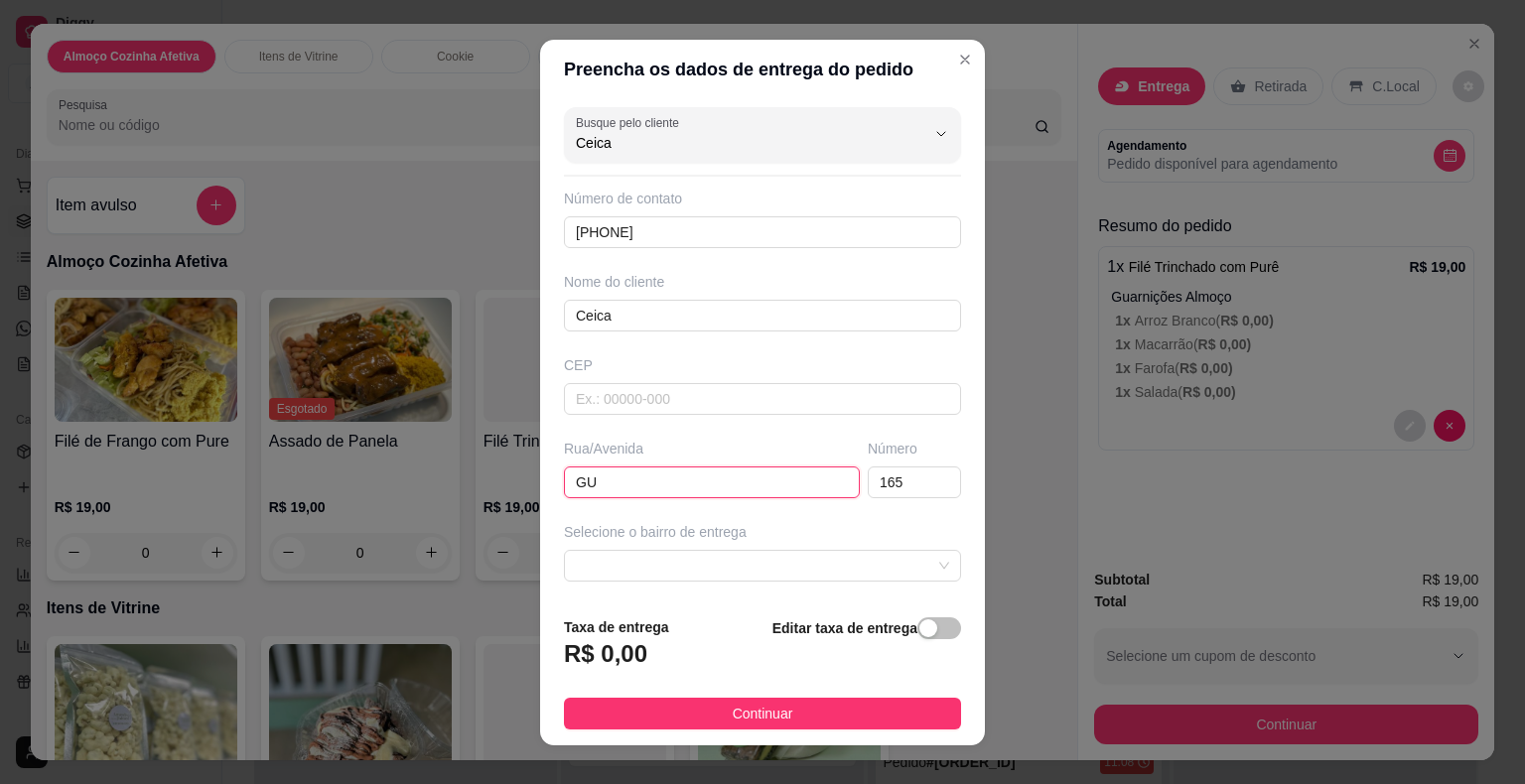 type on "G" 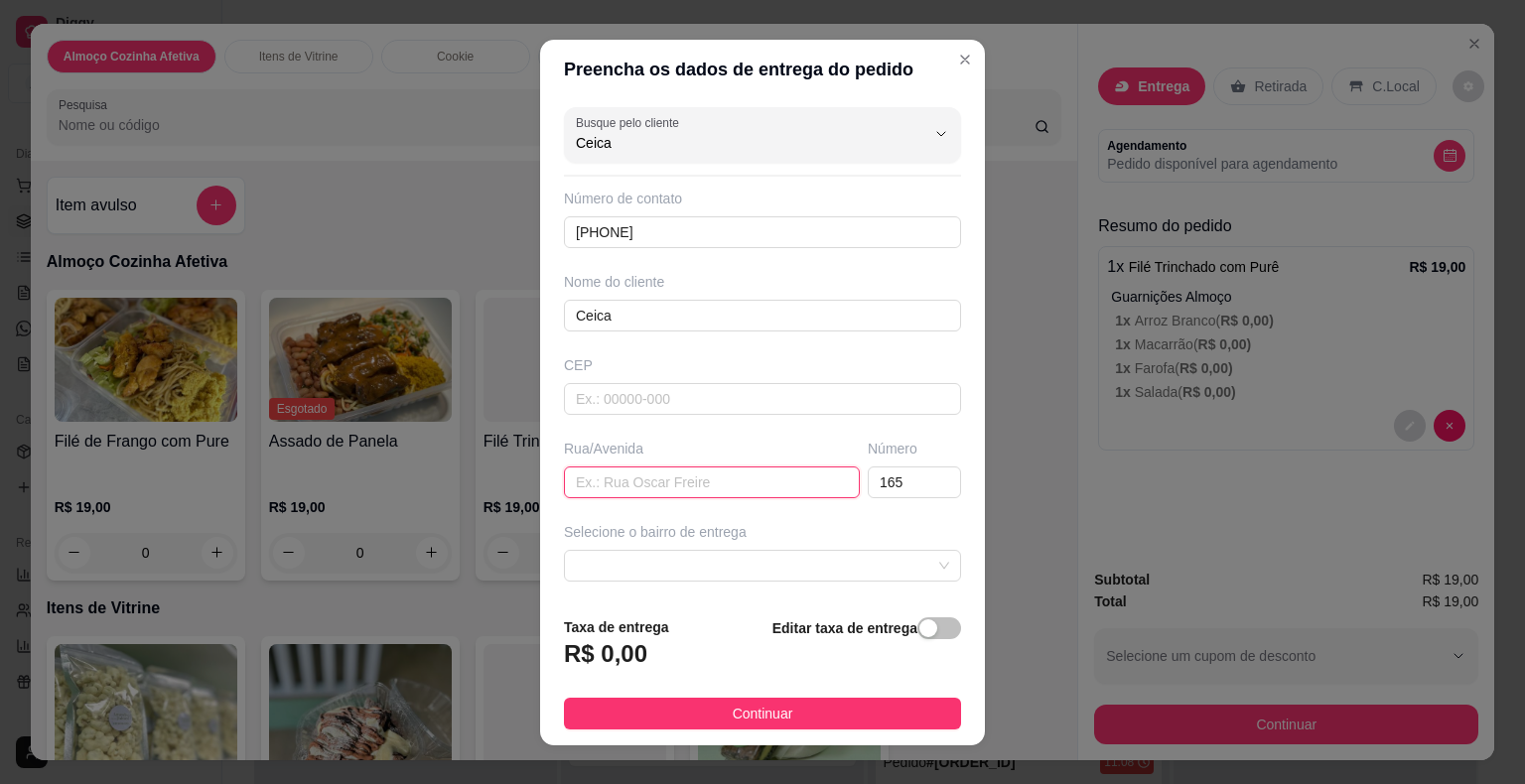 paste on "[STREET] [NAME]" 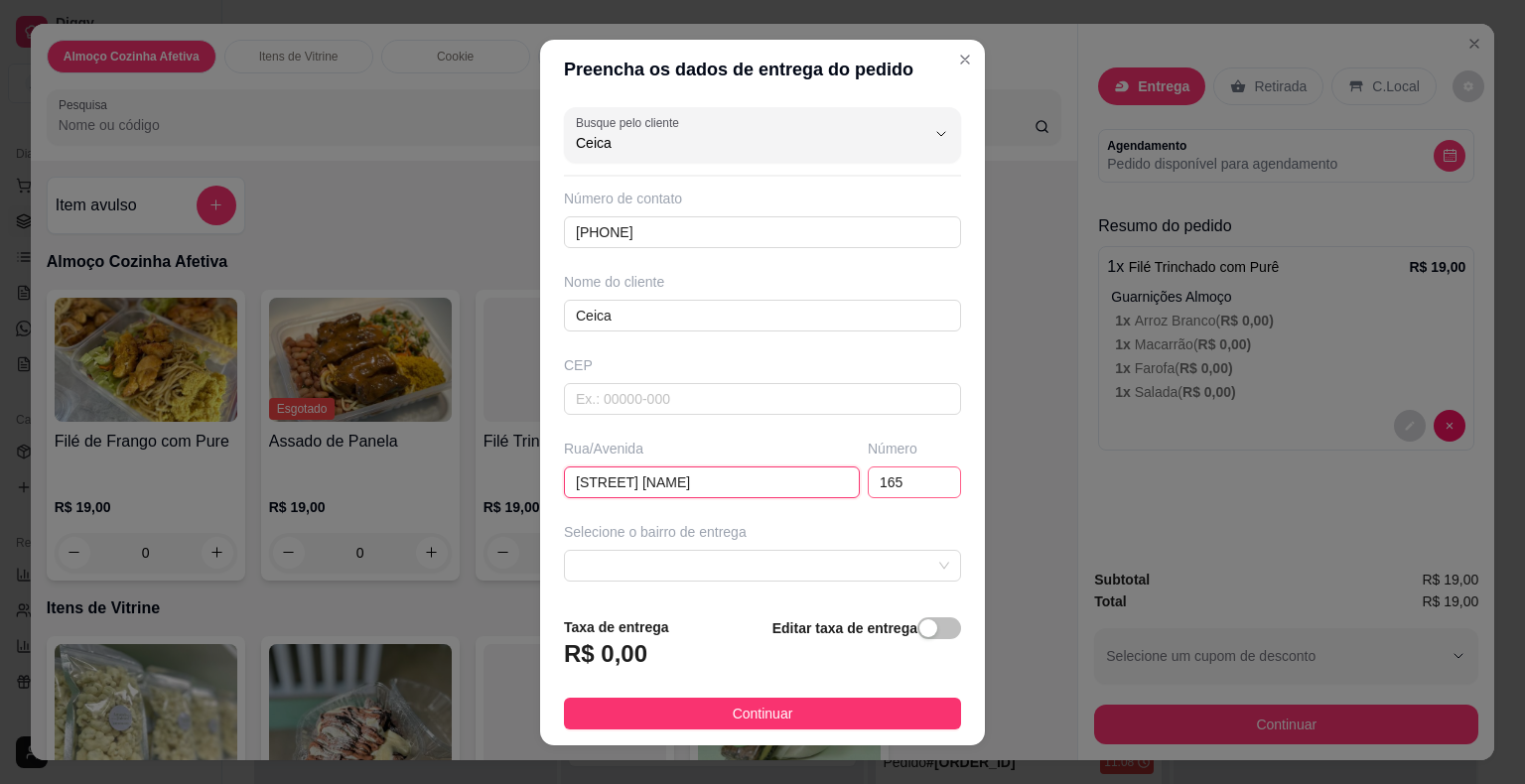 type on "[STREET] [NAME]" 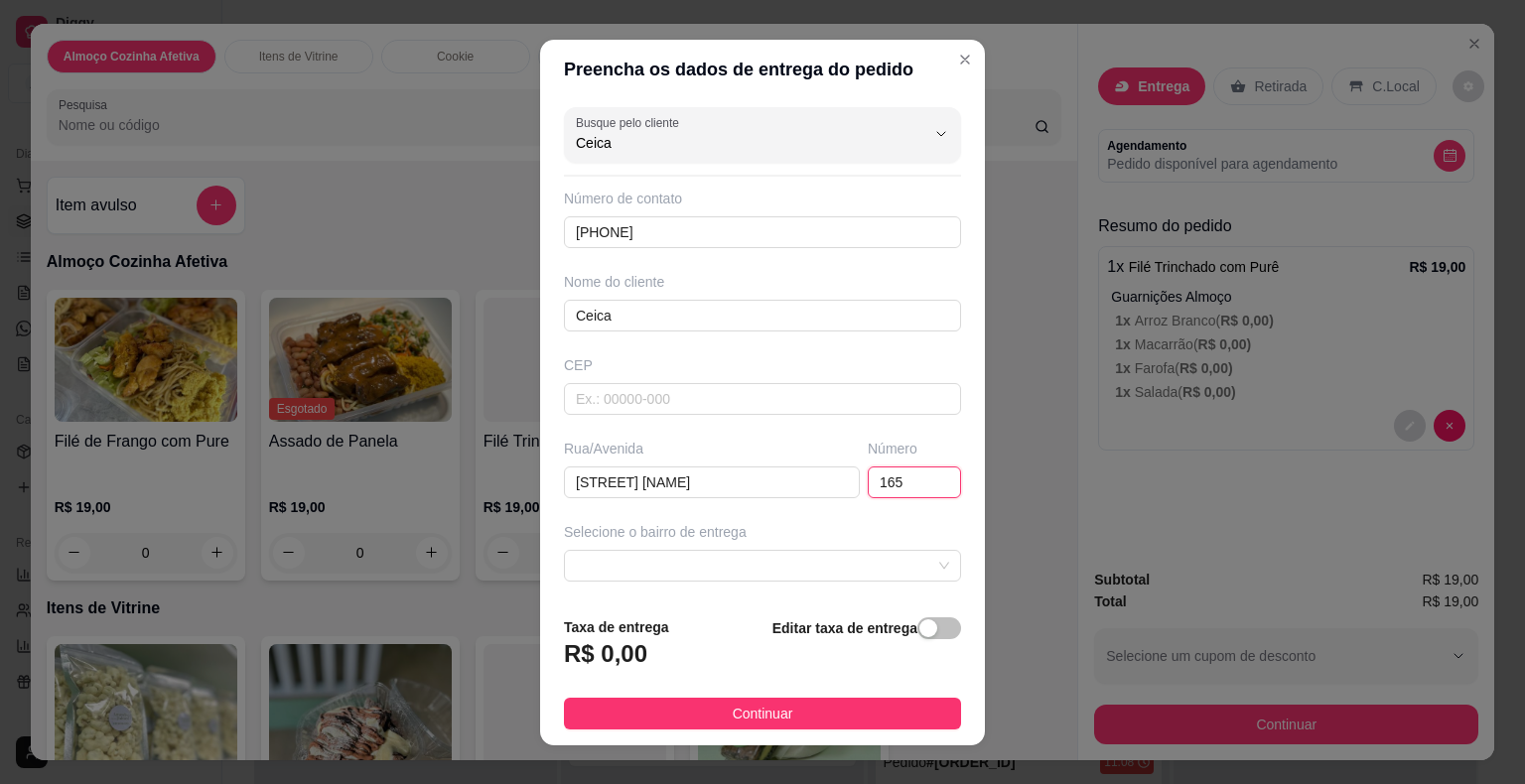 click on "165" at bounding box center (914, 482) 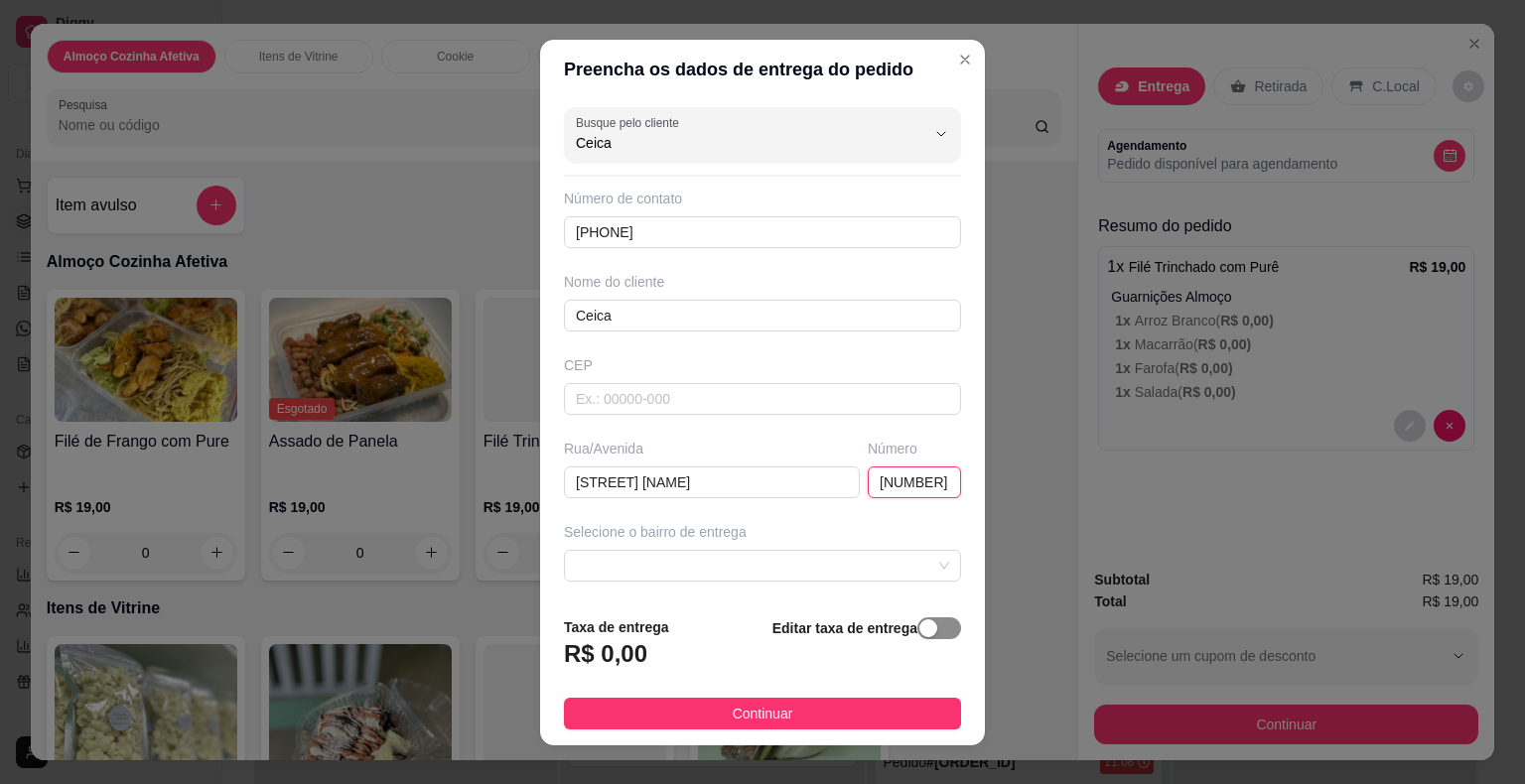 type on "[NUMBER]" 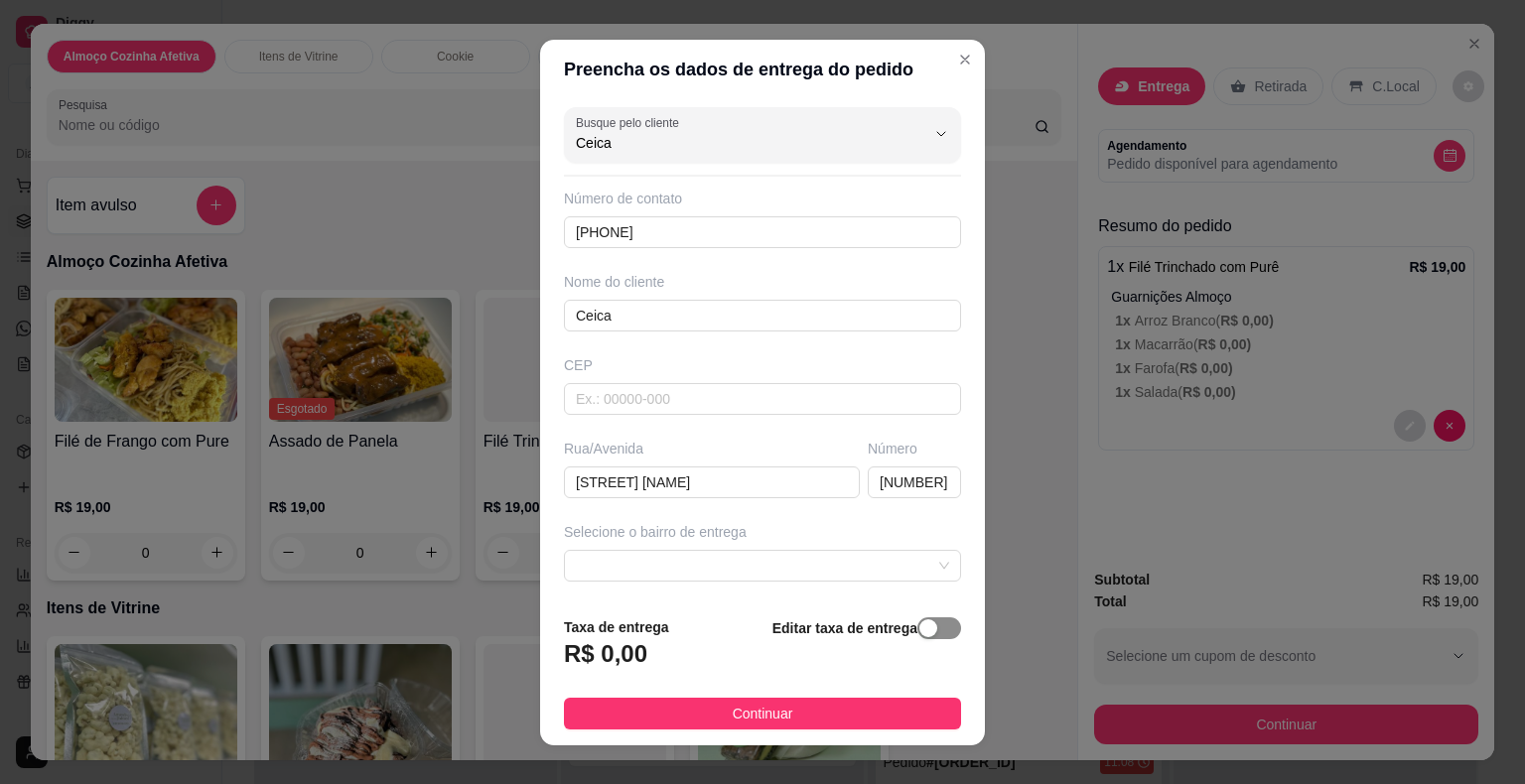 click at bounding box center [939, 628] 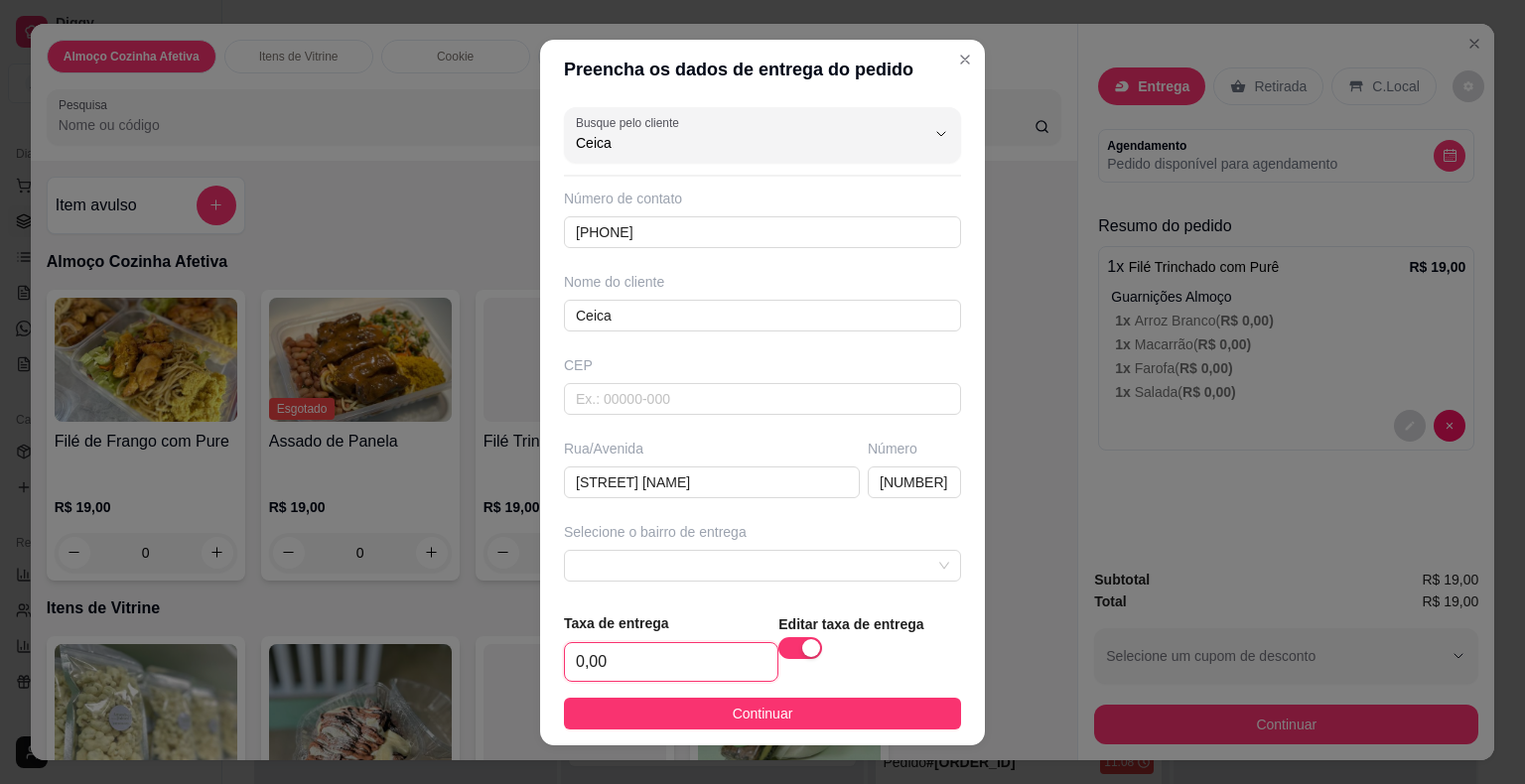 click on "0,00" at bounding box center [671, 662] 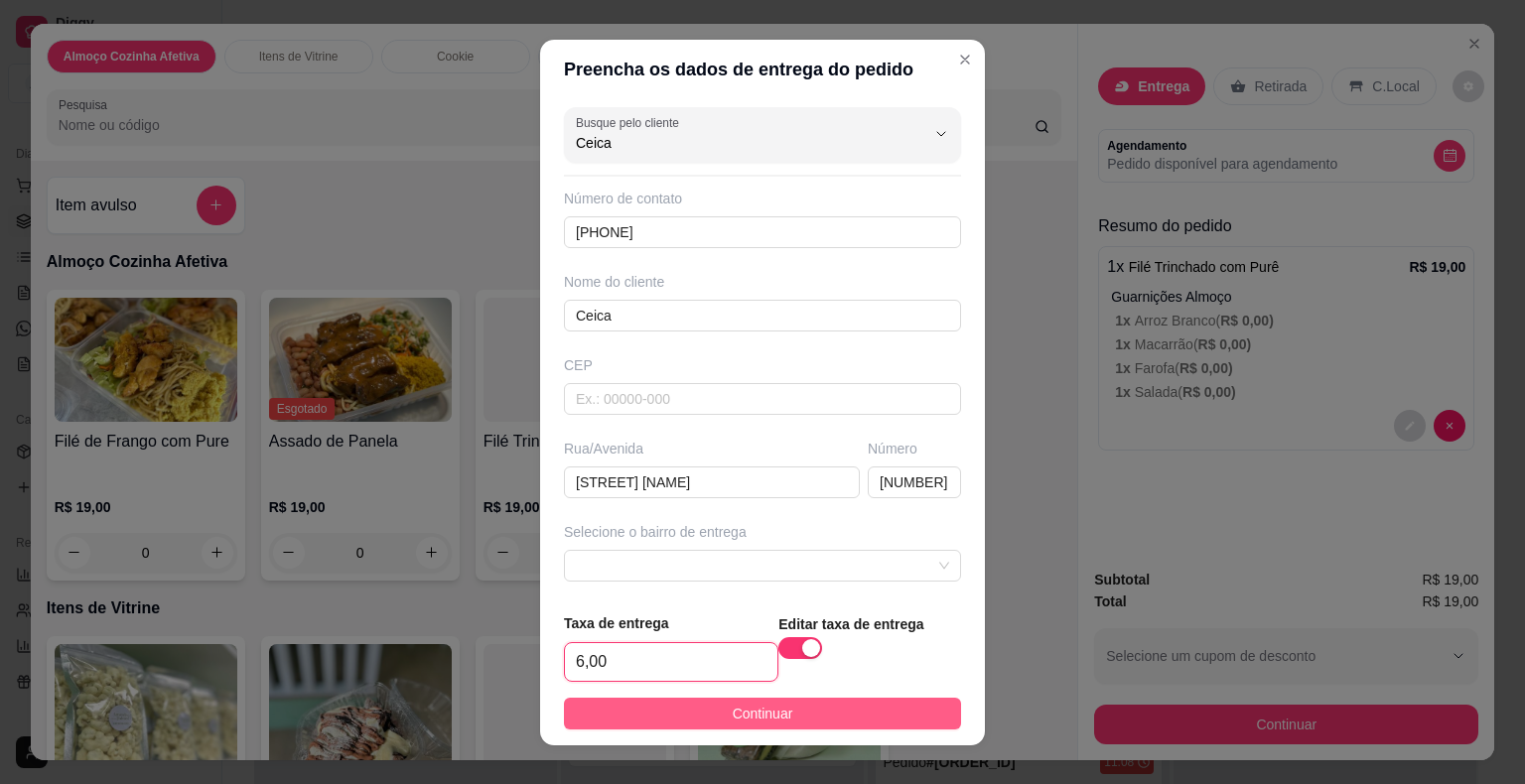 type on "6,00" 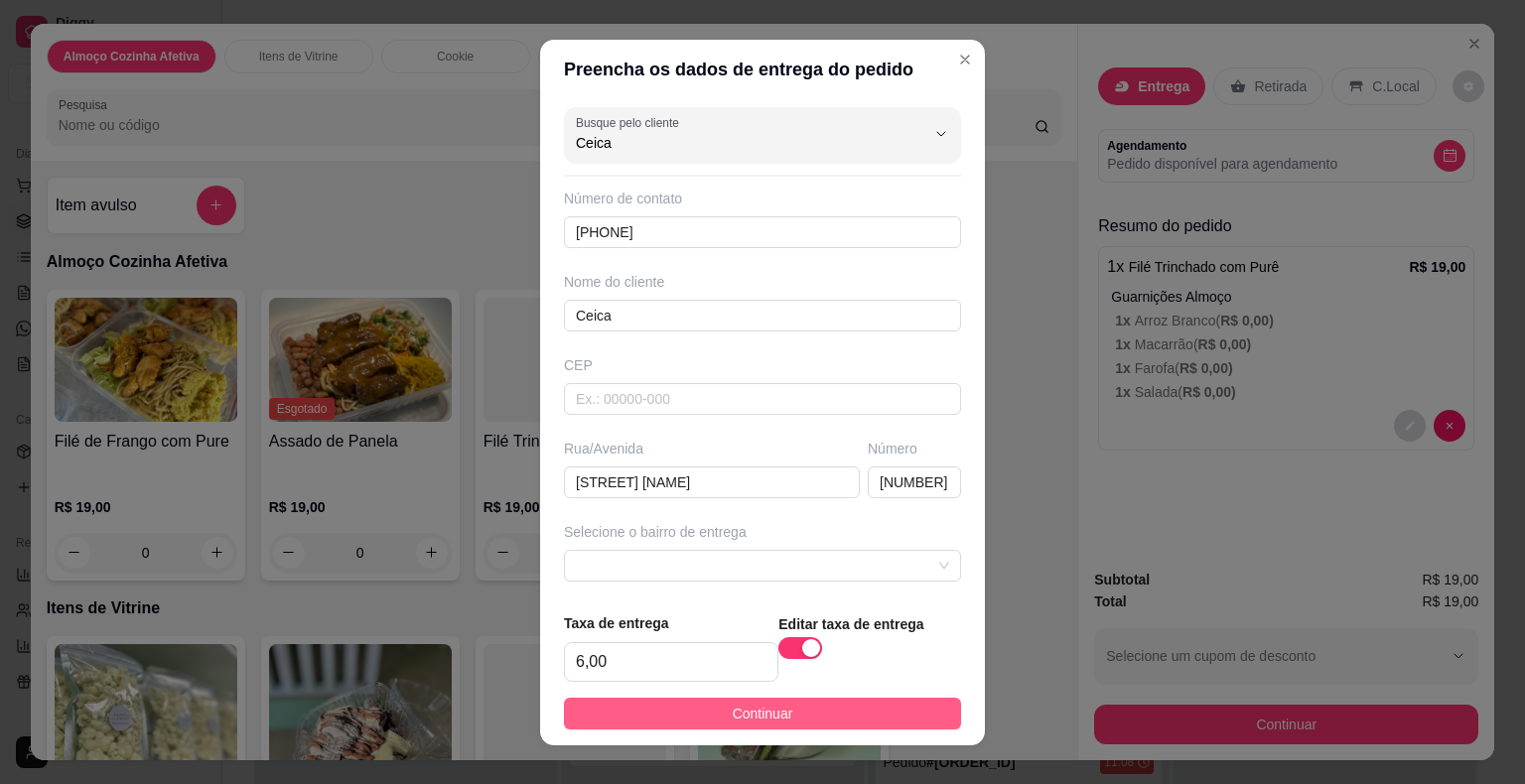 click on "Continuar" at bounding box center [762, 714] 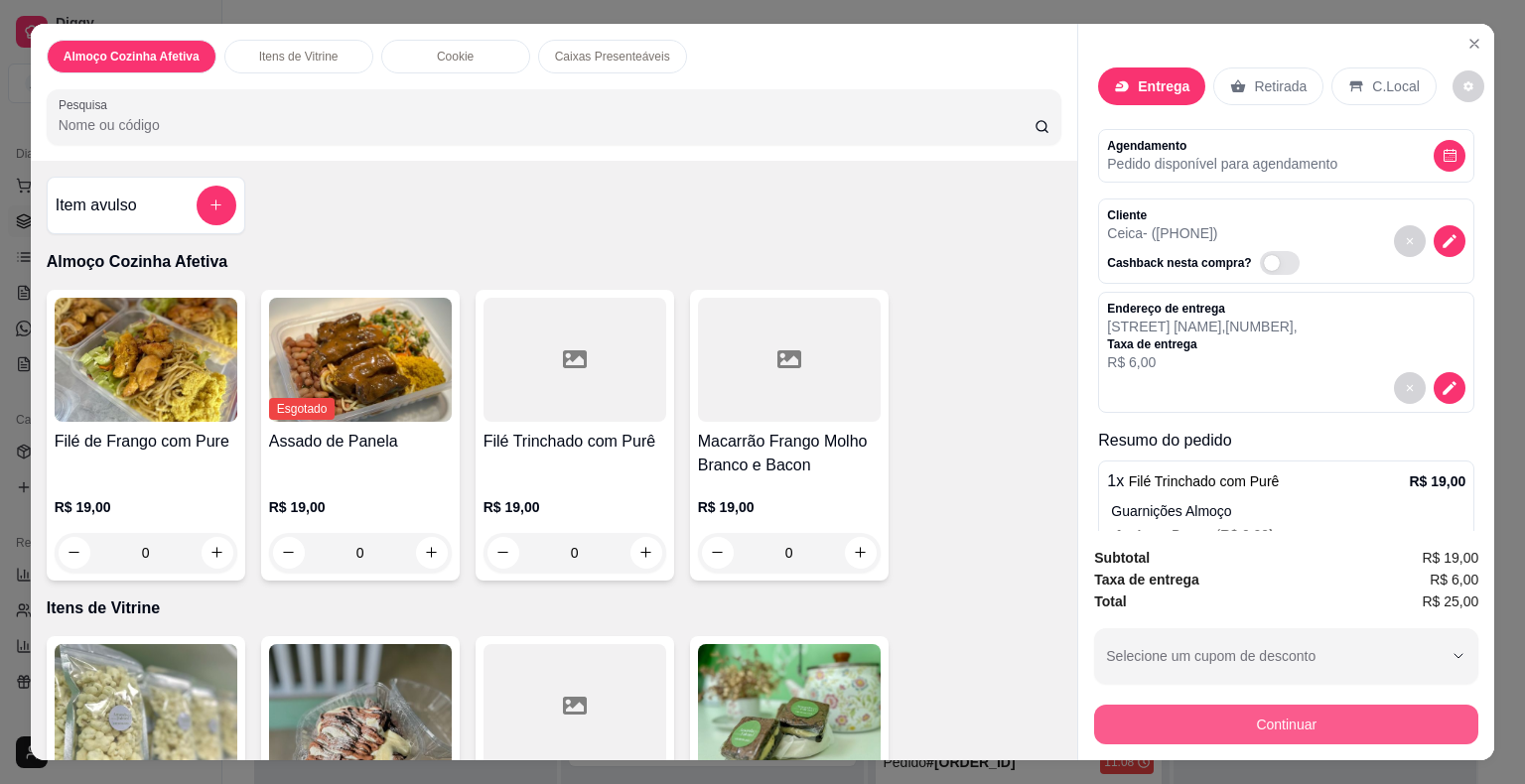 click on "Continuar" at bounding box center (1286, 724) 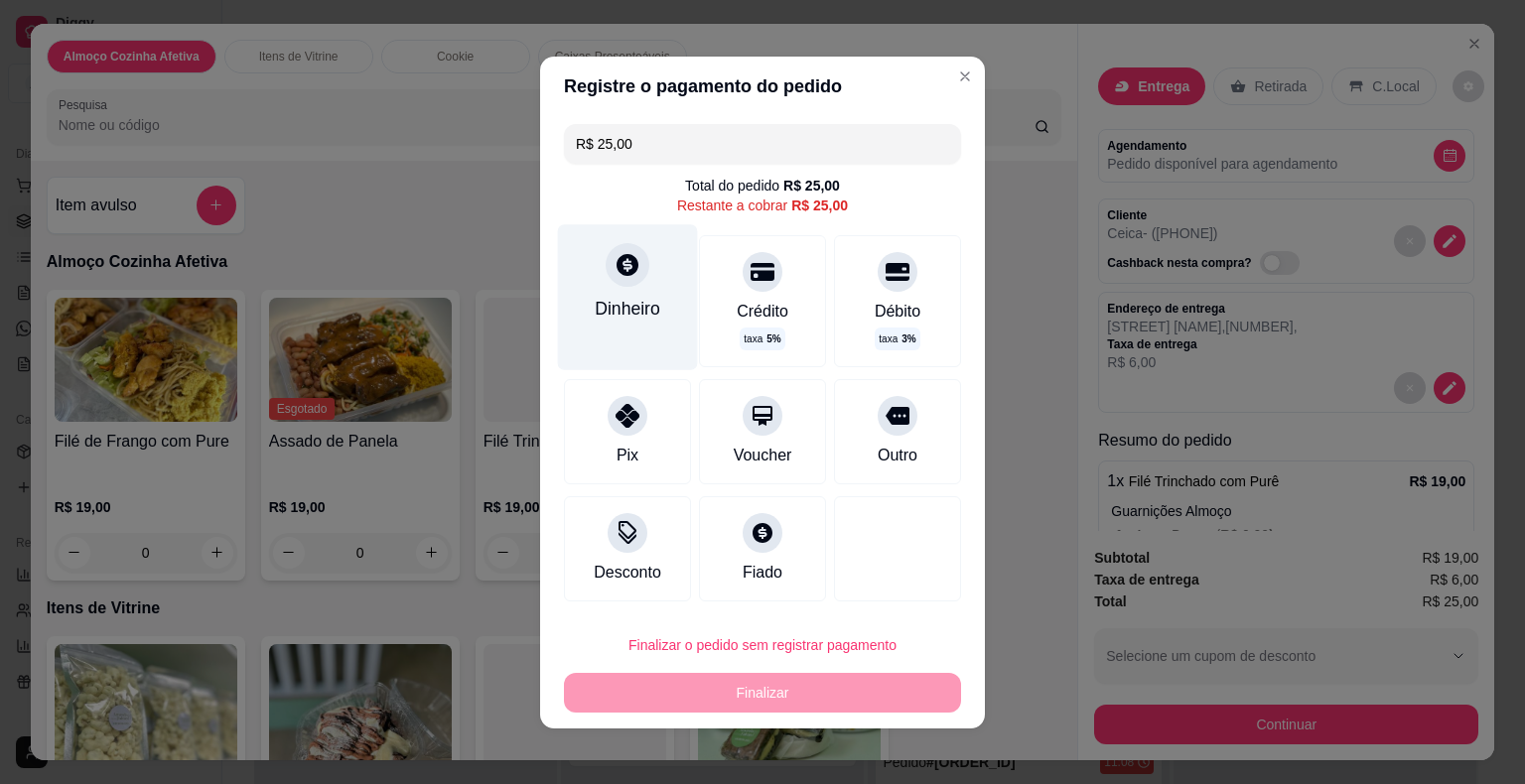 click on "Dinheiro" at bounding box center [627, 297] 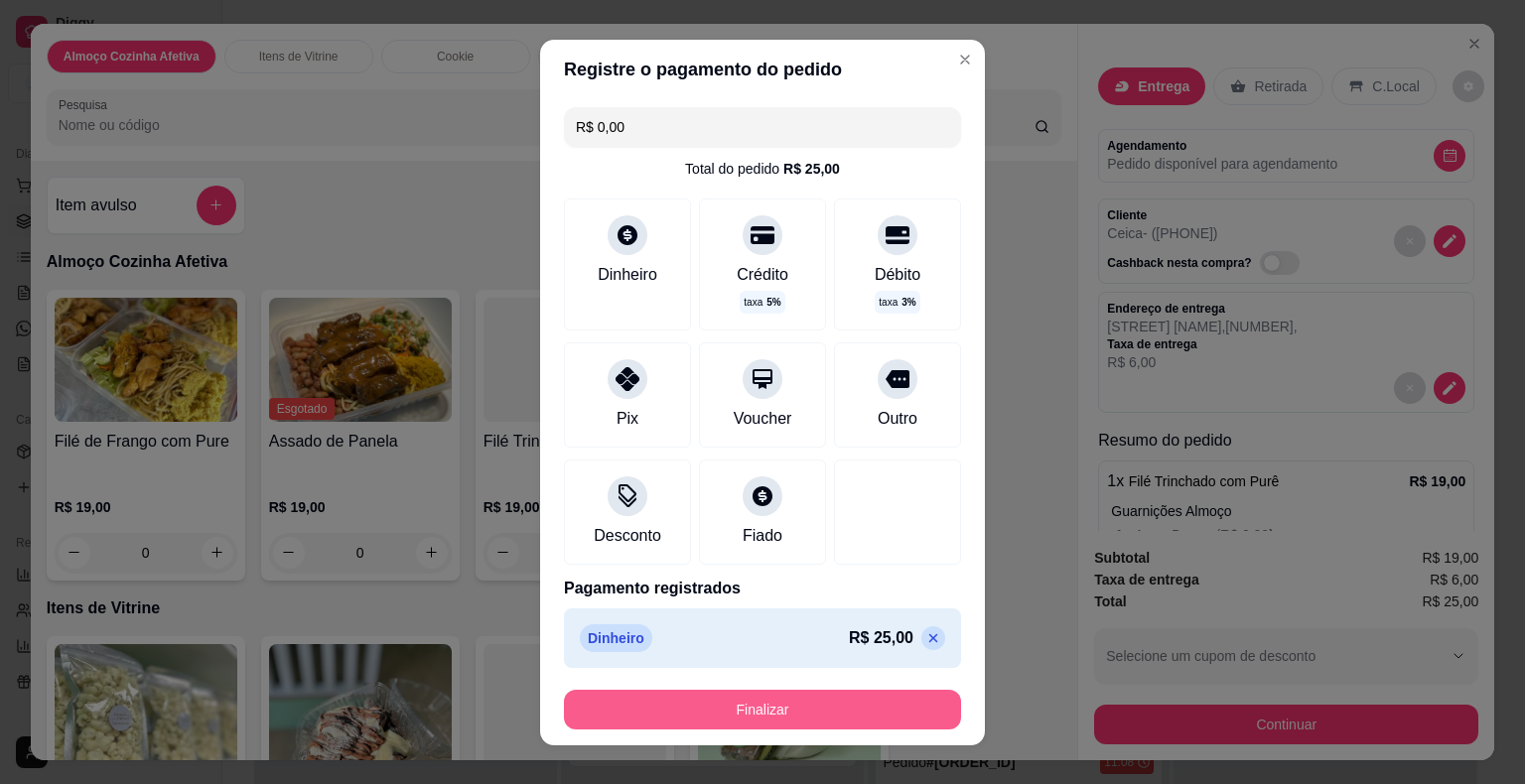click on "Finalizar" at bounding box center [762, 710] 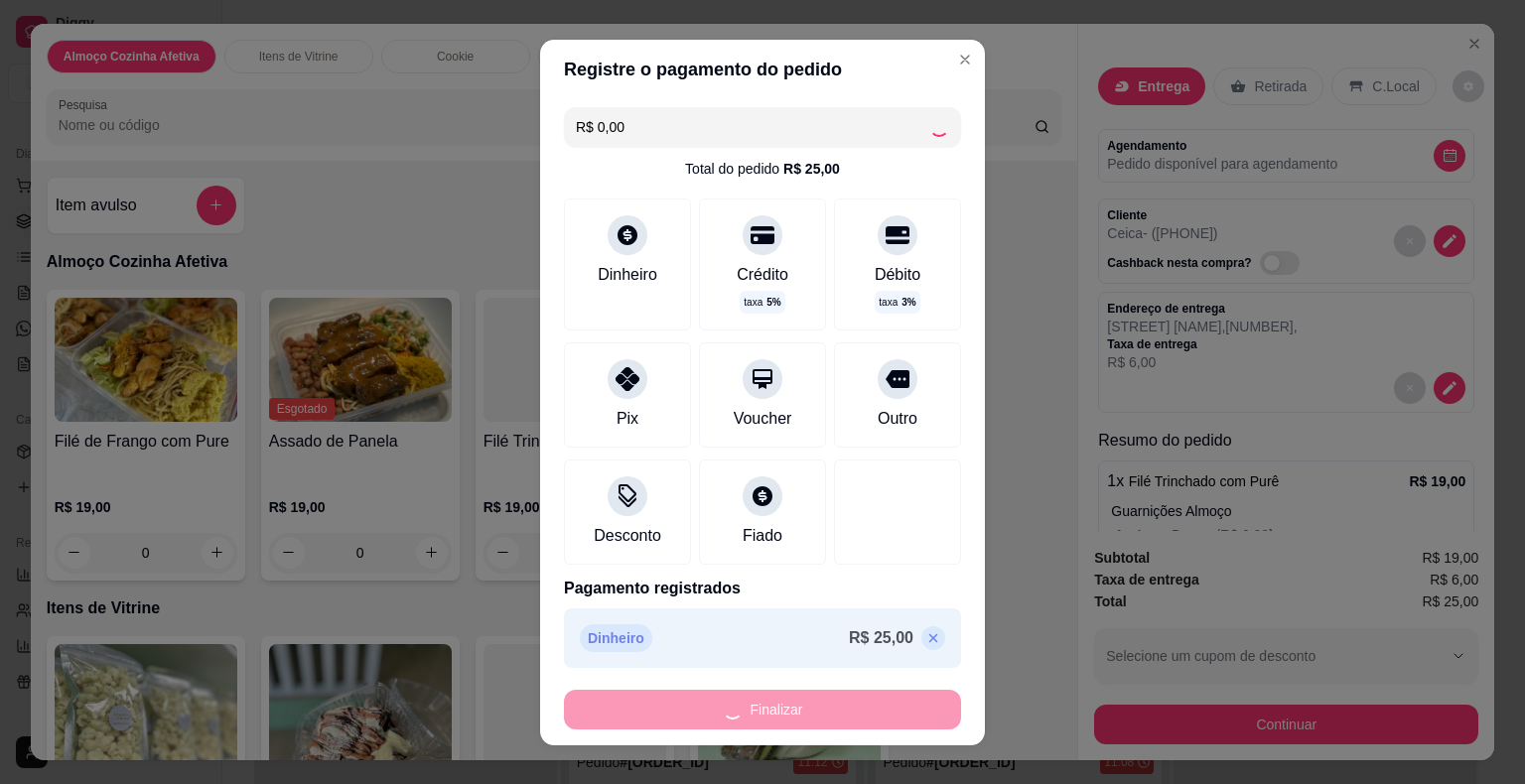 type on "-R$ 25,00" 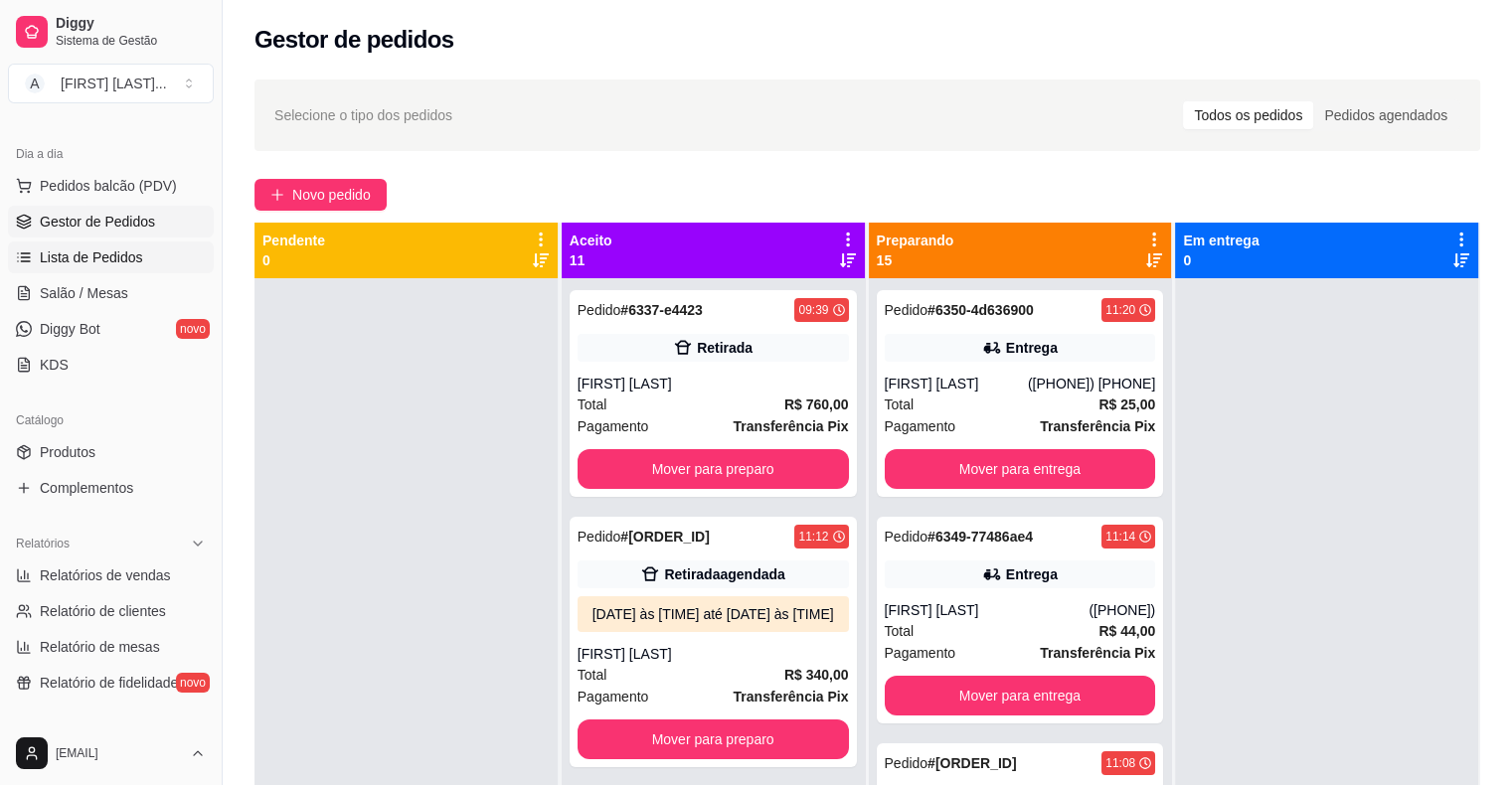 click on "Lista de Pedidos" at bounding box center [91, 257] 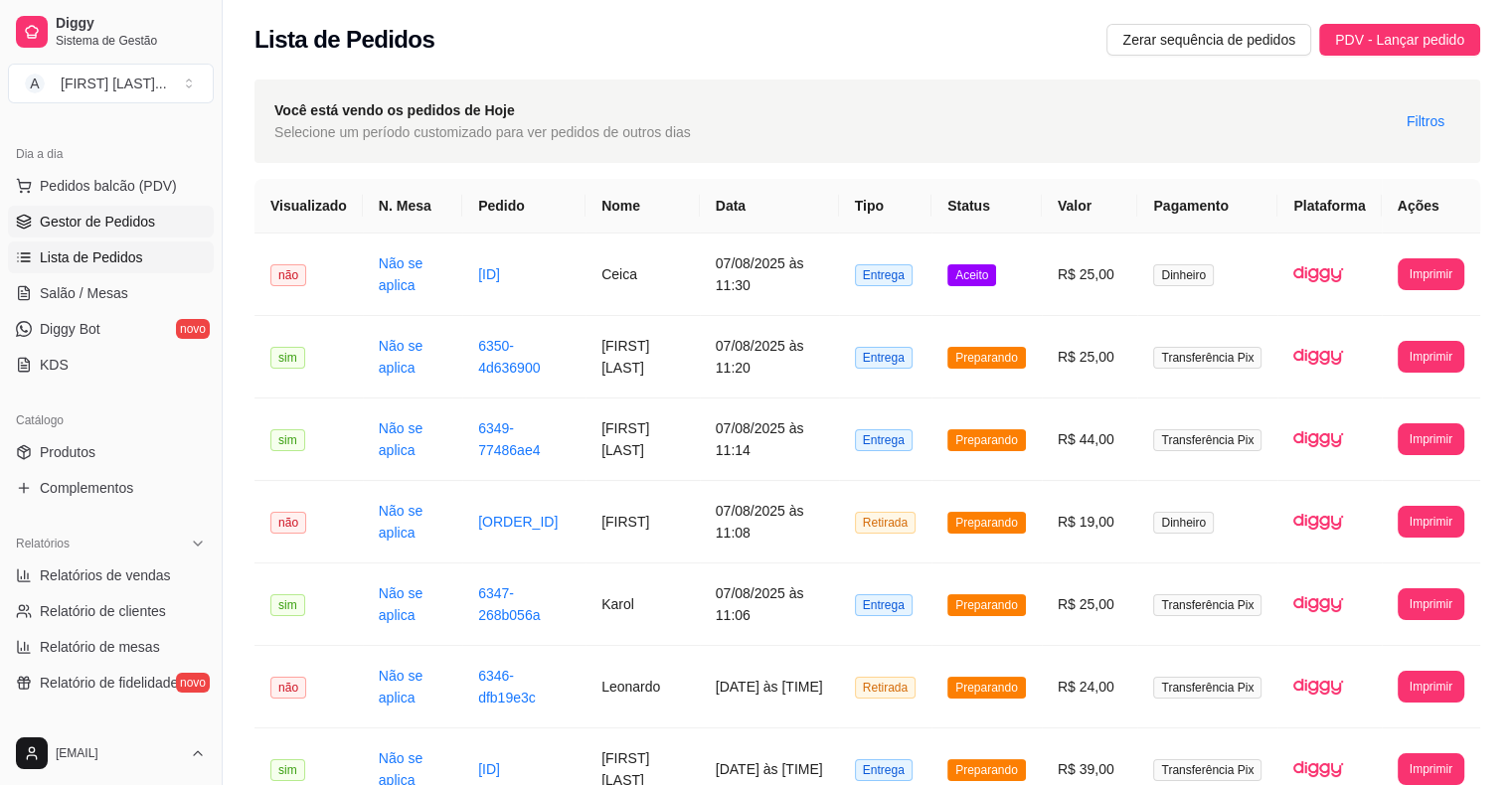 click on "Gestor de Pedidos" at bounding box center [97, 222] 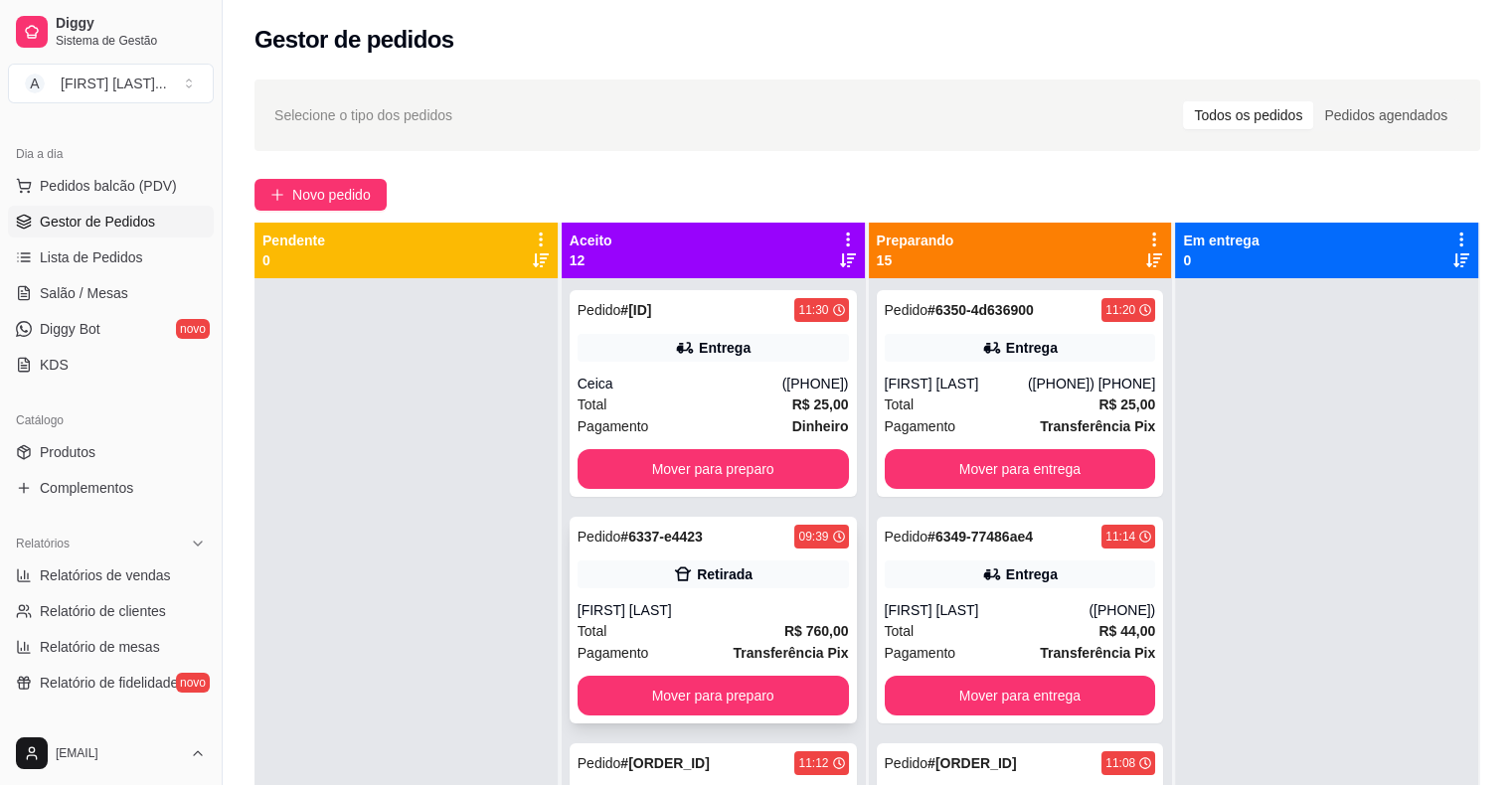click on "Ceica" at bounding box center [680, 384] 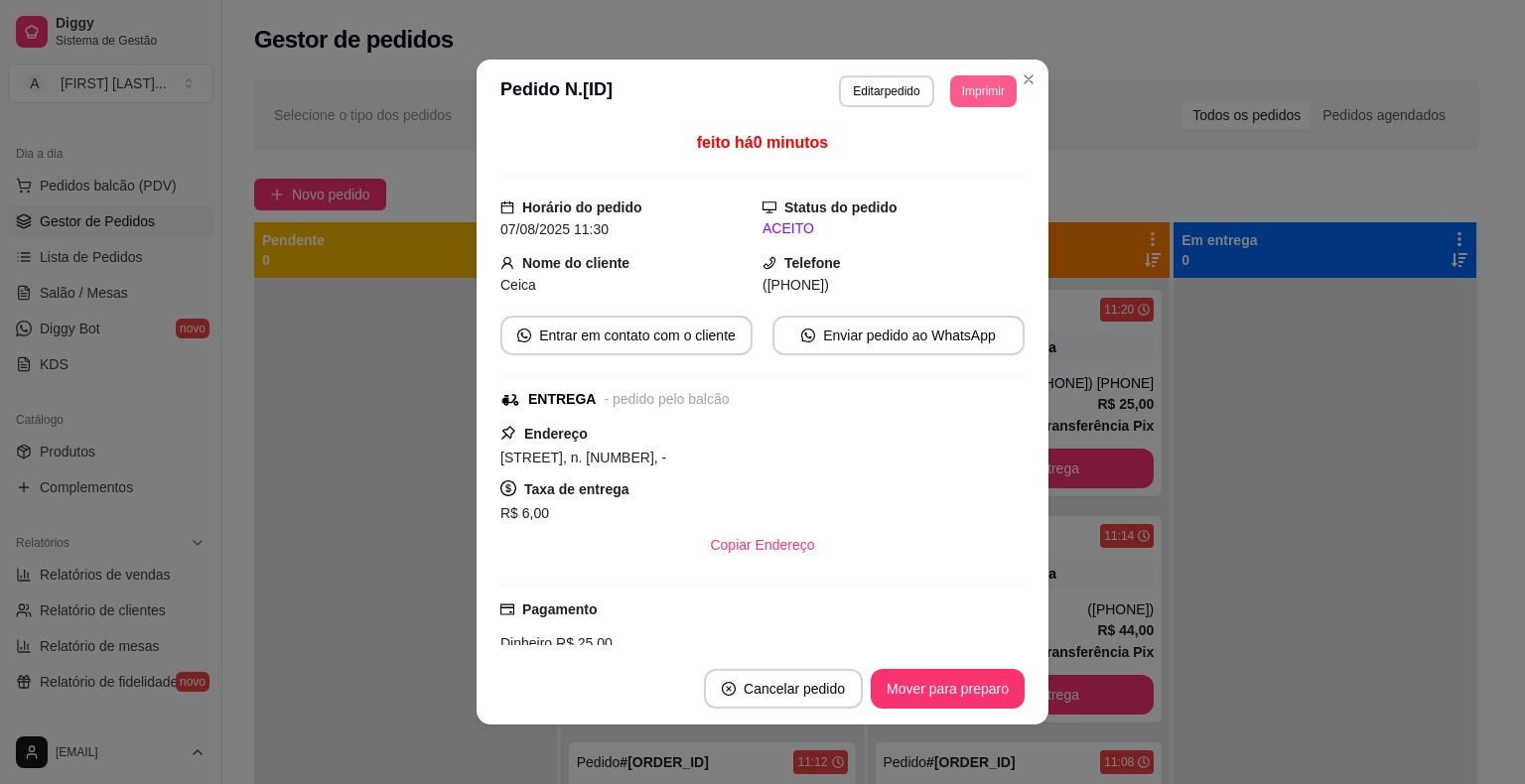 click on "Imprimir" at bounding box center (983, 91) 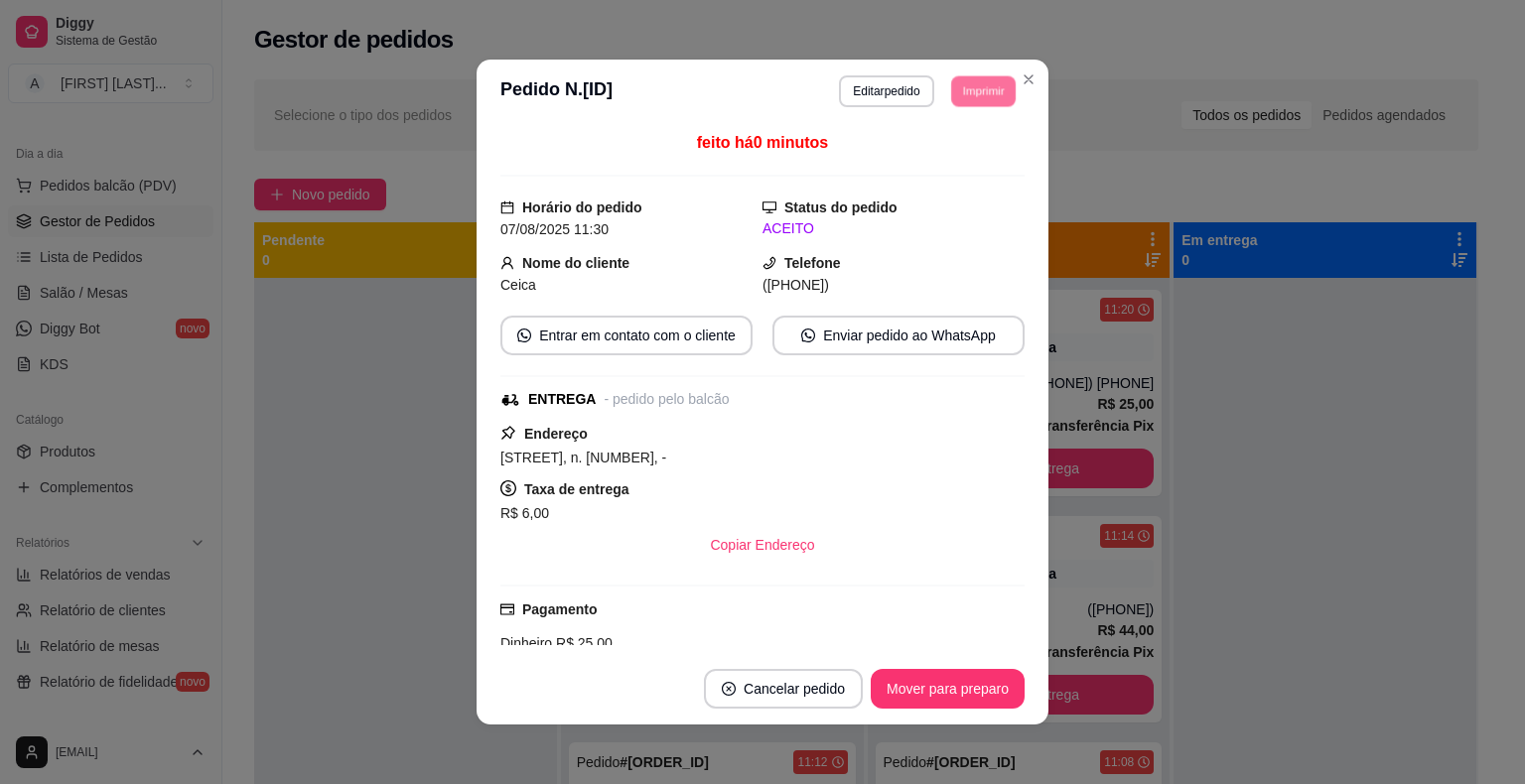 click on "IMPRESSORA" at bounding box center (955, 152) 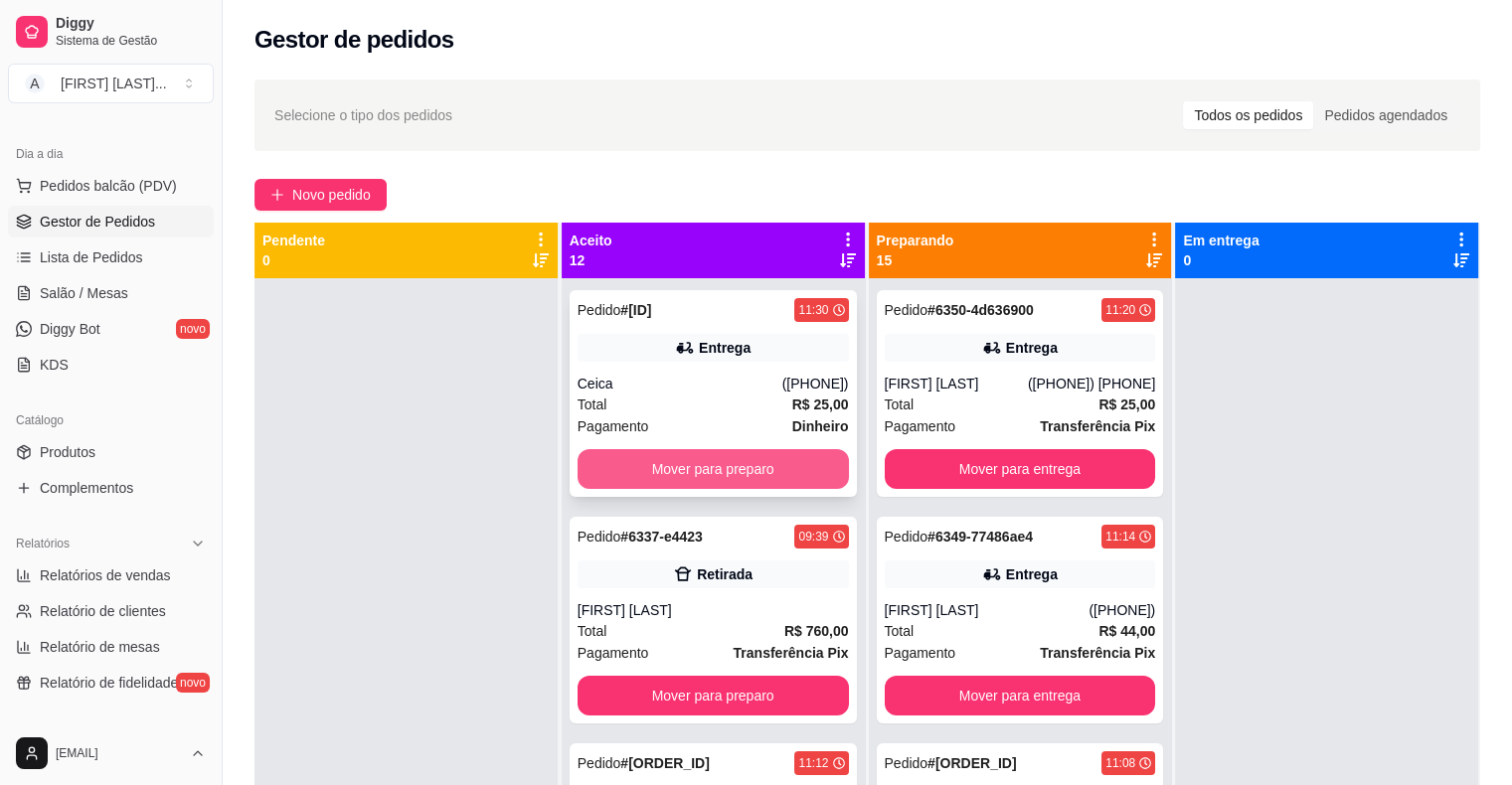 click on "Mover para preparo" at bounding box center (713, 469) 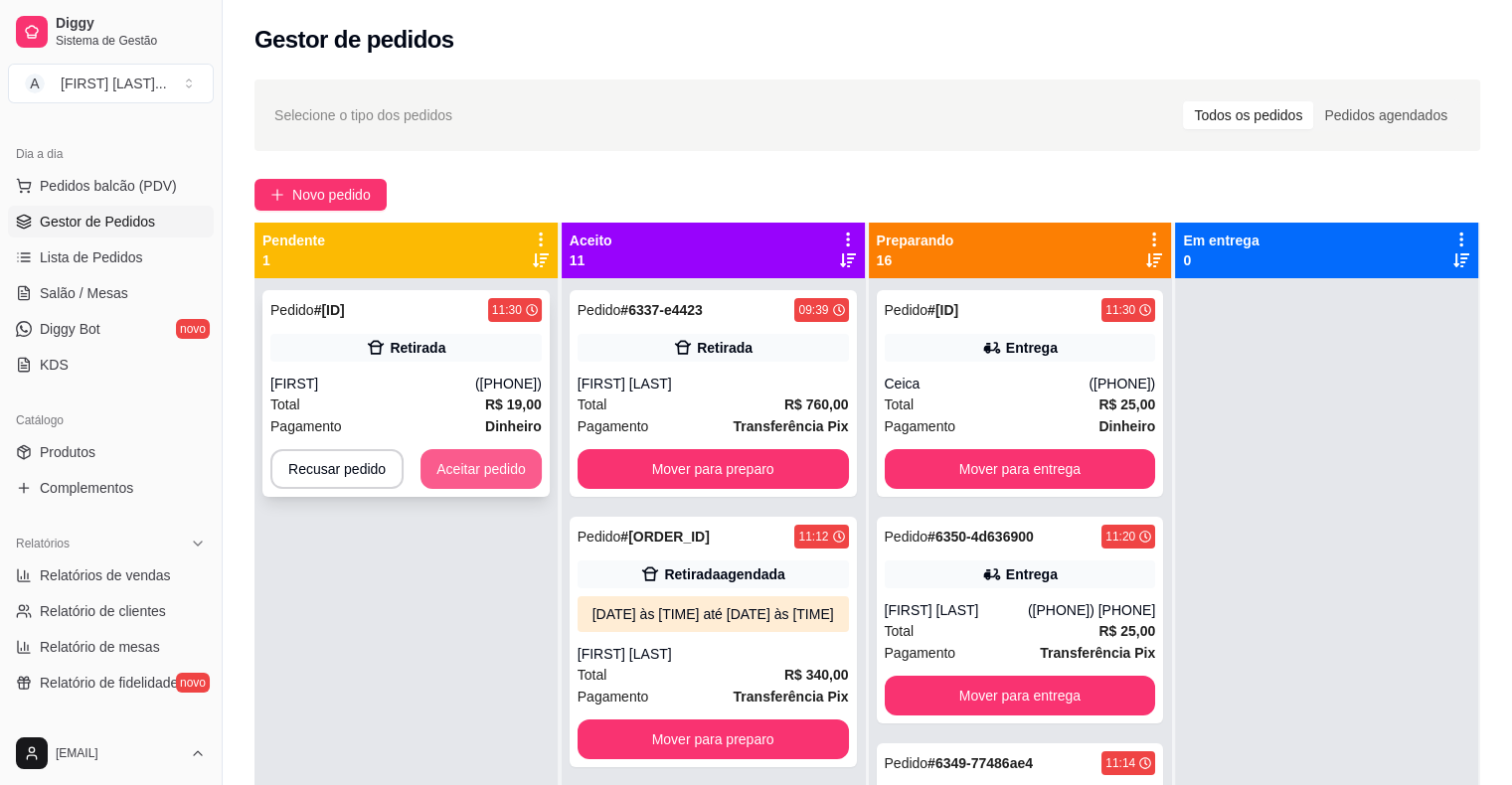 click on "Aceitar pedido" at bounding box center [481, 469] 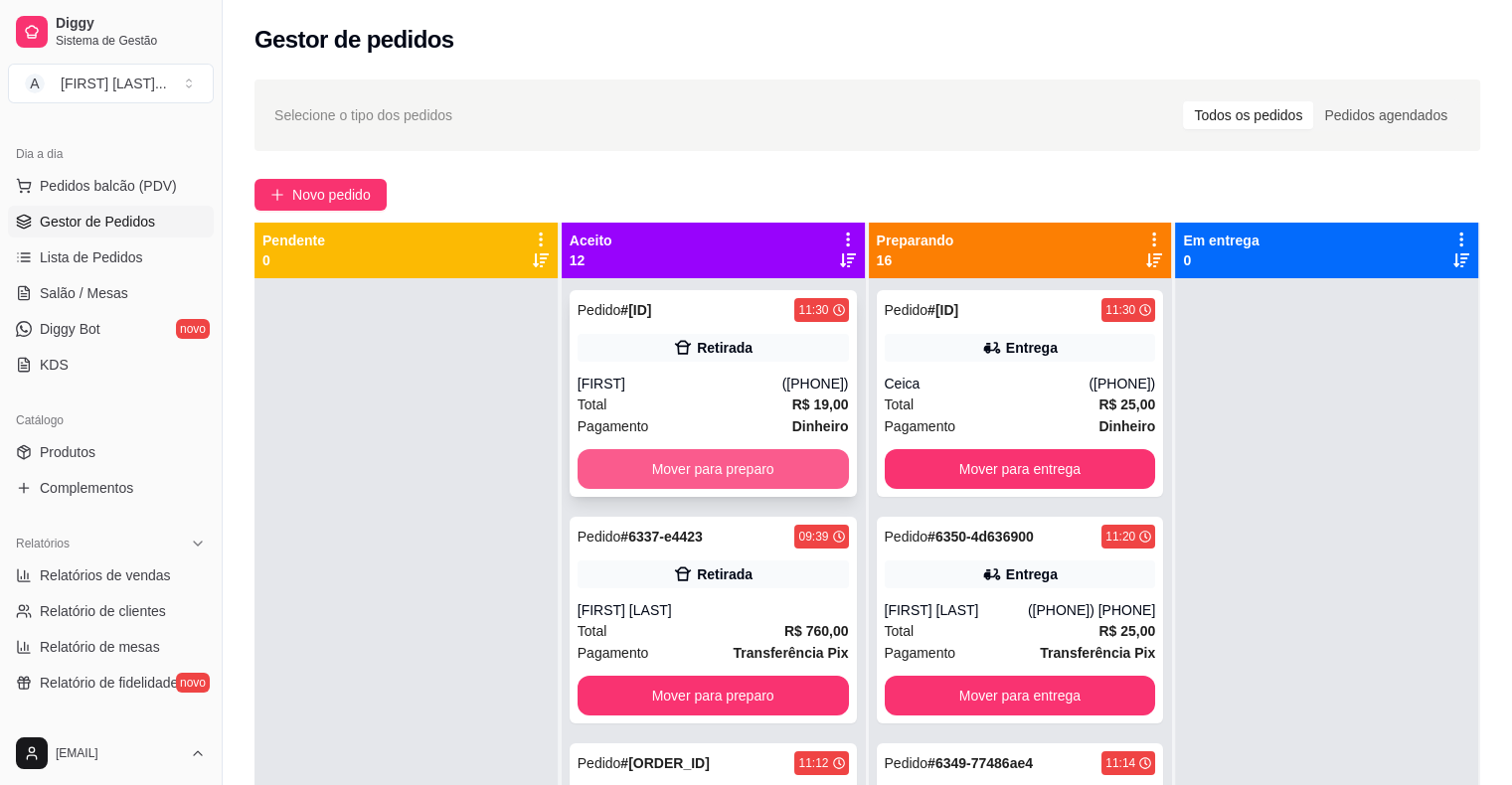 click on "Mover para preparo" at bounding box center [713, 469] 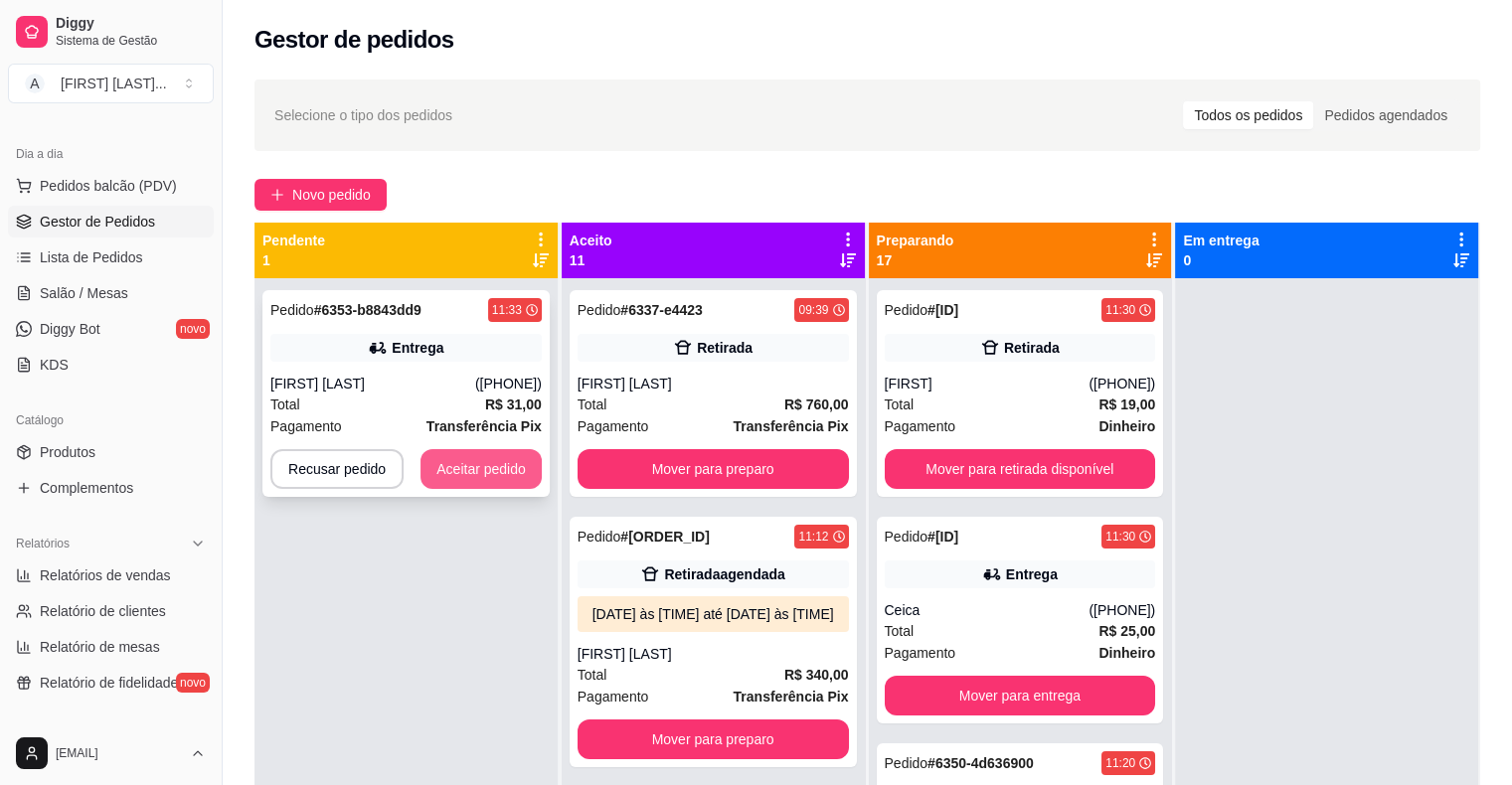 click on "Aceitar pedido" at bounding box center [481, 469] 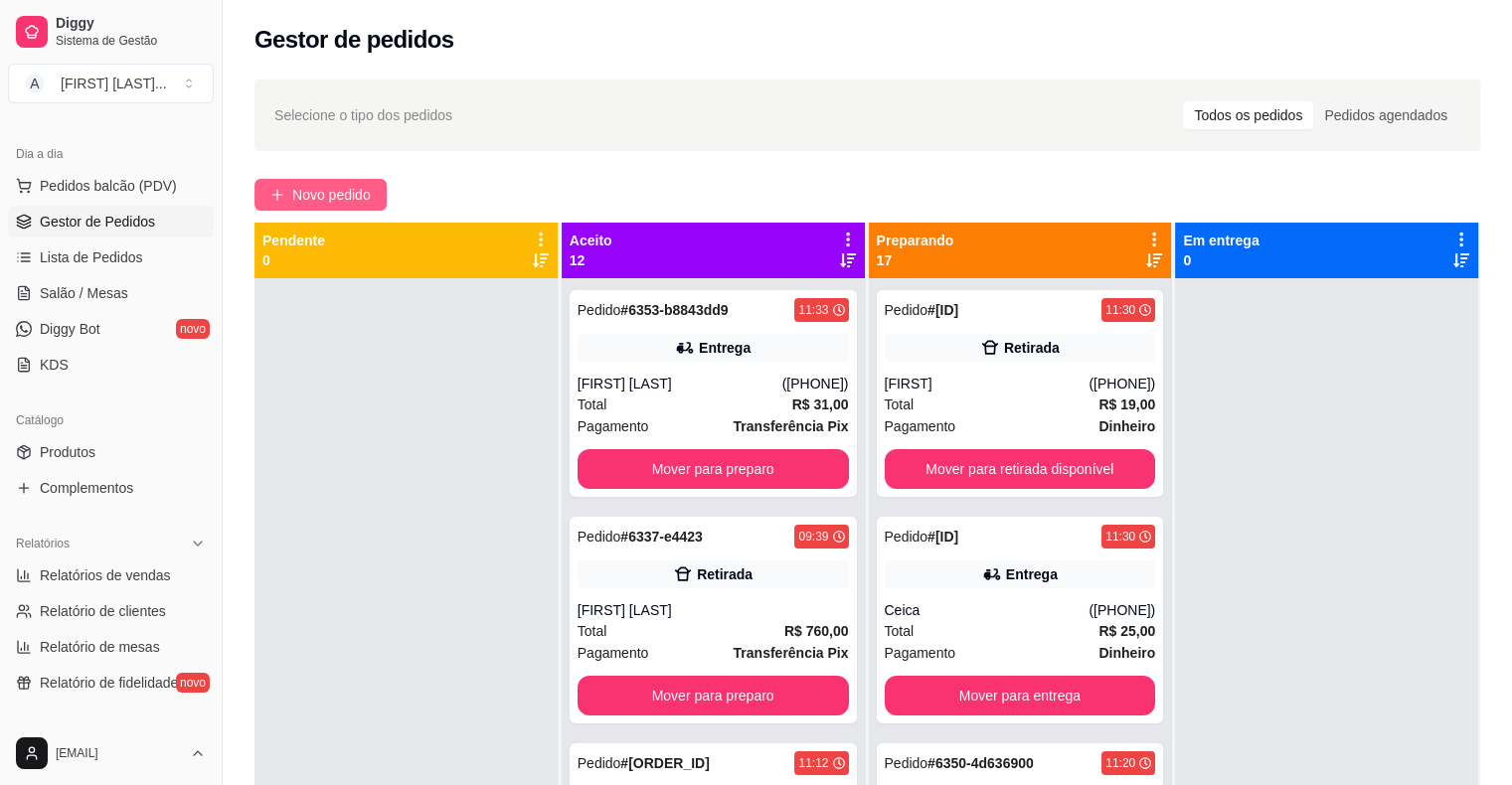 click on "Novo pedido" at bounding box center (331, 195) 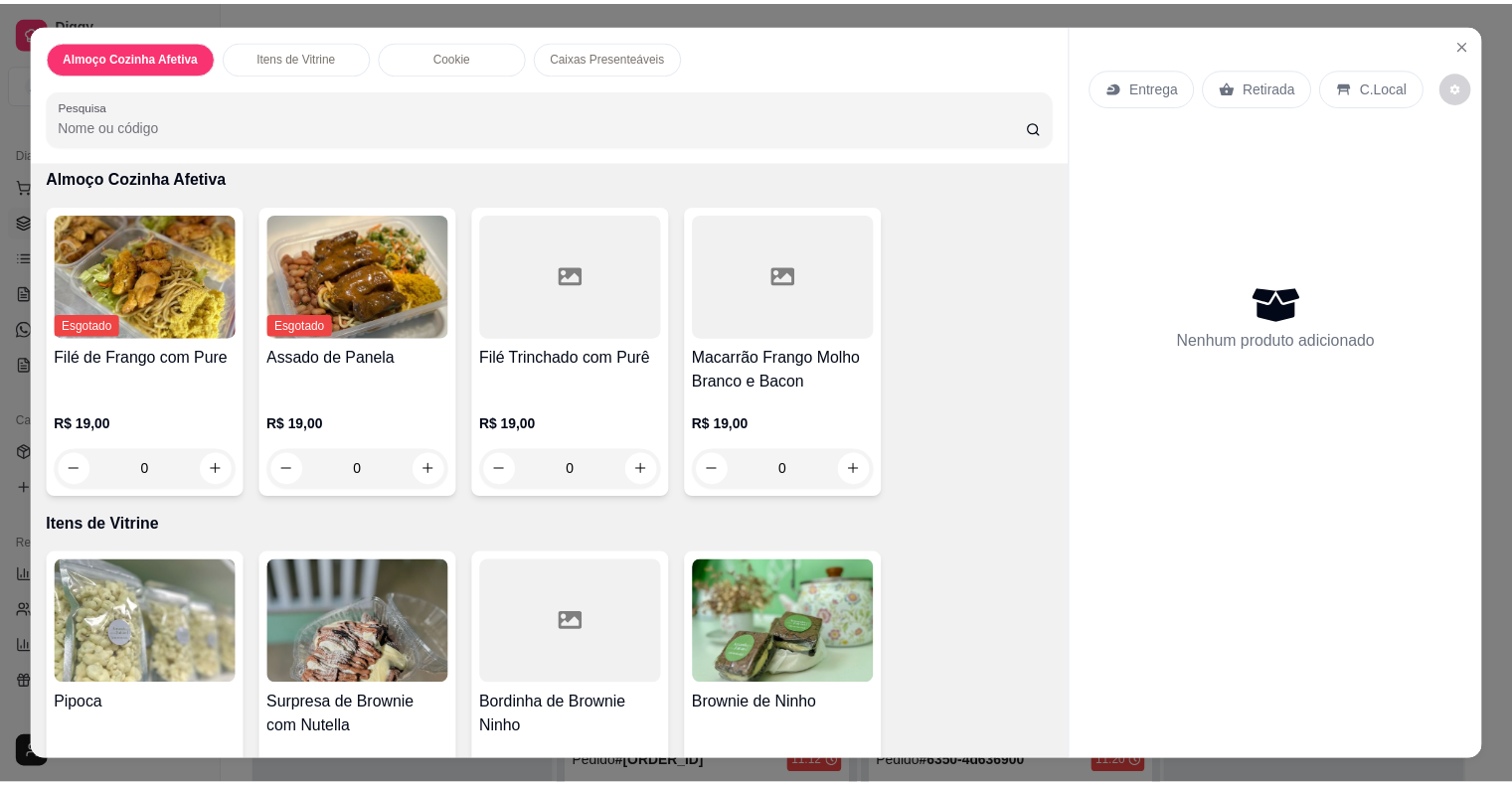 scroll, scrollTop: 199, scrollLeft: 0, axis: vertical 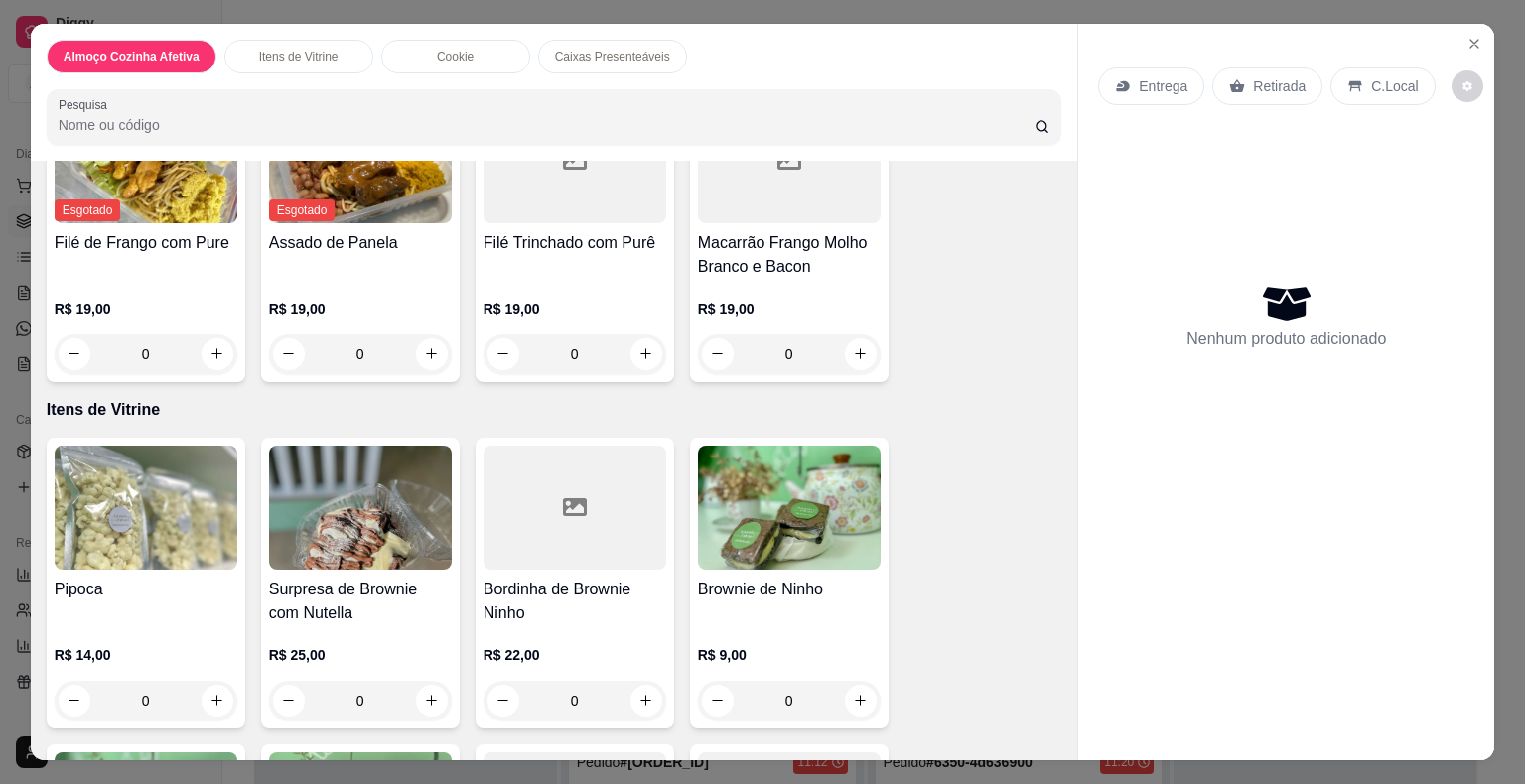 click at bounding box center [360, 507] 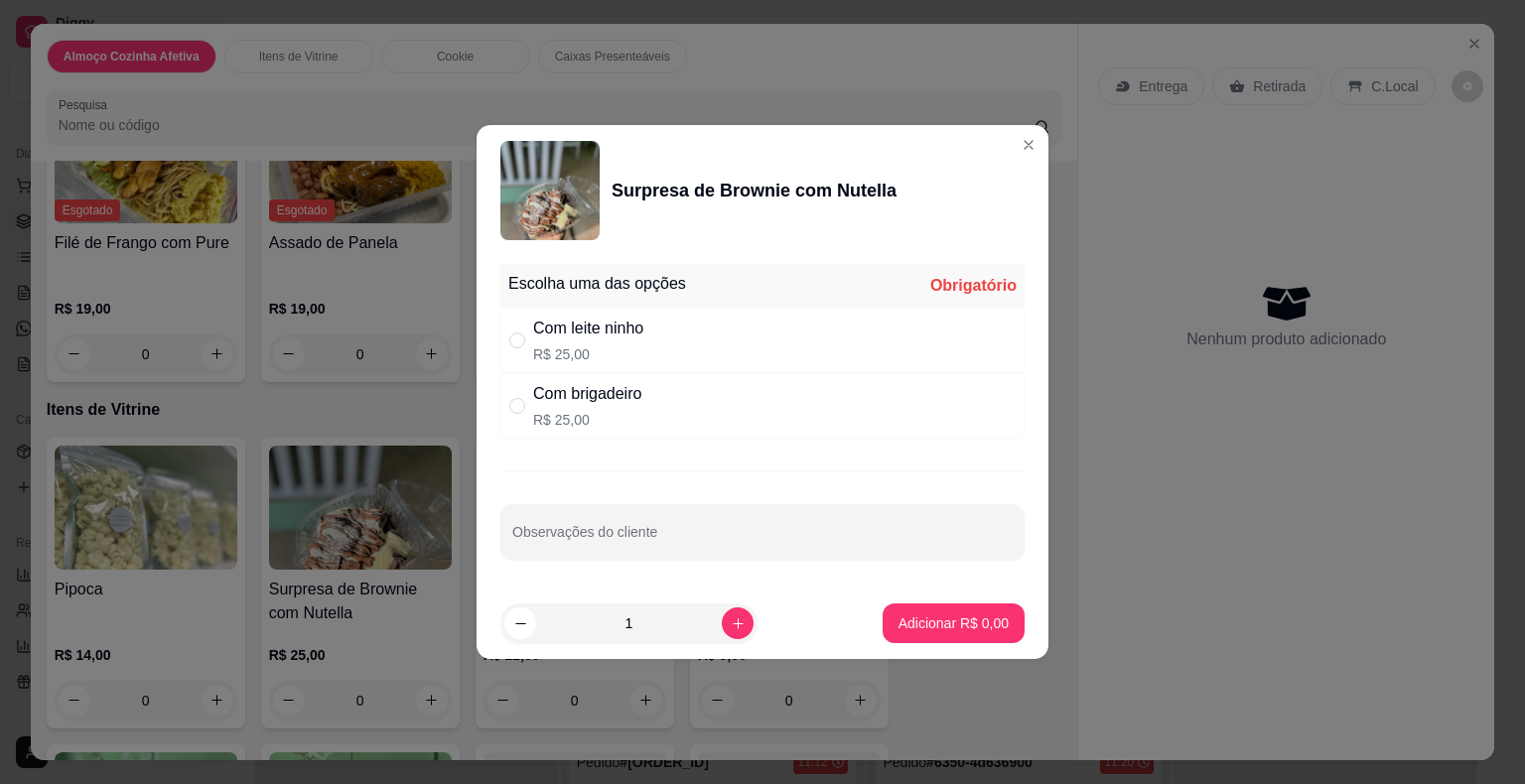 click on "Com leite ninho R$ 25,00" at bounding box center [762, 340] 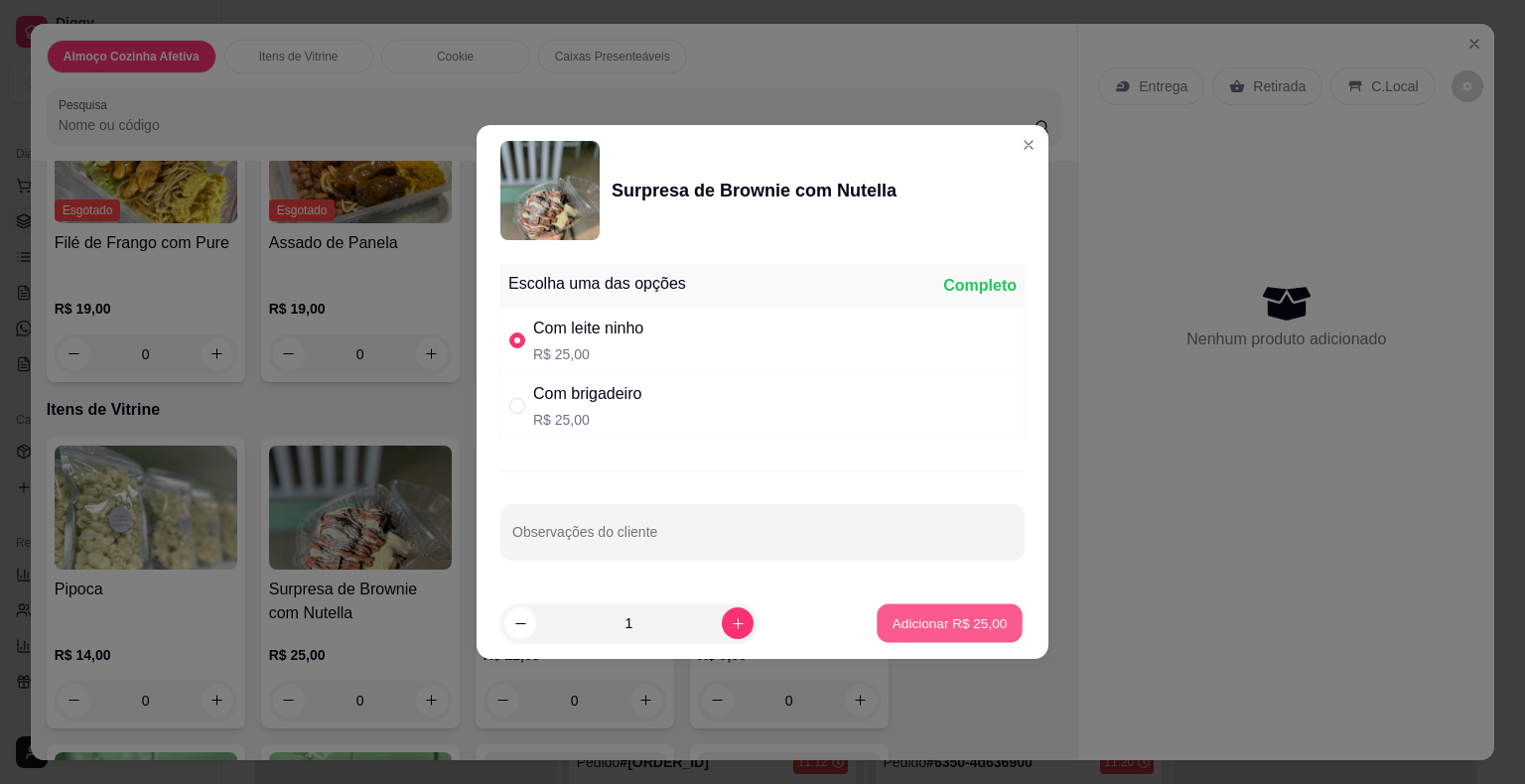click on "Adicionar   R$ 25,00" at bounding box center (950, 622) 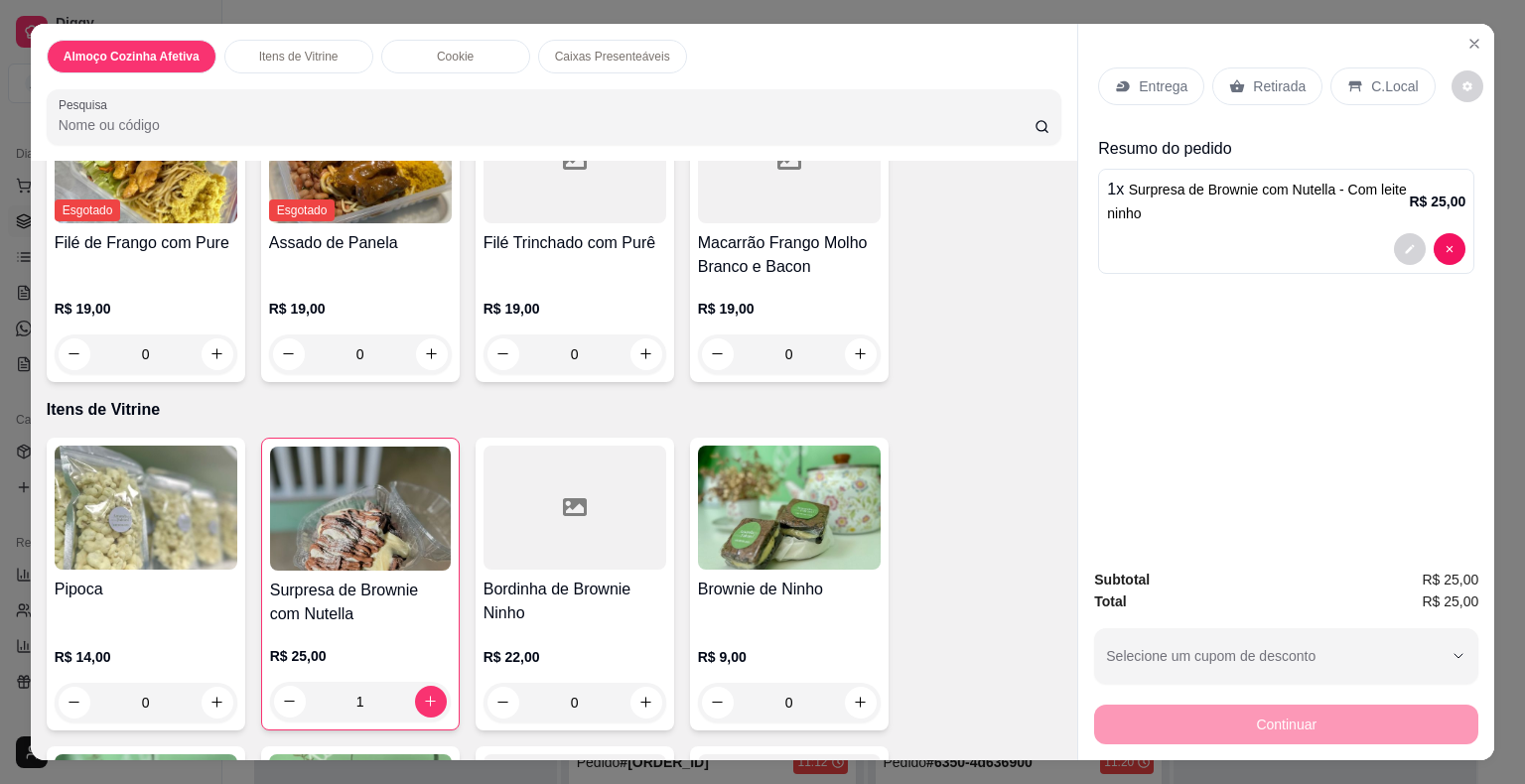 click on "Retirada" at bounding box center [1279, 86] 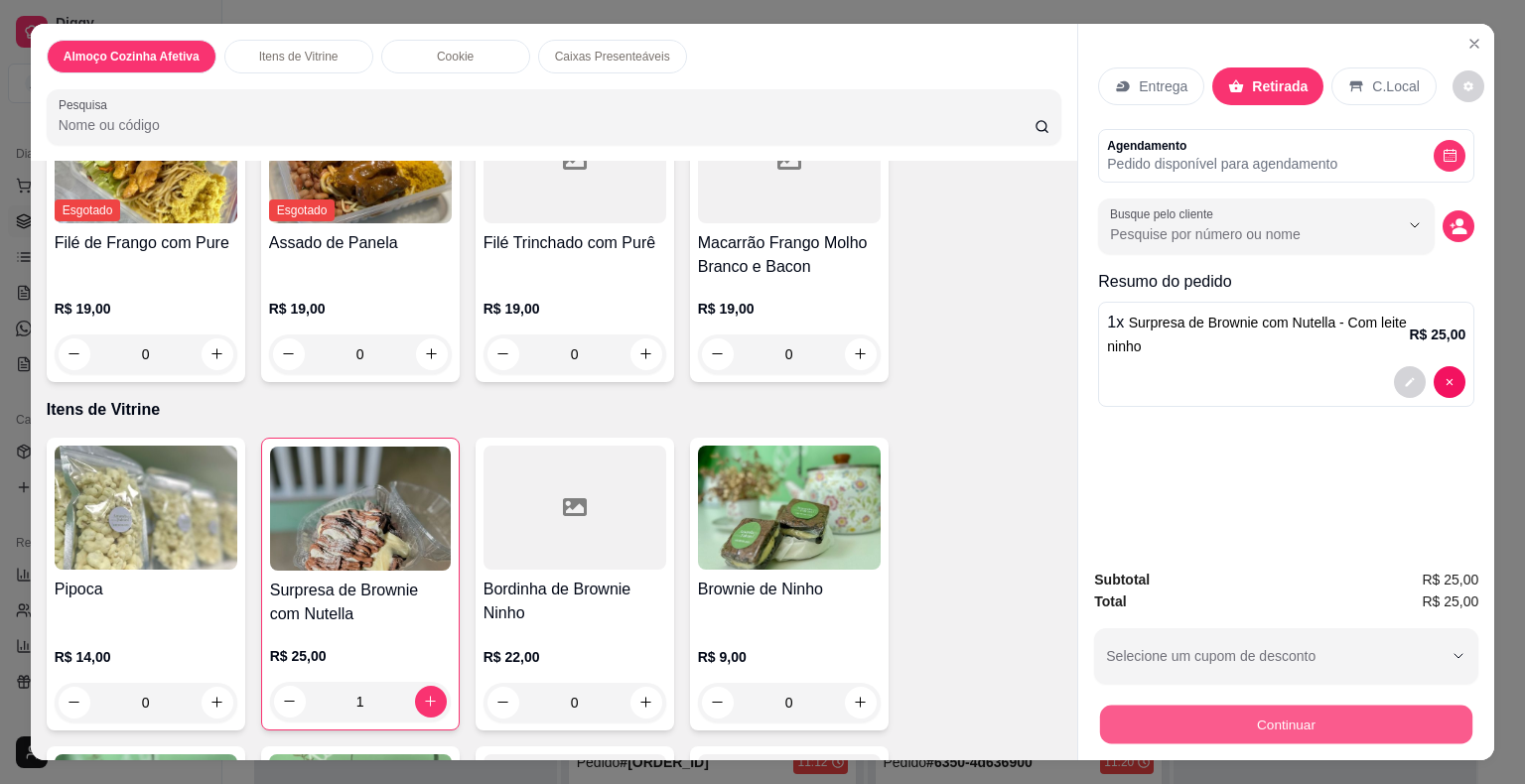 click on "Continuar" at bounding box center (1286, 724) 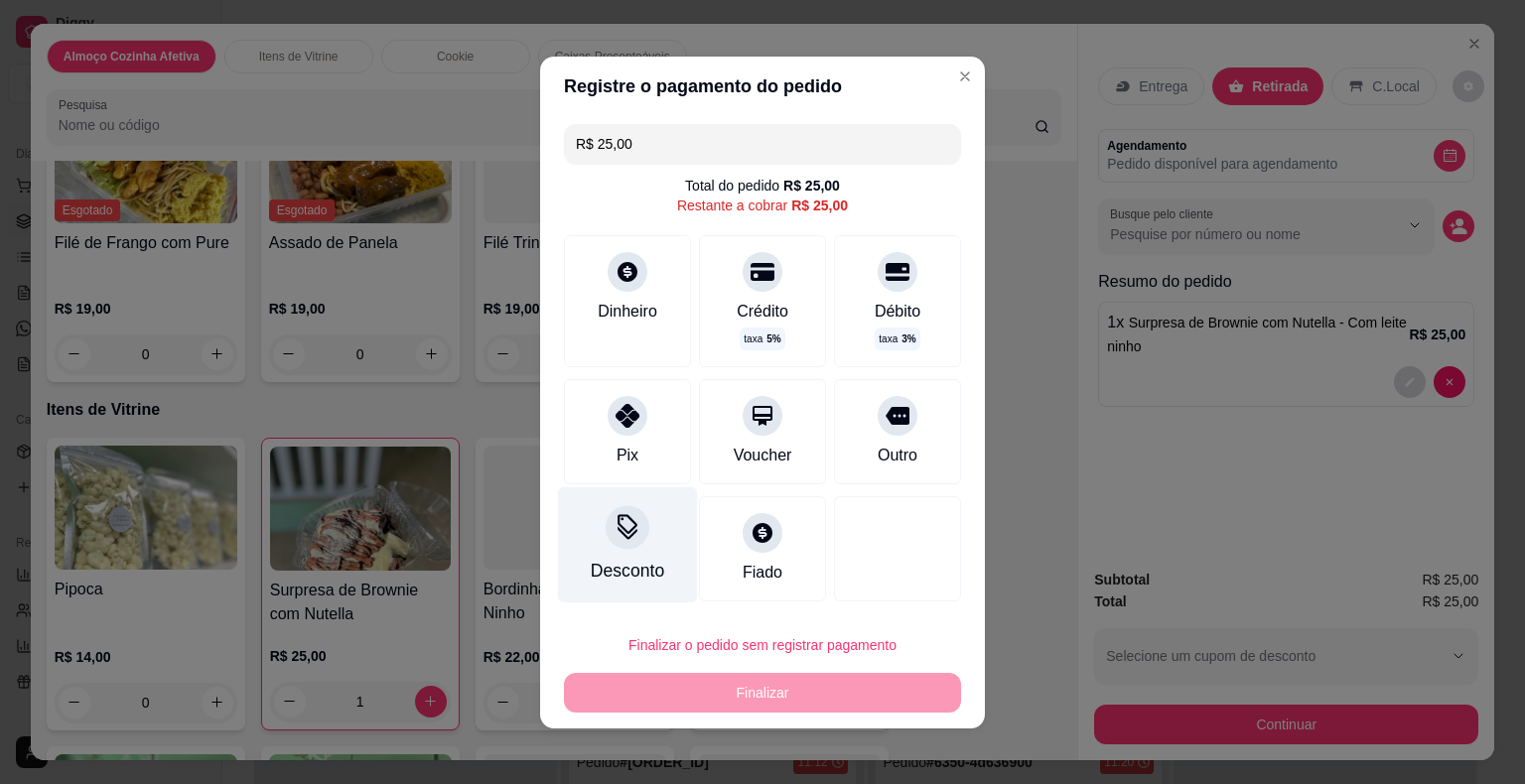 drag, startPoint x: 627, startPoint y: 394, endPoint x: 667, endPoint y: 526, distance: 137.92752 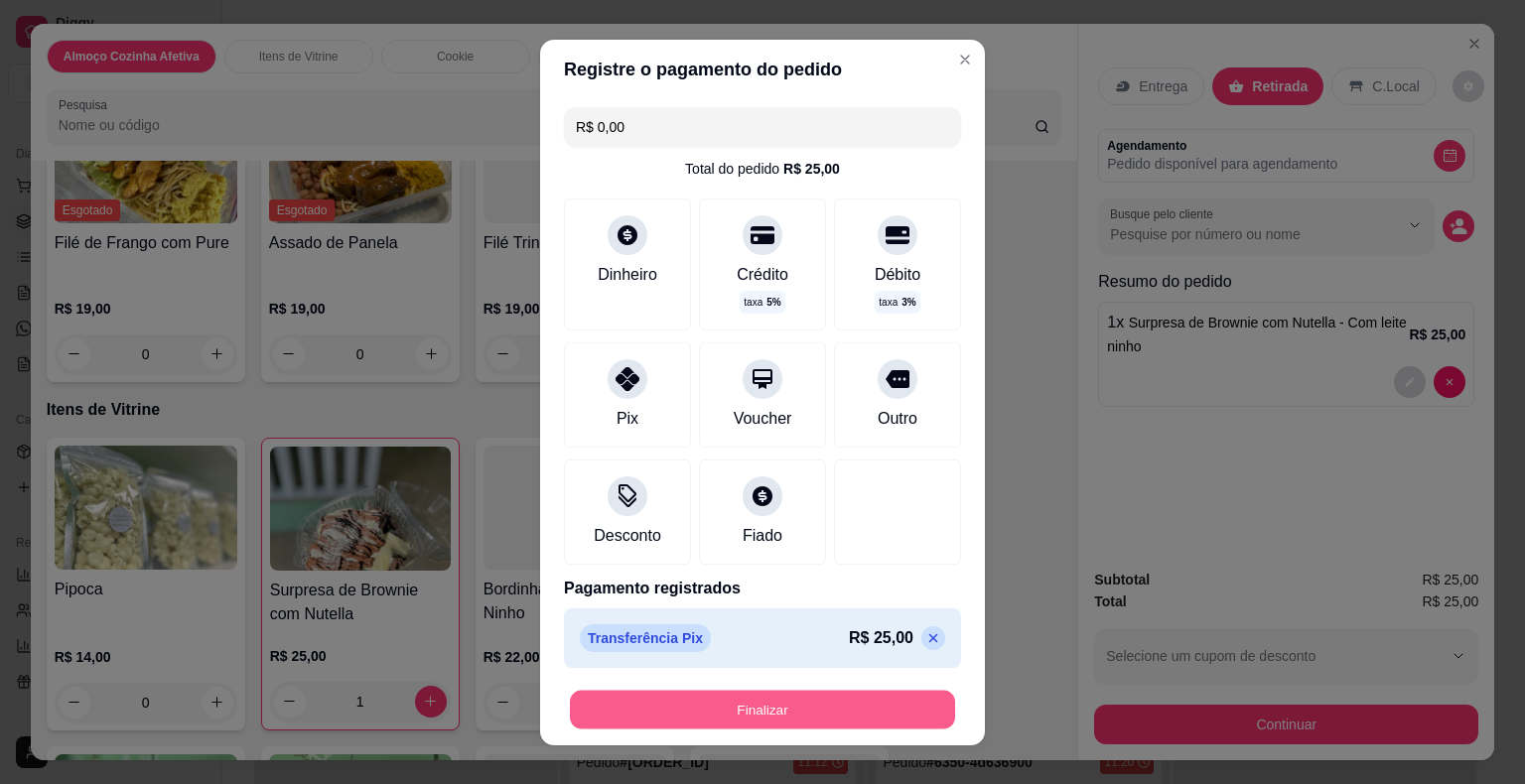 click on "Finalizar" at bounding box center (762, 709) 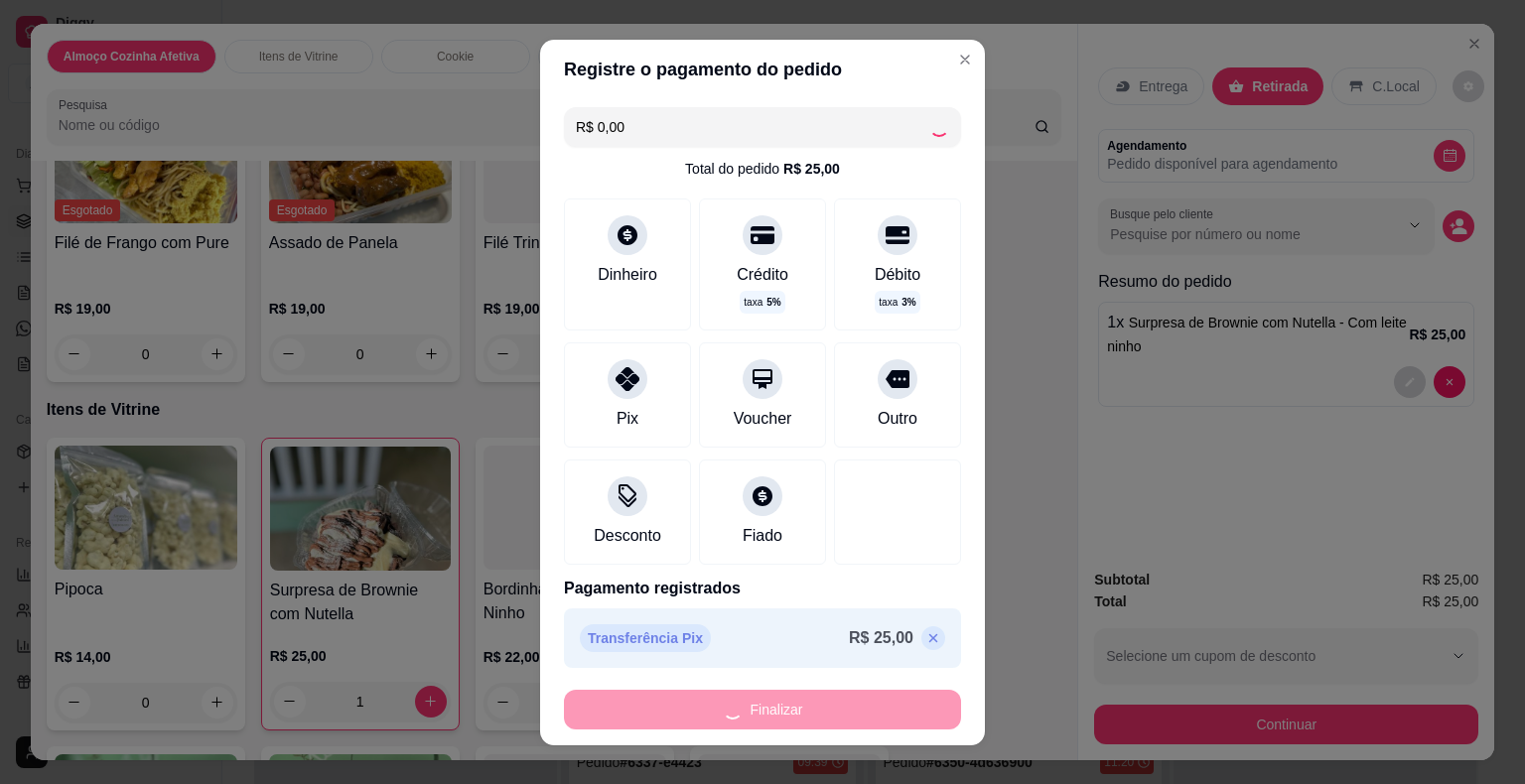 type on "0" 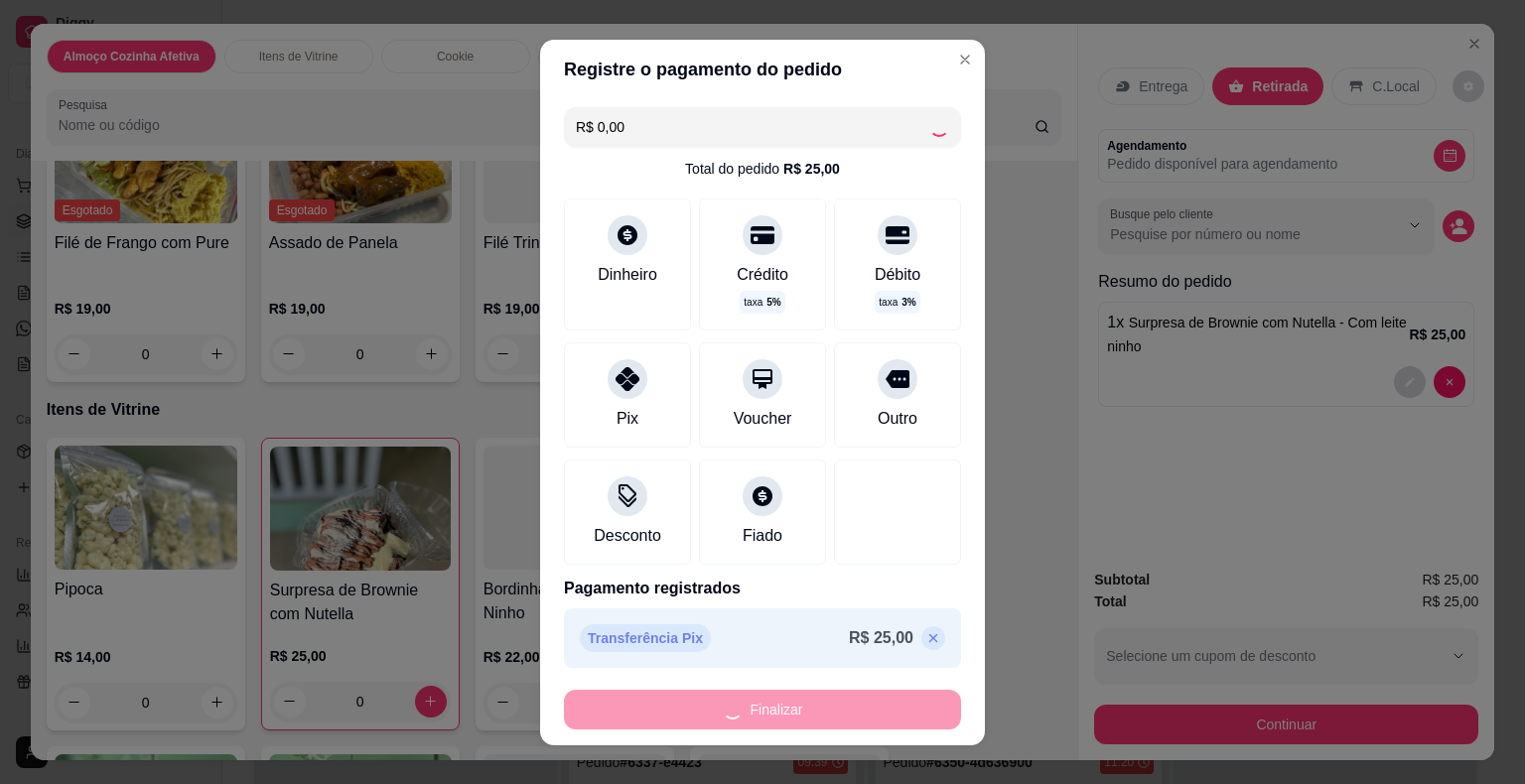 type on "-R$ 25,00" 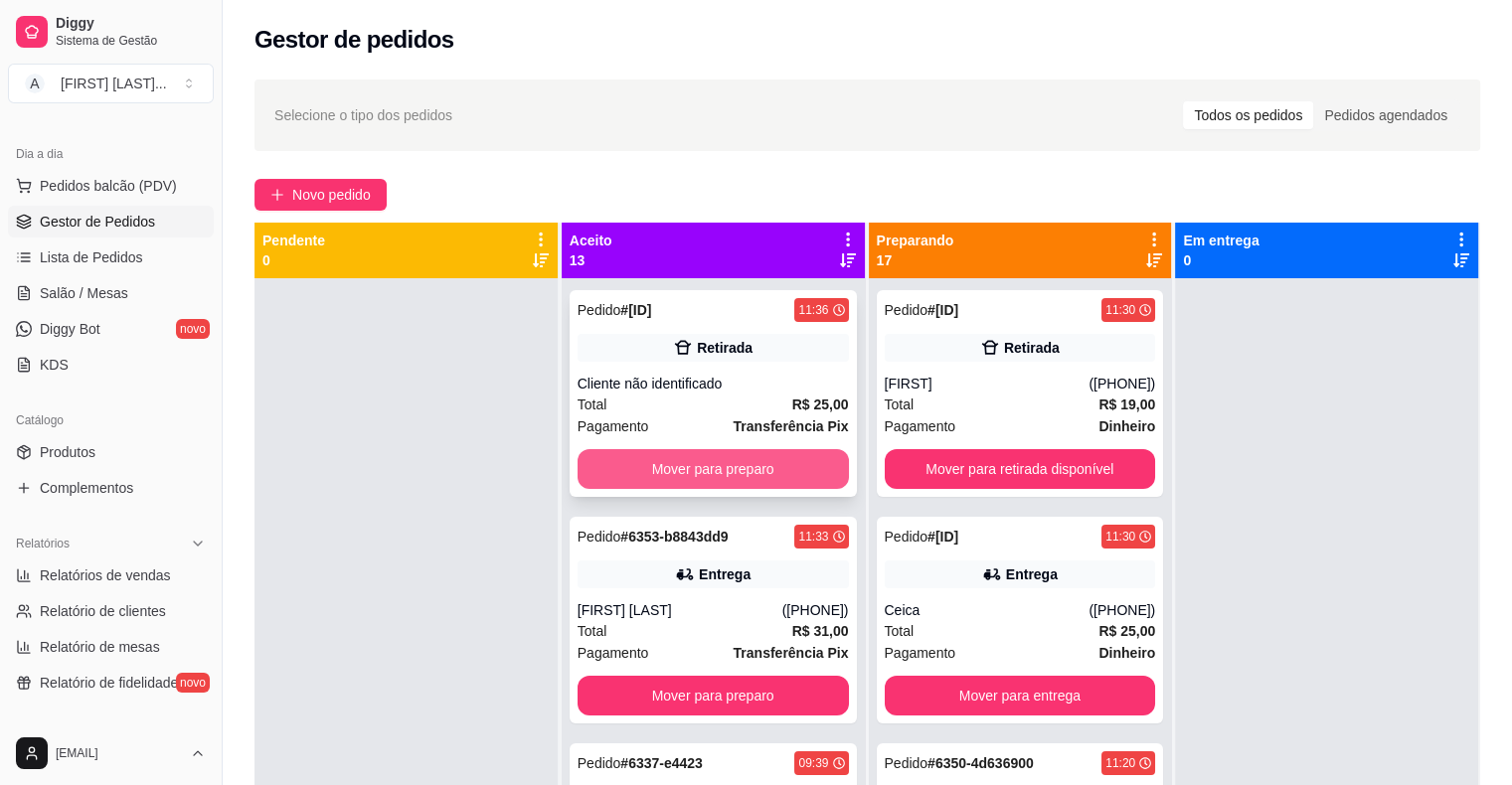 click on "Mover para preparo" at bounding box center [713, 469] 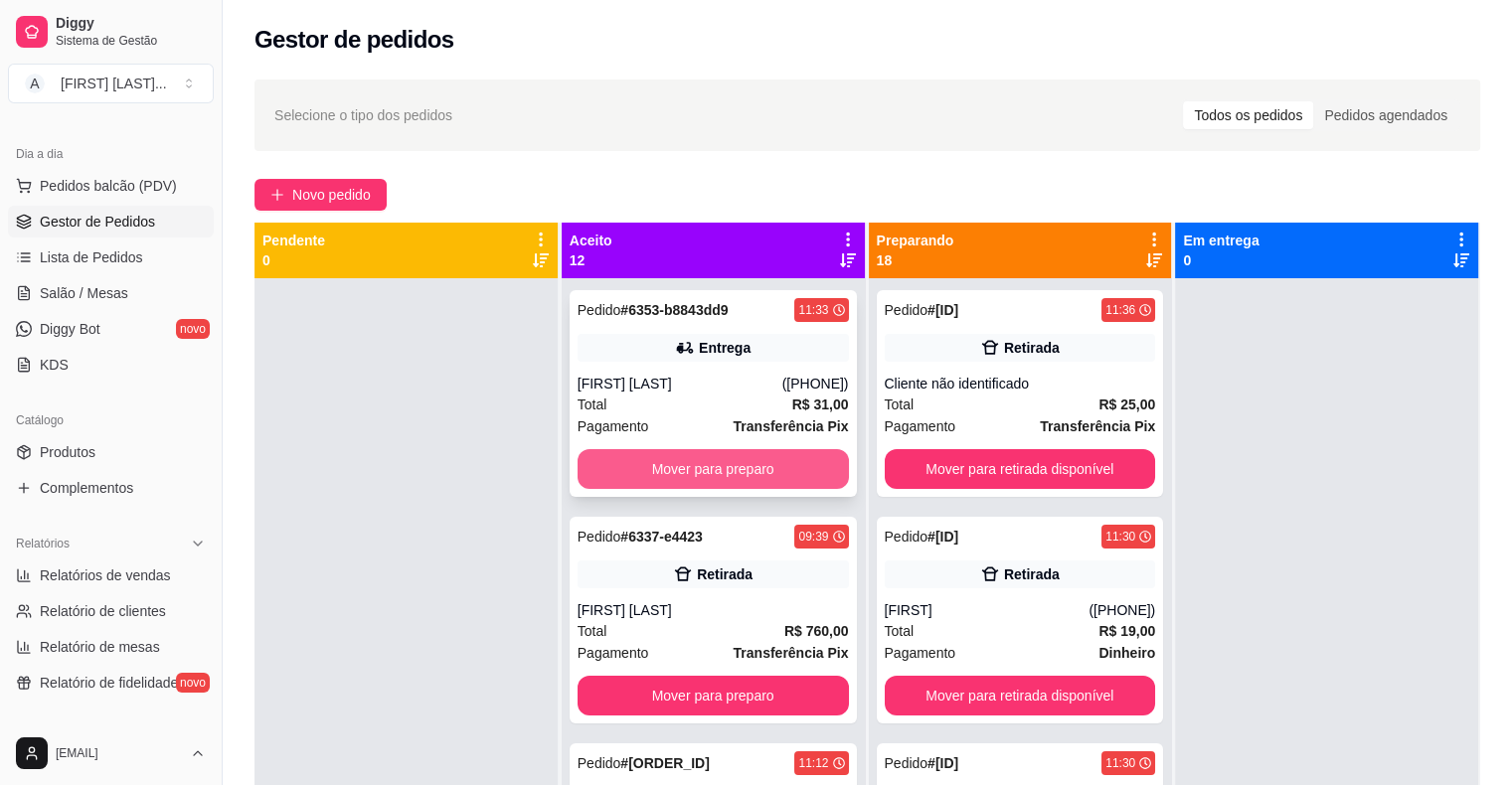 click on "Mover para preparo" at bounding box center (713, 469) 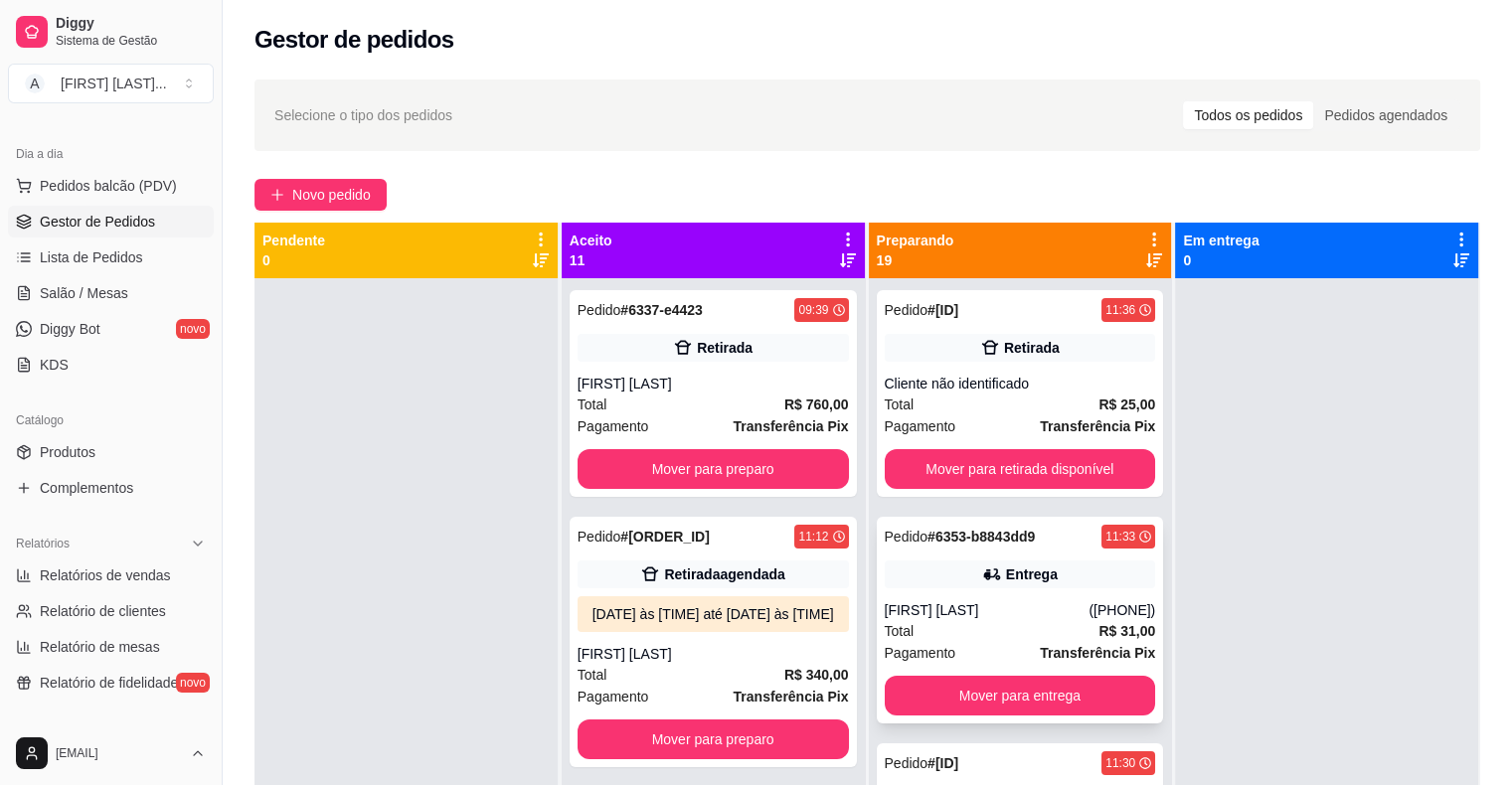 click on "Entrega" at bounding box center (1020, 574) 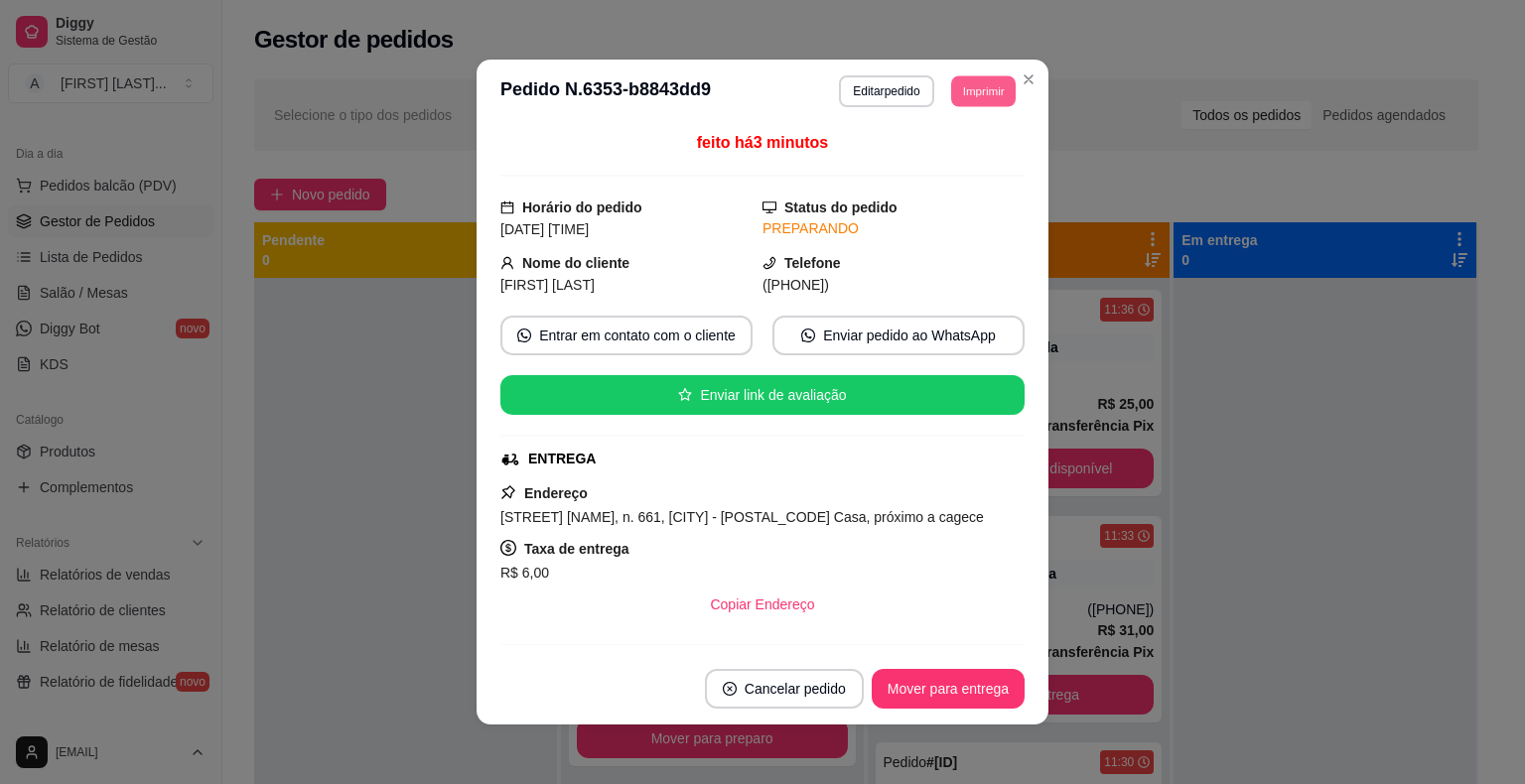 click on "Imprimir" at bounding box center [983, 90] 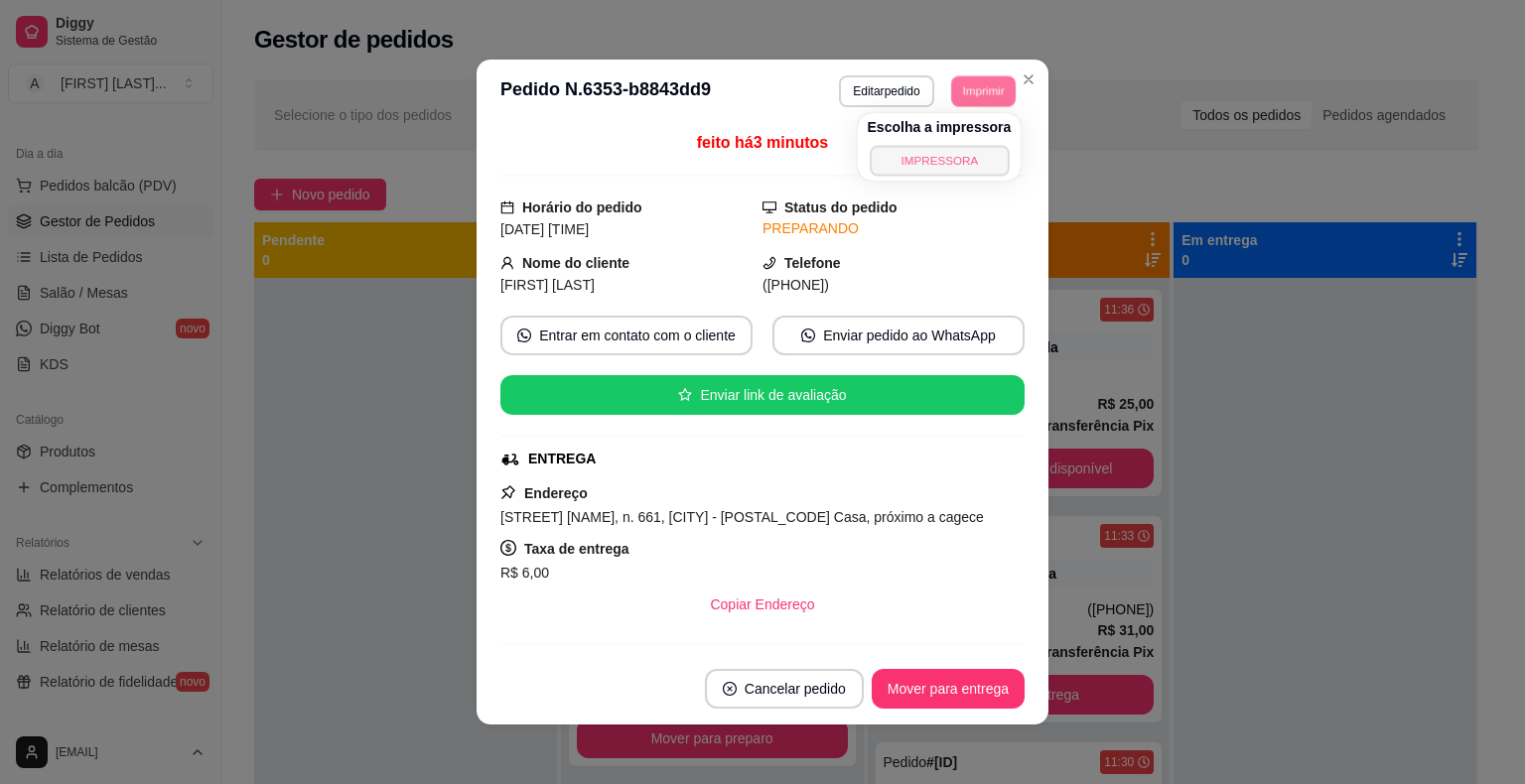 click on "IMPRESSORA" at bounding box center (939, 160) 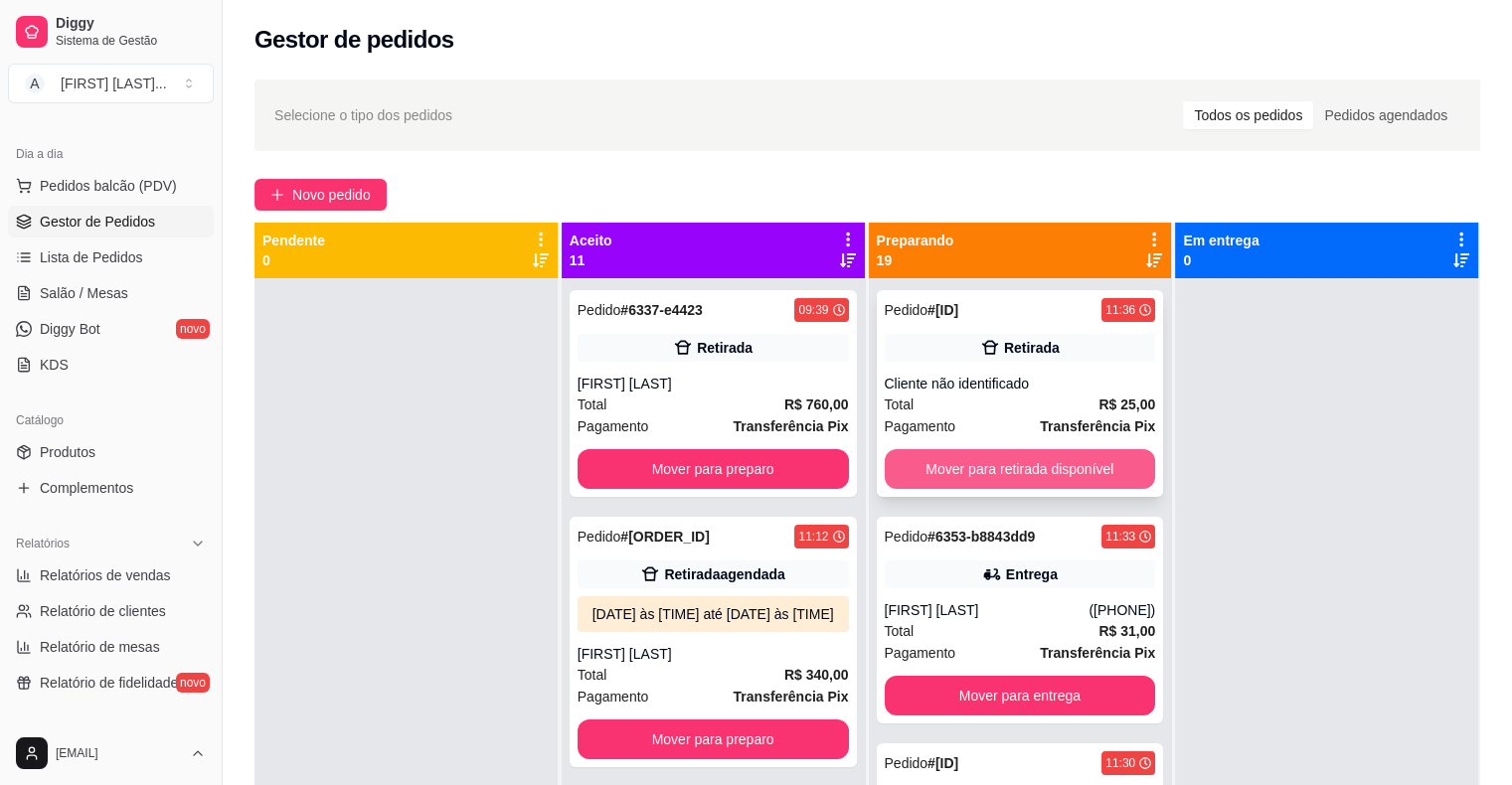 click on "Mover para retirada disponível" at bounding box center [1020, 469] 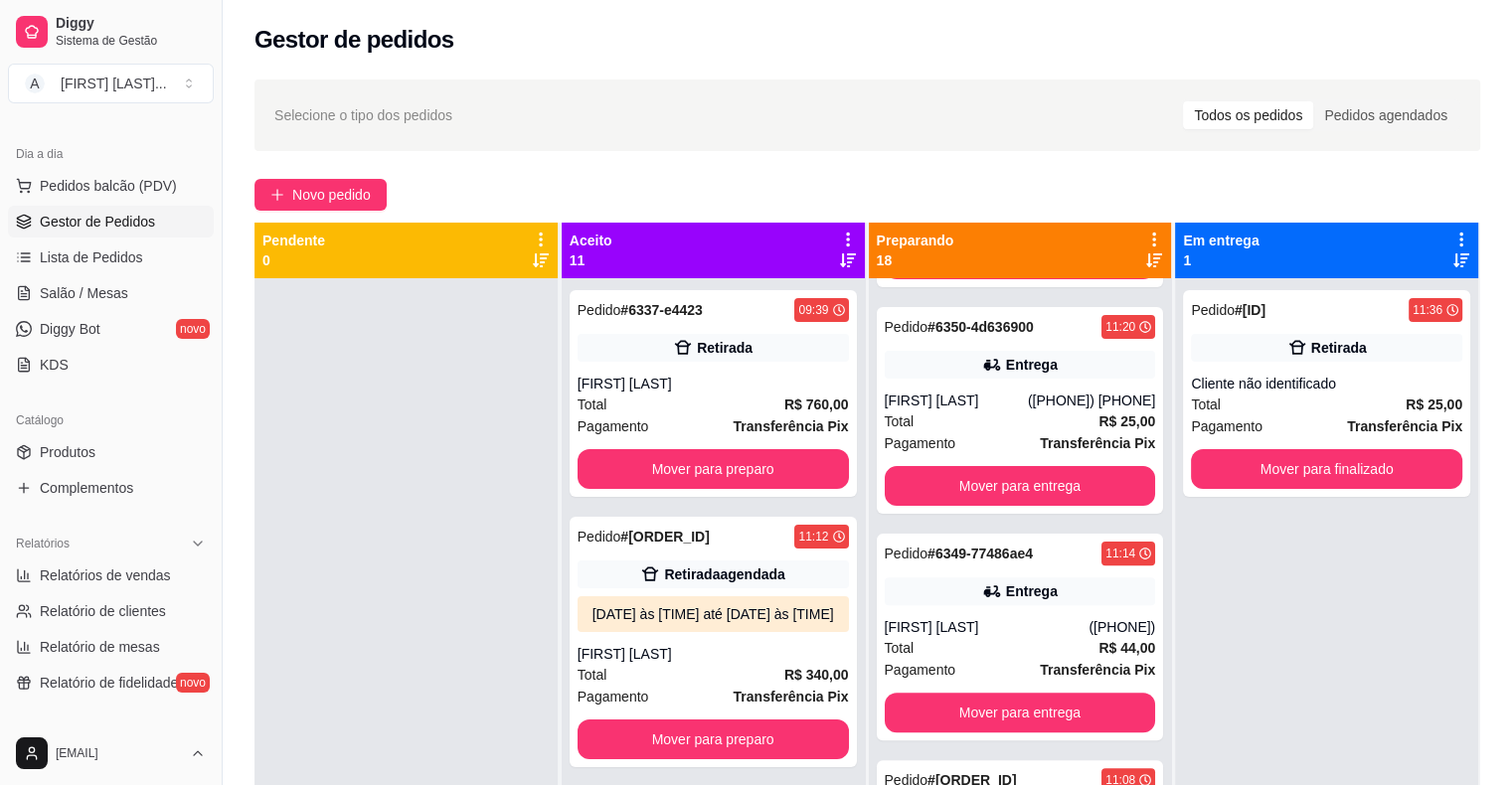 scroll, scrollTop: 696, scrollLeft: 0, axis: vertical 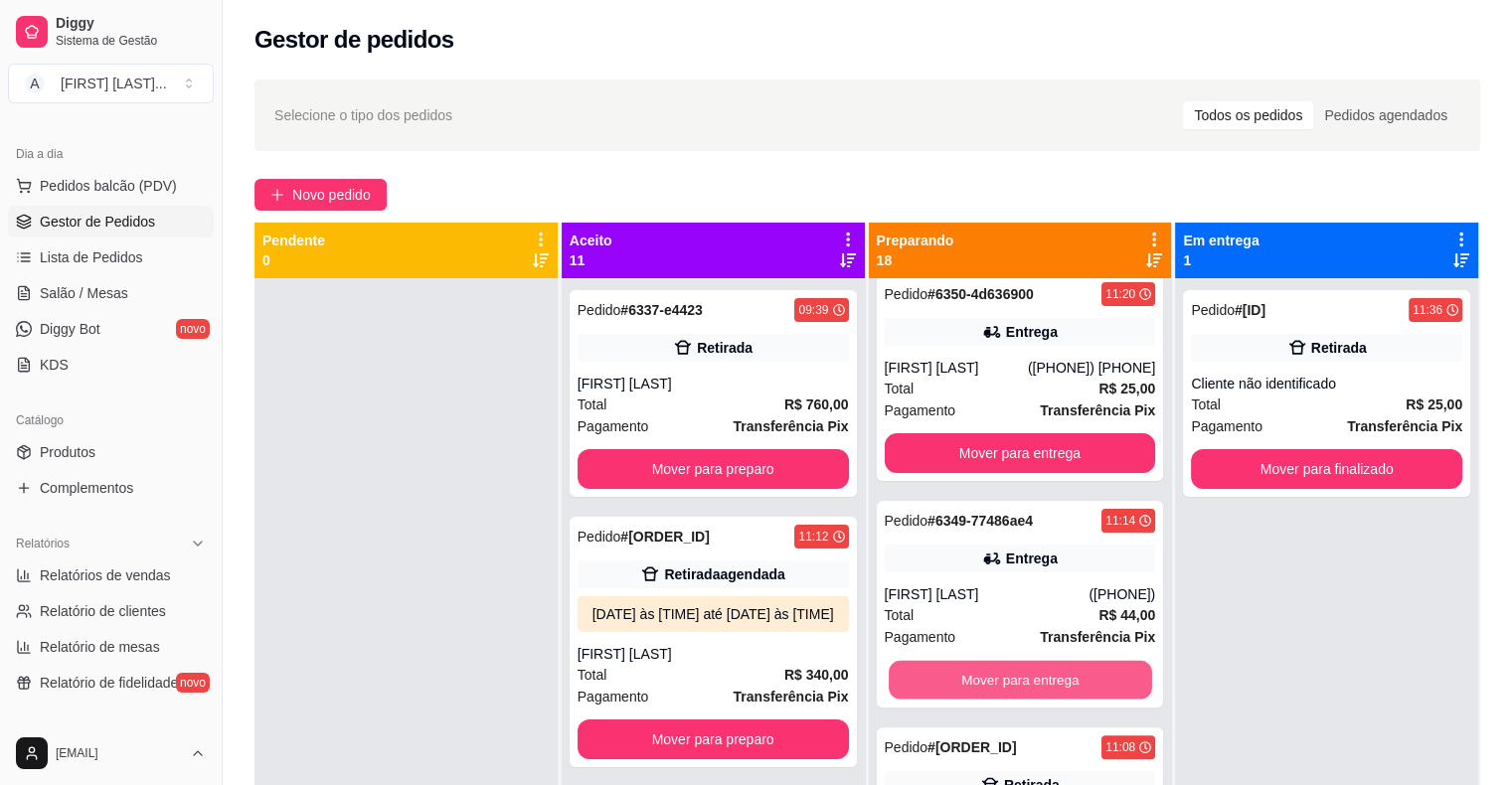click on "Mover para entrega" at bounding box center [1020, 680] 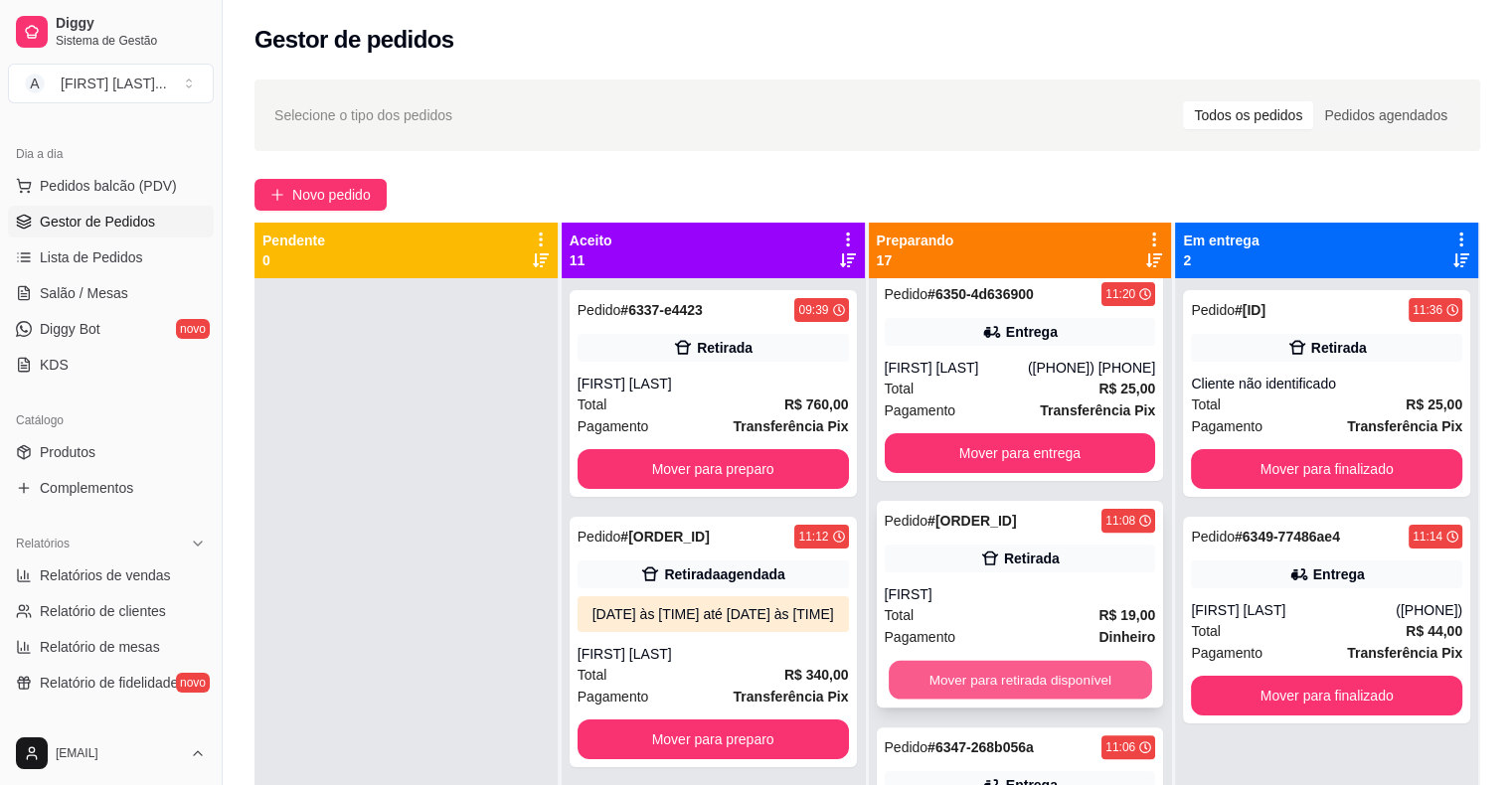 click on "Mover para retirada disponível" at bounding box center [1020, 680] 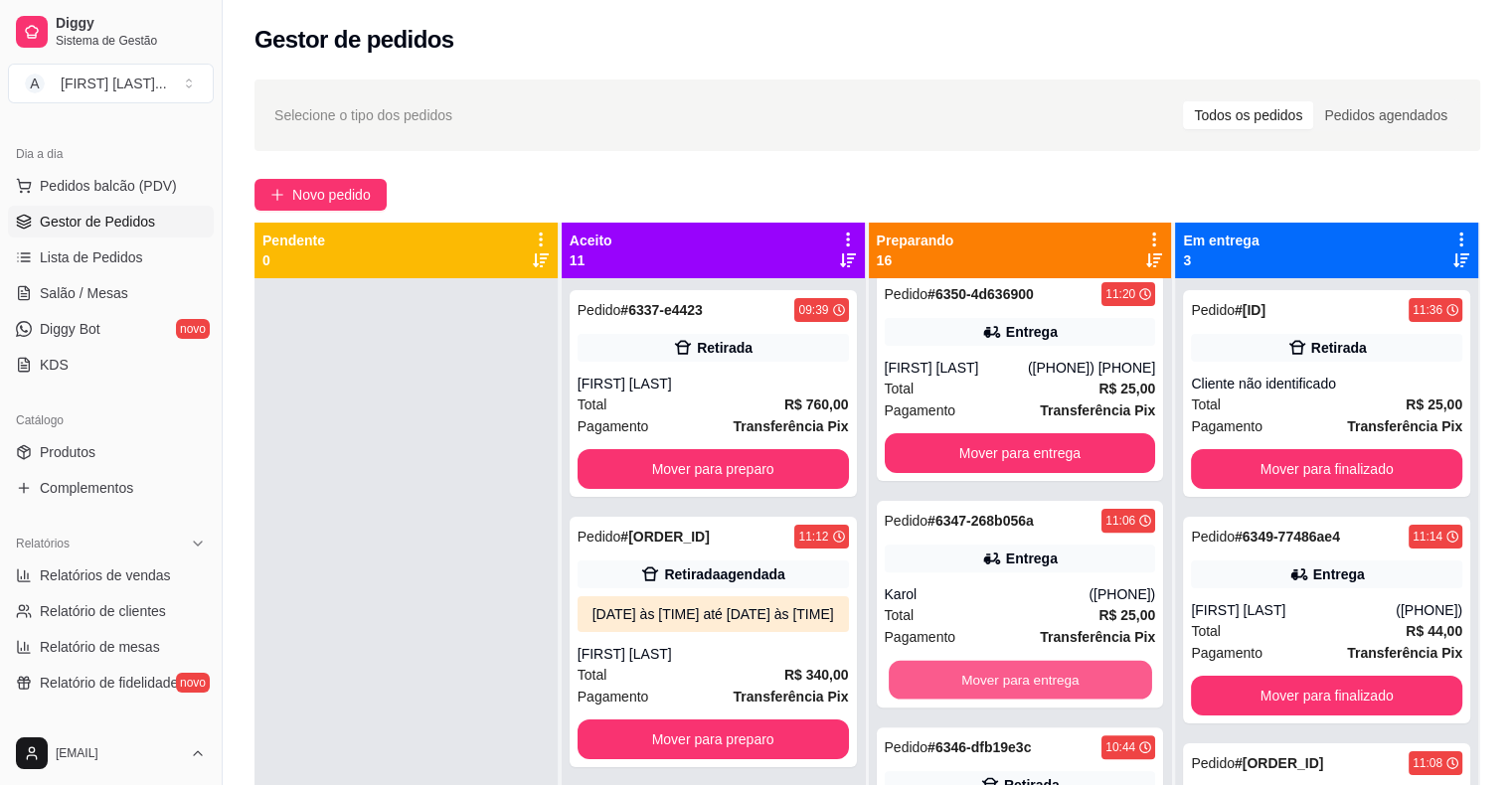 click on "Mover para entrega" at bounding box center (1020, 680) 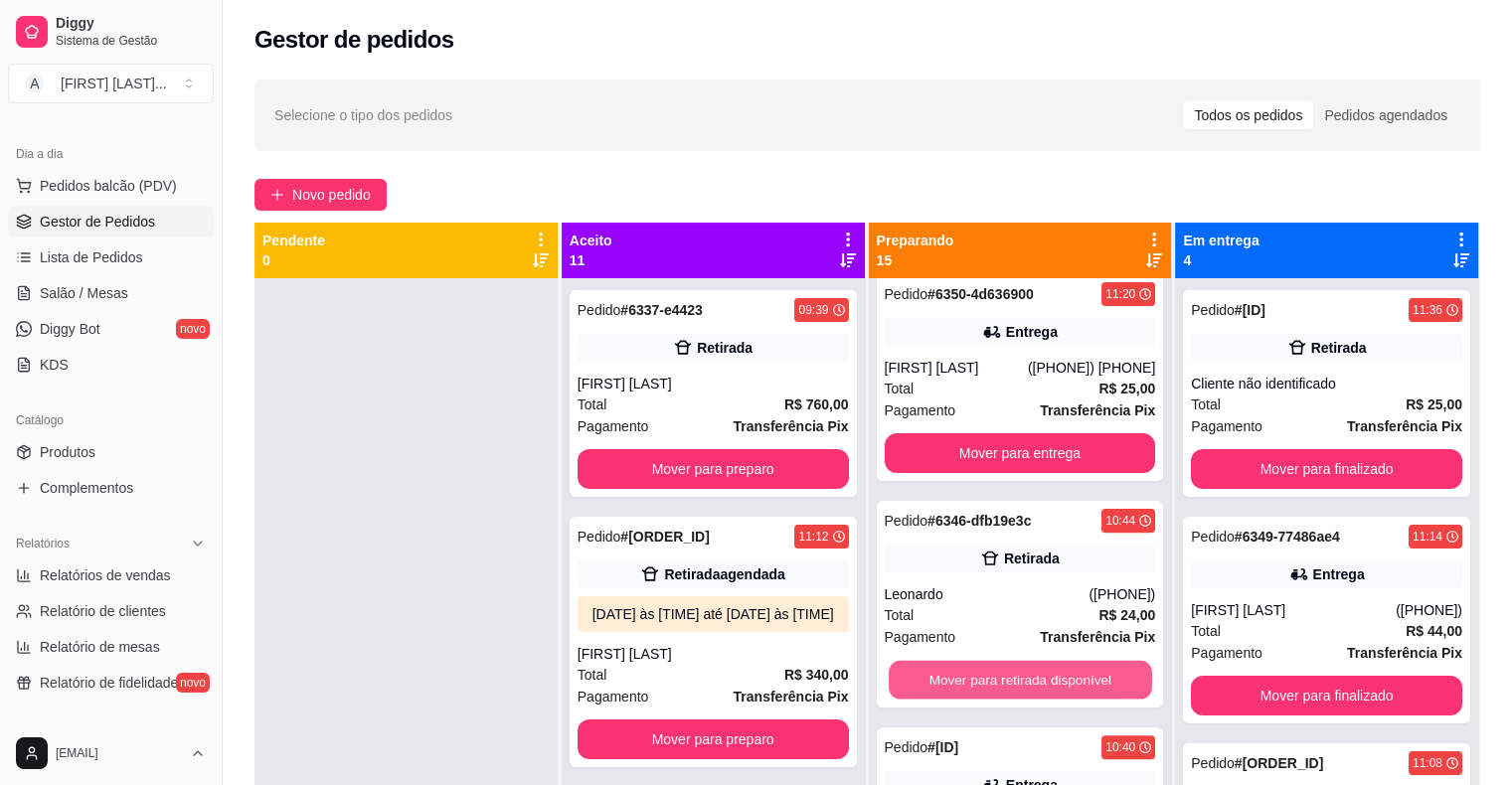 click on "Mover para retirada disponível" at bounding box center (1020, 680) 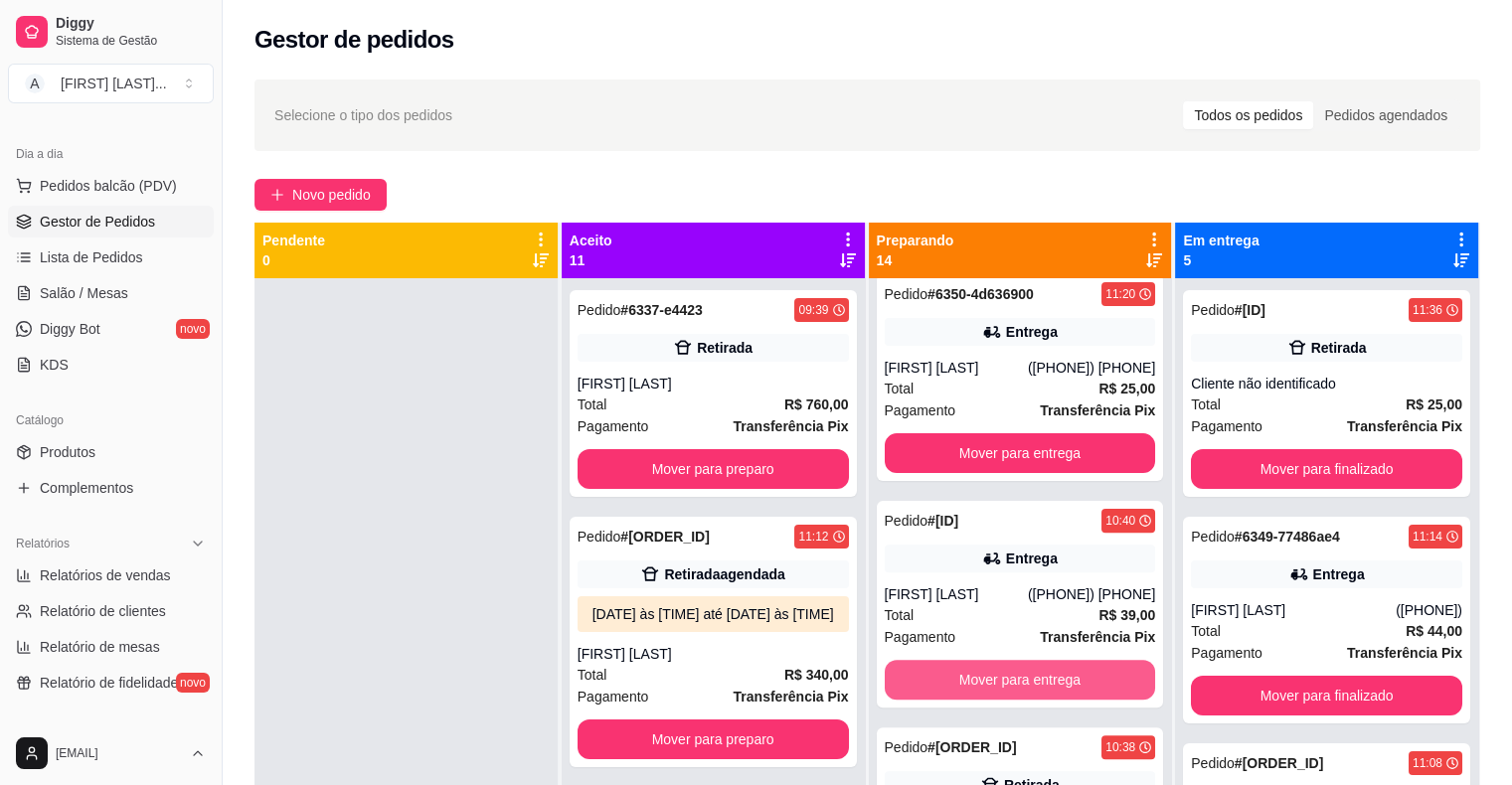 click on "Mover para entrega" at bounding box center [1020, 680] 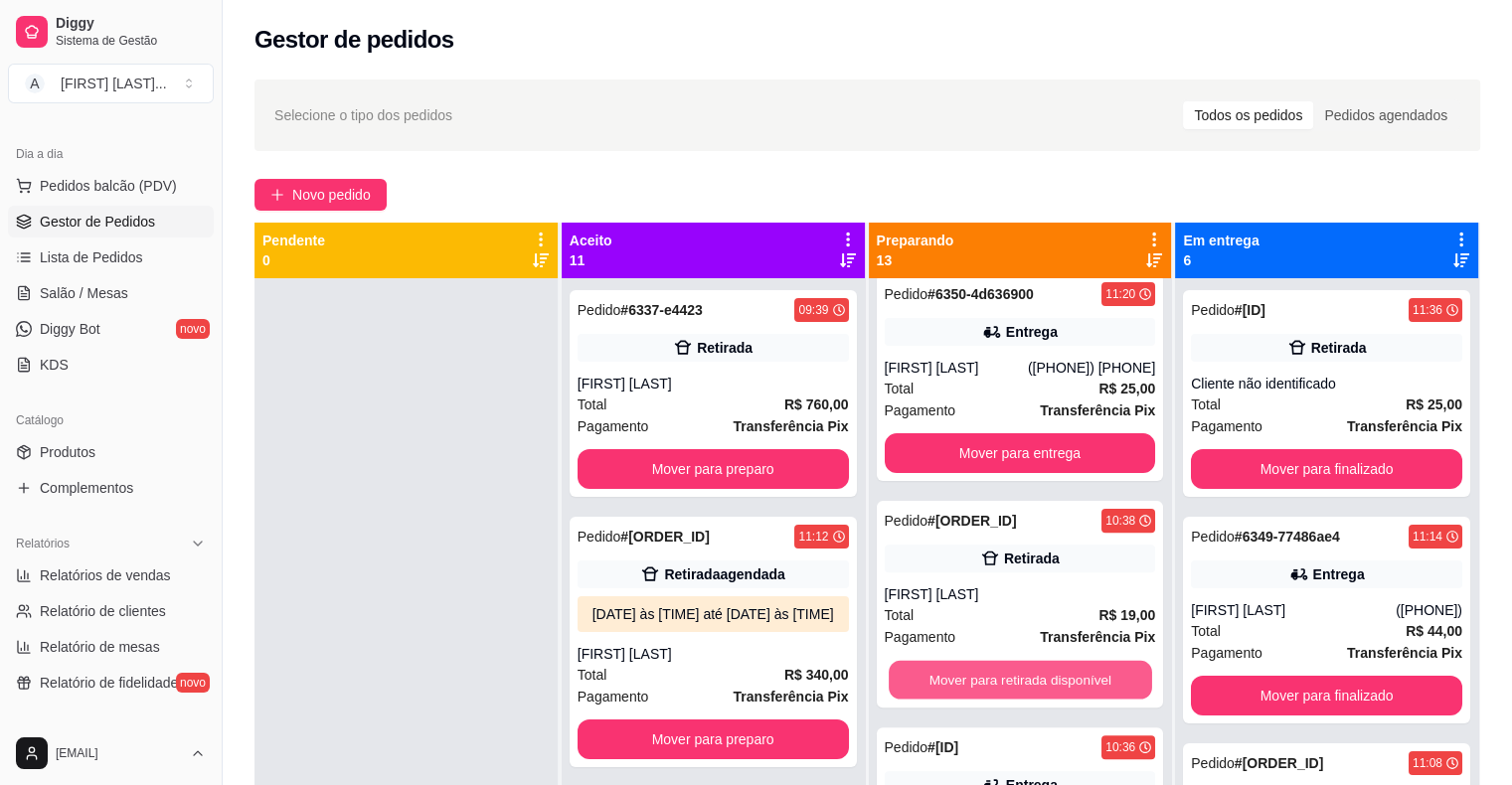 click on "Mover para retirada disponível" at bounding box center [1020, 680] 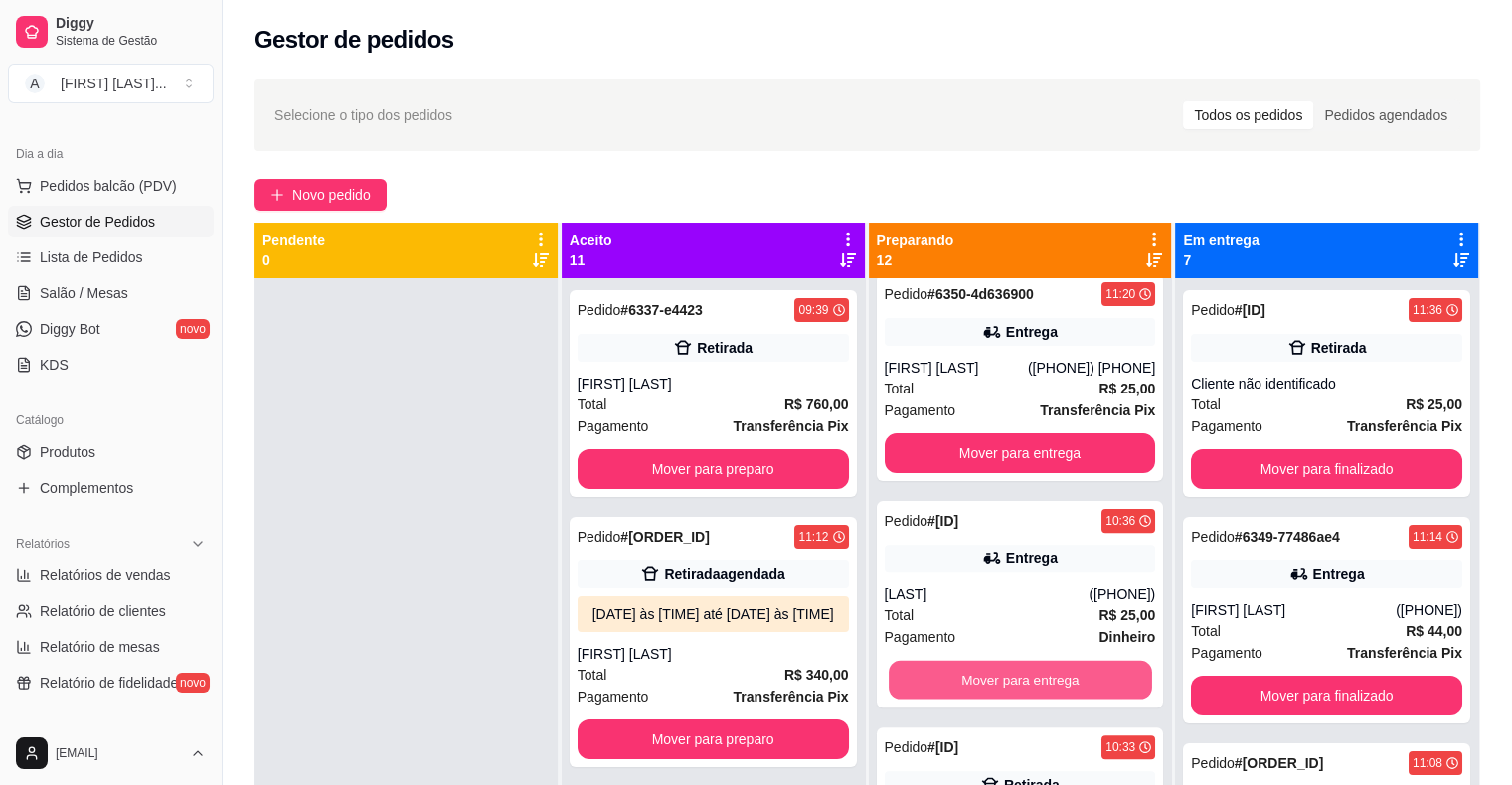 click on "Mover para entrega" at bounding box center (1020, 680) 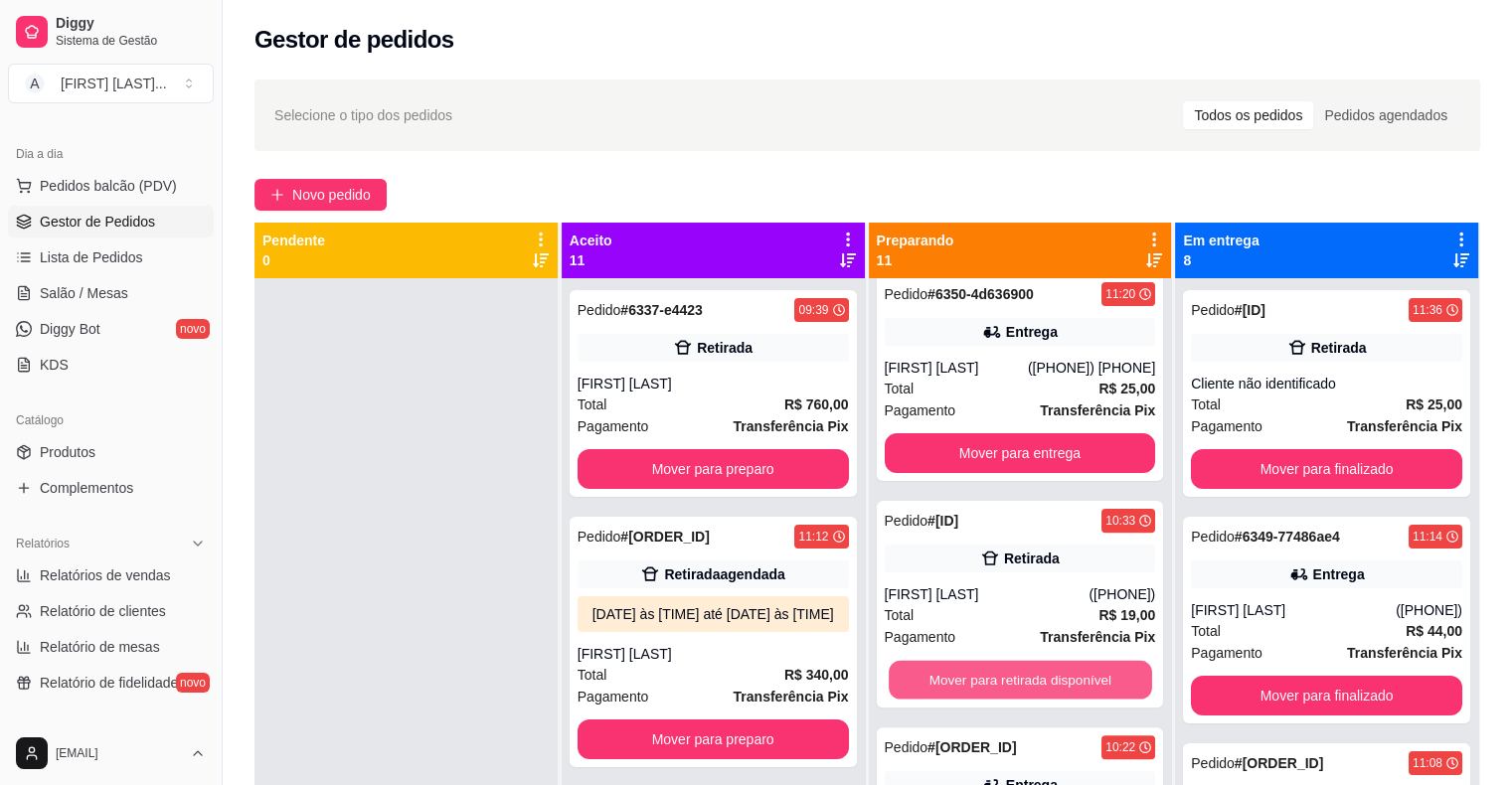 click on "Mover para retirada disponível" at bounding box center (1020, 680) 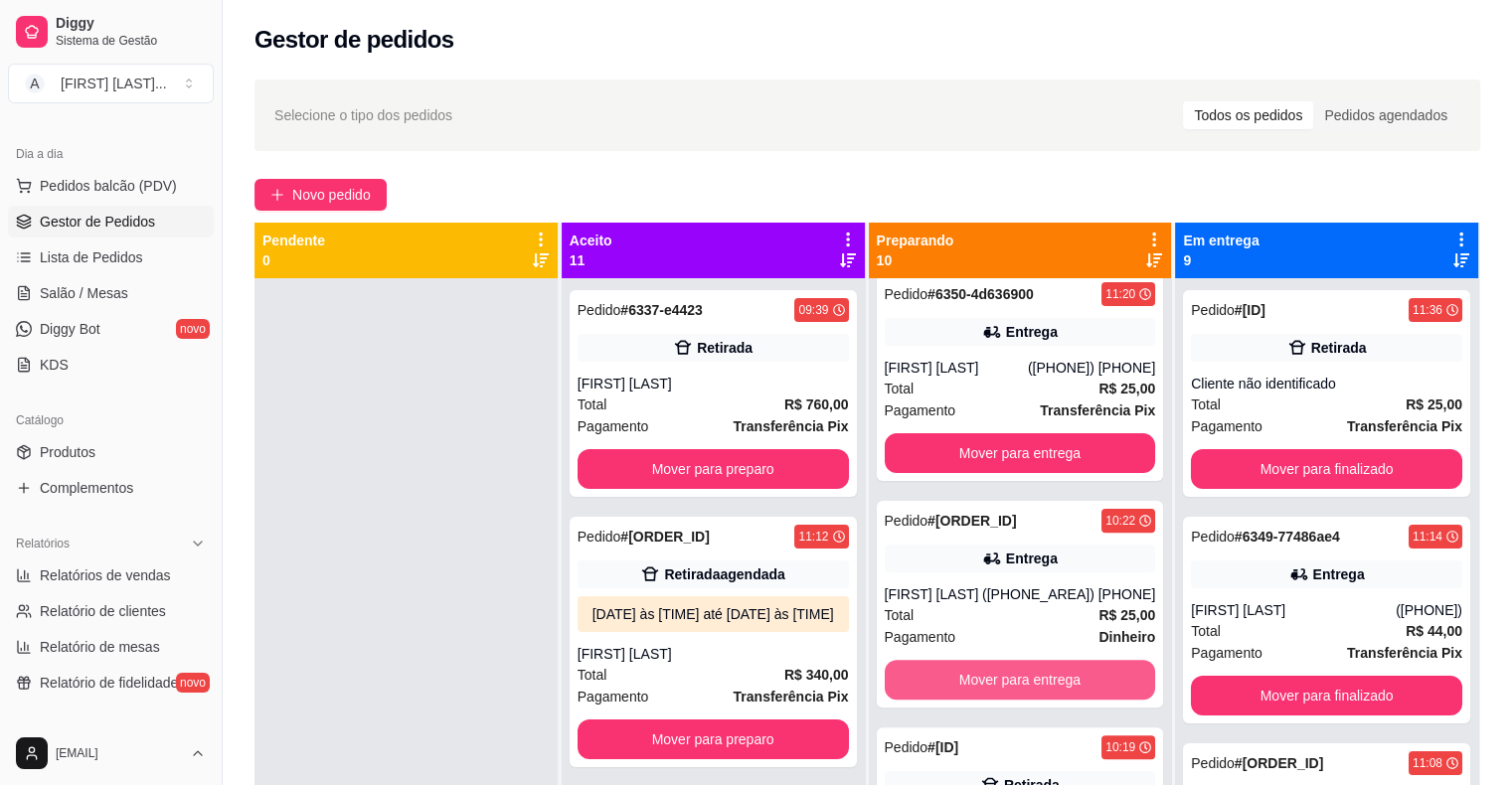 click on "Mover para entrega" at bounding box center [1020, 680] 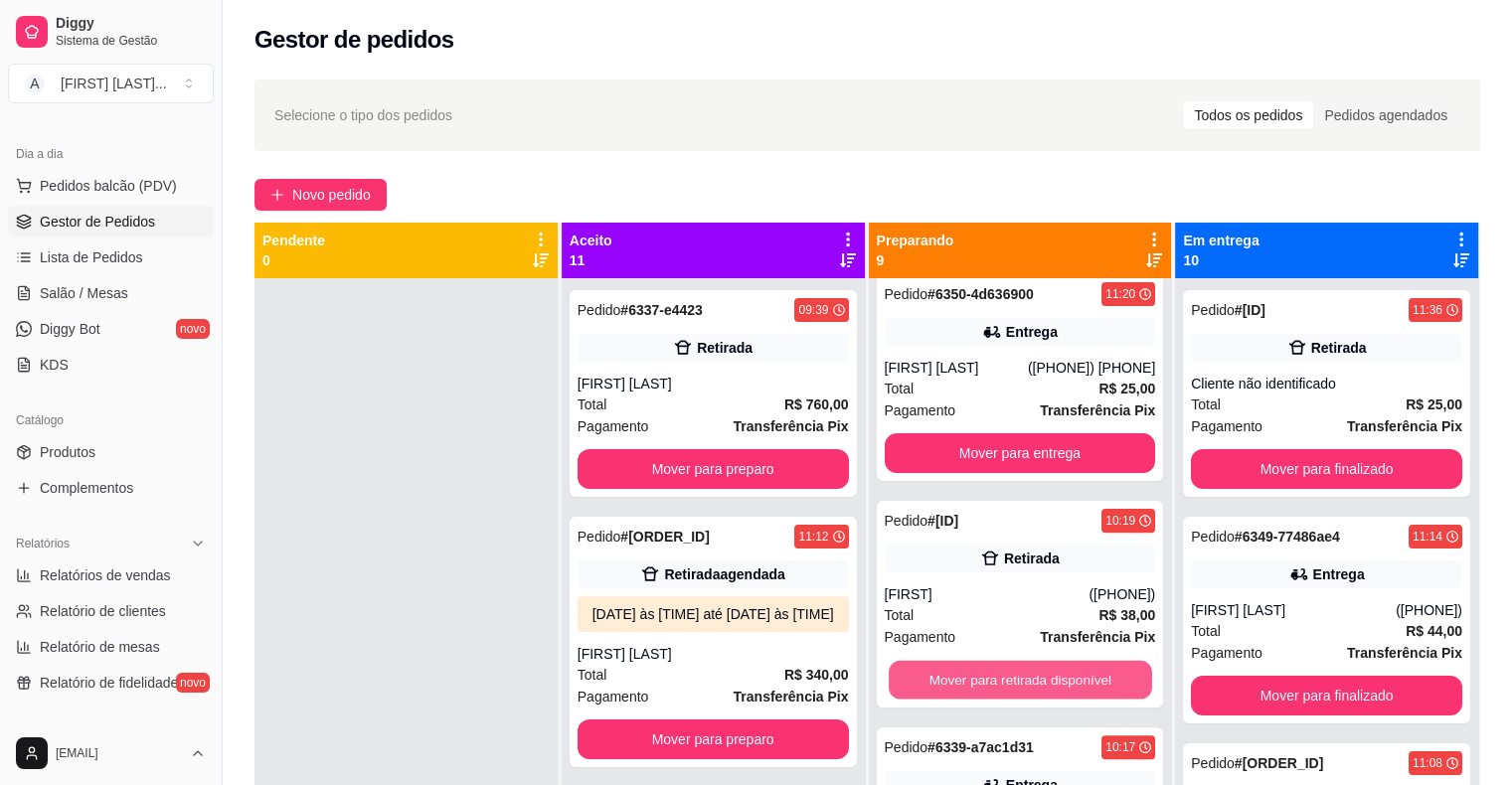 click on "Mover para retirada disponível" at bounding box center (1020, 680) 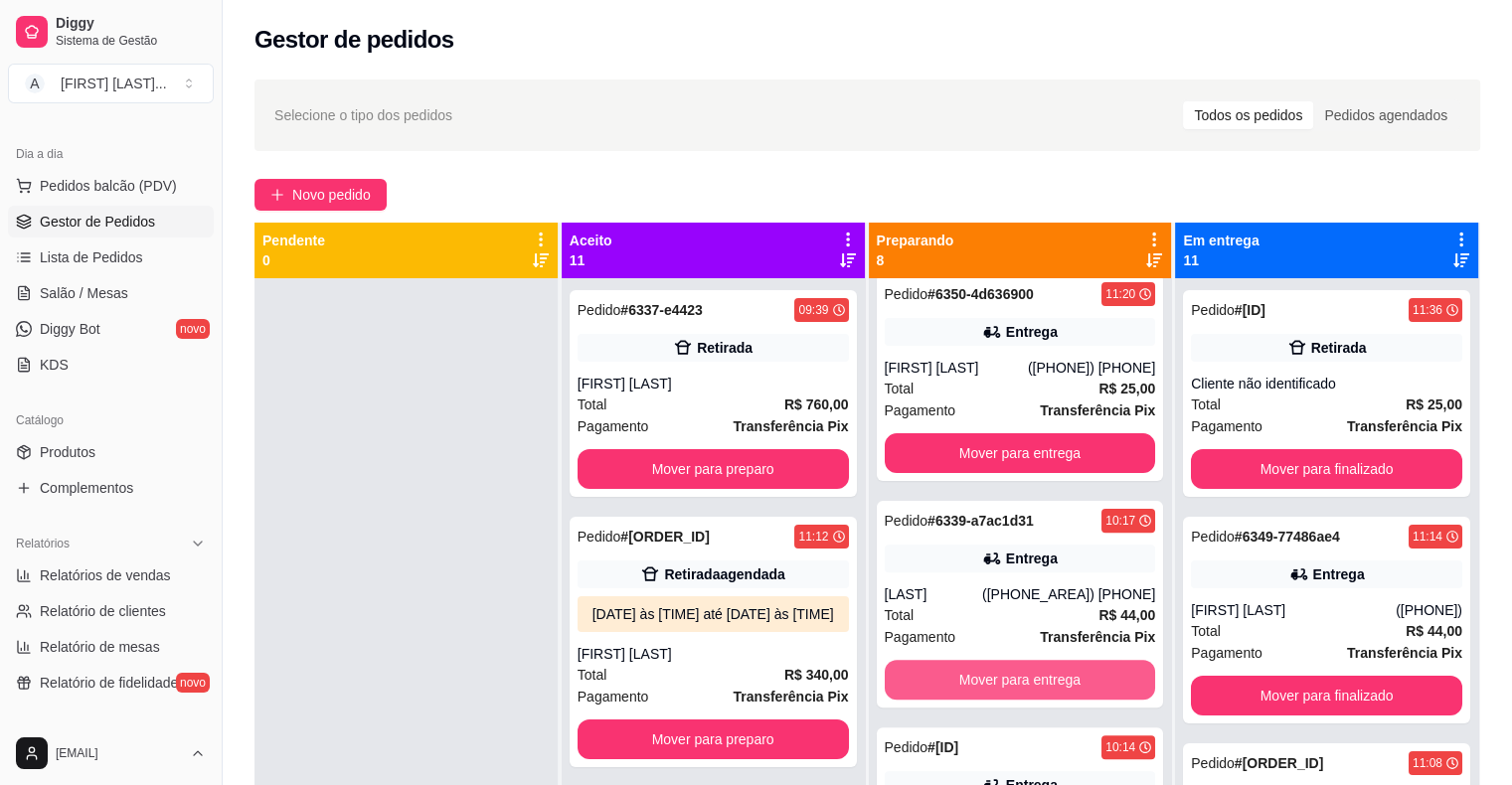click on "Mover para entrega" at bounding box center [1020, 680] 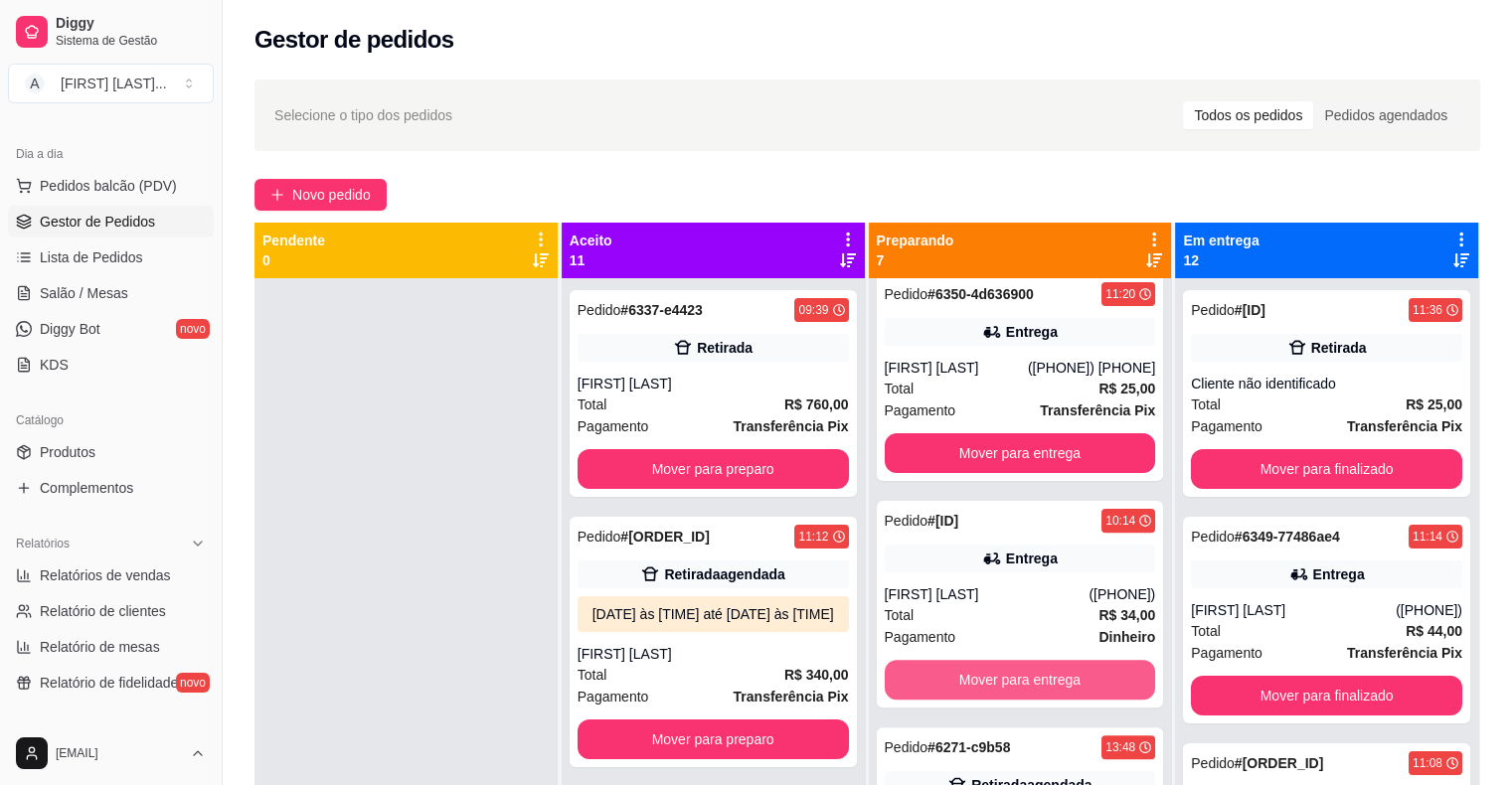 click on "Mover para entrega" at bounding box center [1020, 680] 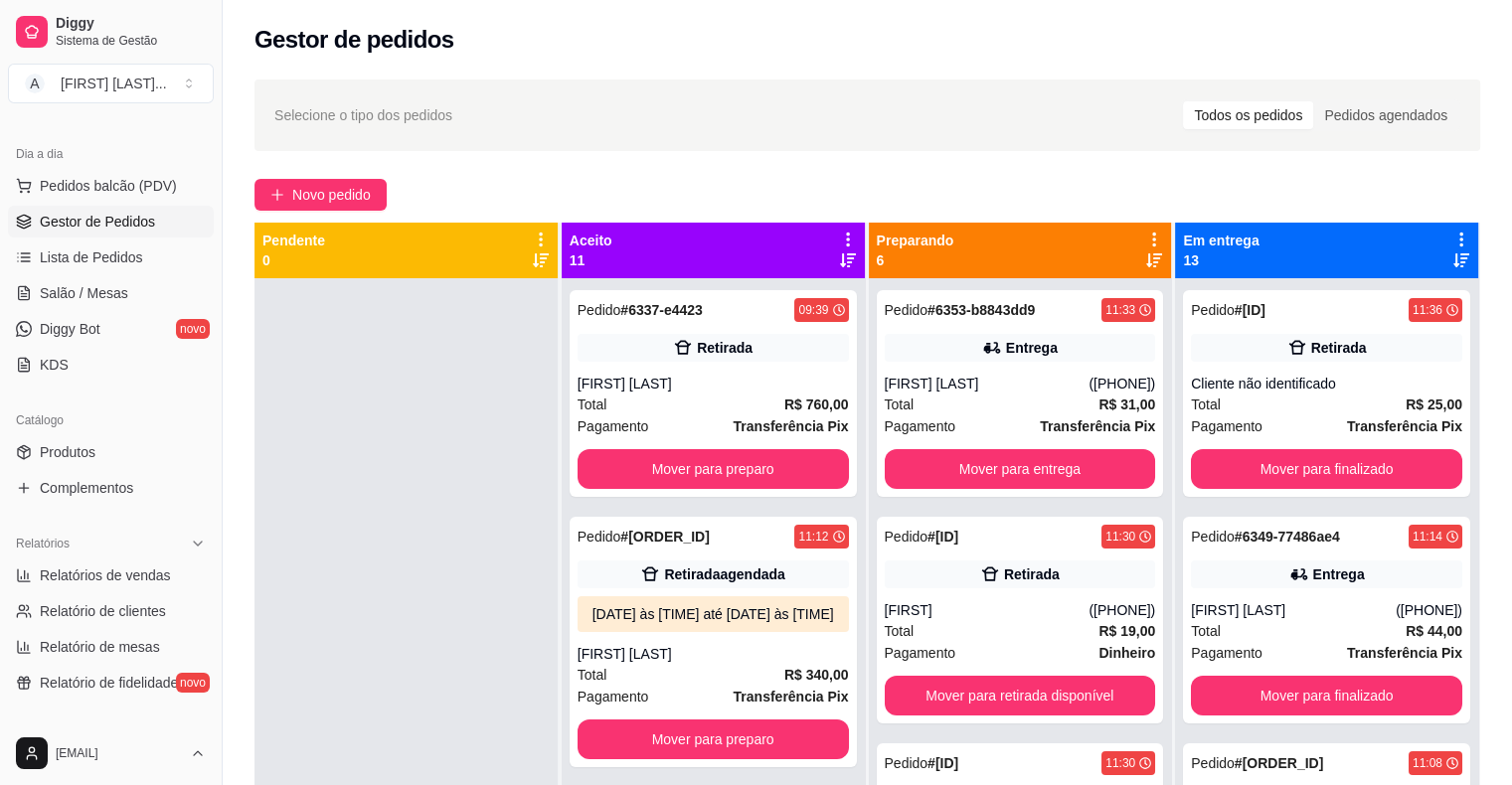 scroll, scrollTop: 0, scrollLeft: 0, axis: both 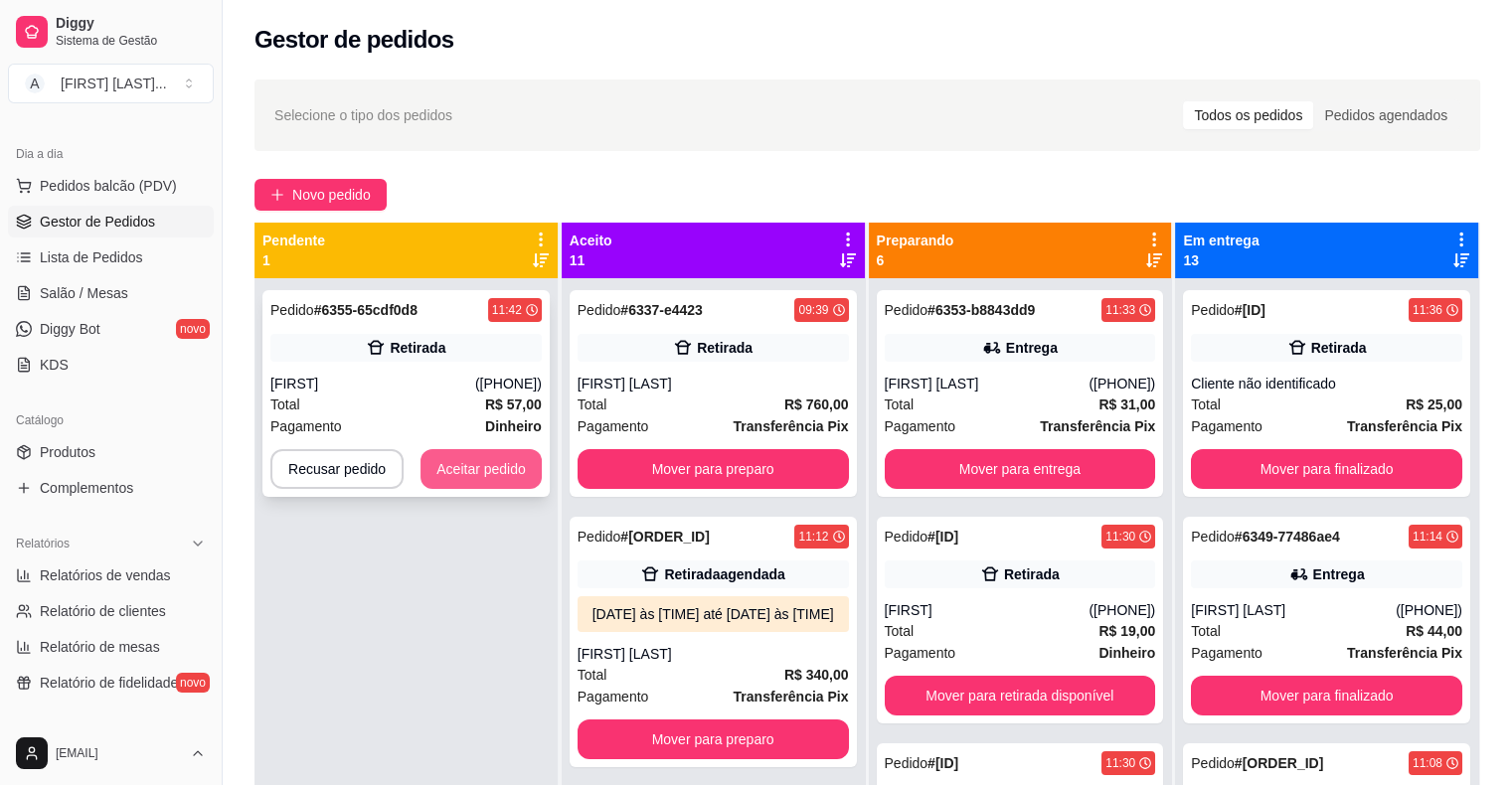 click on "Aceitar pedido" at bounding box center (481, 469) 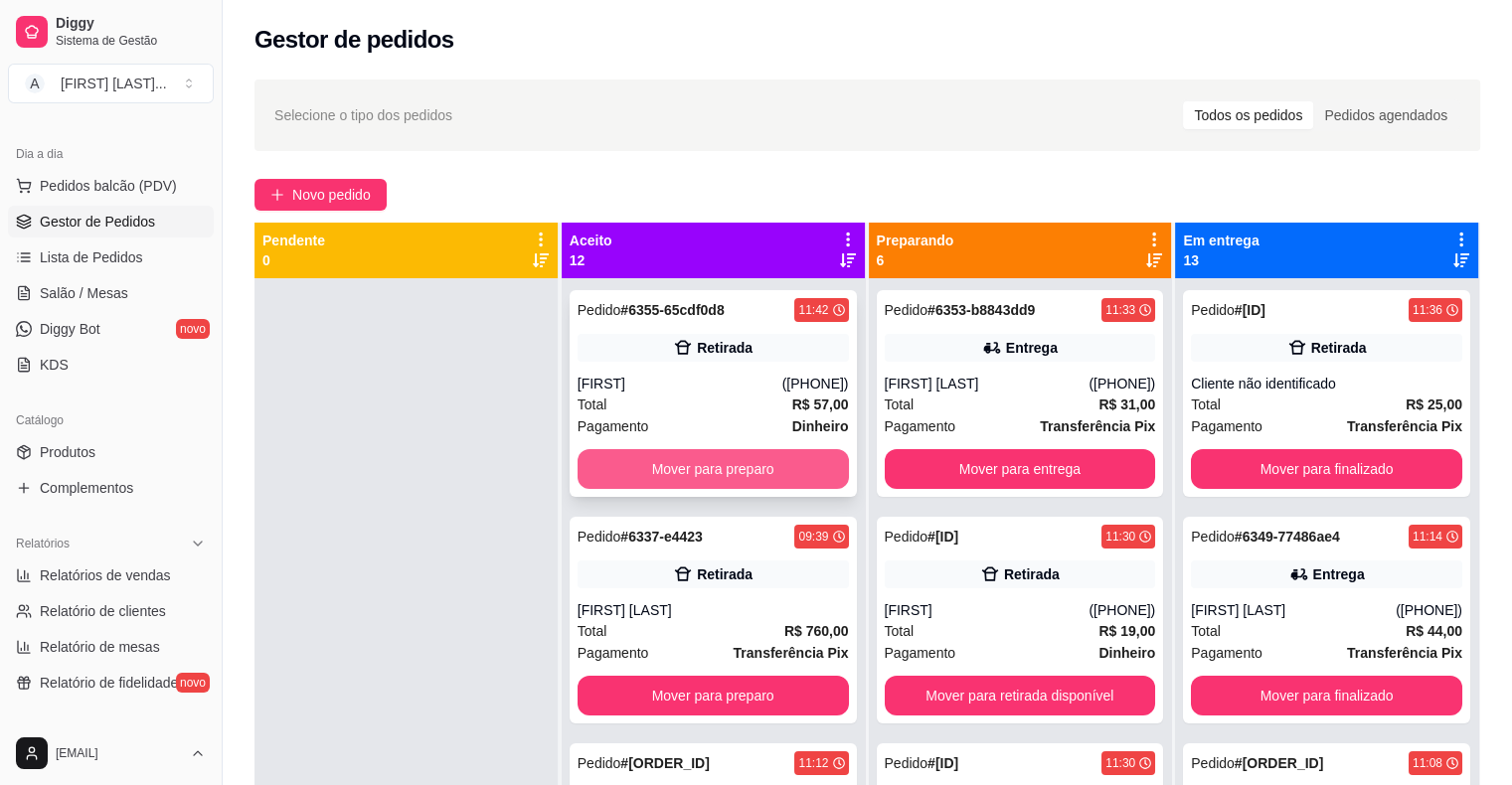 click on "Mover para preparo" at bounding box center (713, 469) 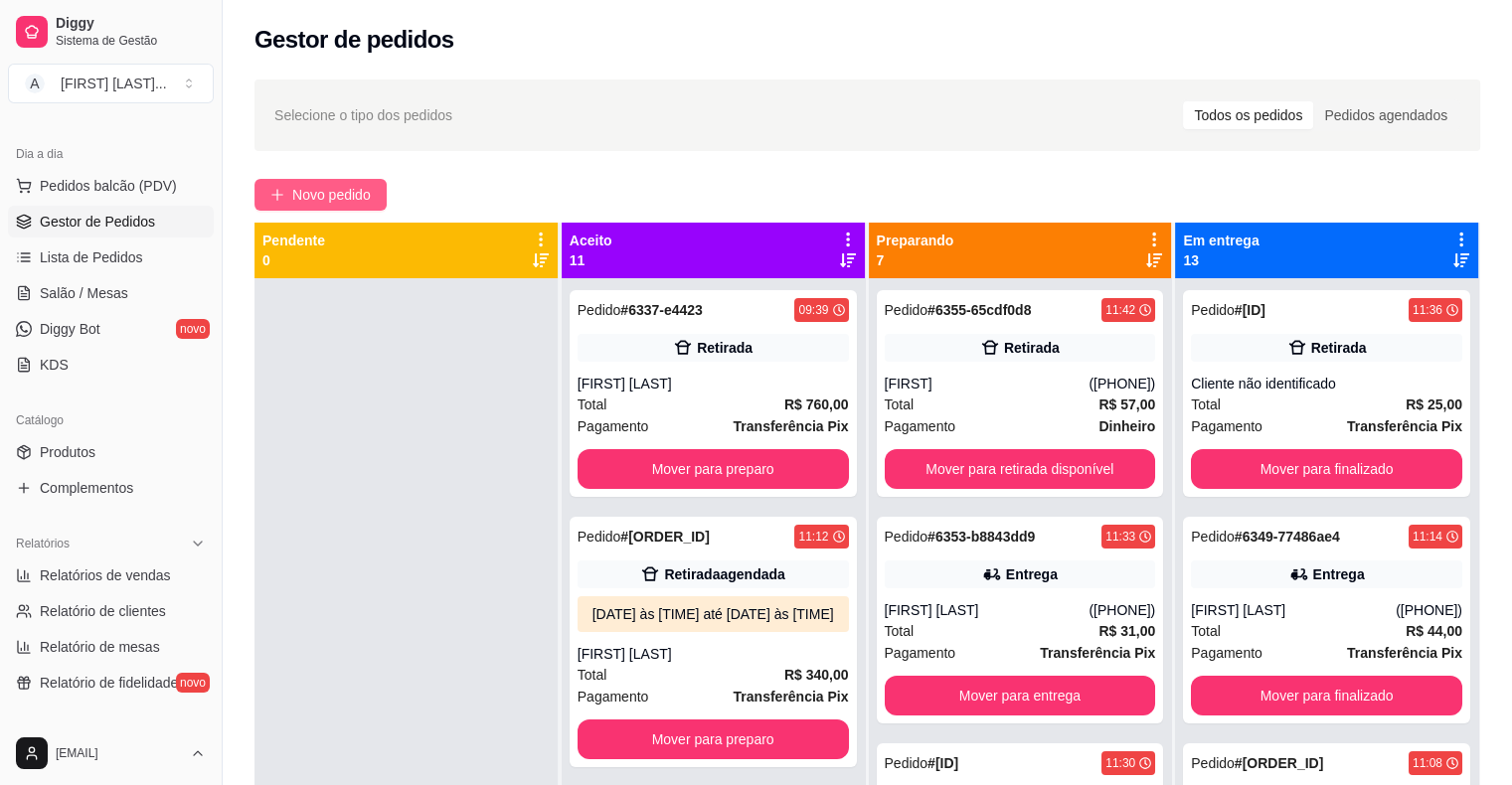 click on "Novo pedido" at bounding box center (331, 195) 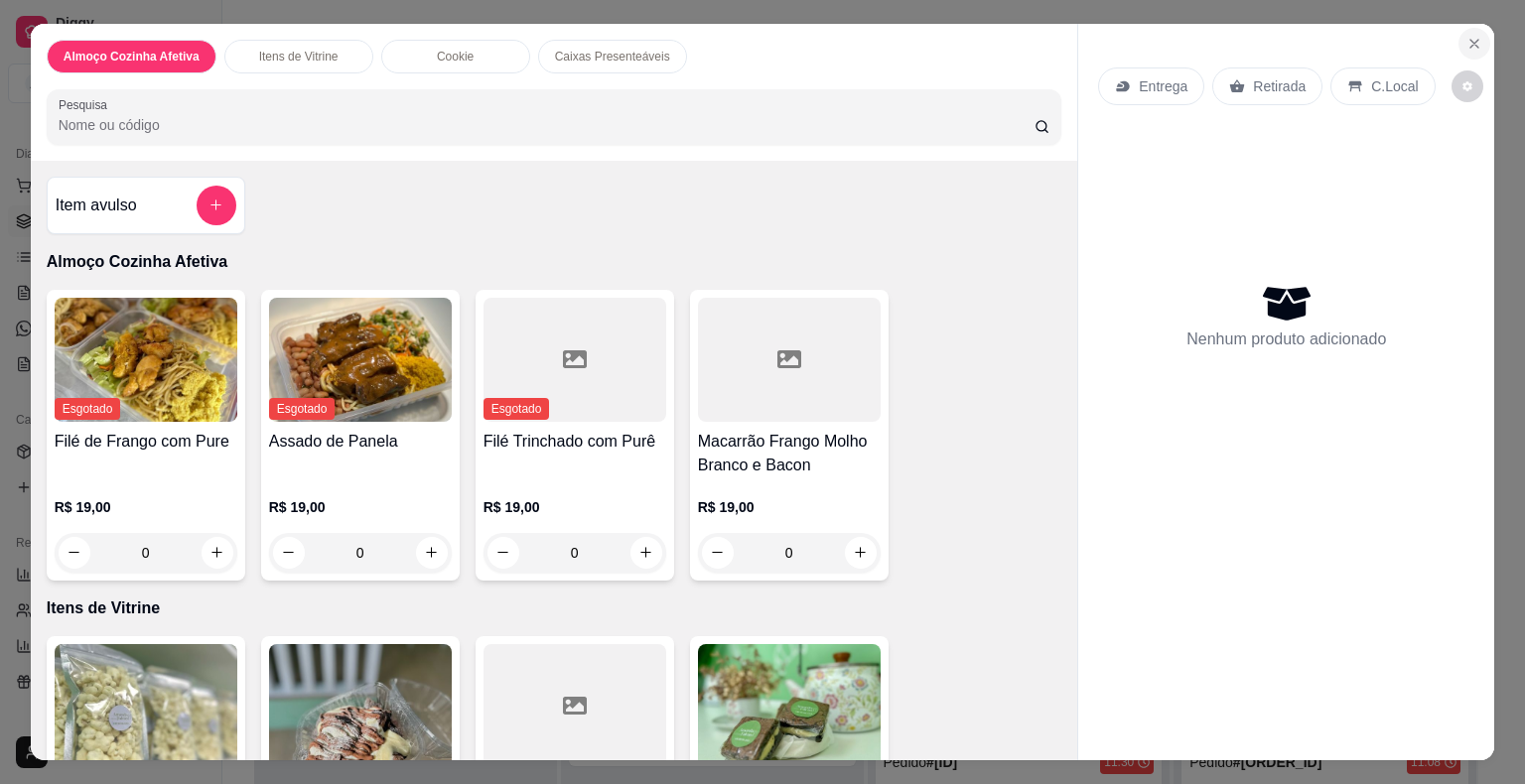 click 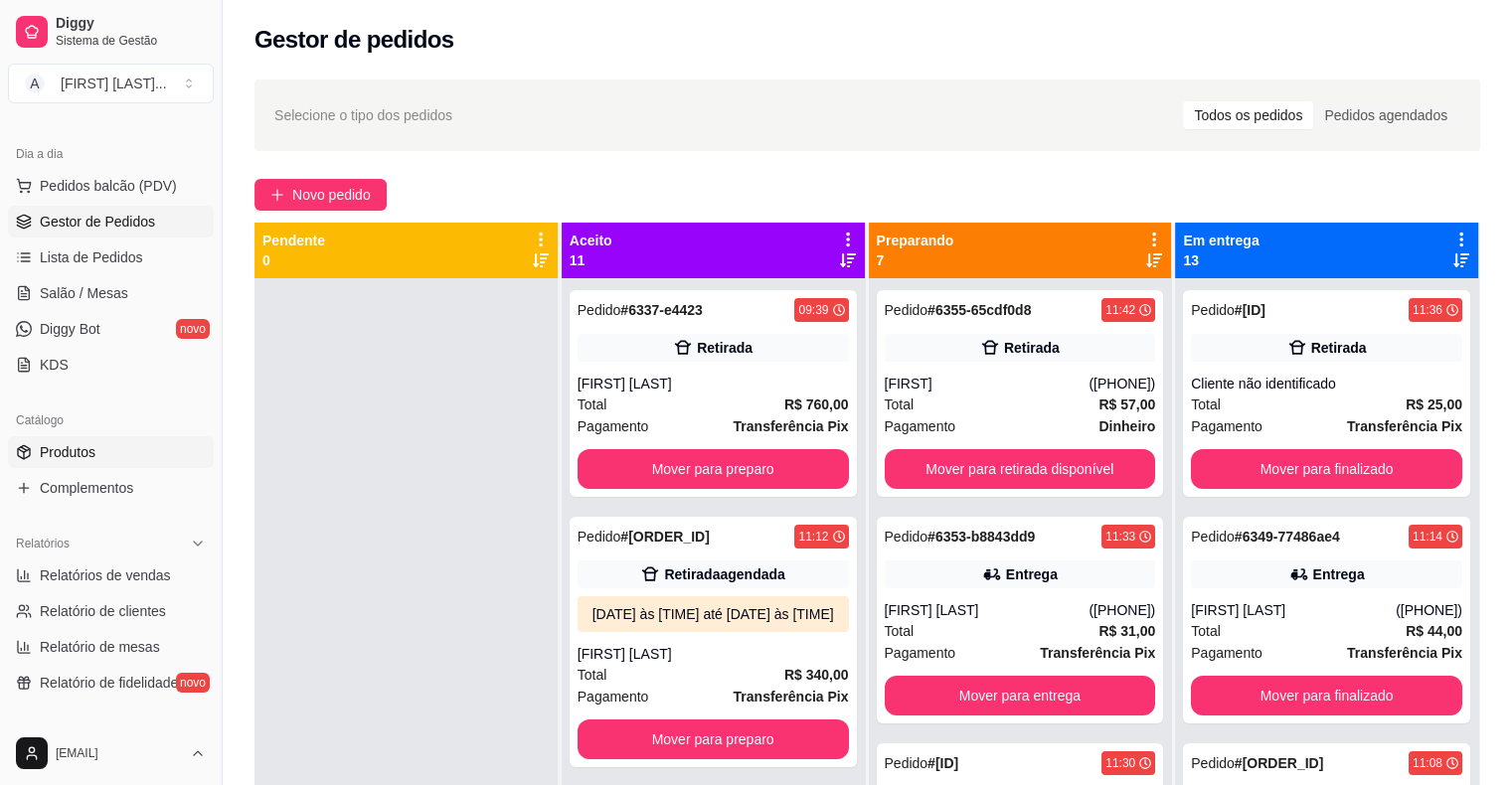 click on "Produtos" at bounding box center (68, 452) 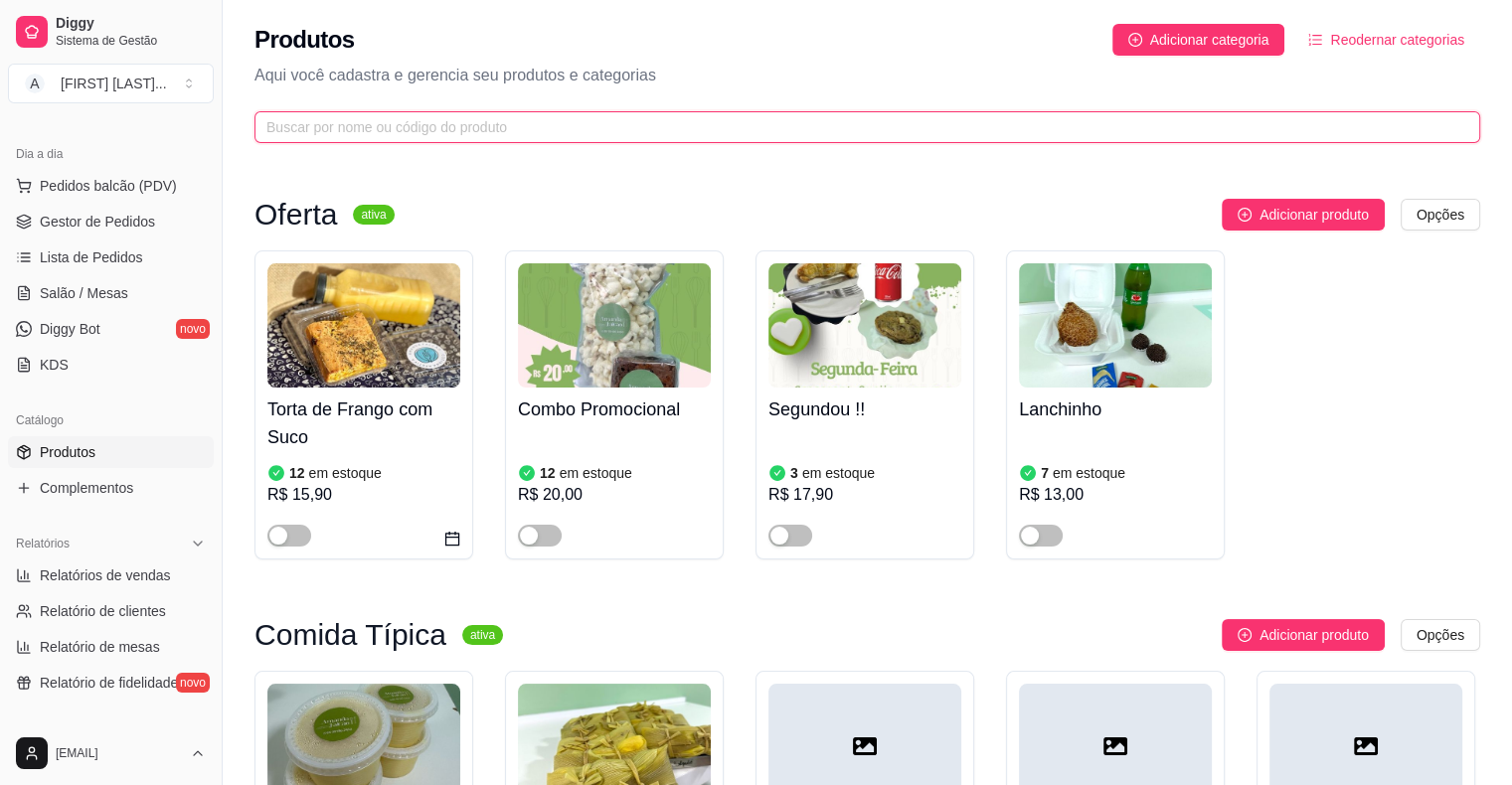 click at bounding box center (859, 127) 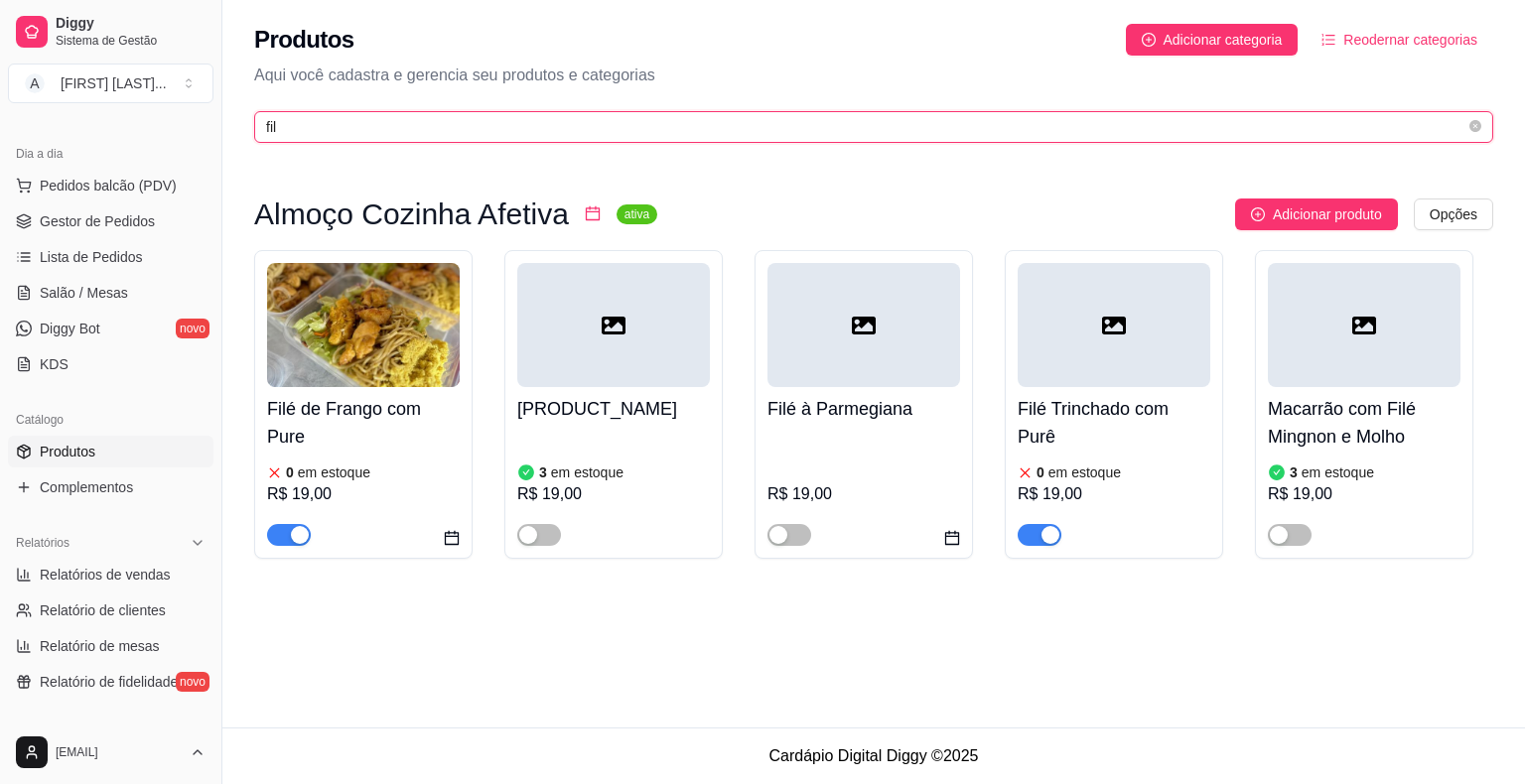 type on "fil" 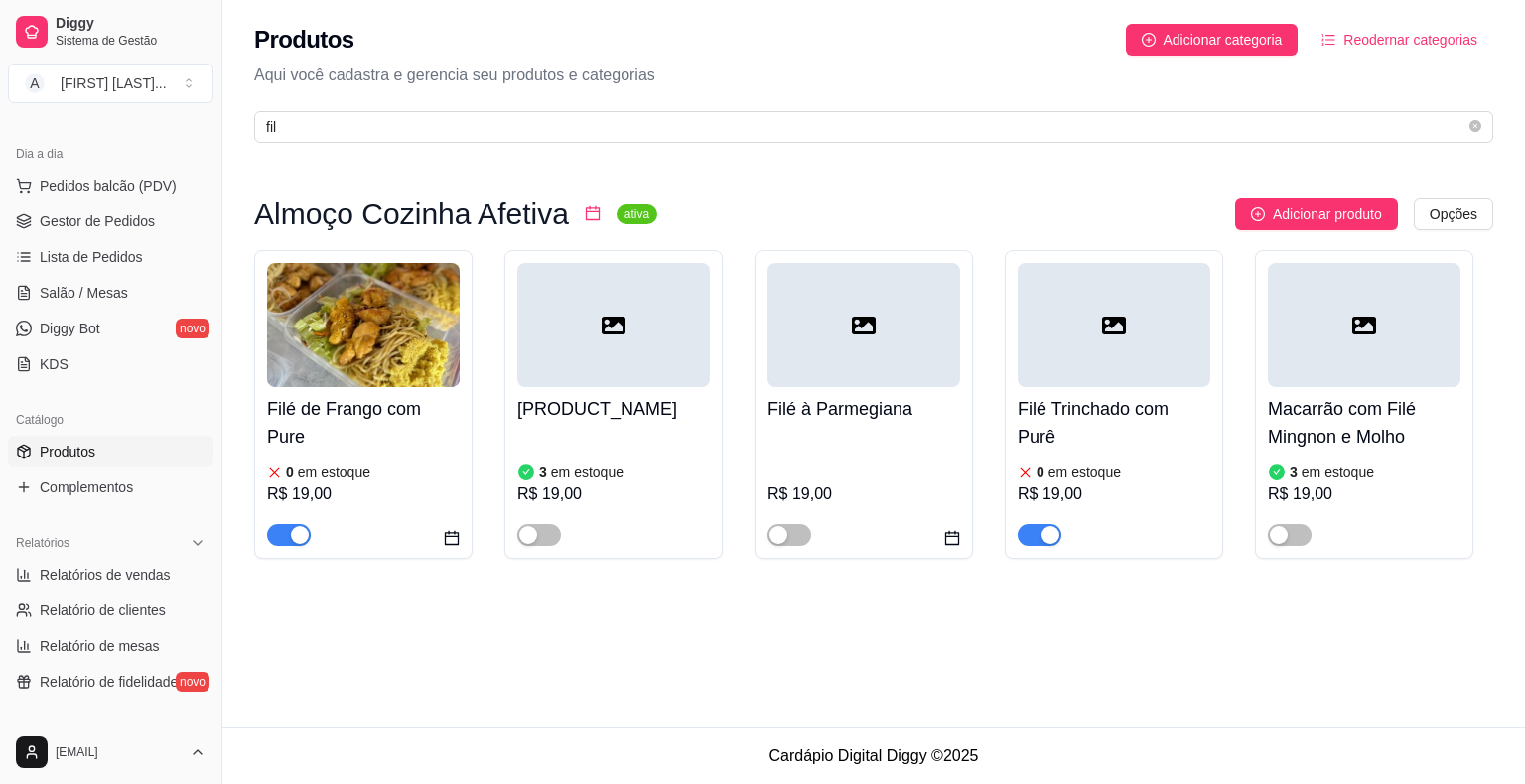 click on "Filé Trinchado com Purê" at bounding box center [1114, 423] 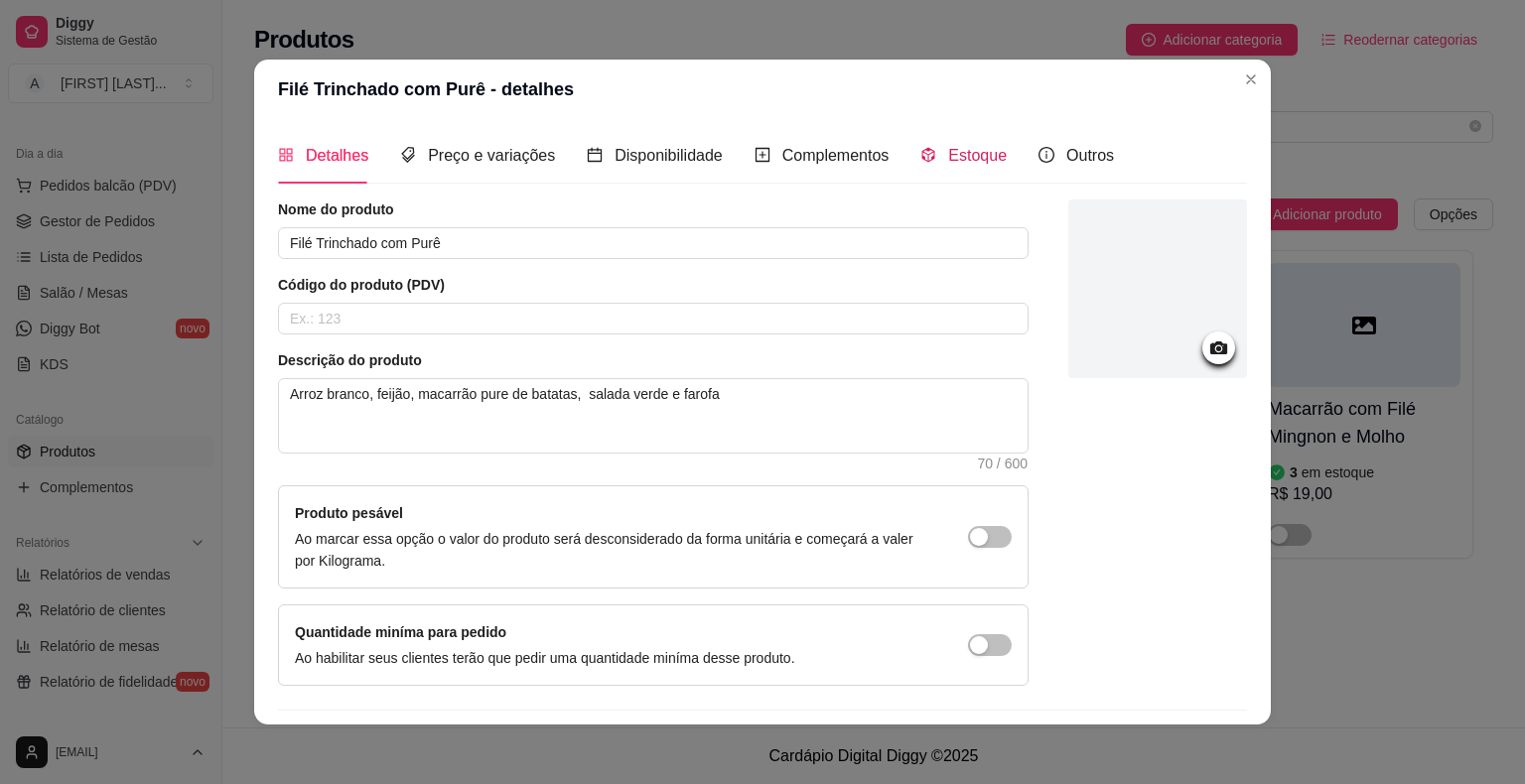 click on "Estoque" at bounding box center (977, 155) 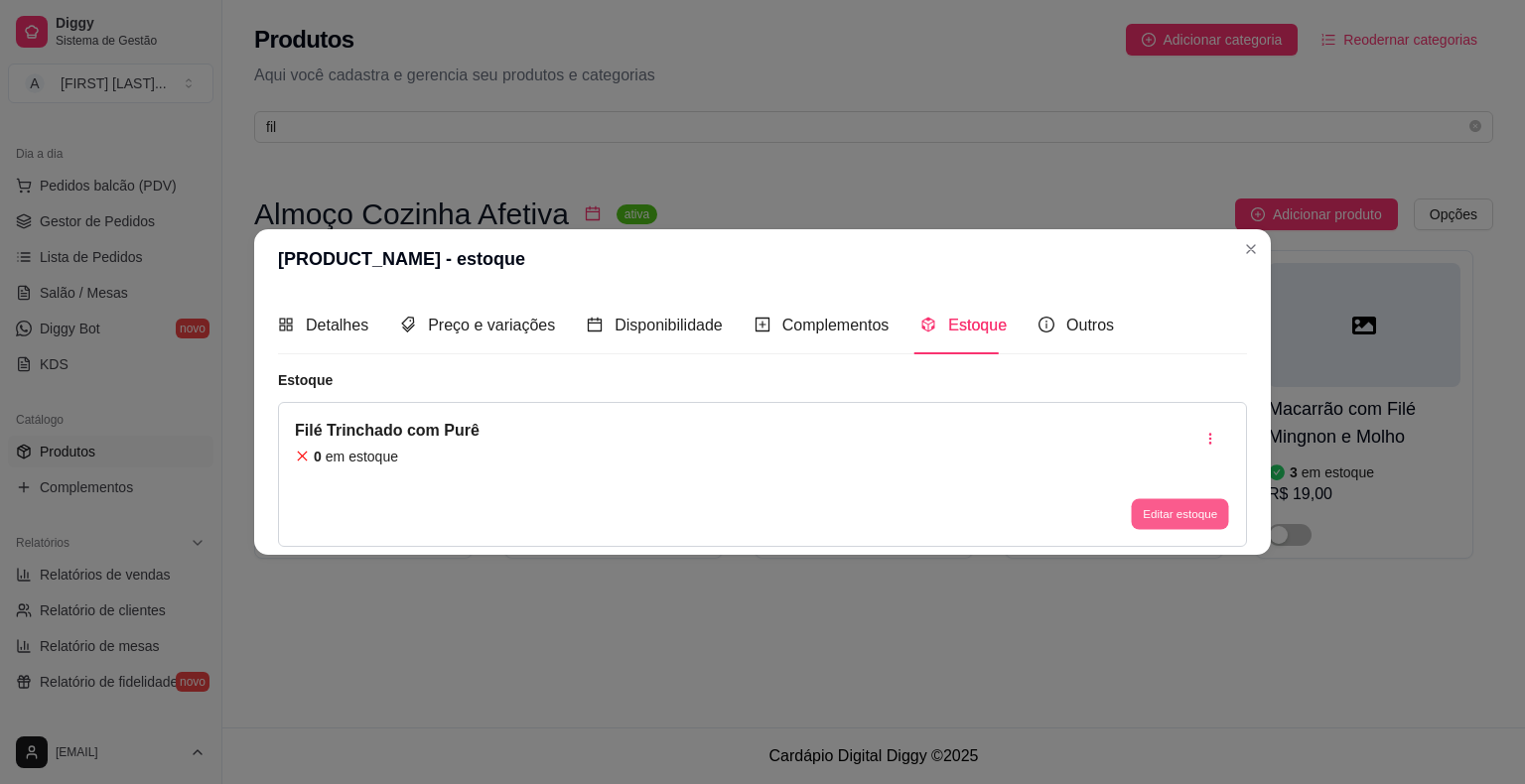 click on "Editar estoque" at bounding box center [1179, 513] 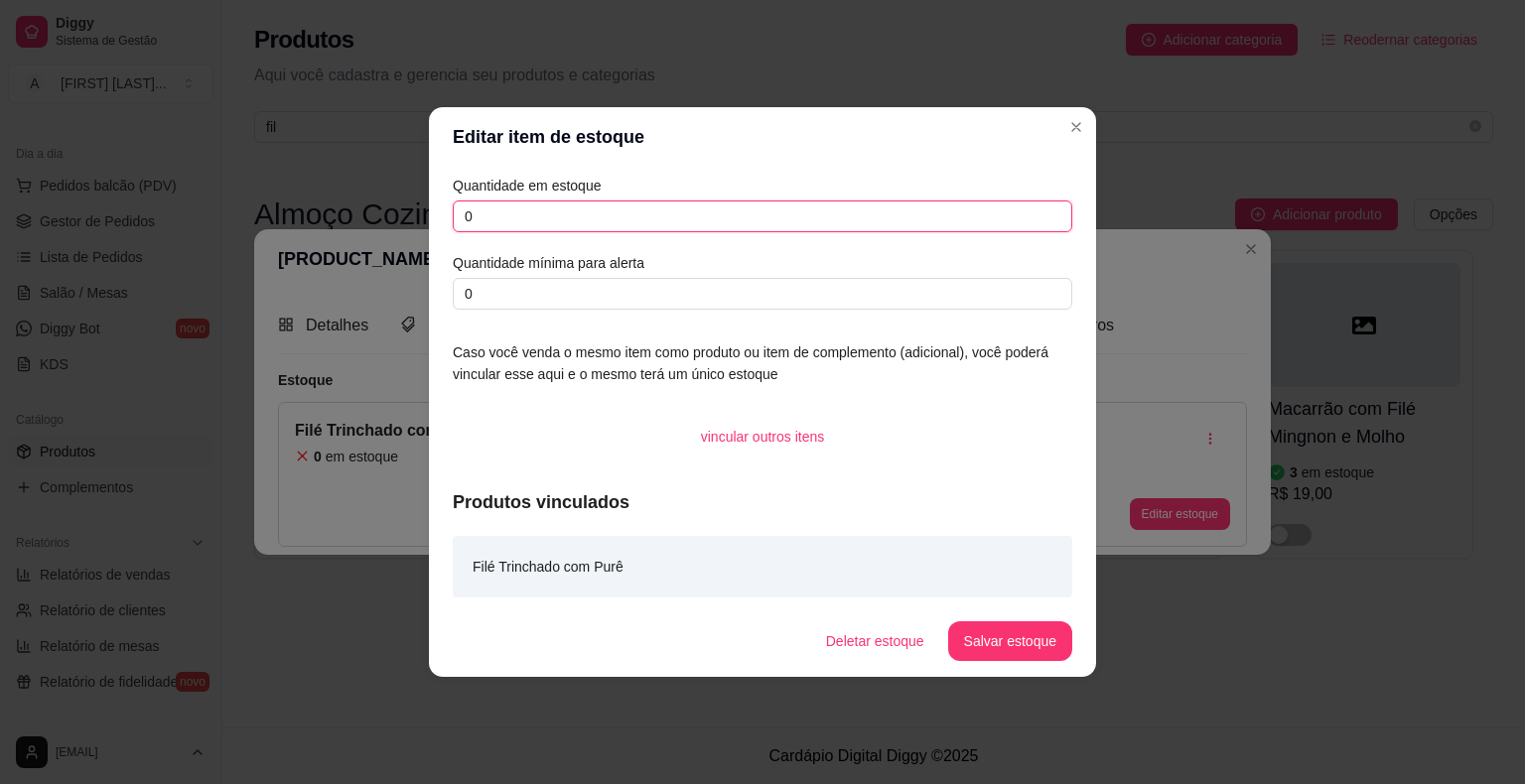click on "0" at bounding box center [762, 216] 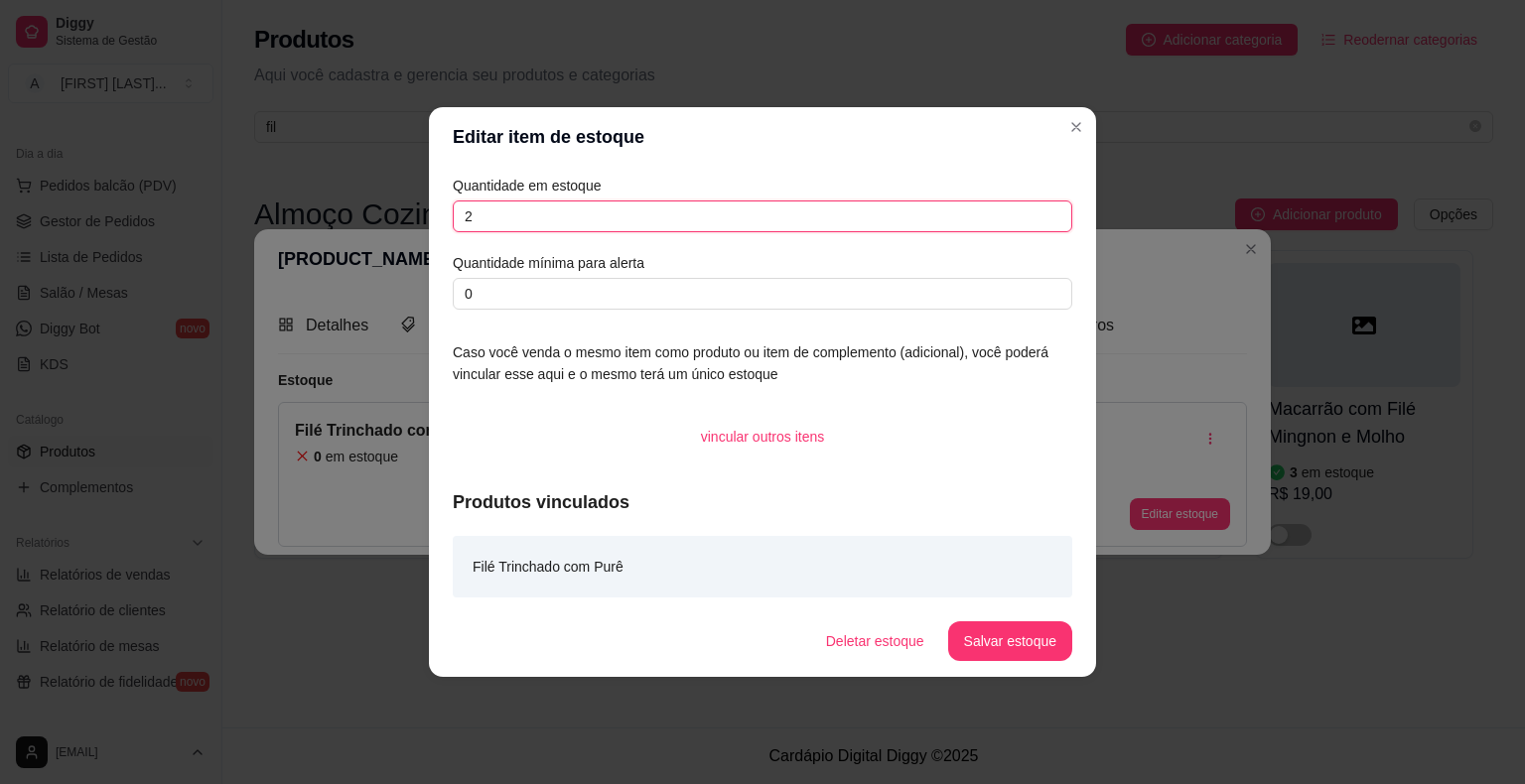 type on "2" 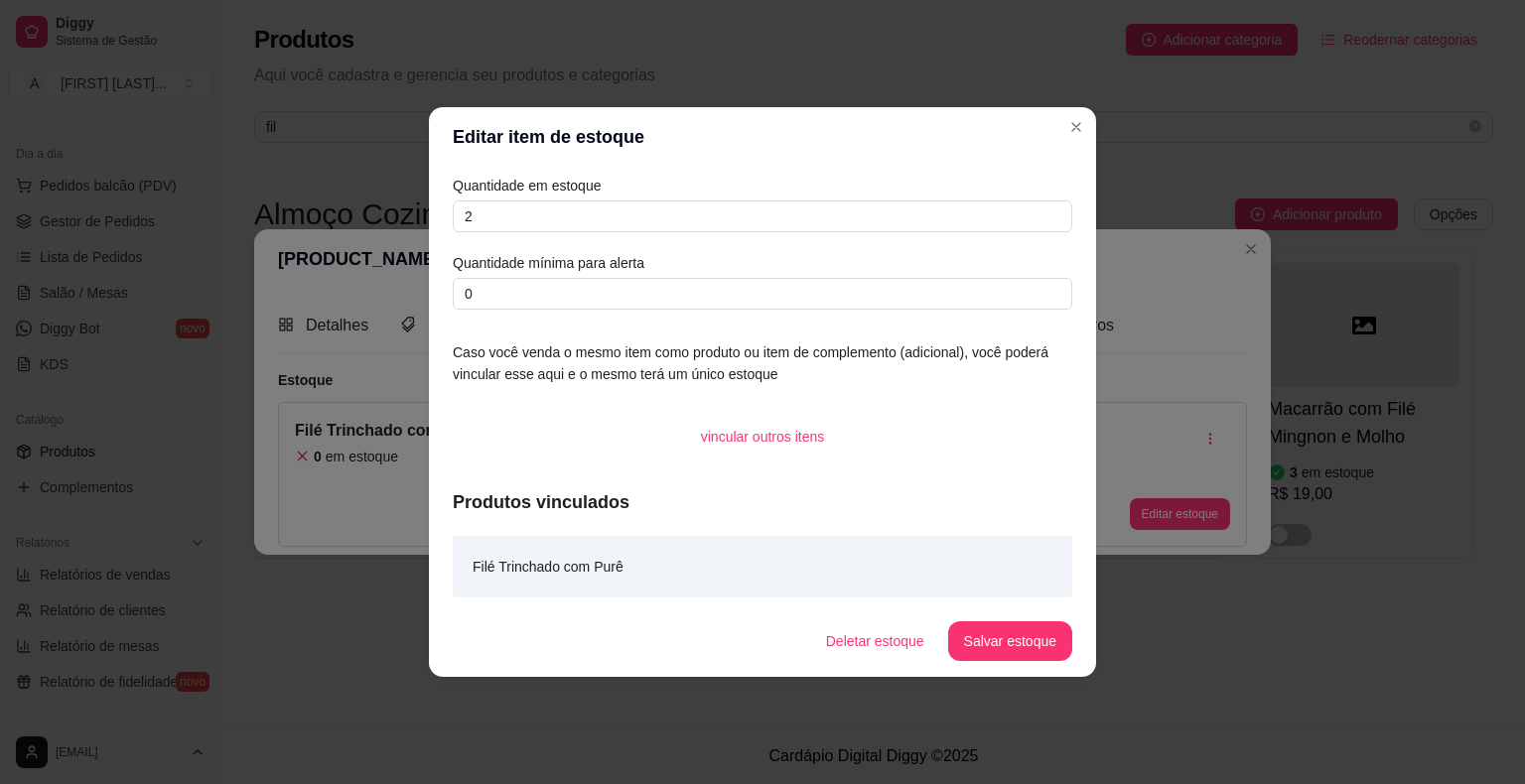 click on "Salvar estoque" at bounding box center (1010, 641) 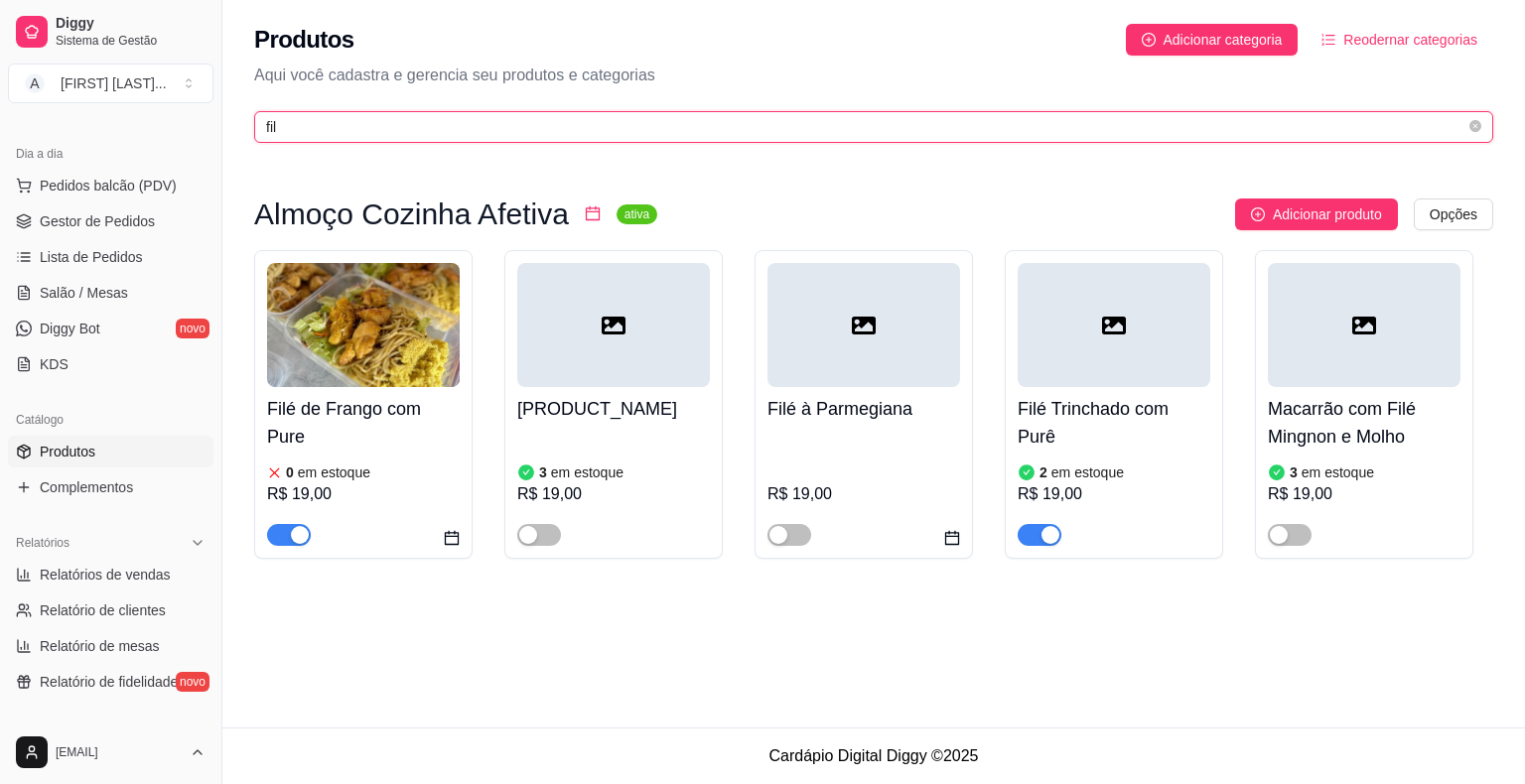 click on "fil" at bounding box center [866, 127] 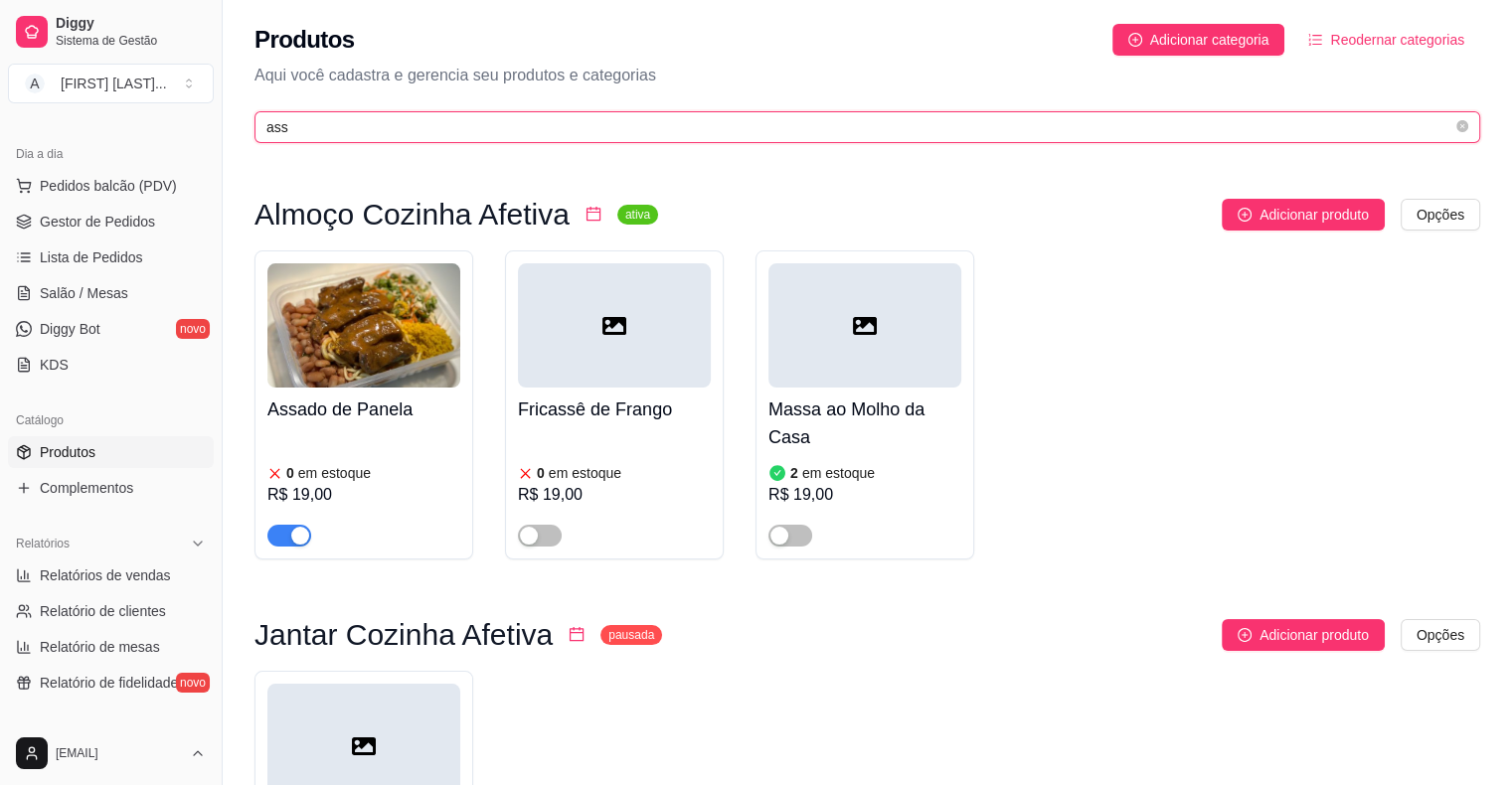 type on "ass" 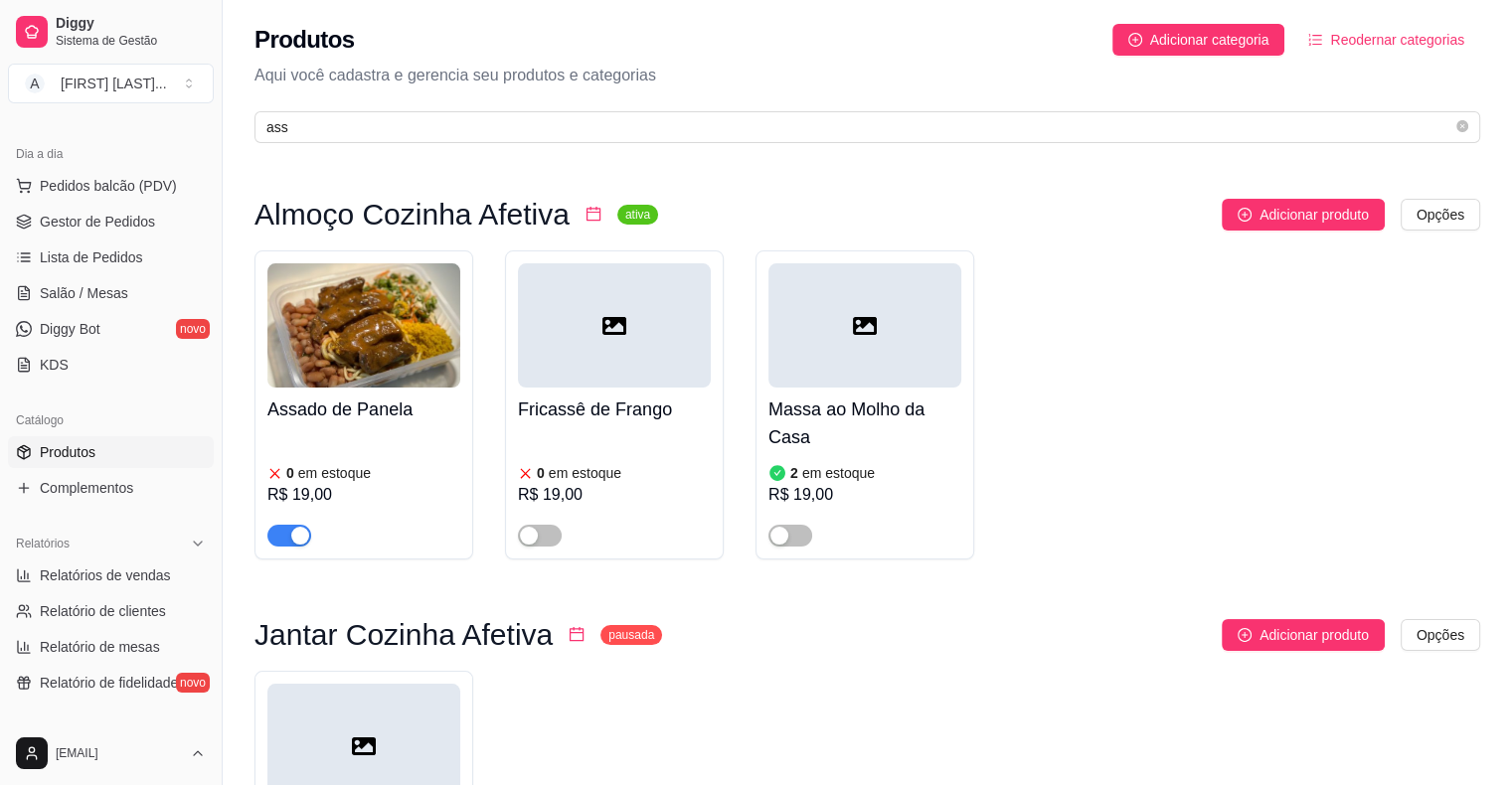 click on "Assado de Panela" at bounding box center (364, 409) 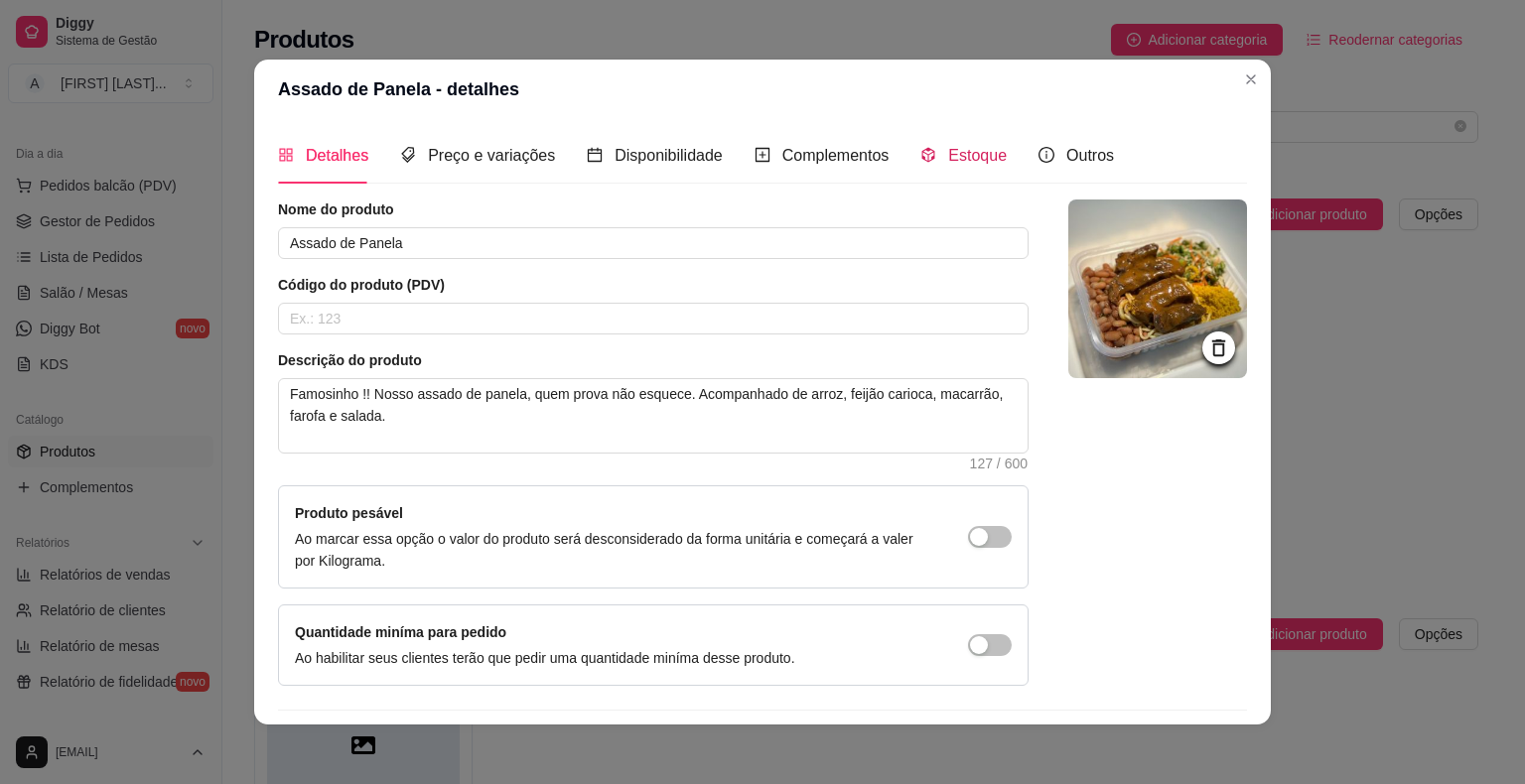 click on "Estoque" at bounding box center [977, 155] 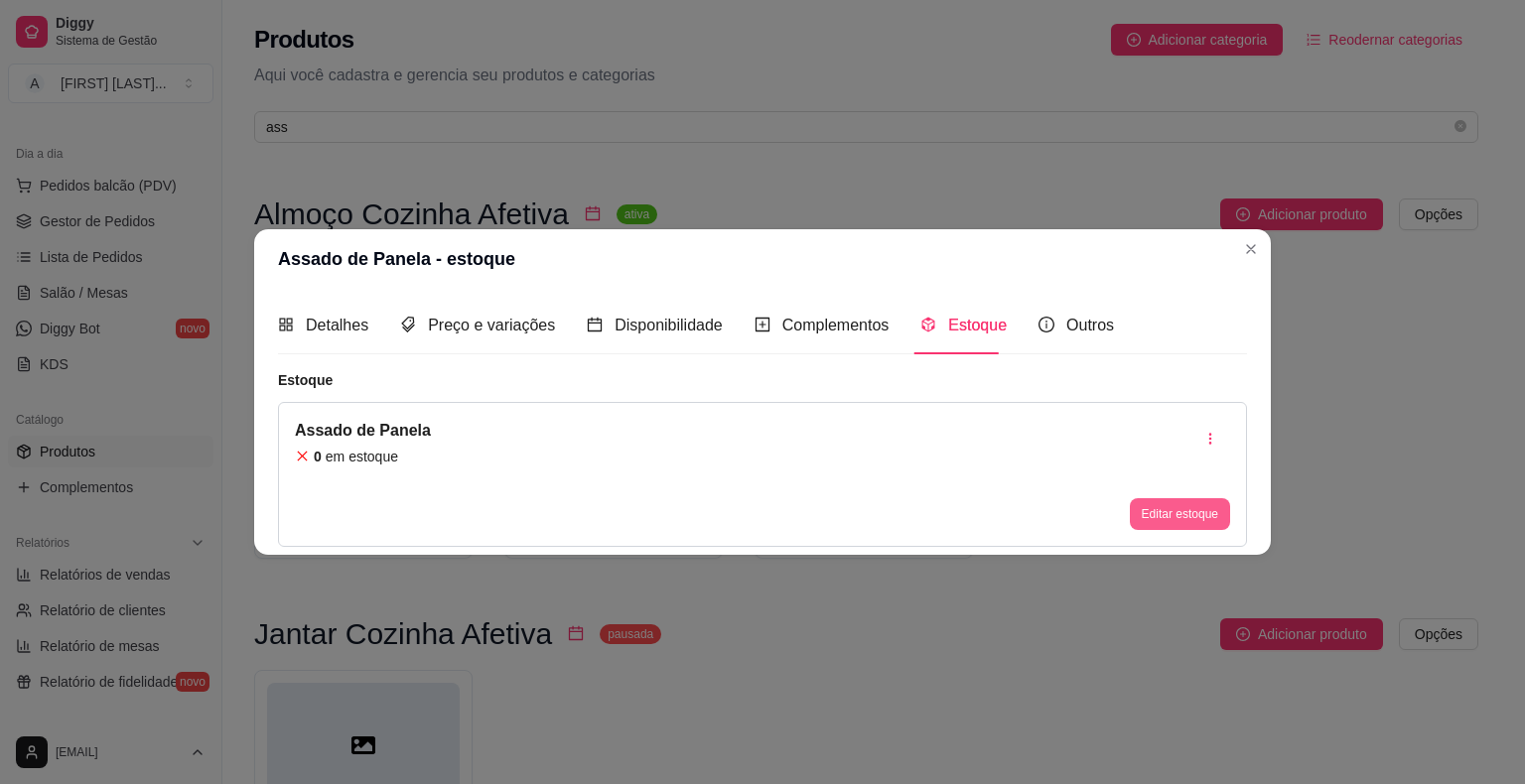 click on "Editar estoque" at bounding box center [1179, 514] 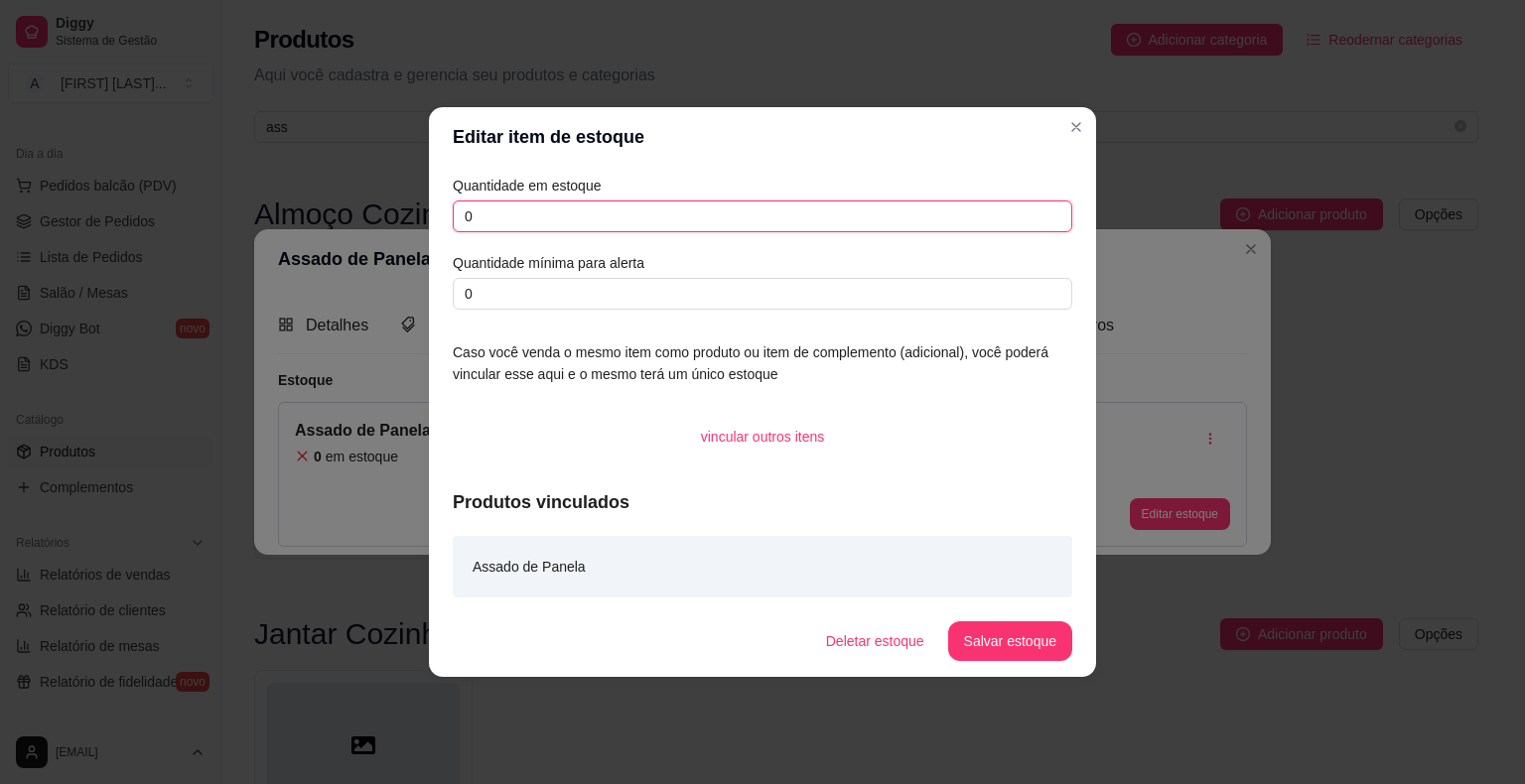 click on "0" at bounding box center [762, 216] 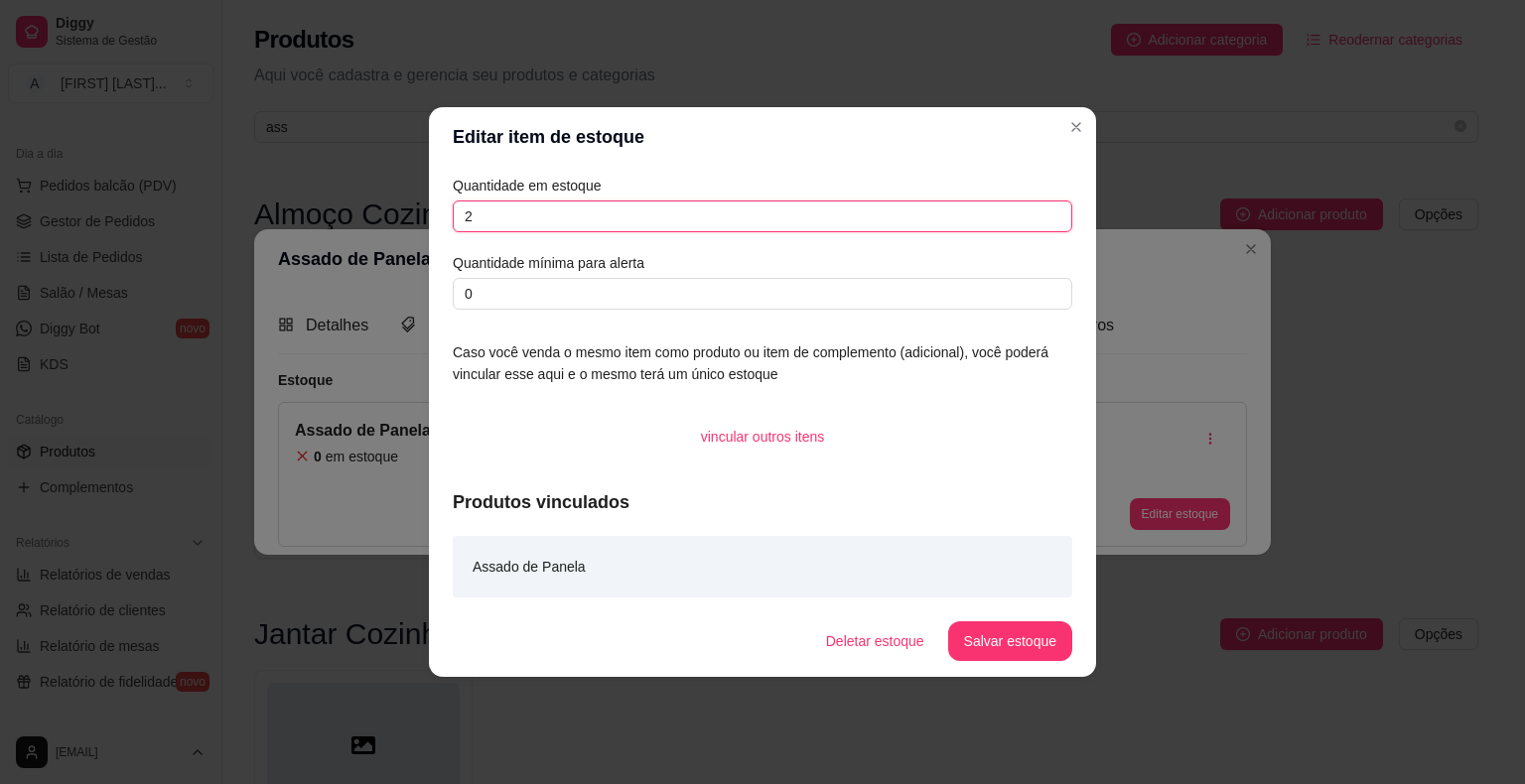 type on "2" 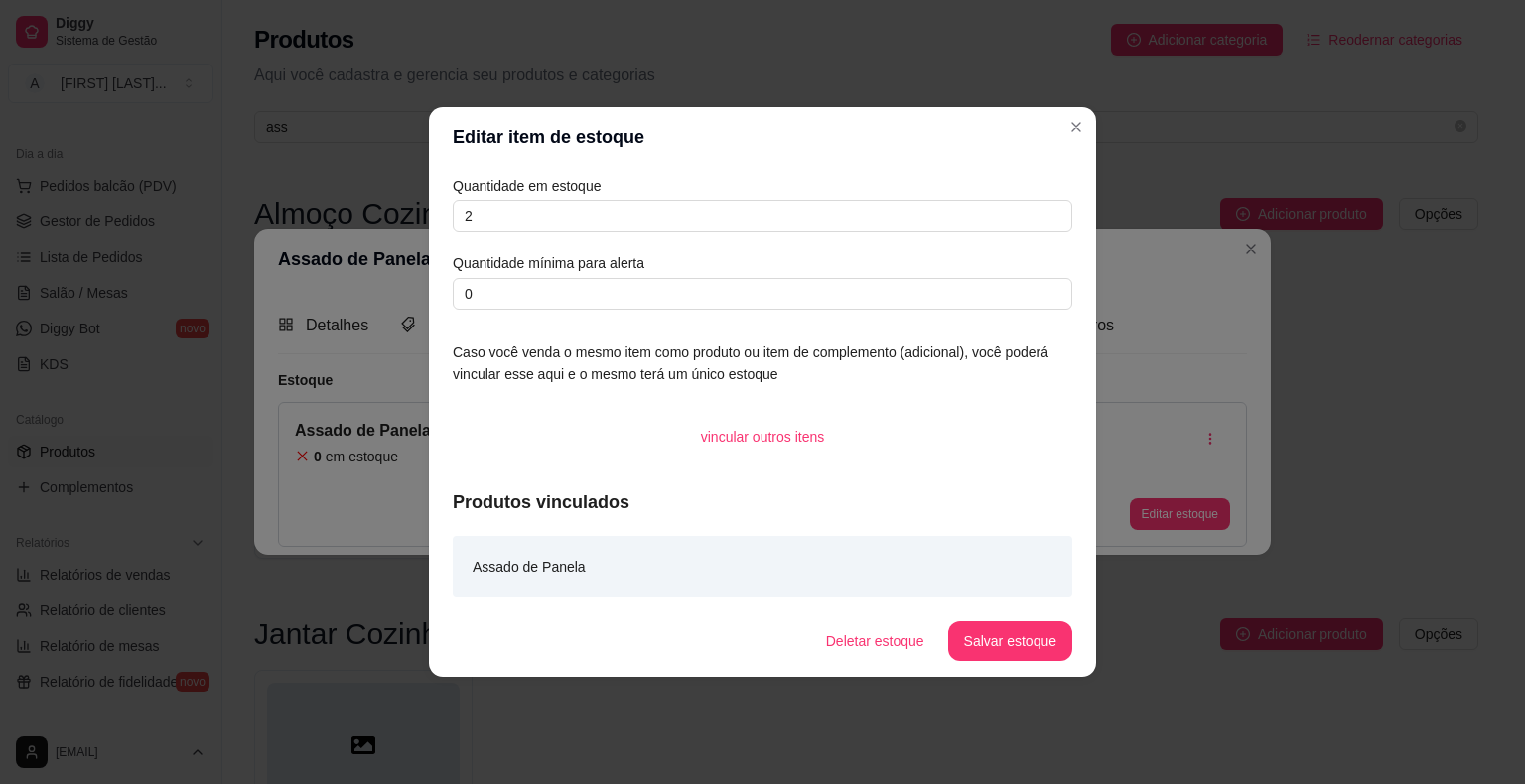 click on "Salvar estoque" at bounding box center (1010, 641) 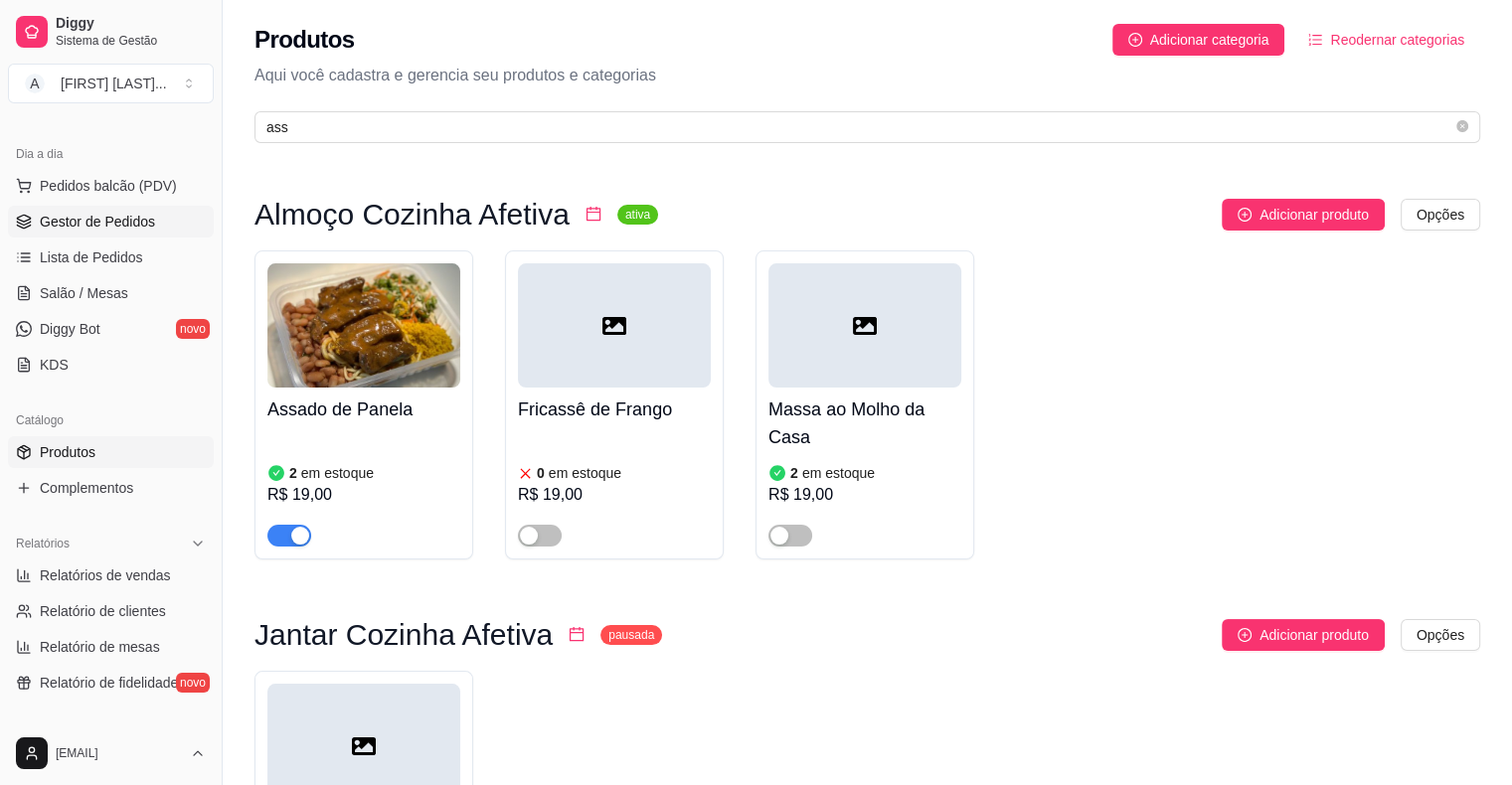 click on "Gestor de Pedidos" at bounding box center (110, 222) 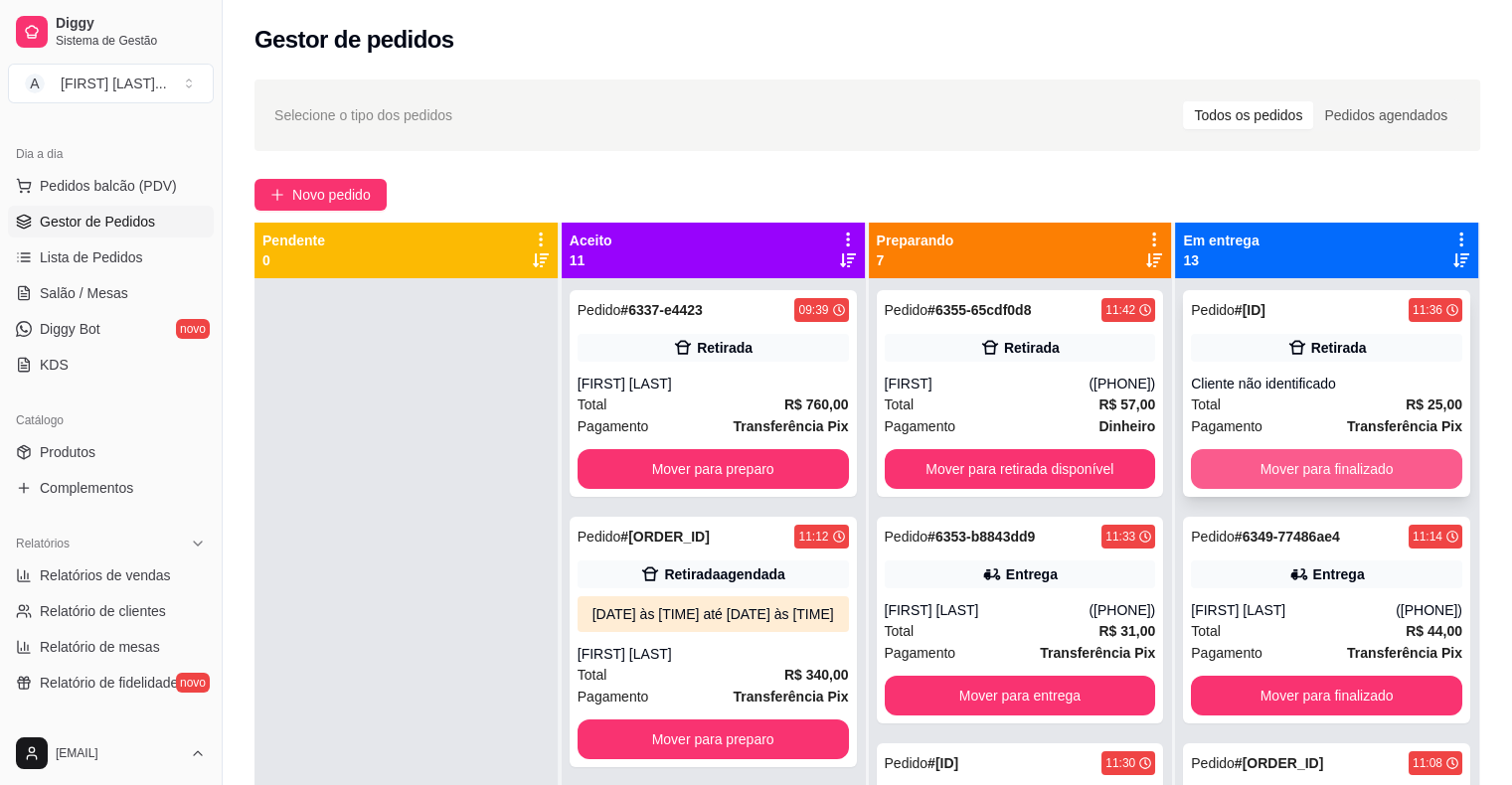 click on "Mover para finalizado" at bounding box center (1326, 469) 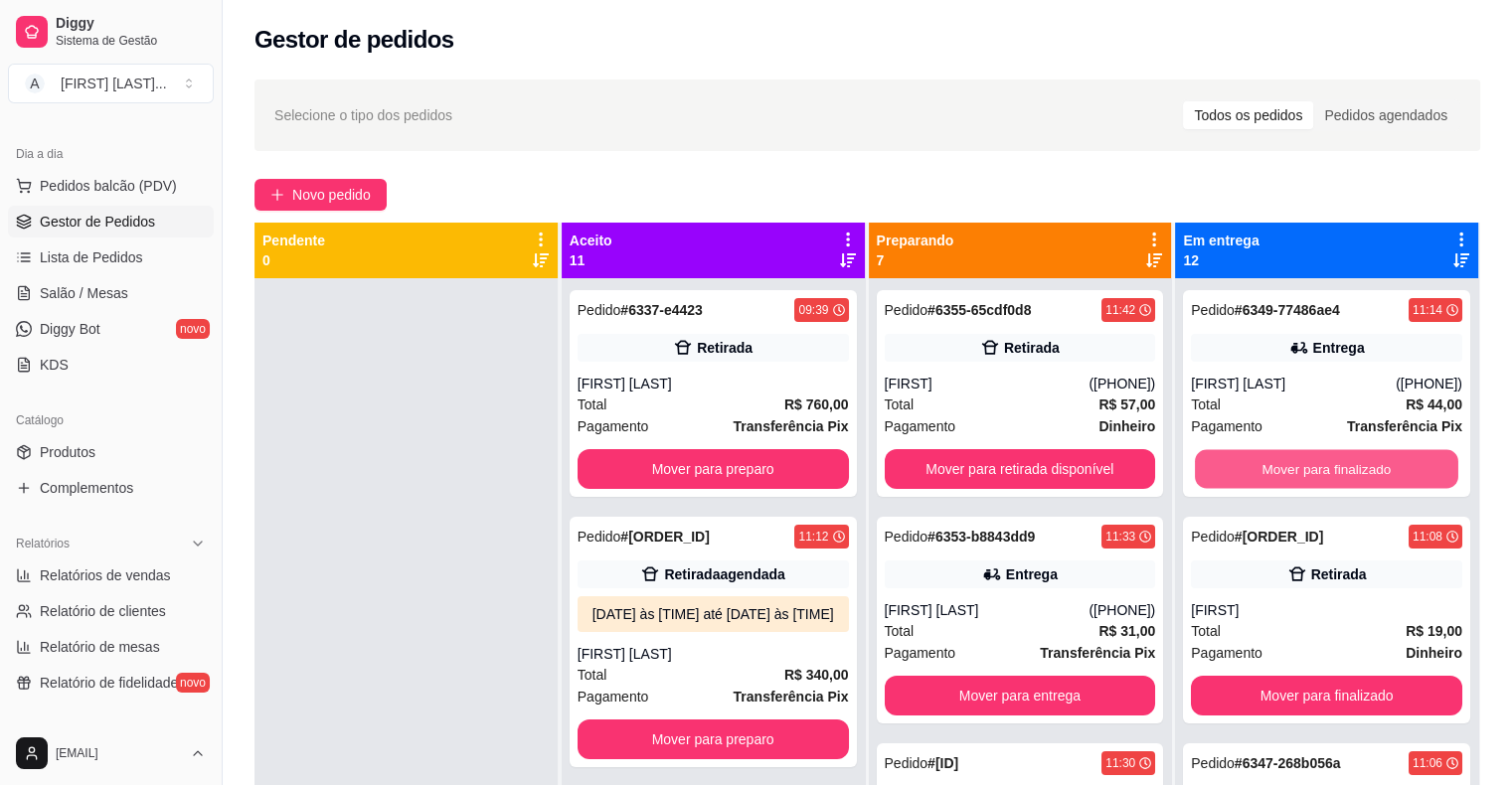 click on "Mover para finalizado" at bounding box center (1326, 469) 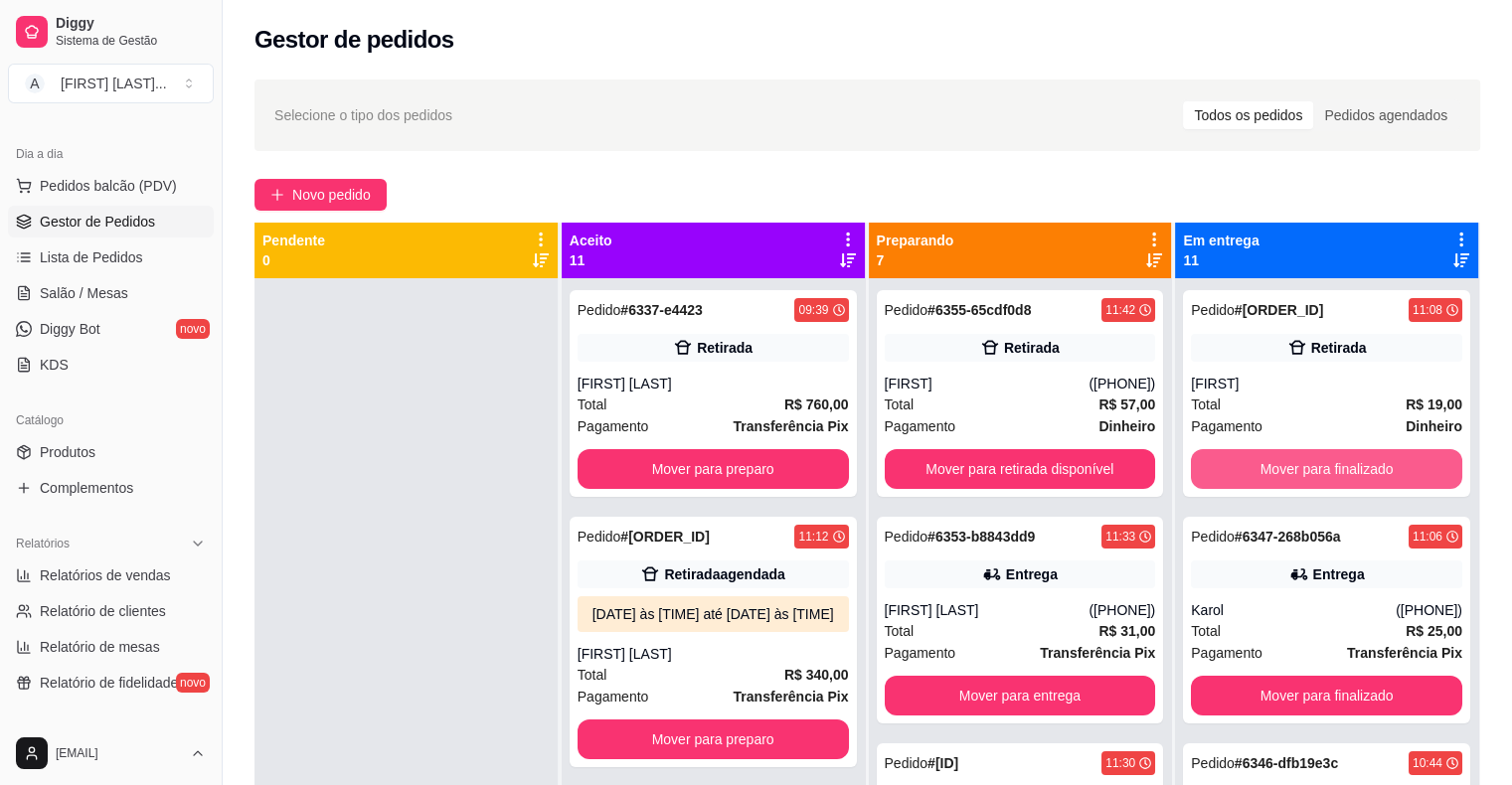 click on "Mover para finalizado" at bounding box center [1326, 469] 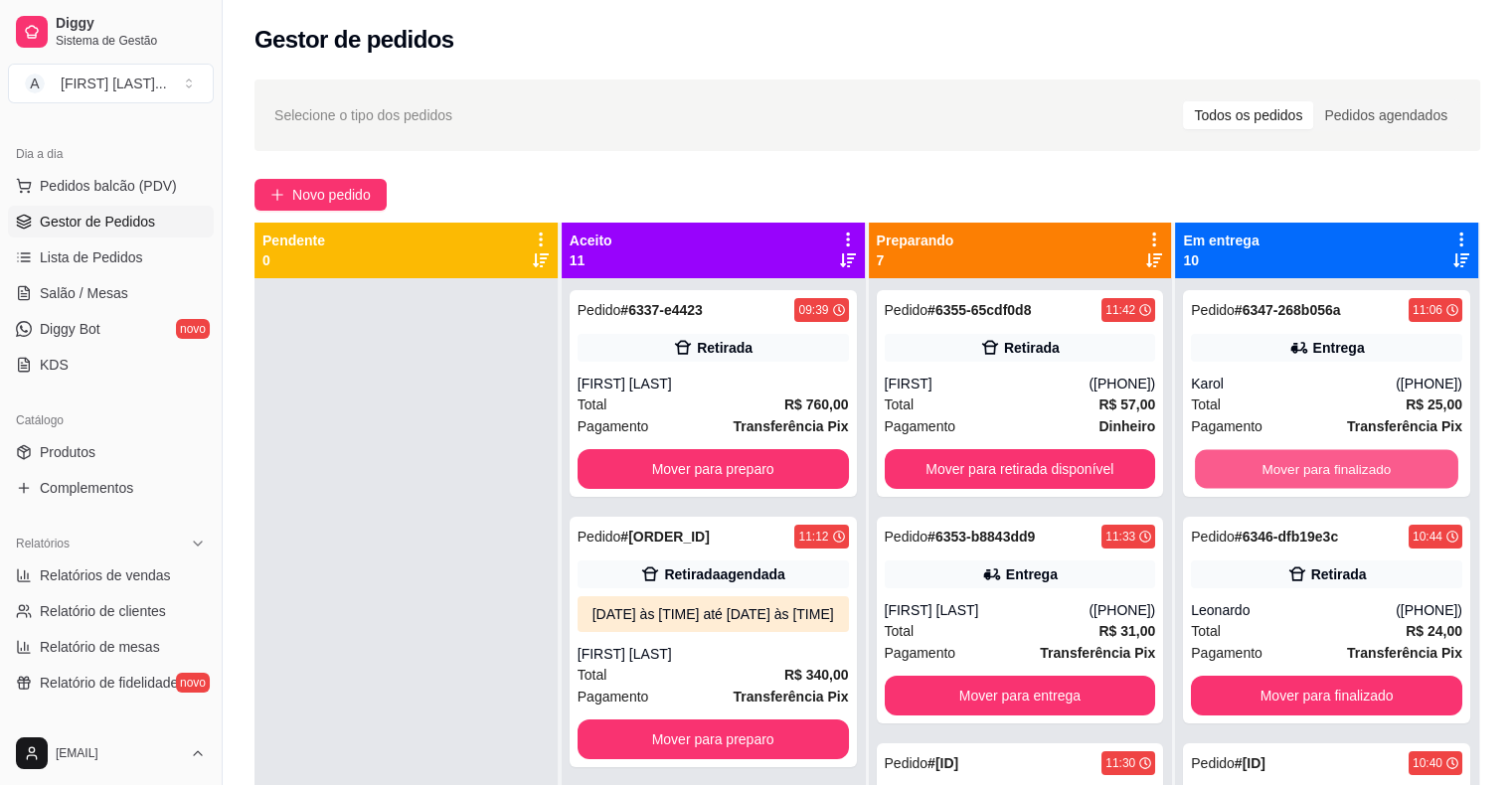 click on "Mover para finalizado" at bounding box center (1326, 469) 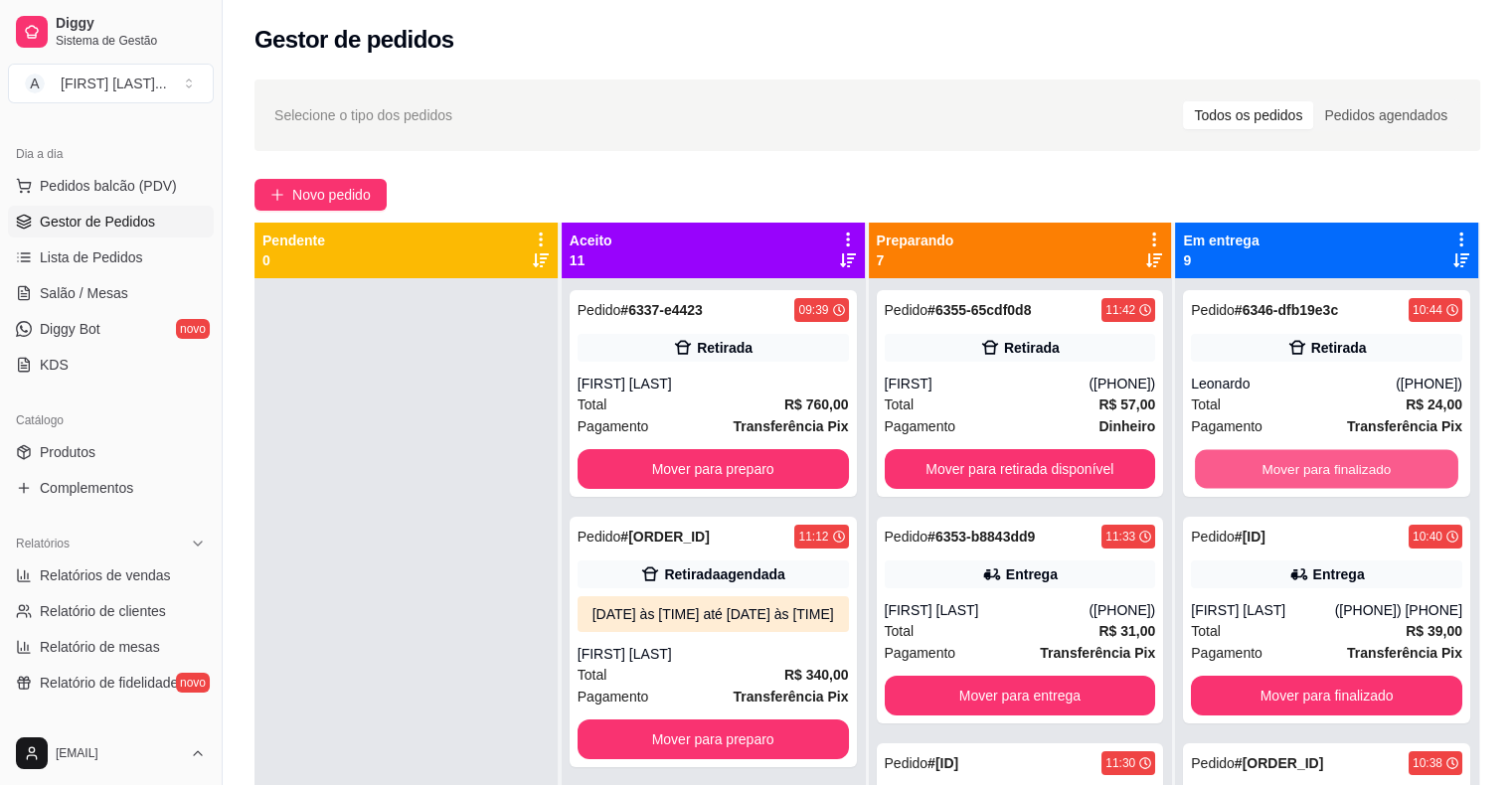 click on "Mover para finalizado" at bounding box center (1326, 469) 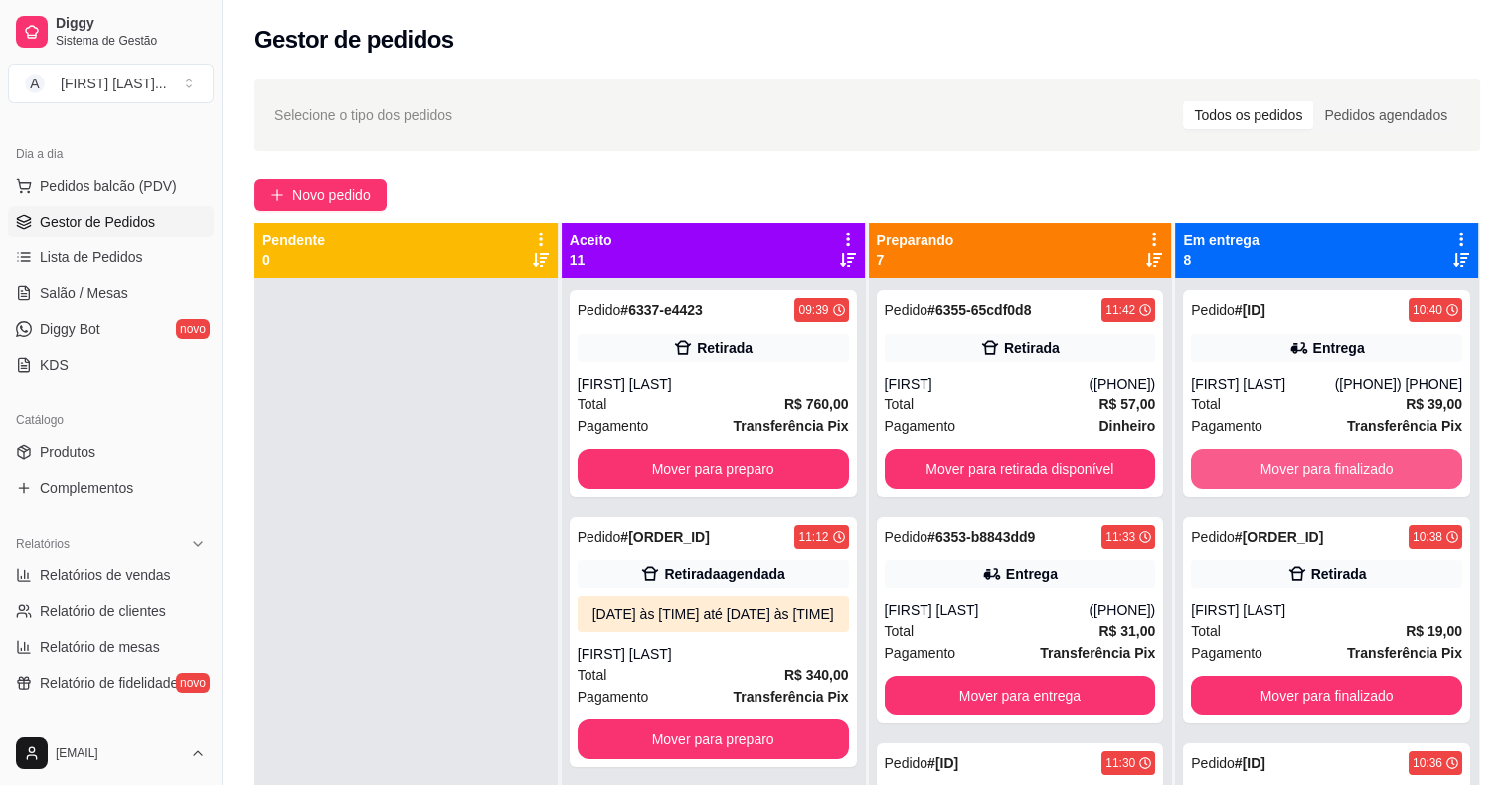 click on "Mover para finalizado" at bounding box center [1326, 469] 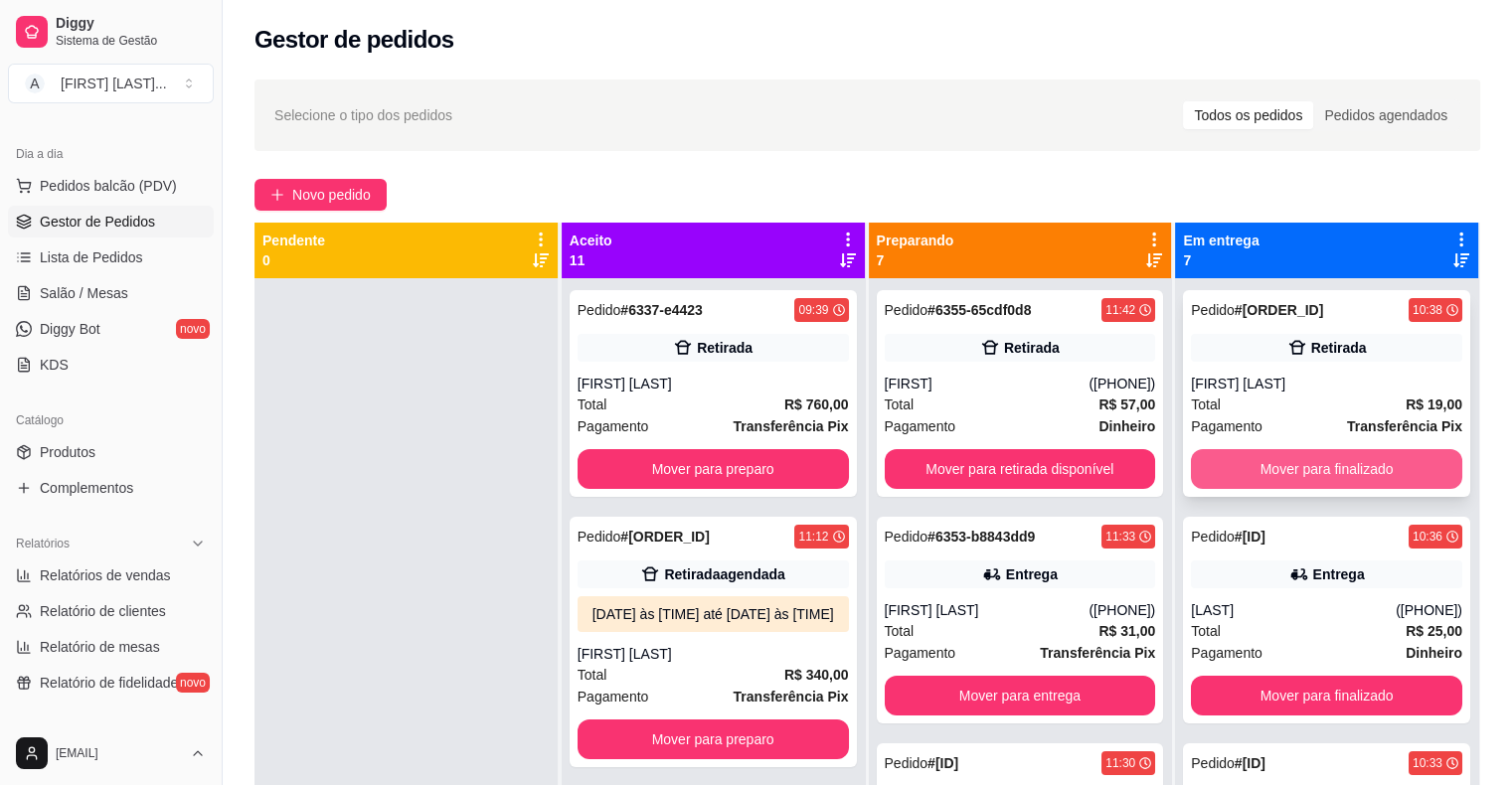 click on "Mover para finalizado" at bounding box center (1326, 469) 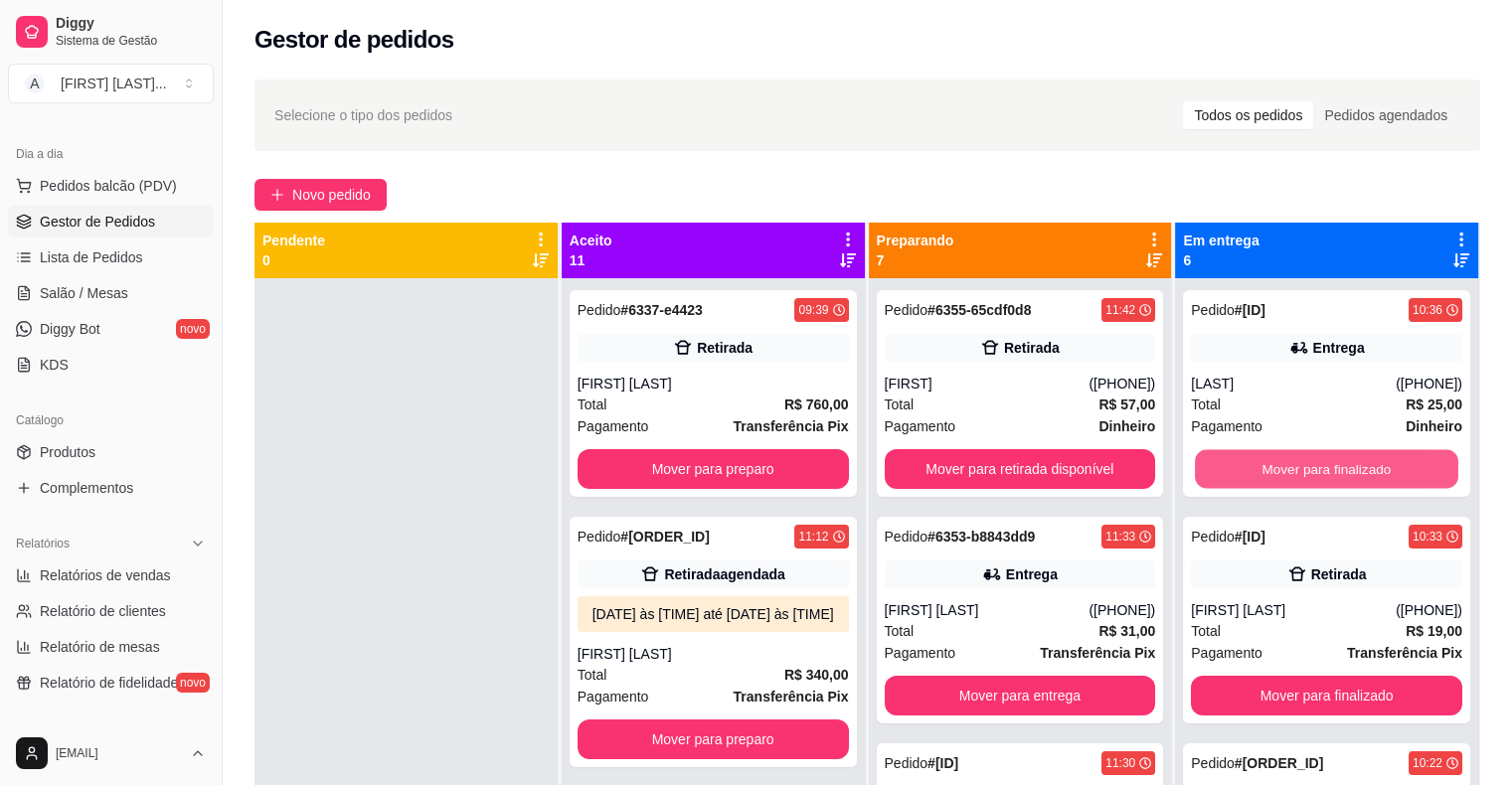 click on "Mover para finalizado" at bounding box center (1326, 469) 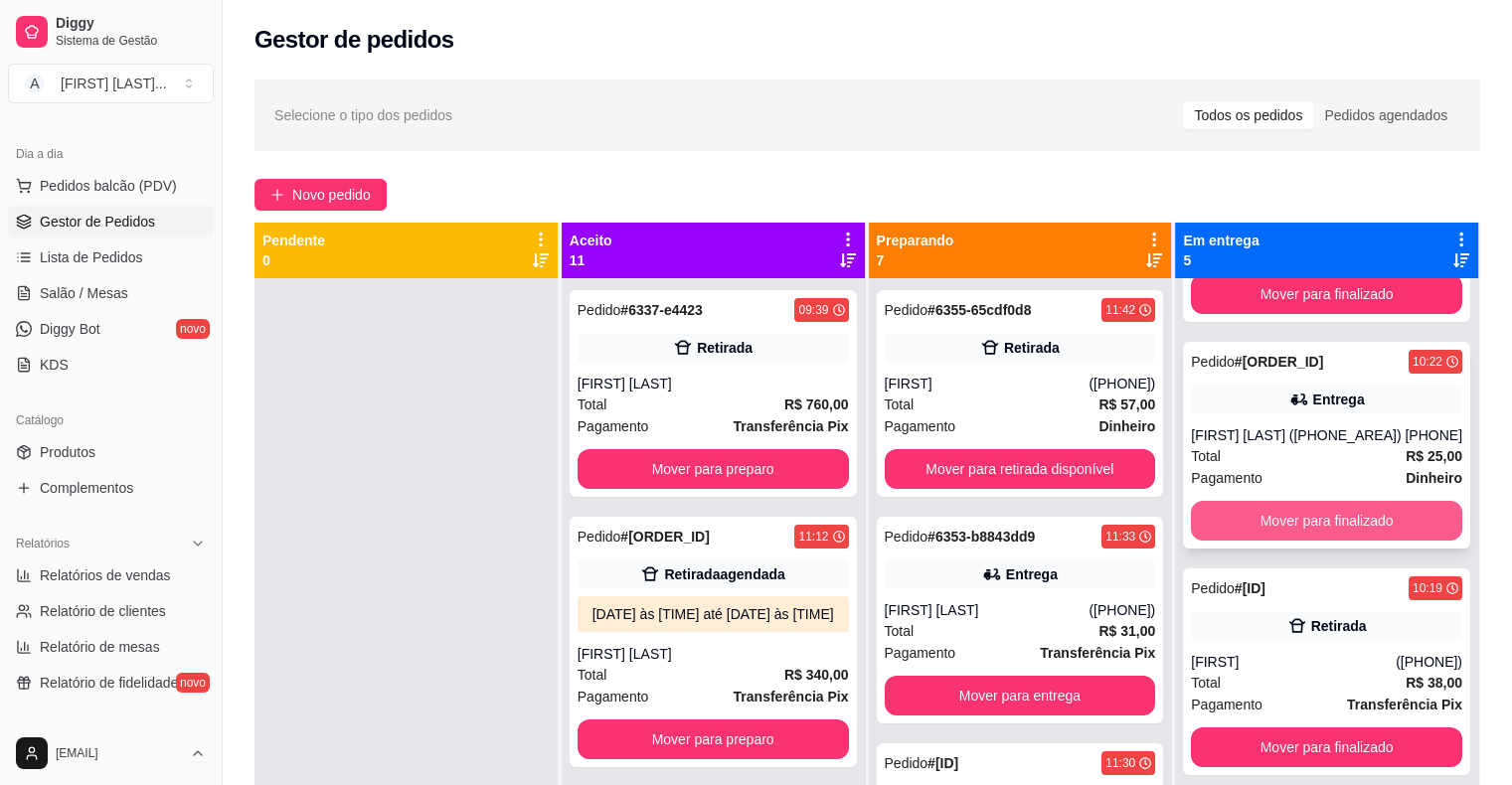 scroll, scrollTop: 199, scrollLeft: 0, axis: vertical 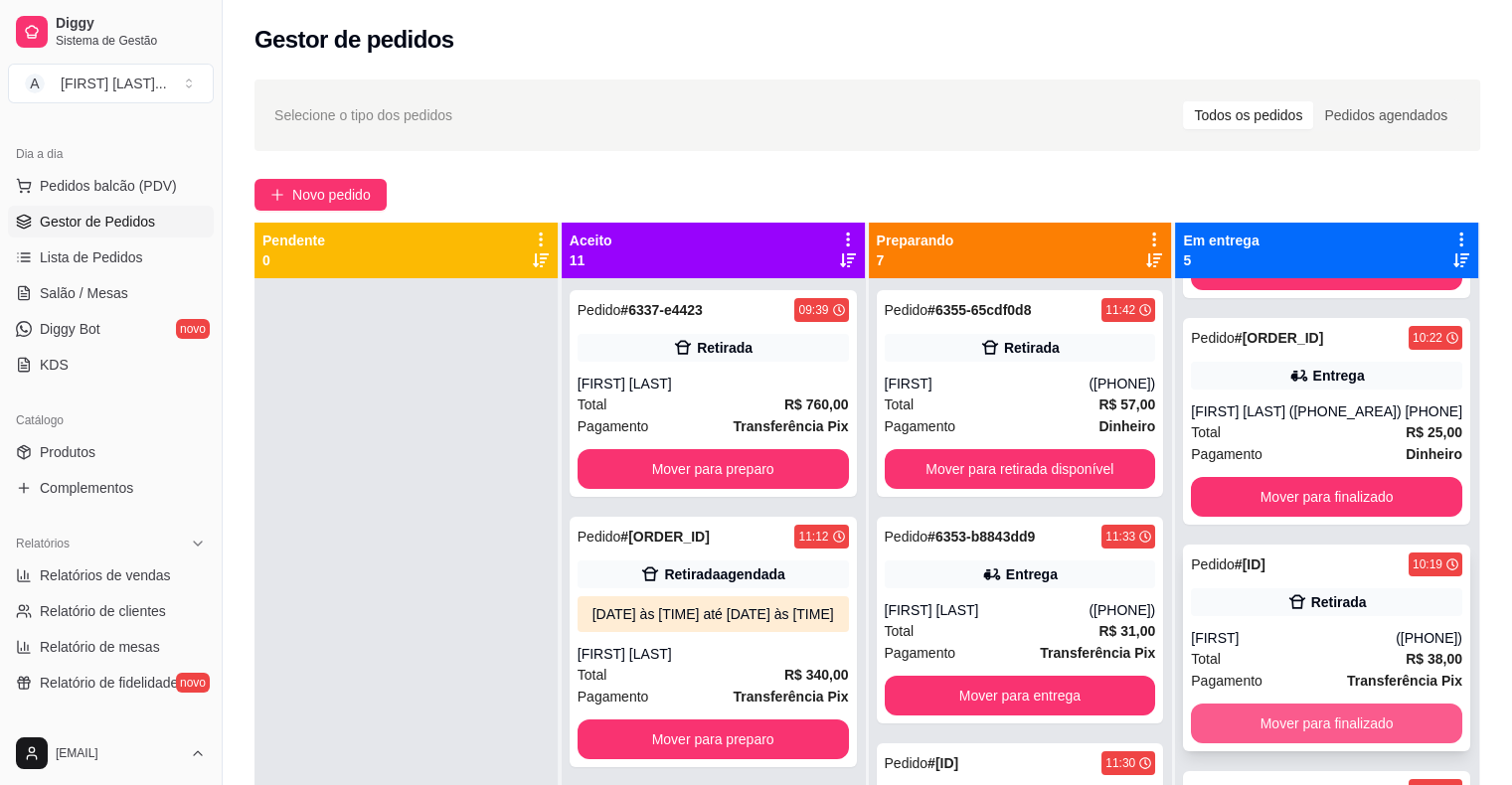 click on "Mover para finalizado" at bounding box center [1326, 723] 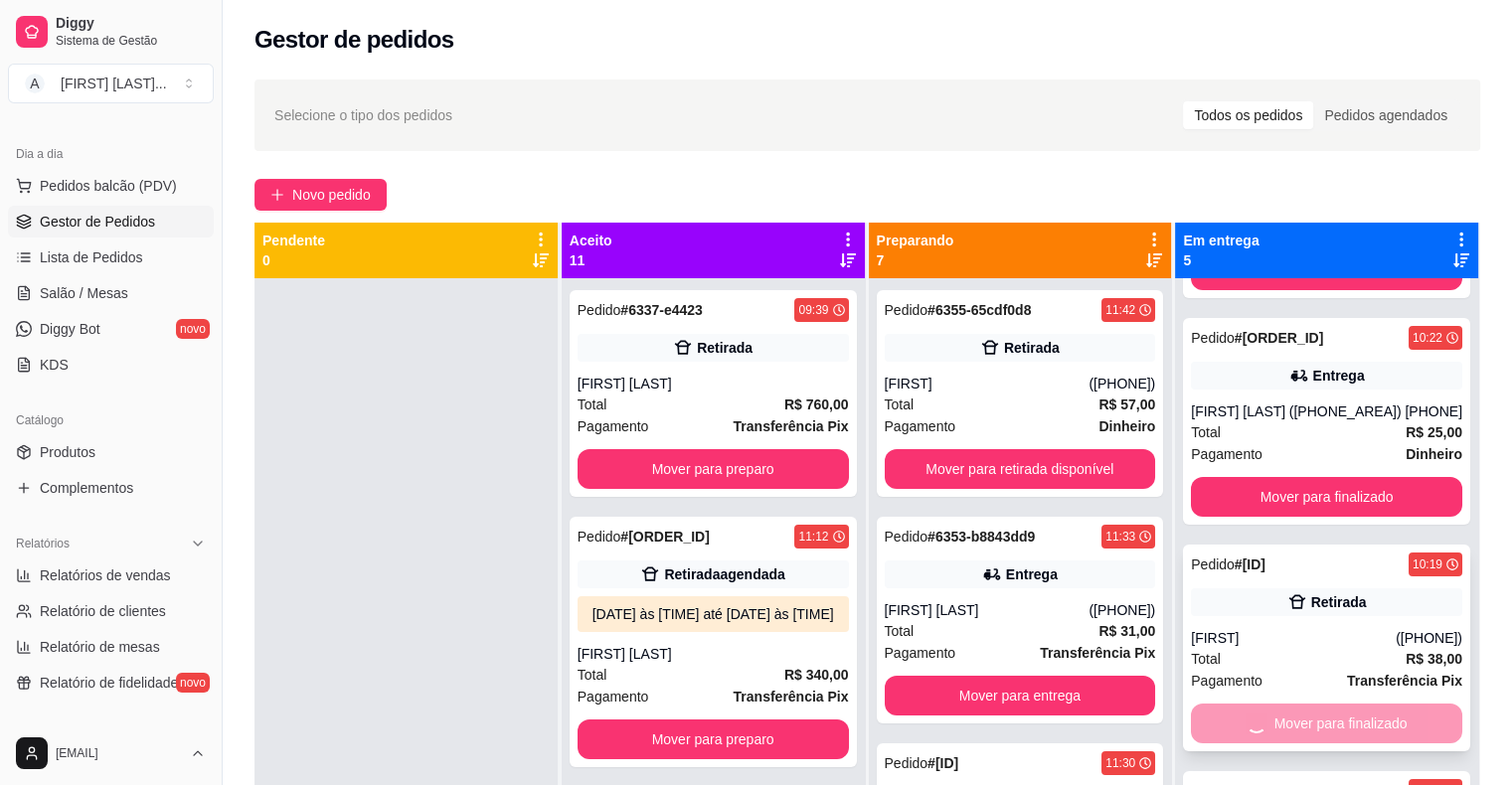 scroll, scrollTop: 140, scrollLeft: 0, axis: vertical 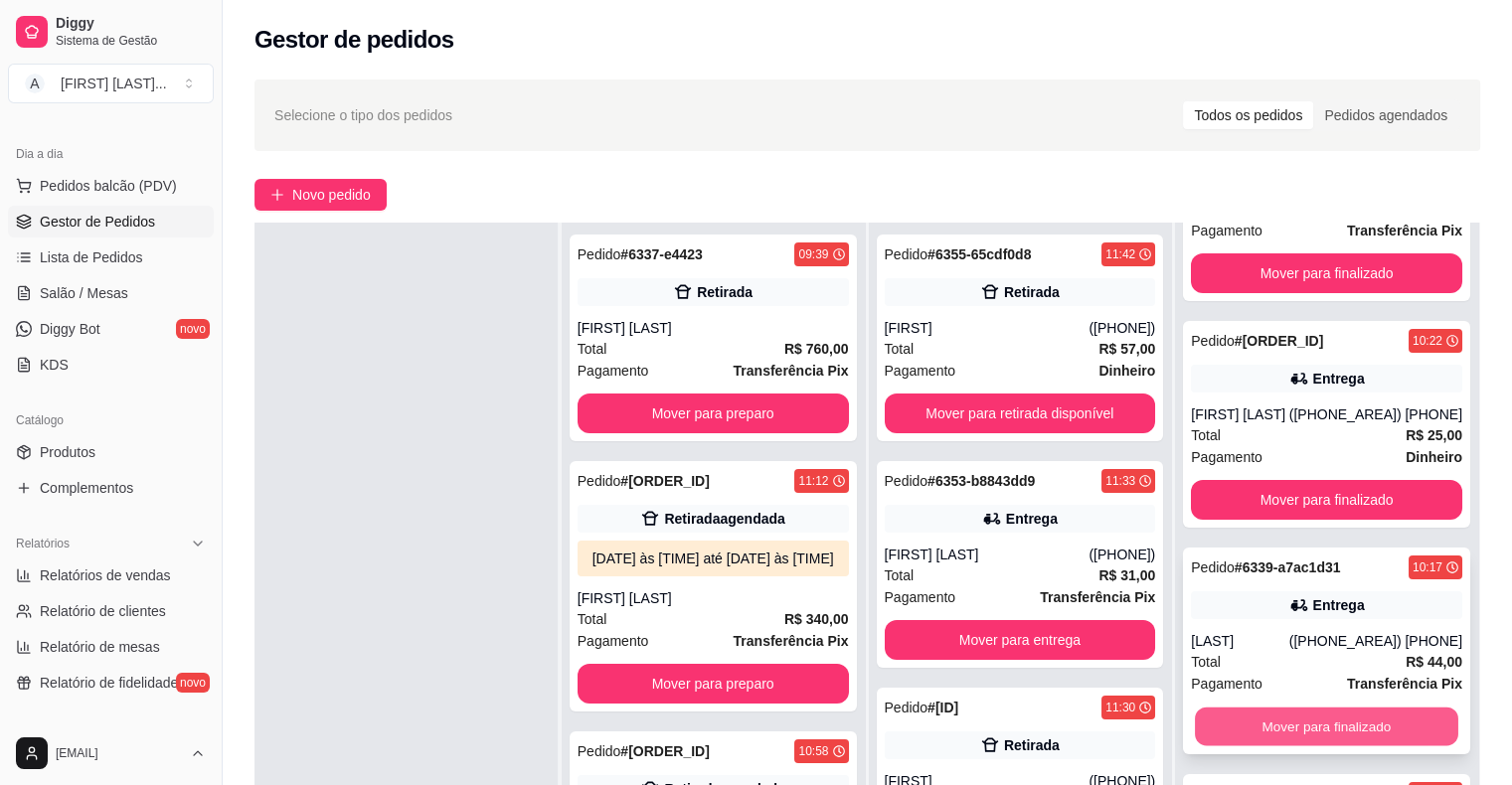 click on "Mover para finalizado" at bounding box center [1326, 726] 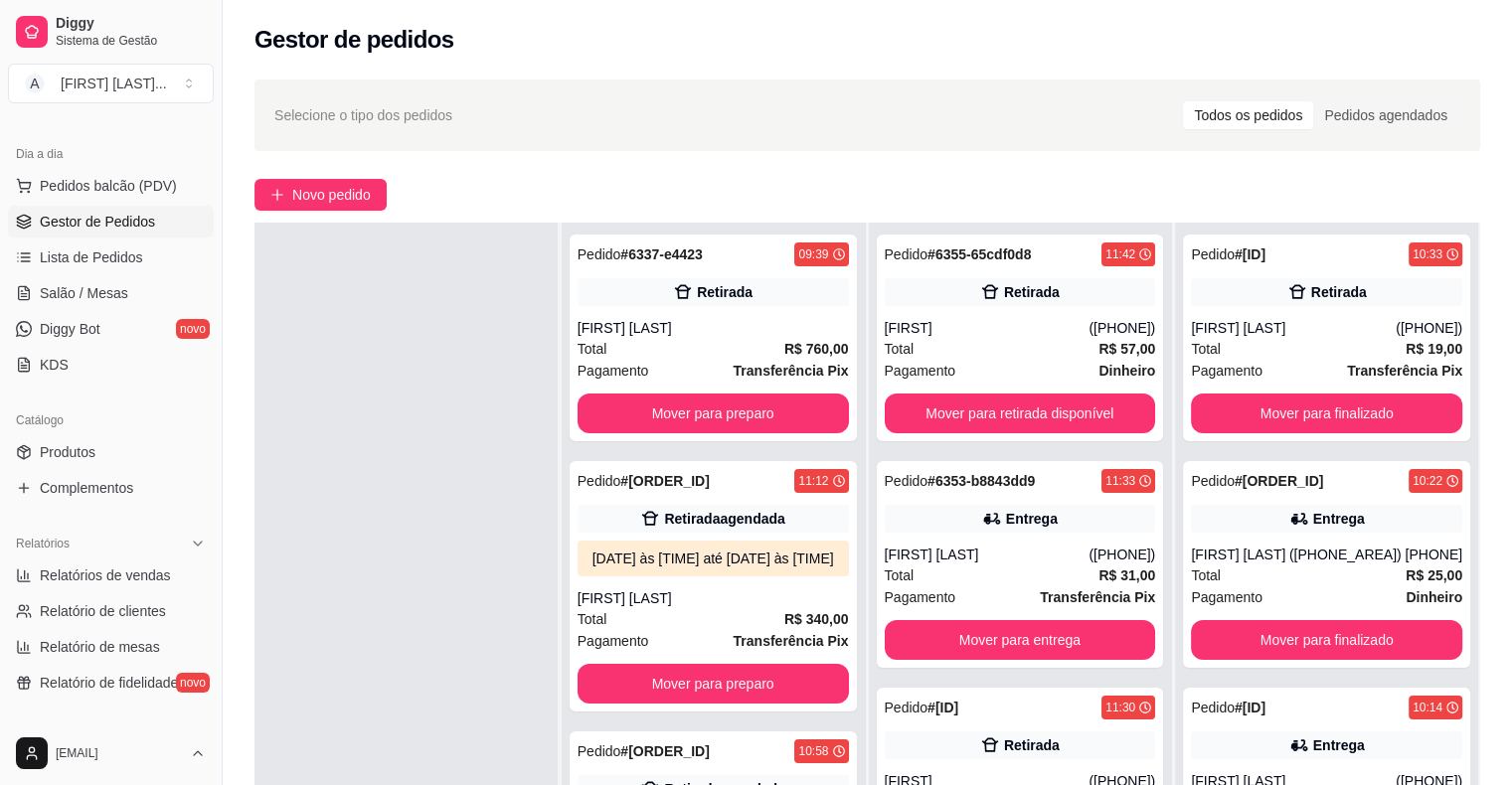 scroll, scrollTop: 0, scrollLeft: 0, axis: both 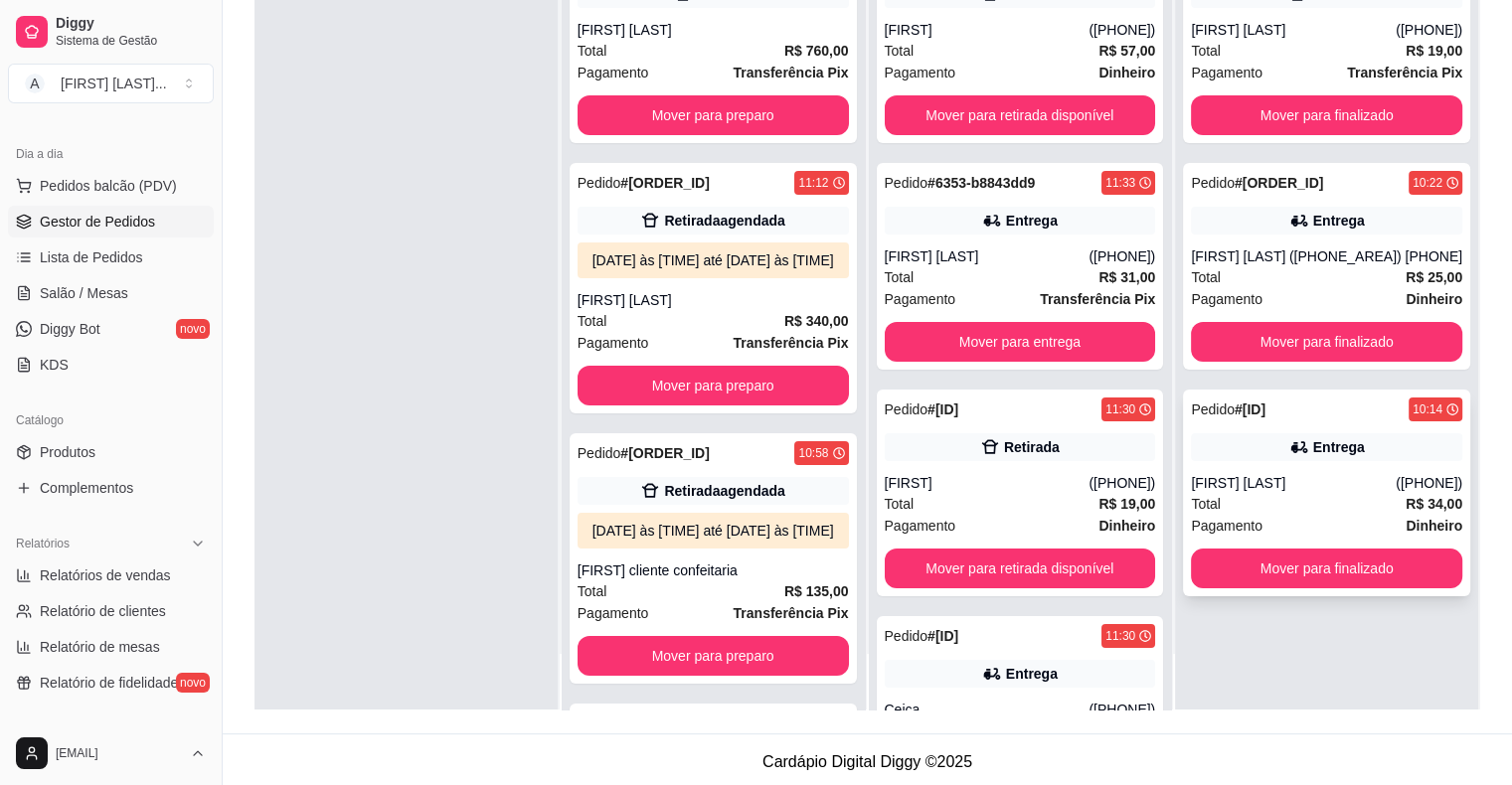 click on "Total R$ 34,00" at bounding box center (1326, 504) 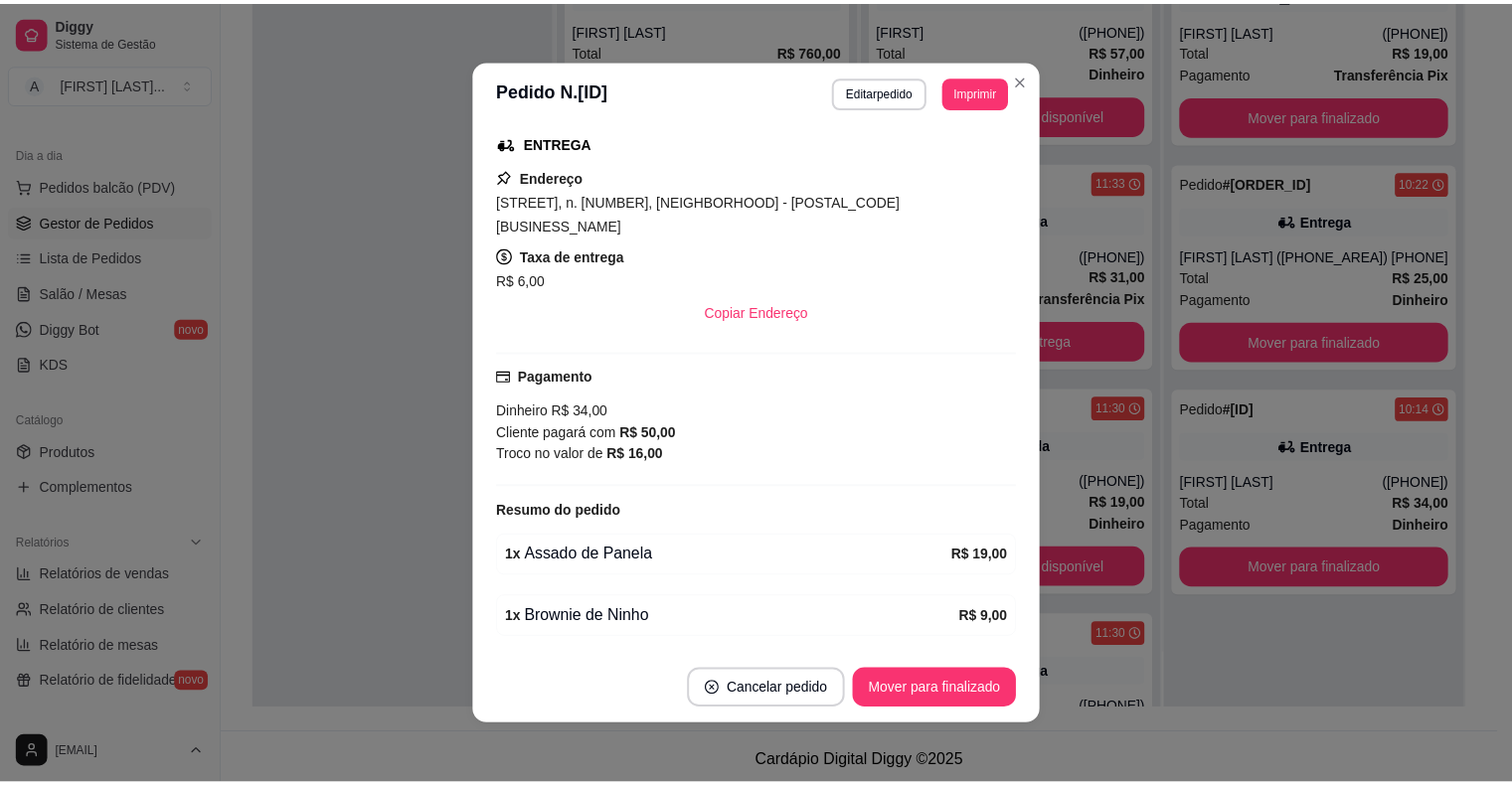 scroll, scrollTop: 359, scrollLeft: 0, axis: vertical 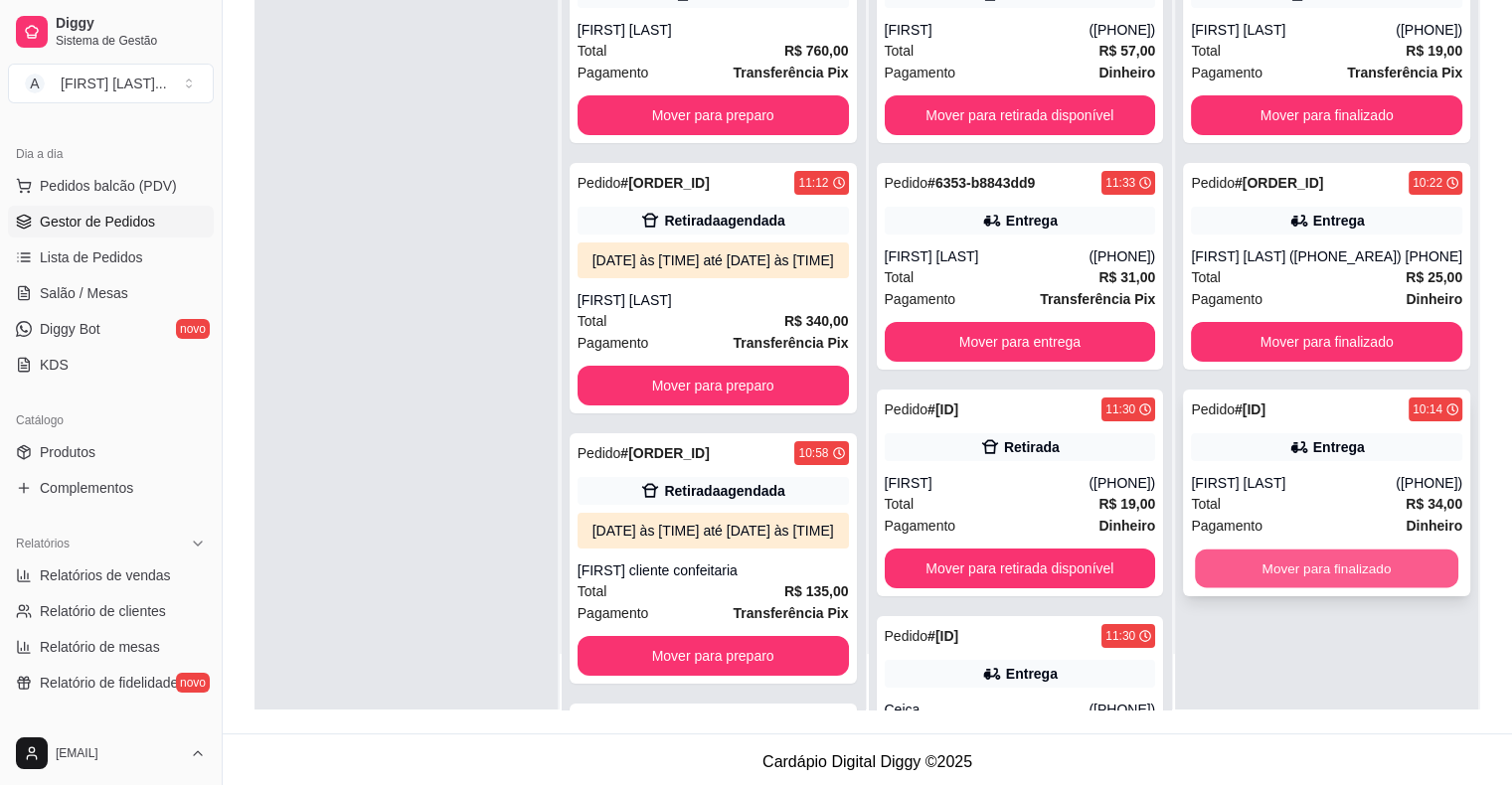 click on "Mover para finalizado" at bounding box center [1326, 568] 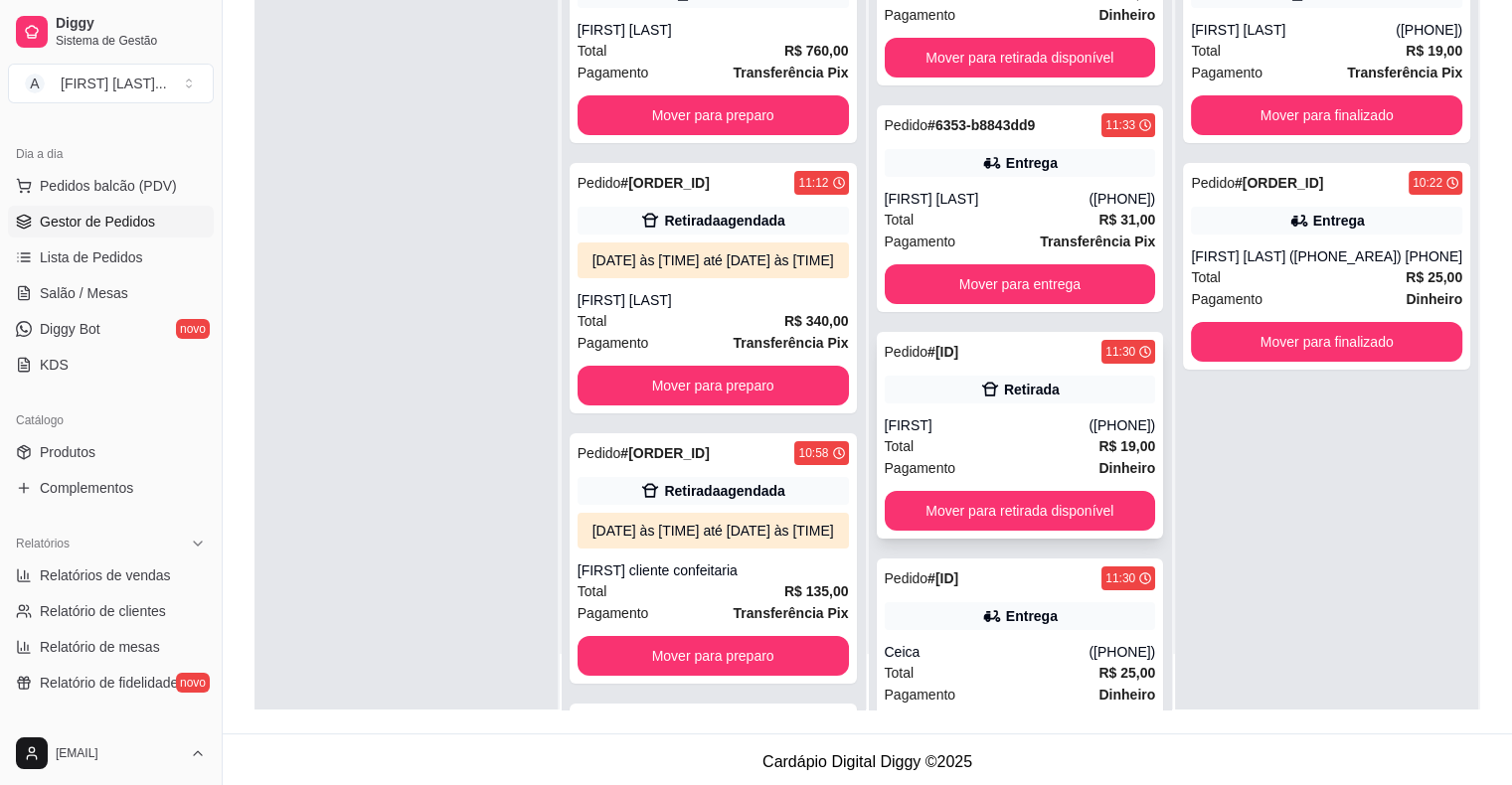 scroll, scrollTop: 0, scrollLeft: 0, axis: both 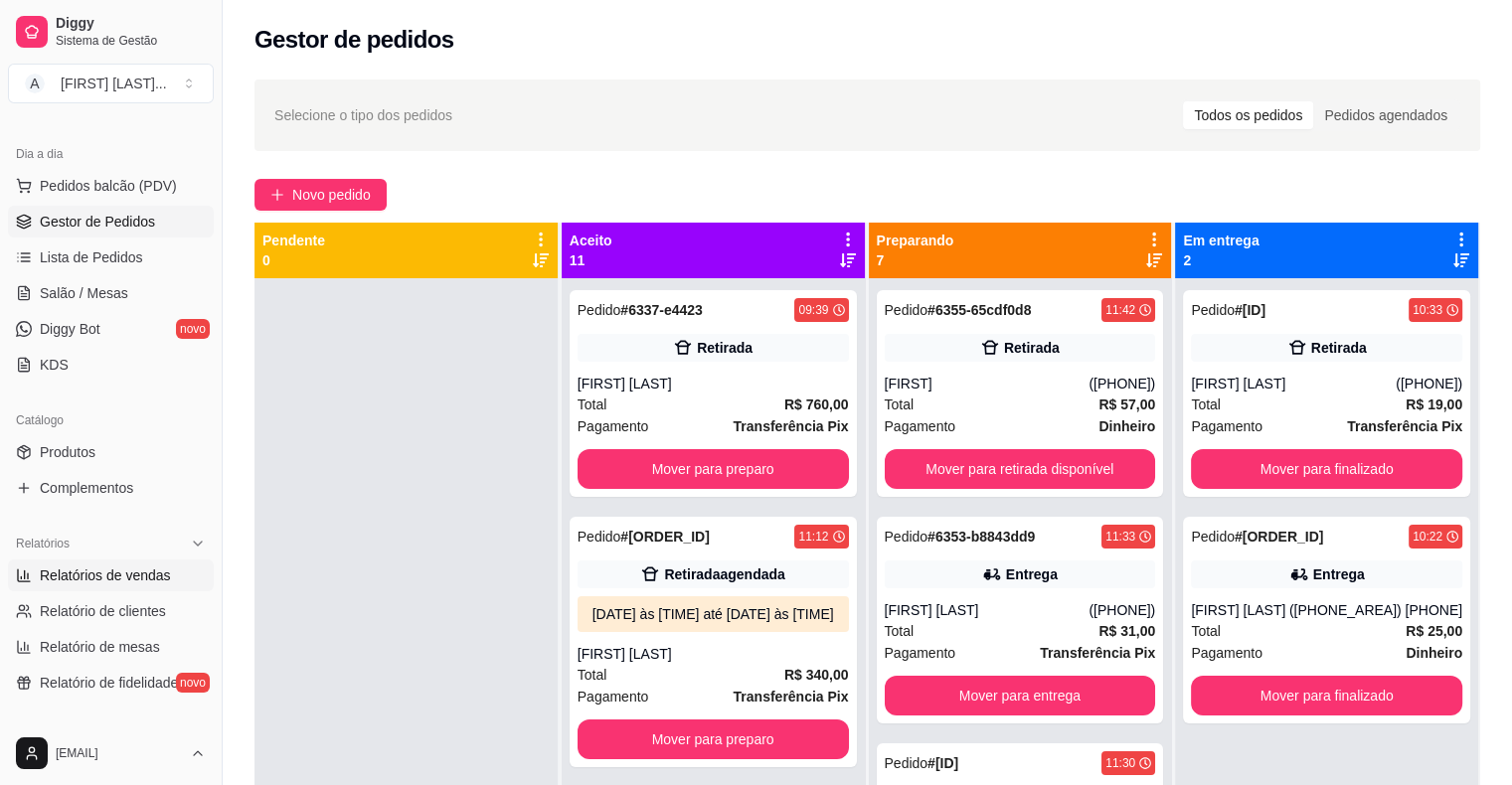 click on "Relatórios de vendas" at bounding box center [105, 575] 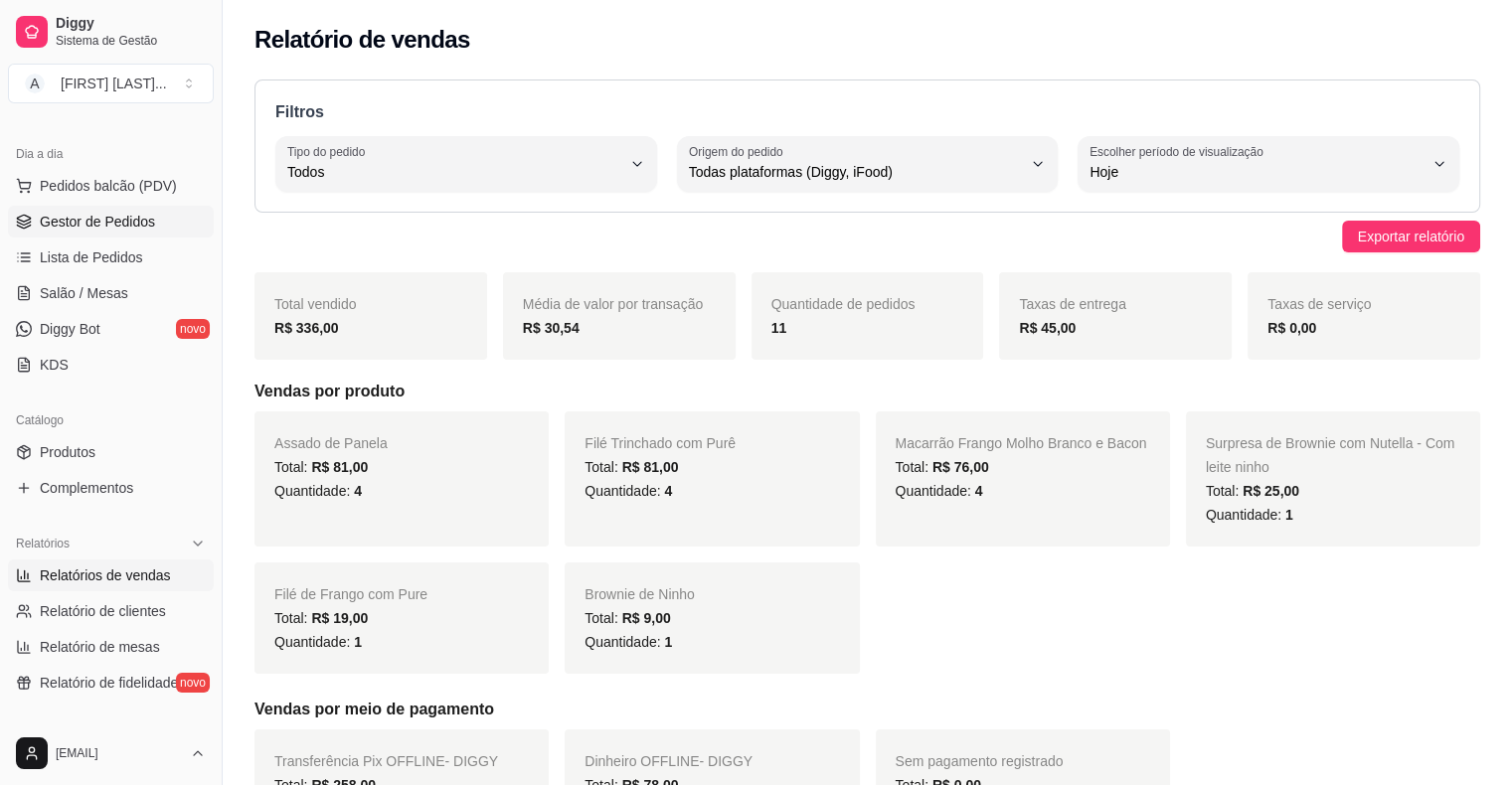 click on "Gestor de Pedidos" at bounding box center (97, 222) 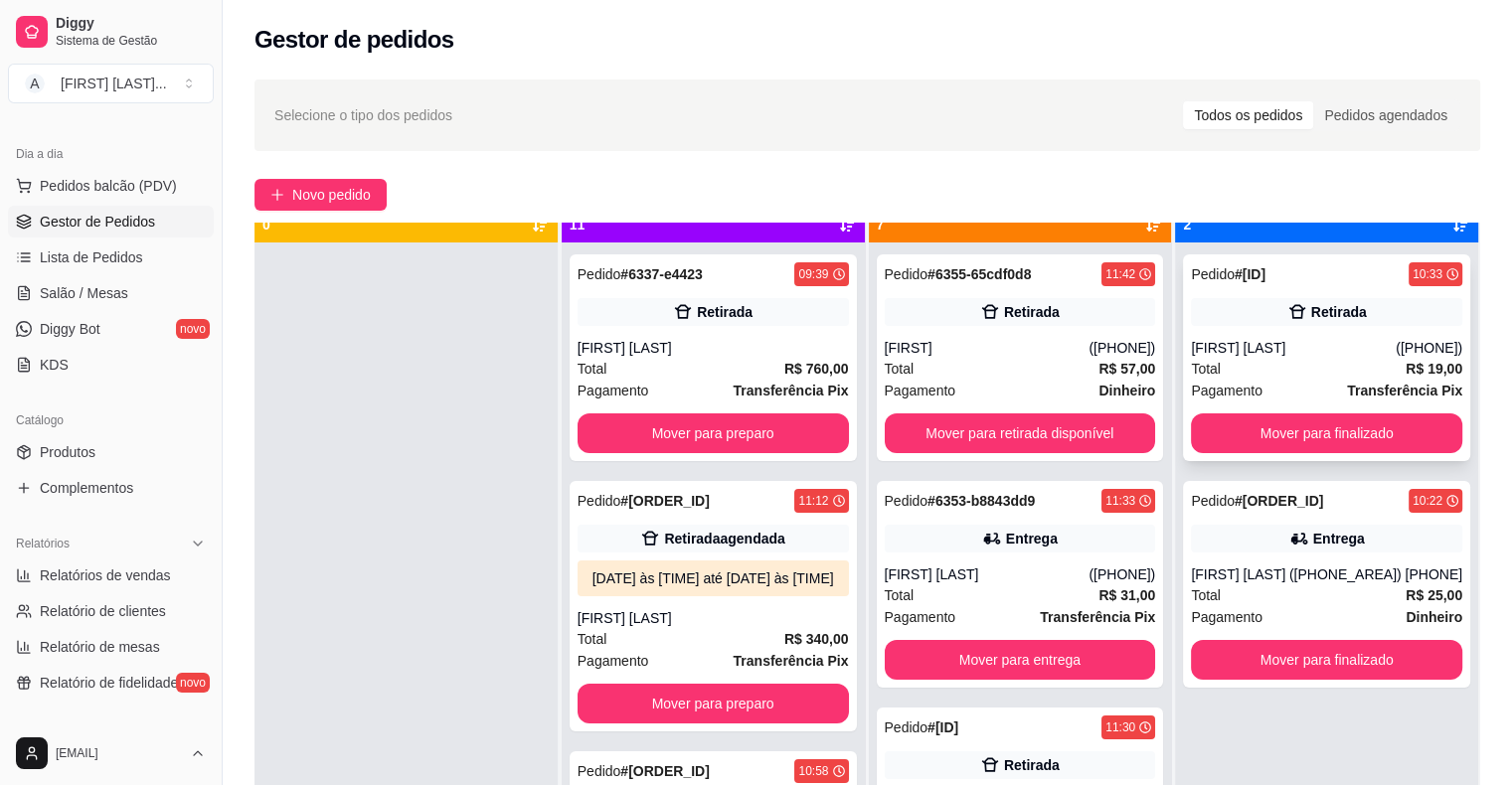 scroll, scrollTop: 56, scrollLeft: 0, axis: vertical 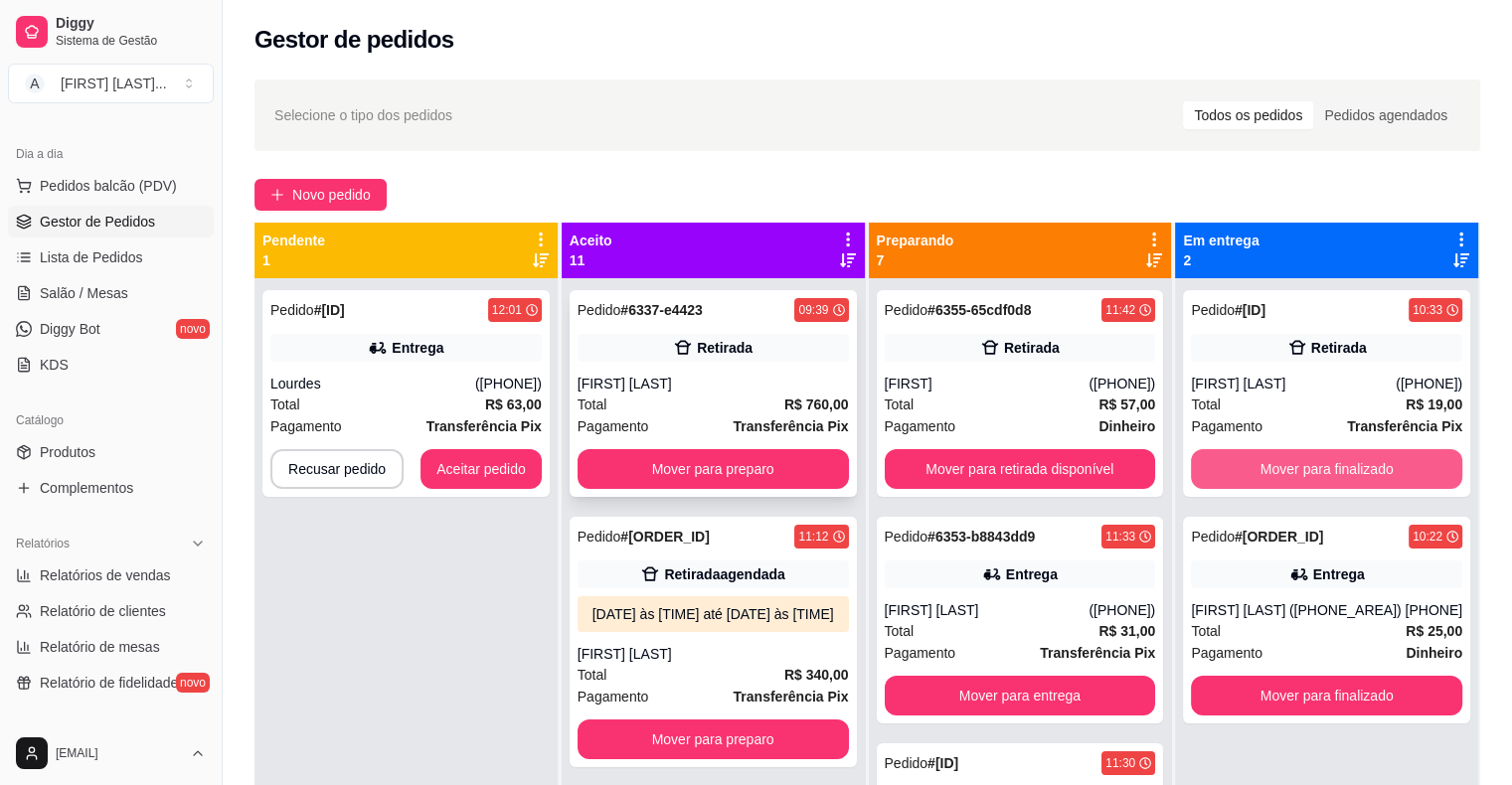 click on "Mover para finalizado" at bounding box center [1326, 469] 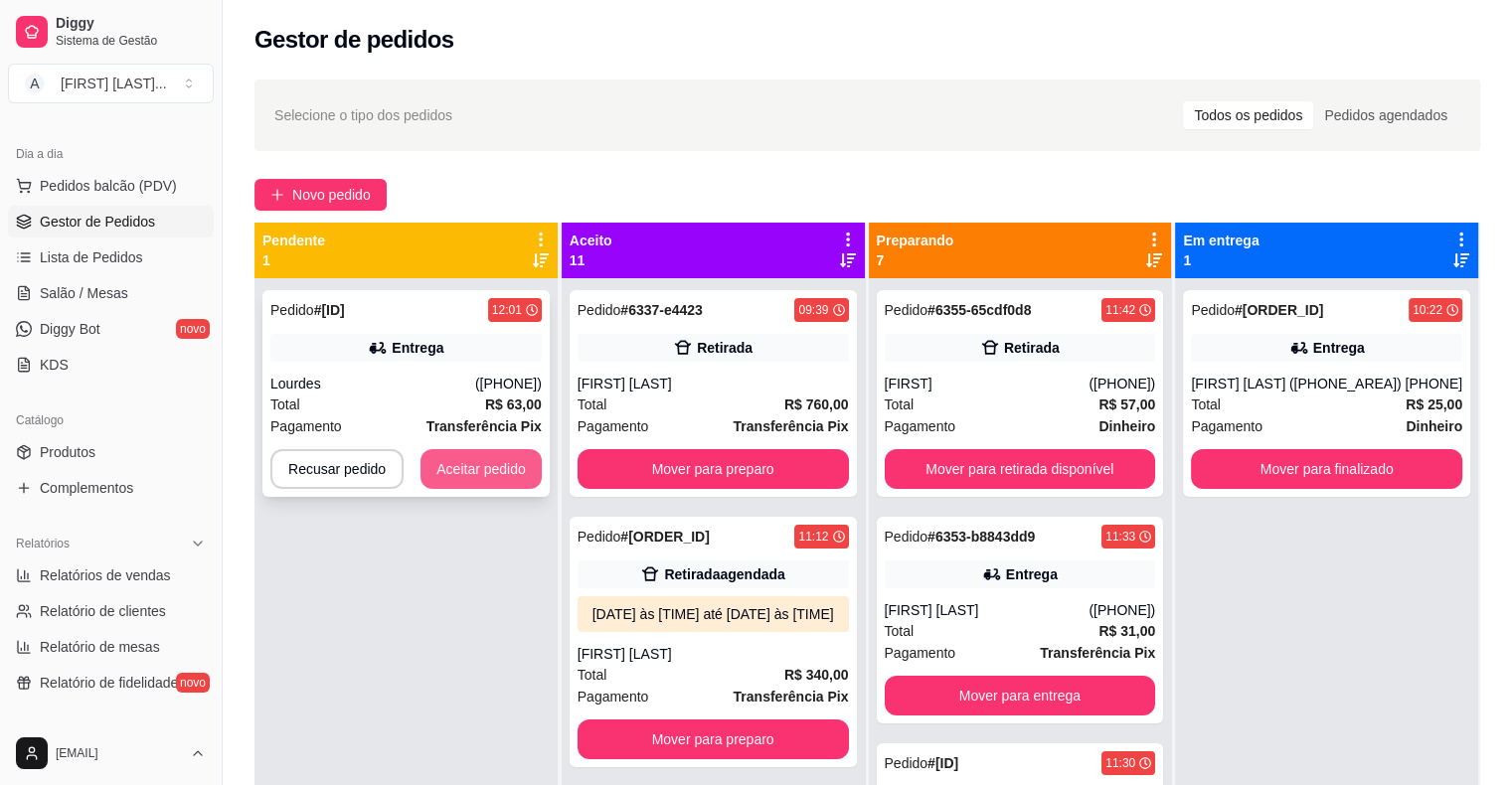 click on "Aceitar pedido" at bounding box center (481, 469) 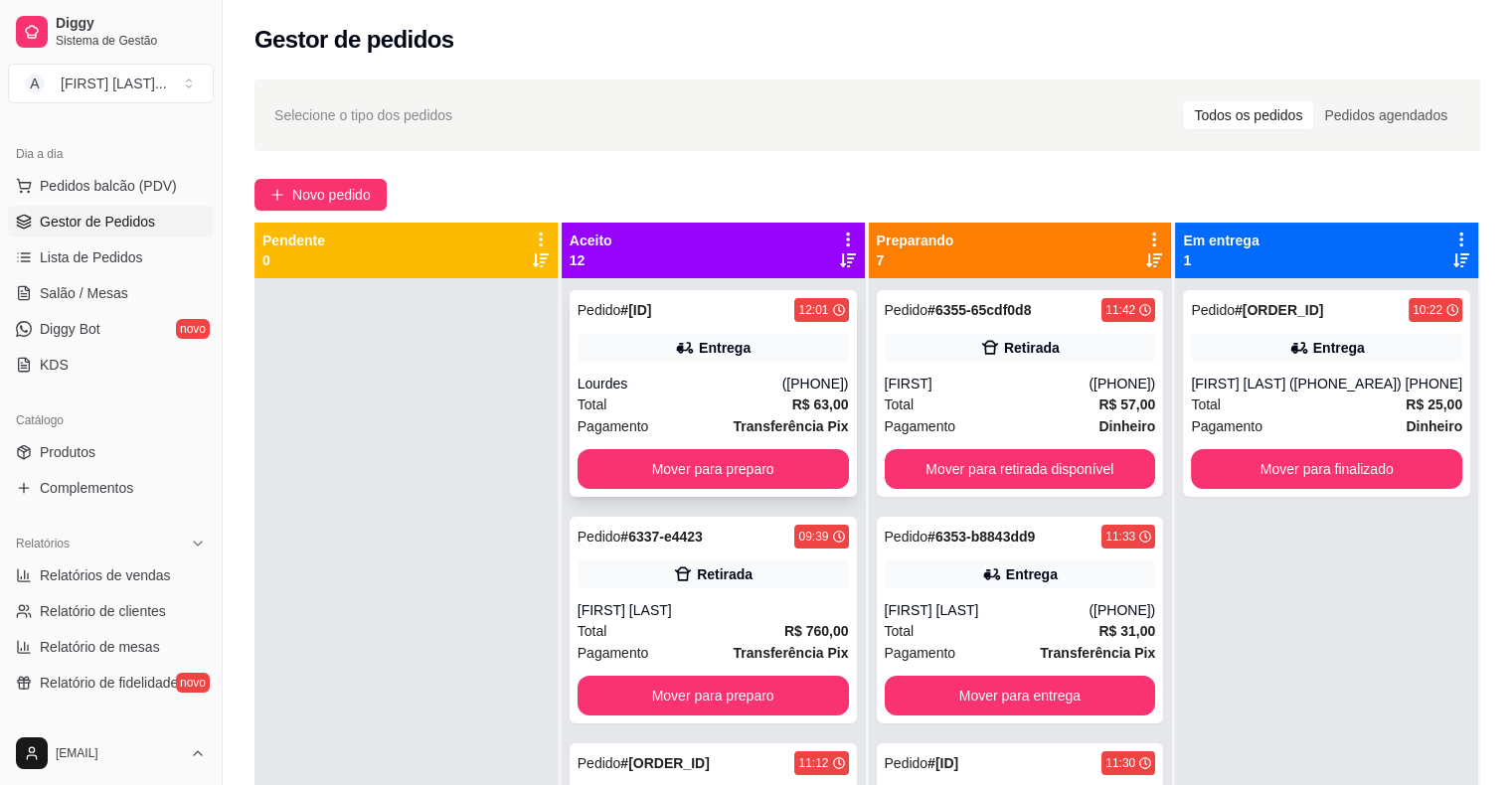 click on "Total R$ 63,00" at bounding box center (713, 404) 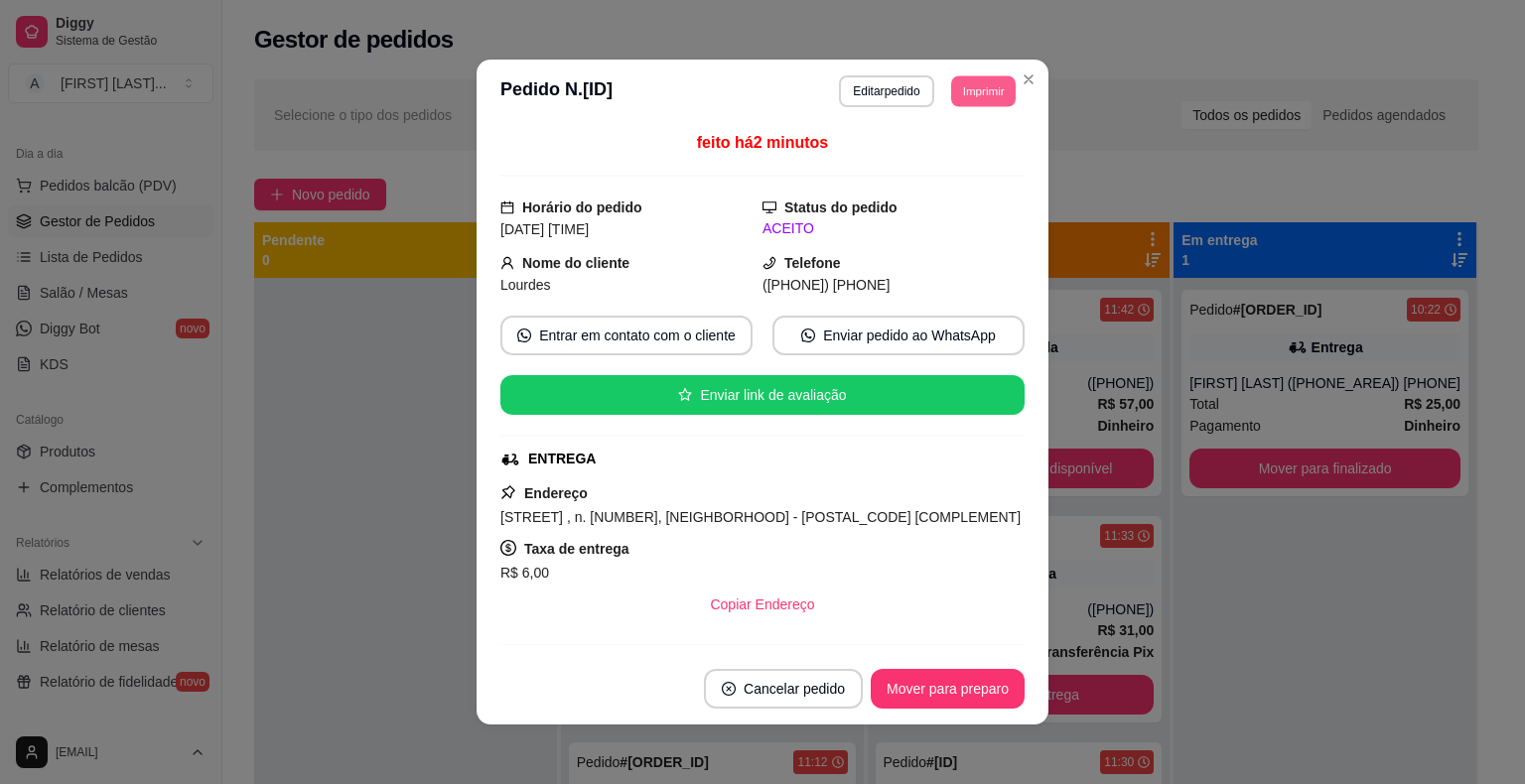 click on "Imprimir" at bounding box center (983, 90) 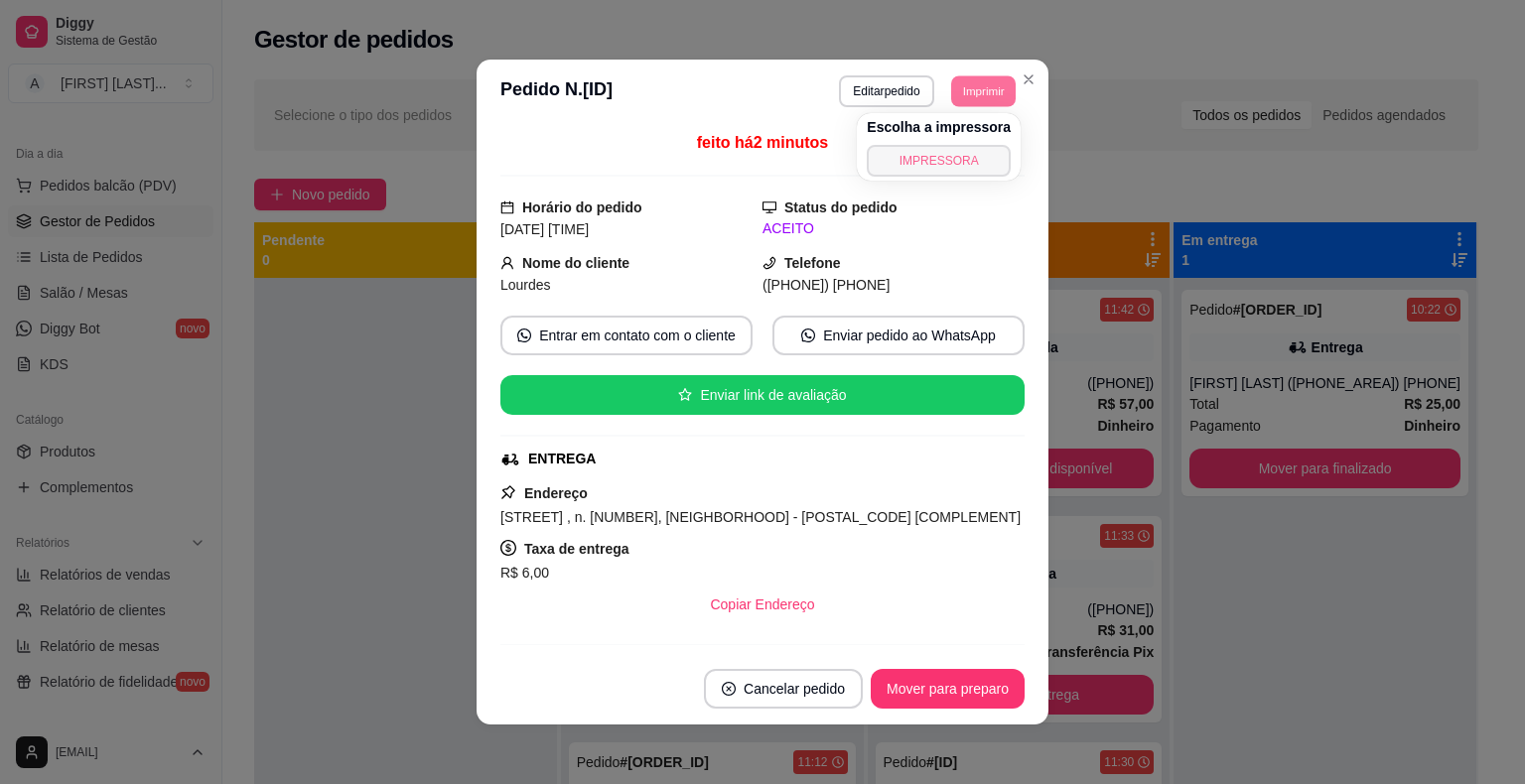 click on "IMPRESSORA" at bounding box center [938, 161] 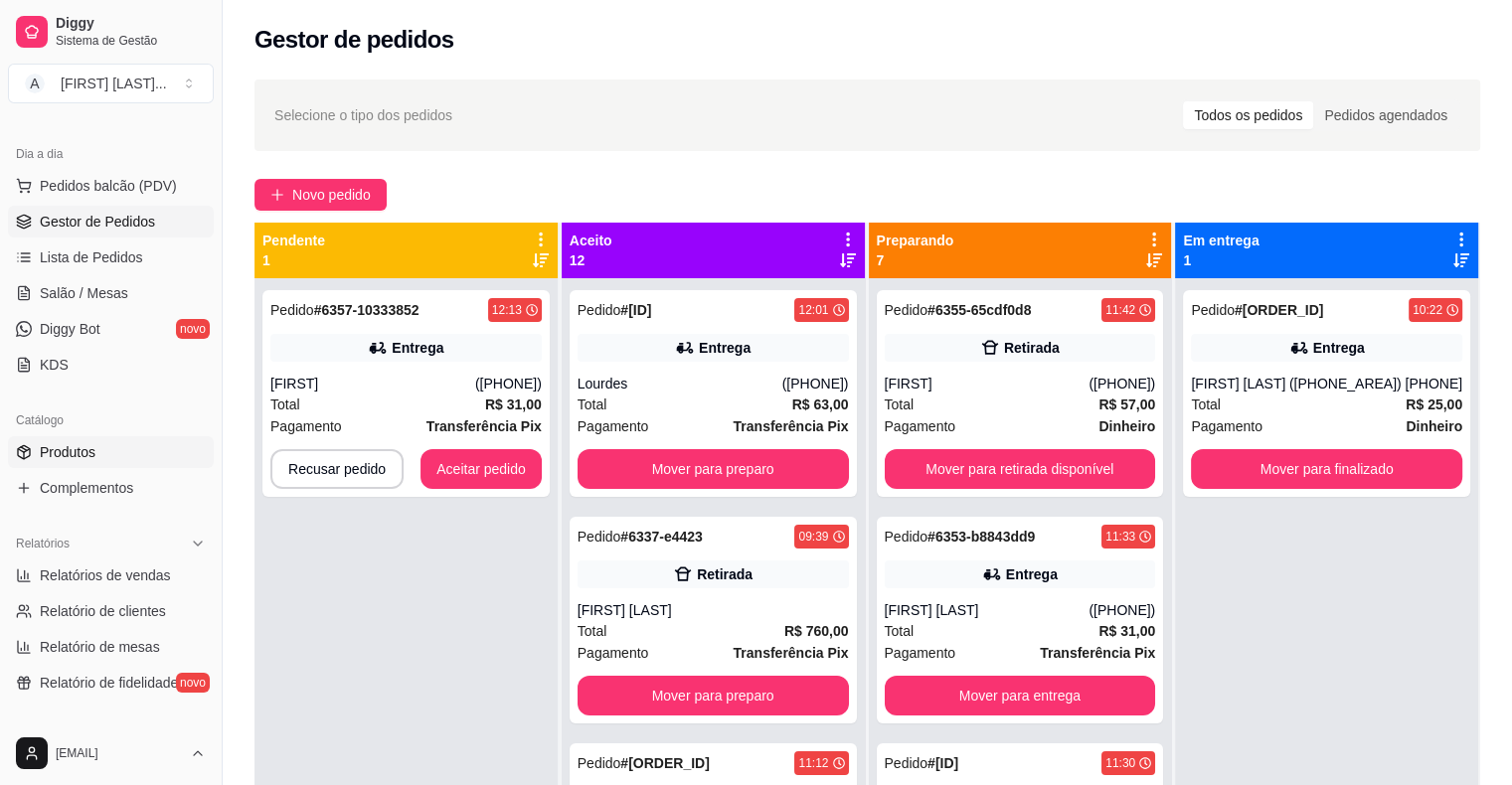 click on "Produtos" at bounding box center (110, 452) 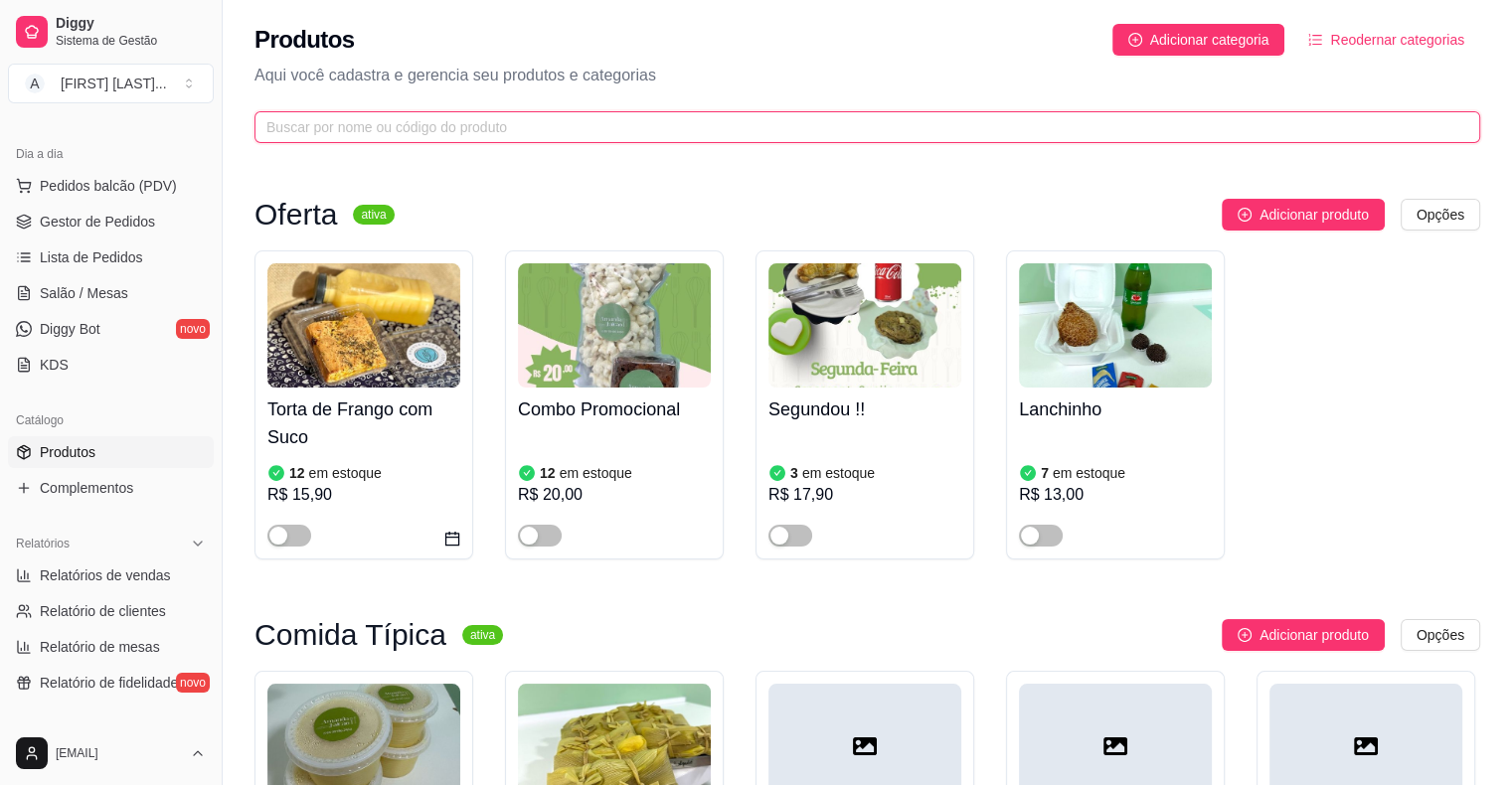 click at bounding box center (859, 127) 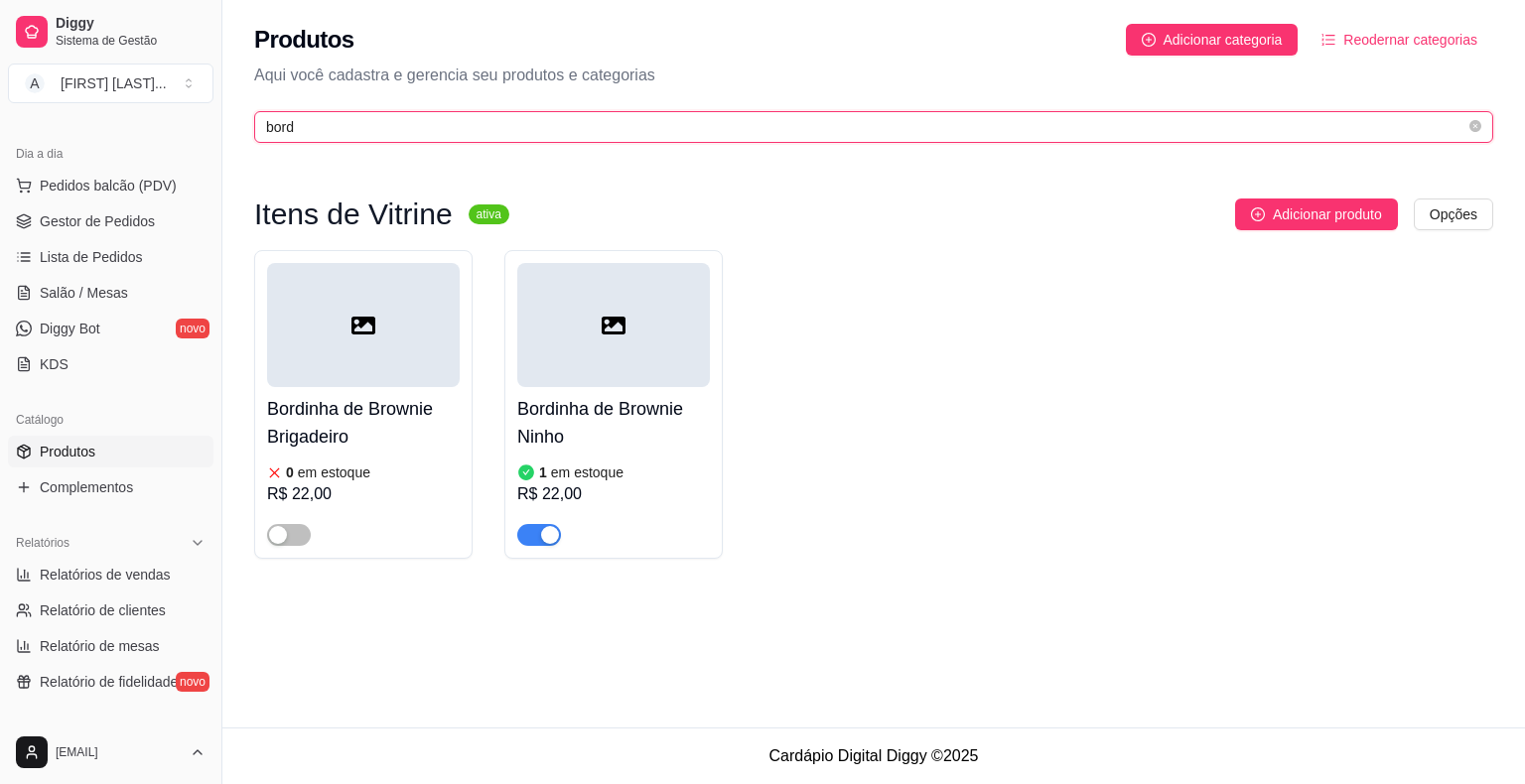 type on "bord" 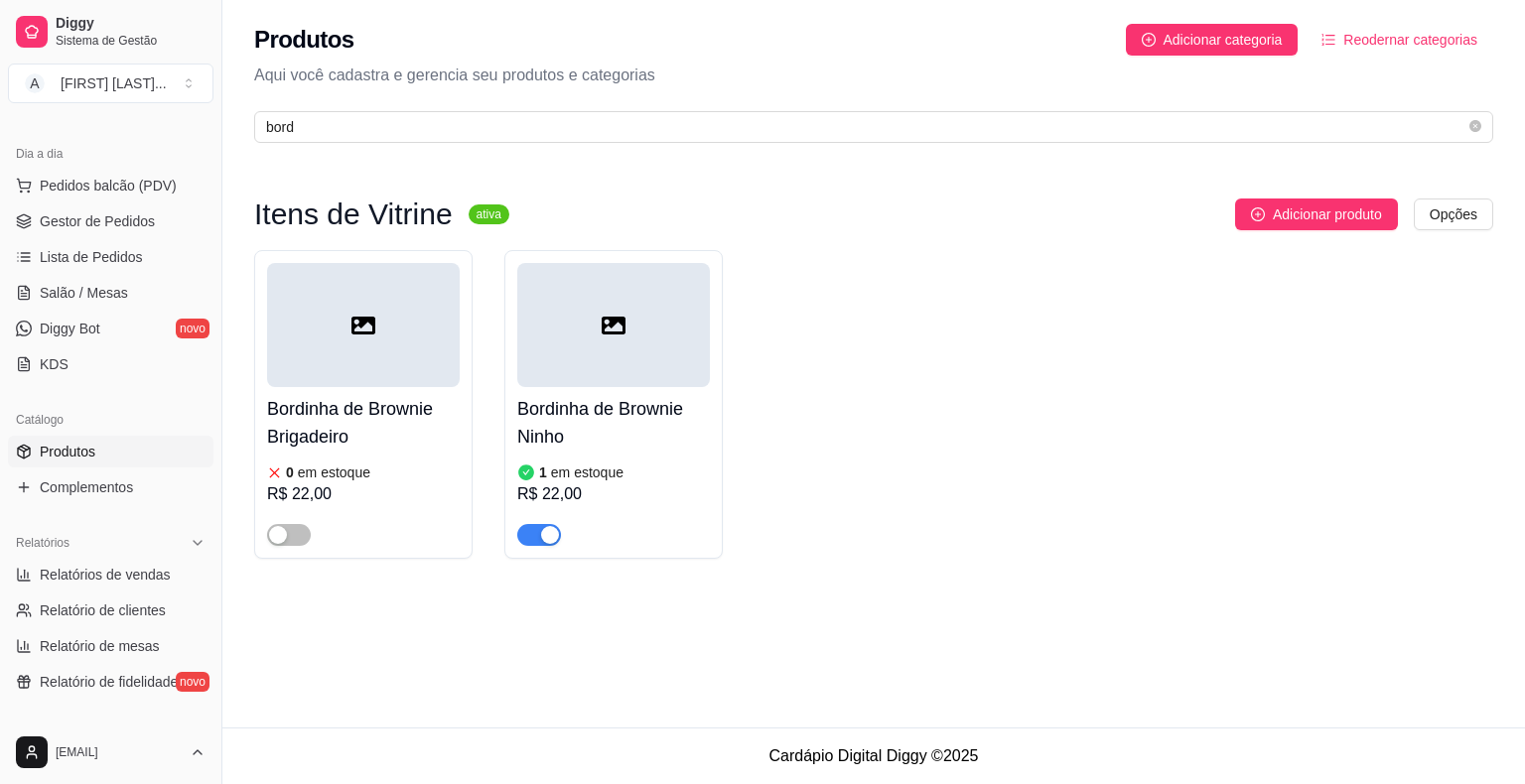 click on "Bordinha de Brownie Ninho" at bounding box center (614, 423) 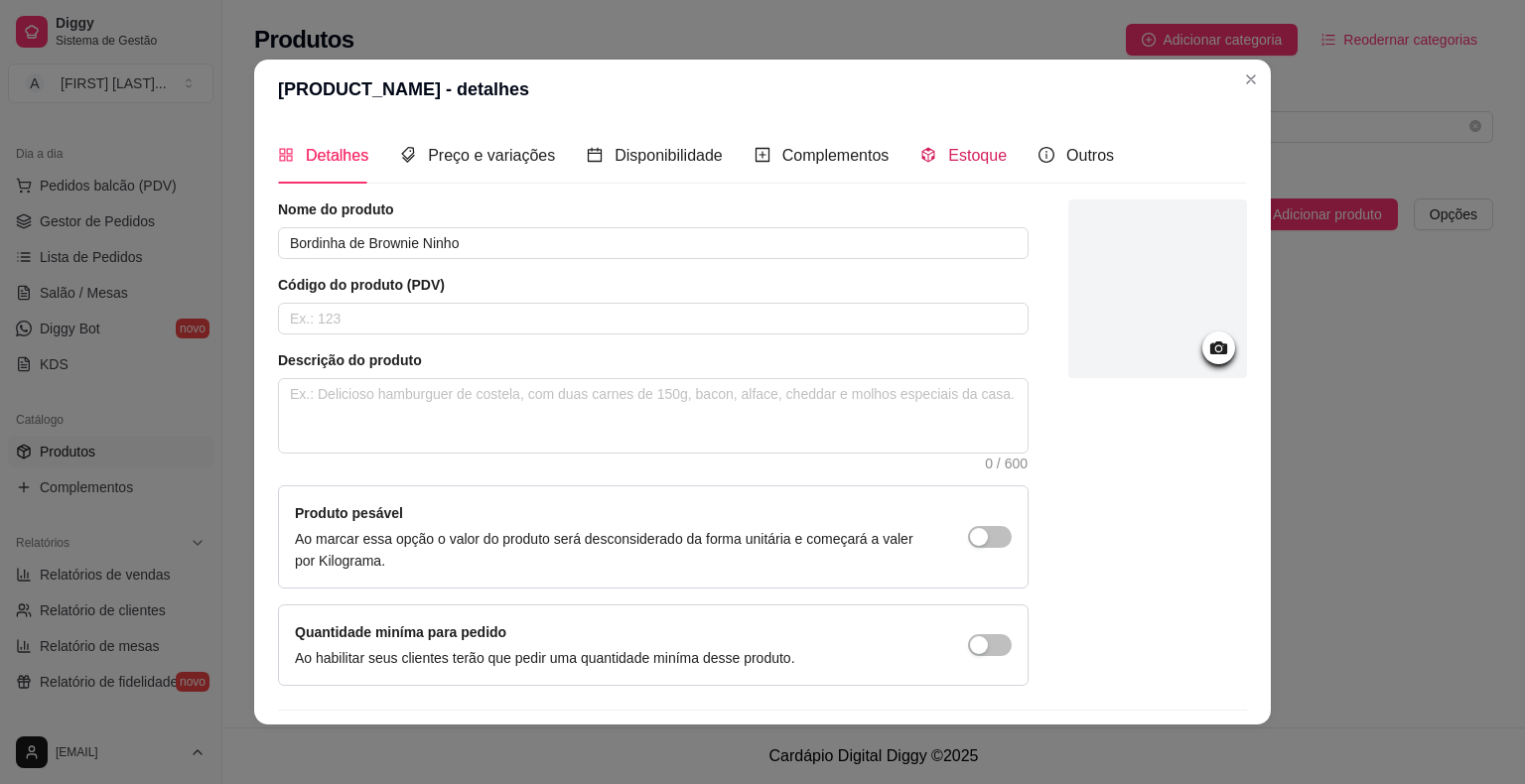 click on "Estoque" at bounding box center [977, 155] 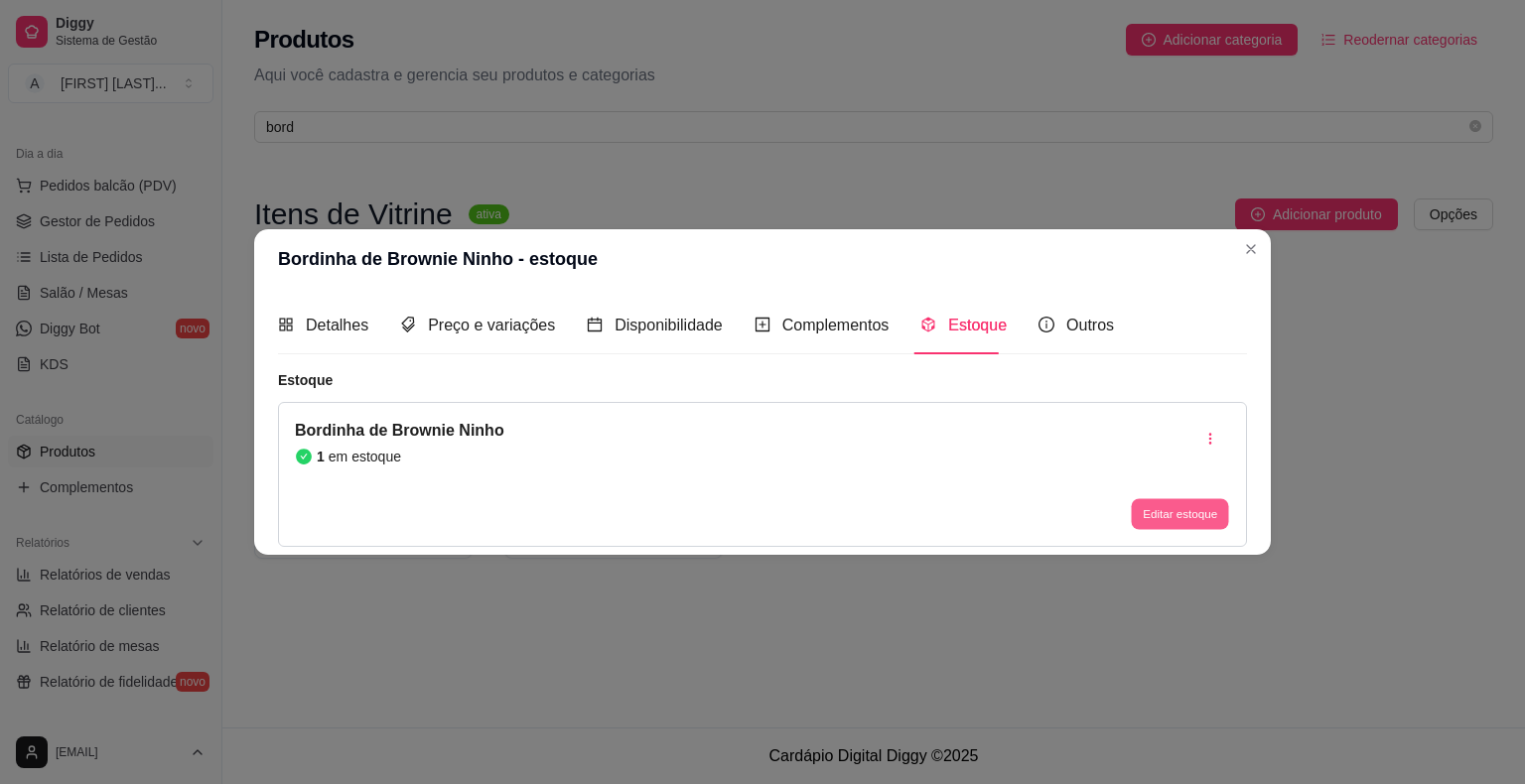 click on "Editar estoque" at bounding box center [1179, 513] 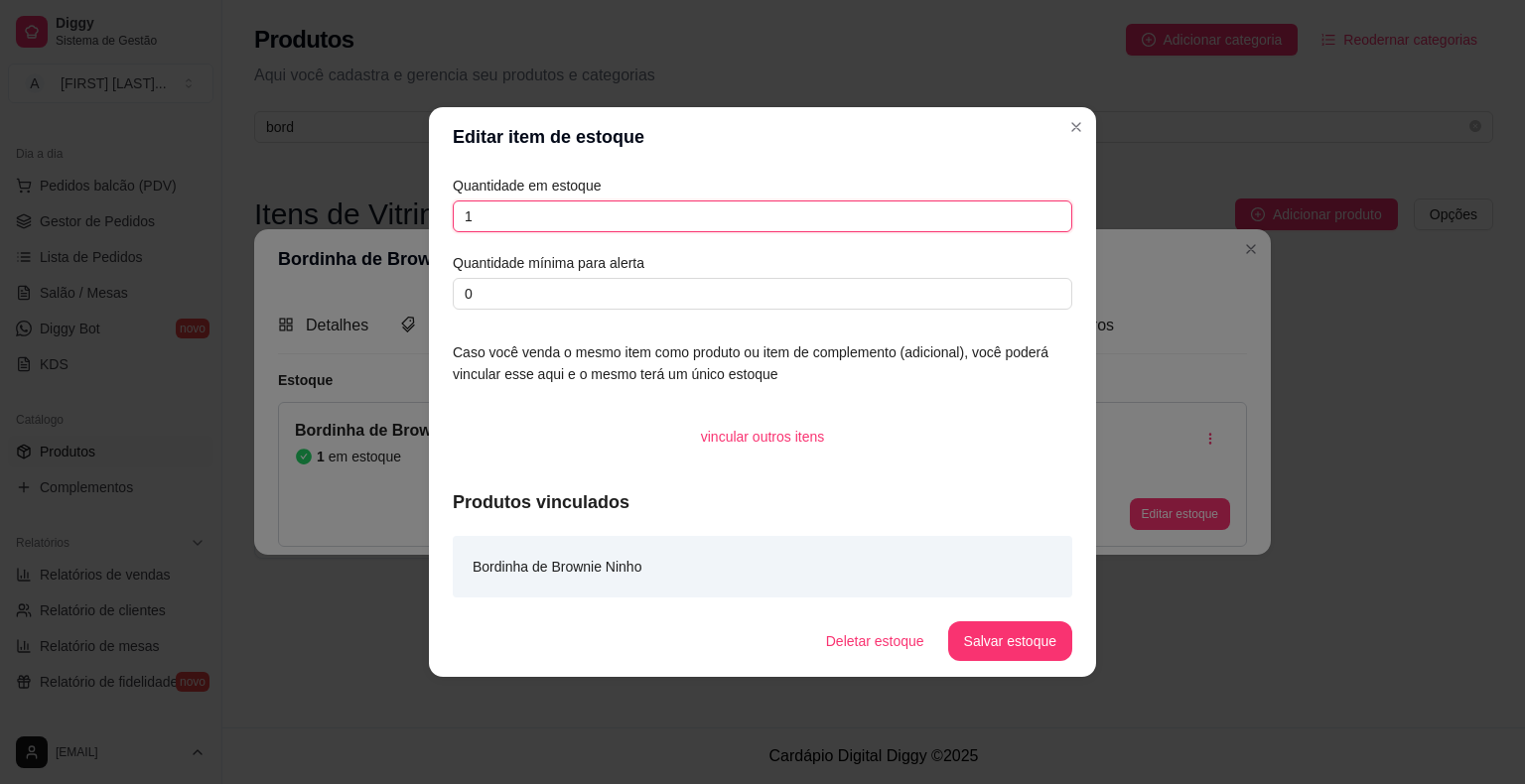 click on "1" at bounding box center [762, 216] 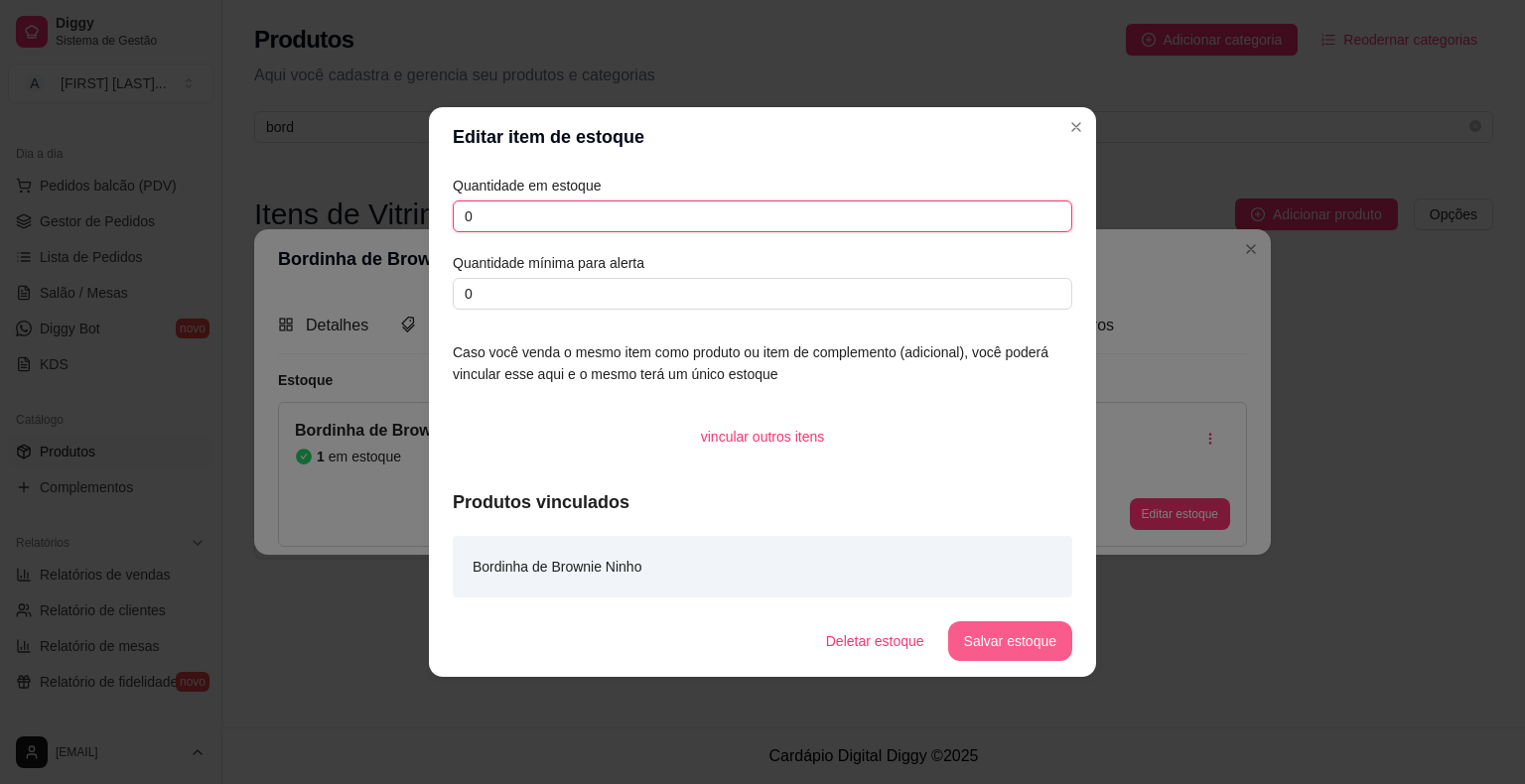 type on "0" 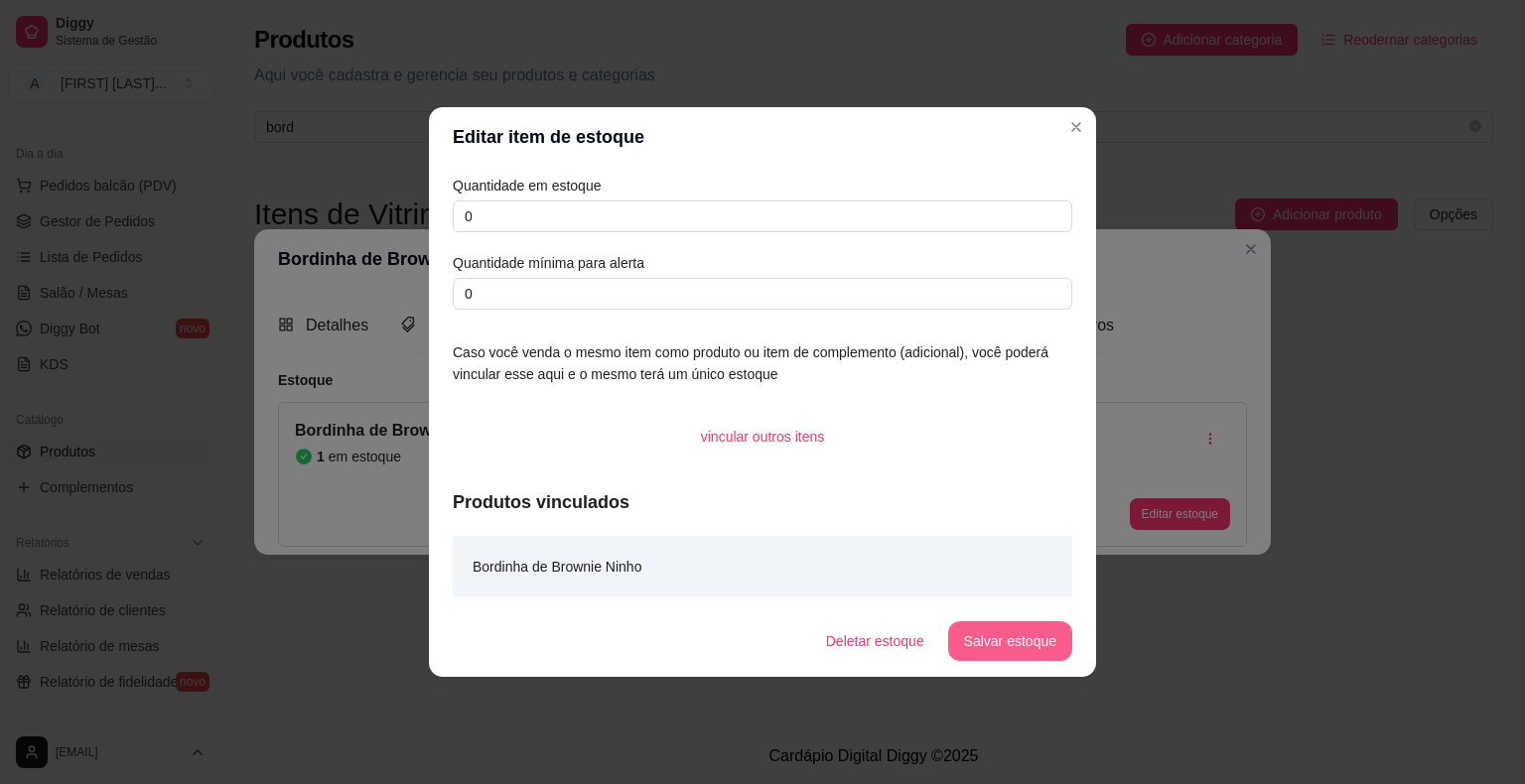click on "Salvar estoque" at bounding box center [1010, 641] 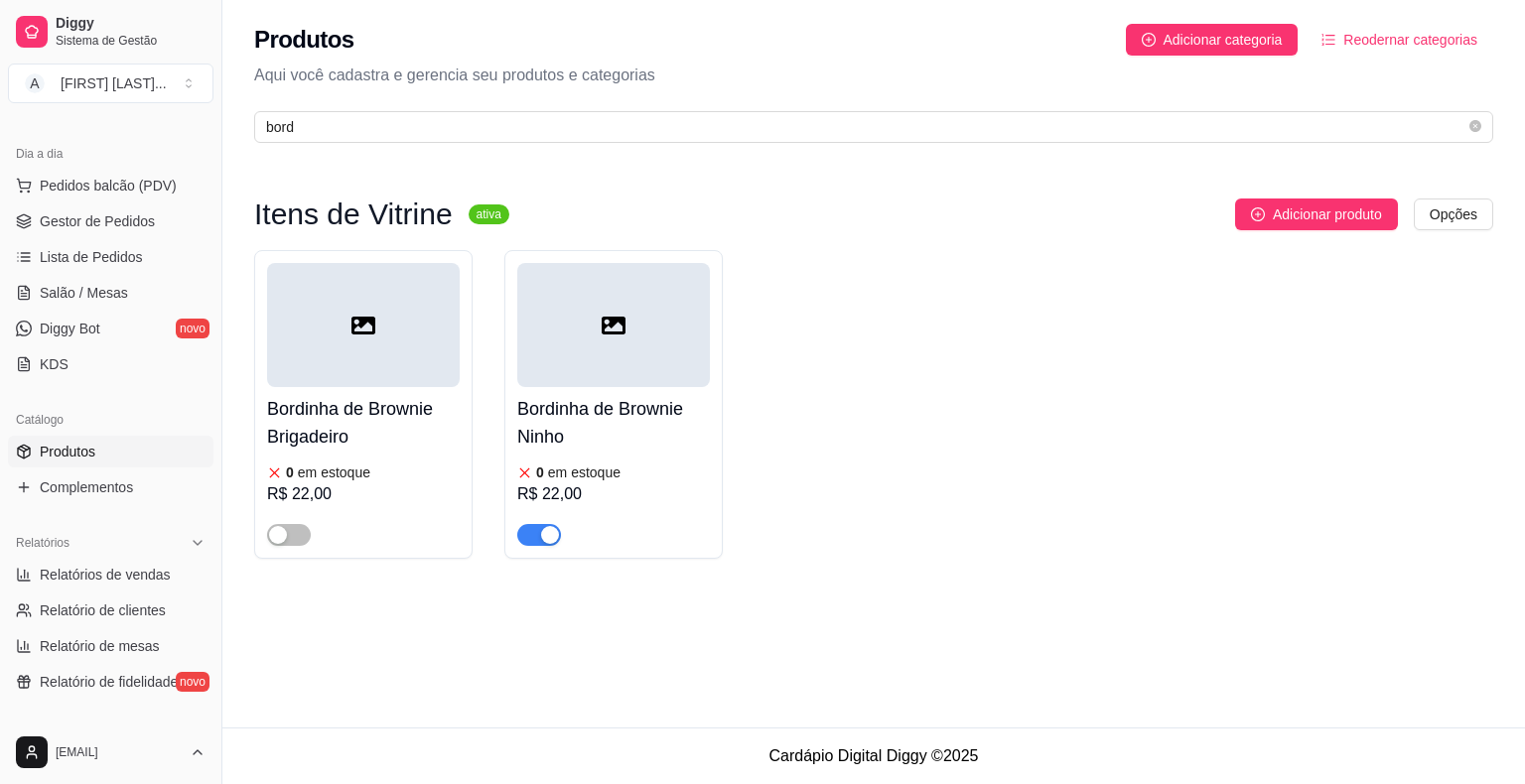 scroll, scrollTop: 0, scrollLeft: 0, axis: both 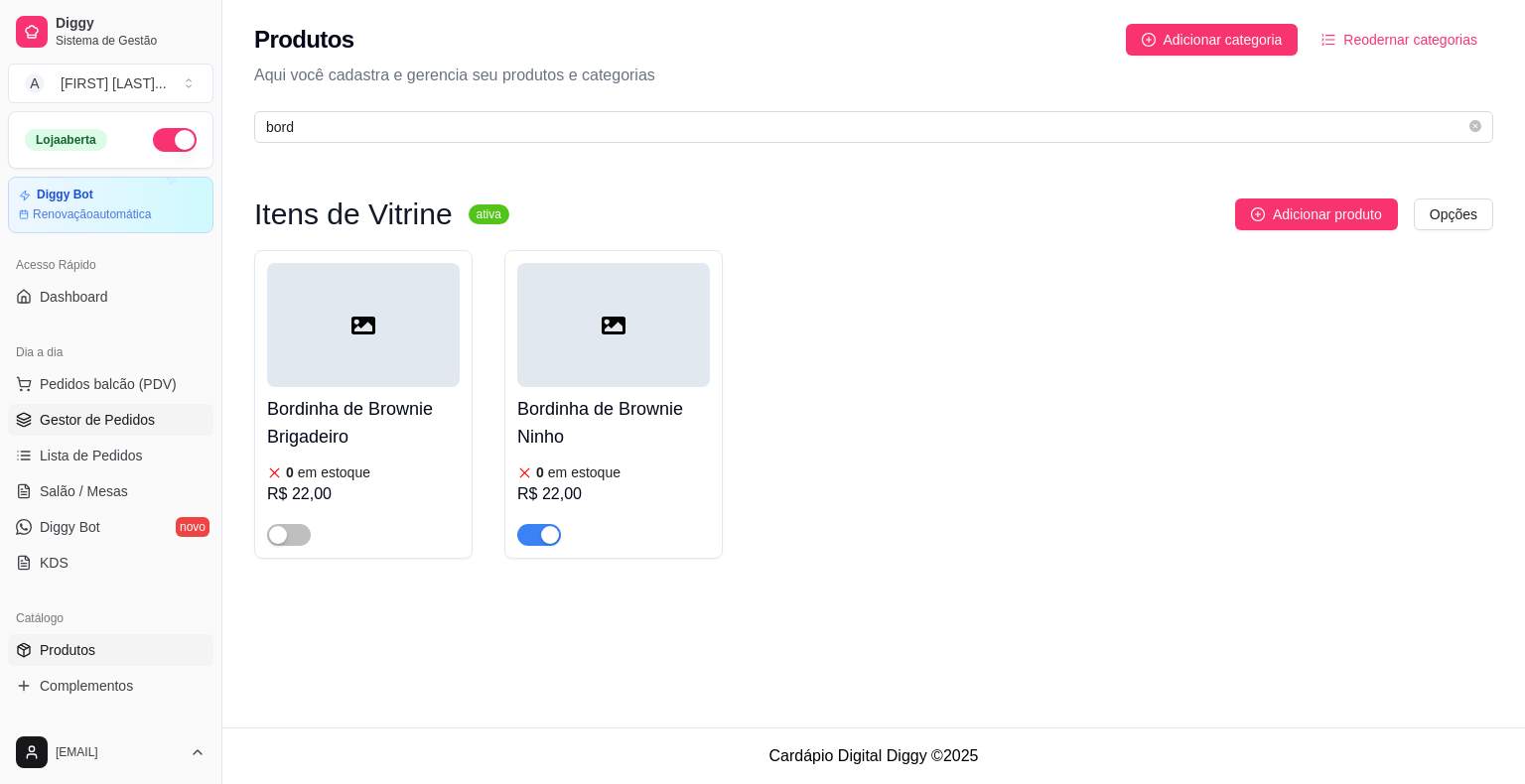 click on "Gestor de Pedidos" at bounding box center [110, 420] 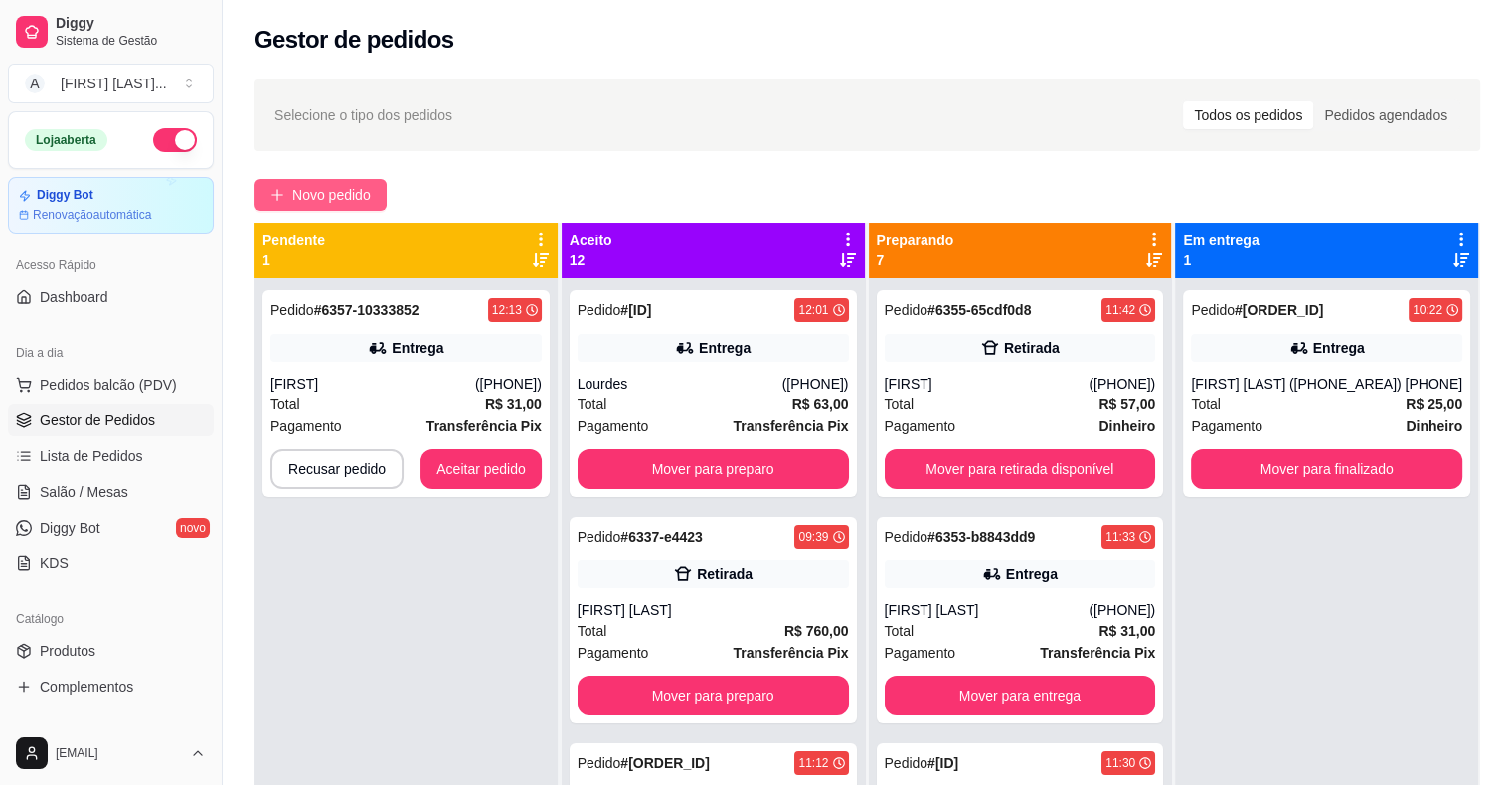 click on "Novo pedido" at bounding box center [331, 195] 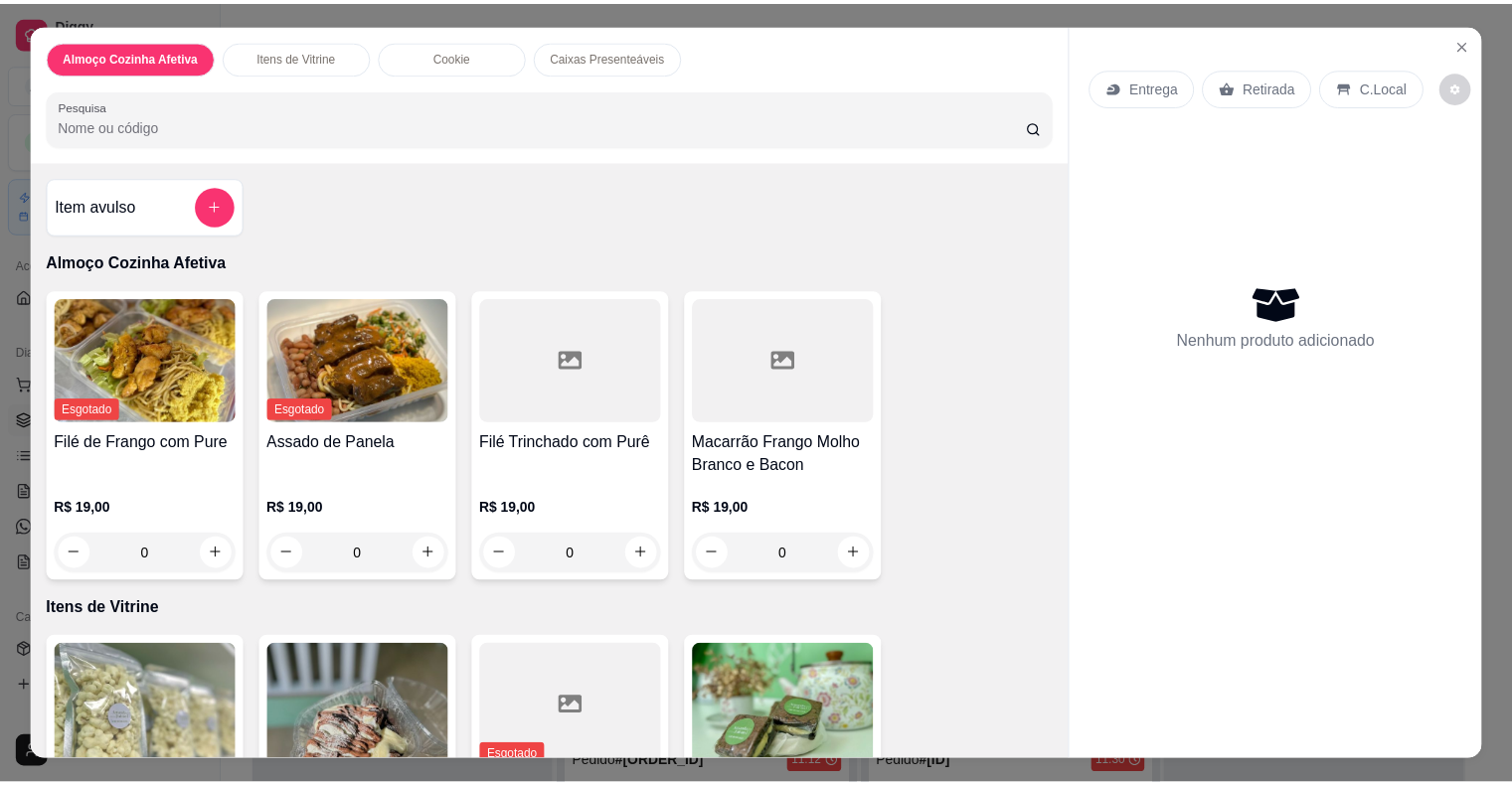 scroll, scrollTop: 199, scrollLeft: 0, axis: vertical 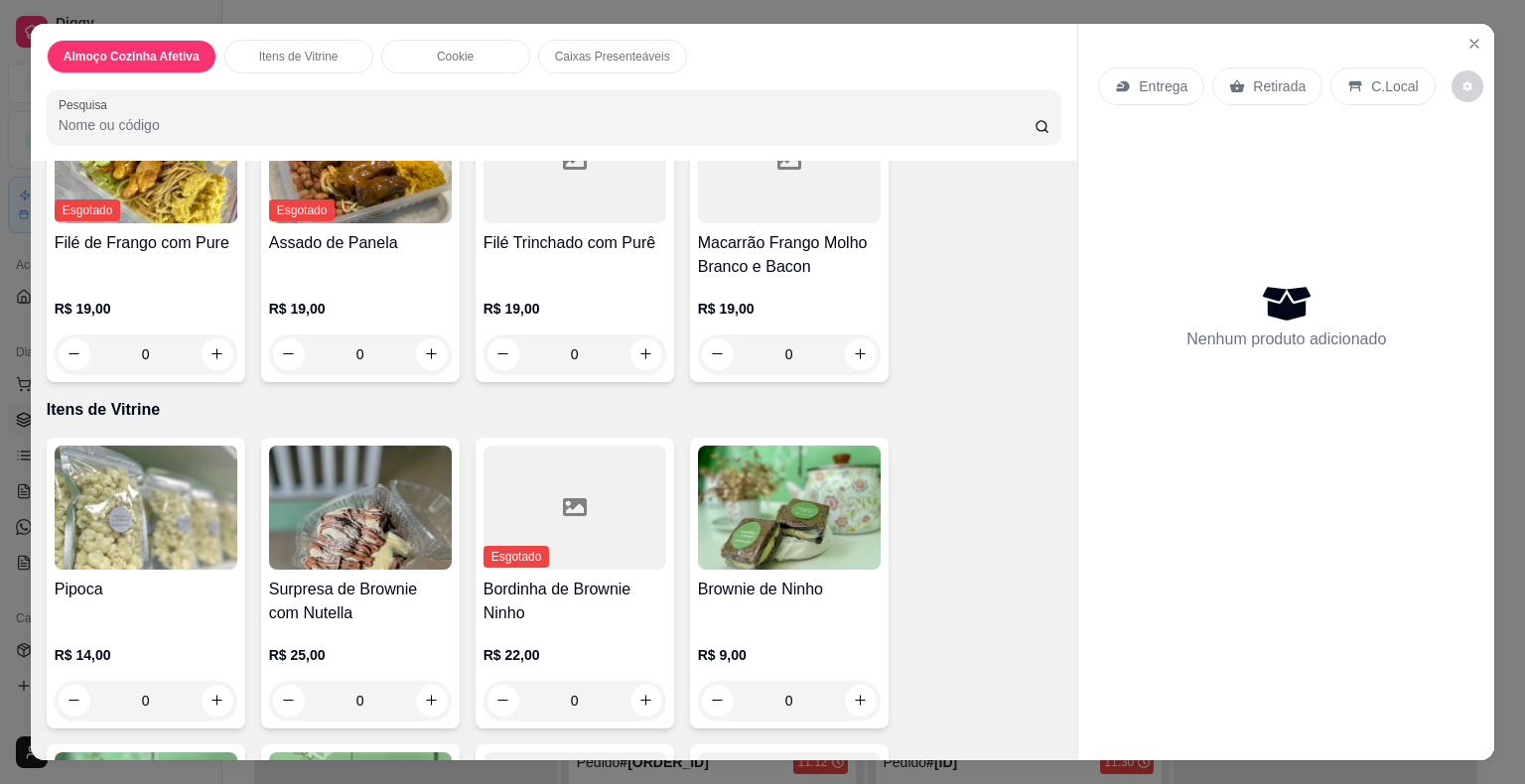 click on "Surpresa de Brownie com Nutella" at bounding box center [360, 601] 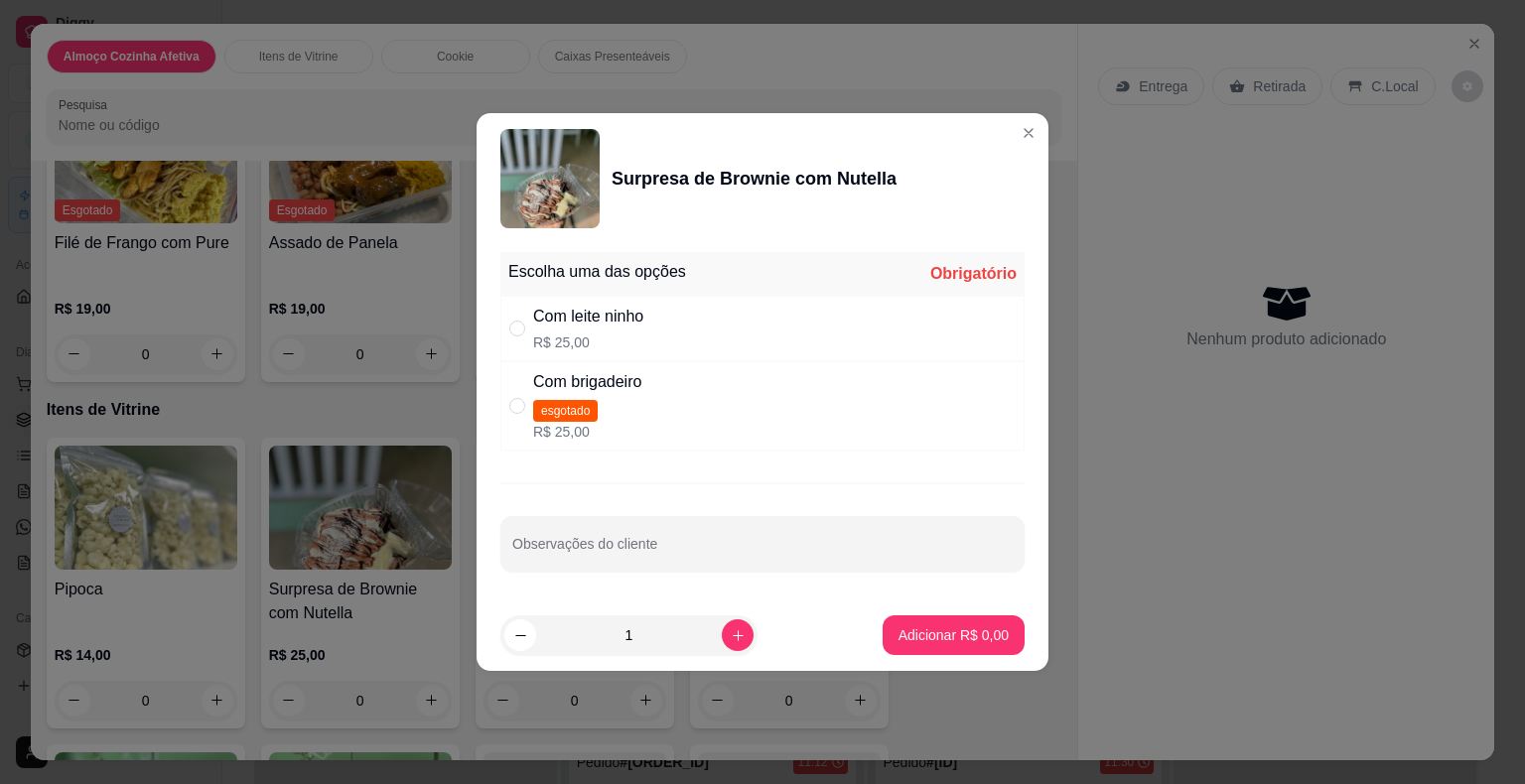click on "Com leite ninho" at bounding box center (588, 317) 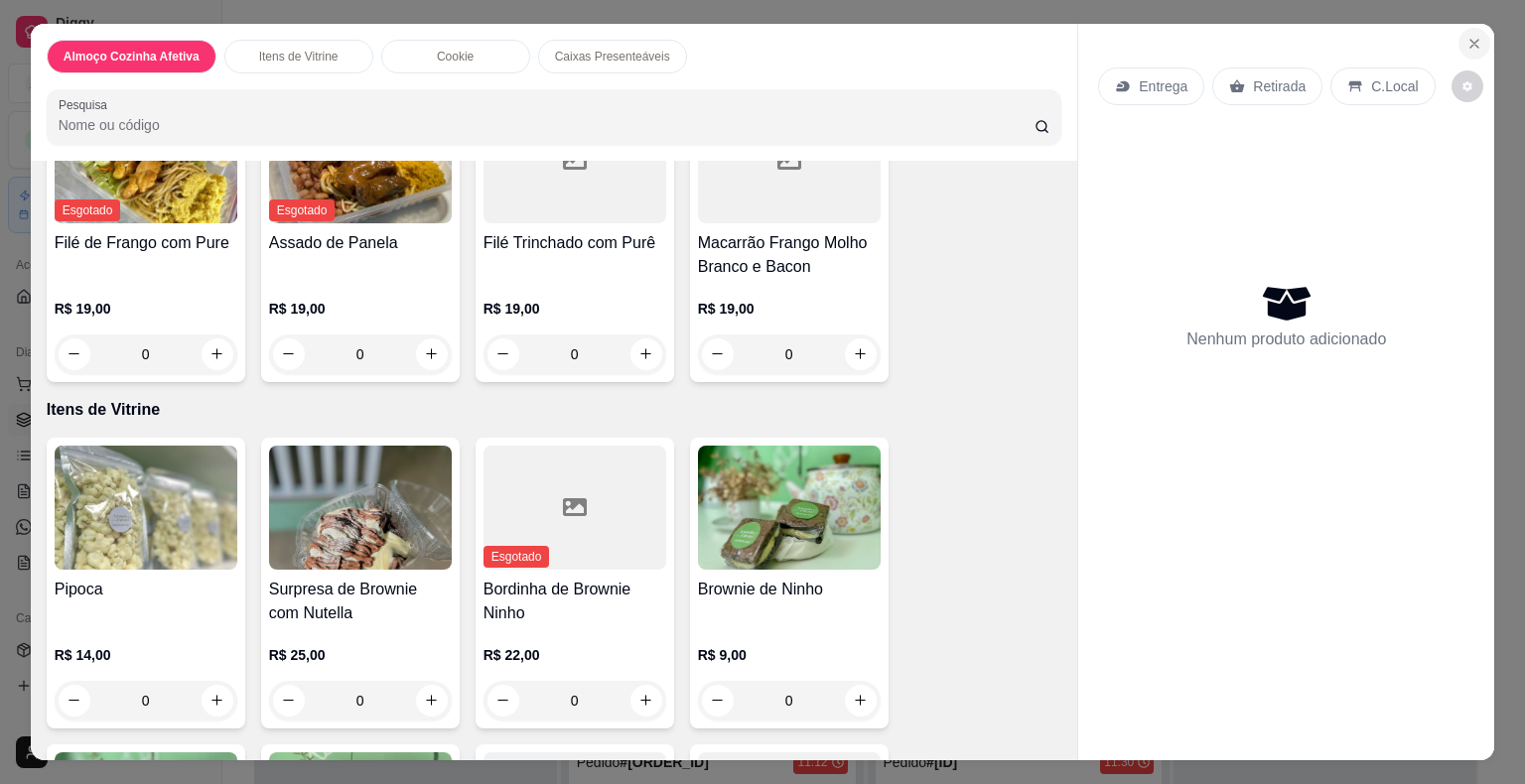click 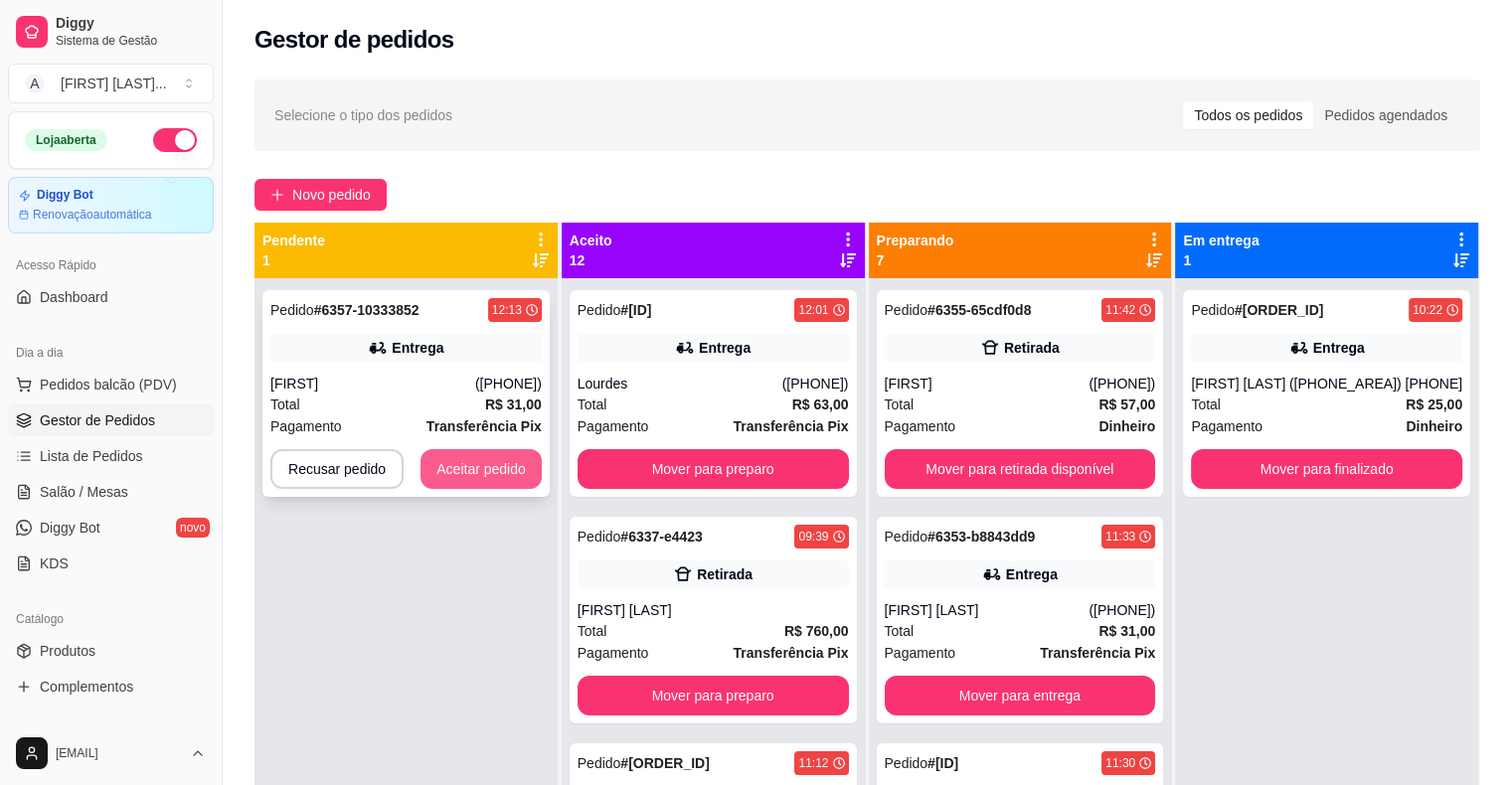click on "Aceitar pedido" at bounding box center [481, 469] 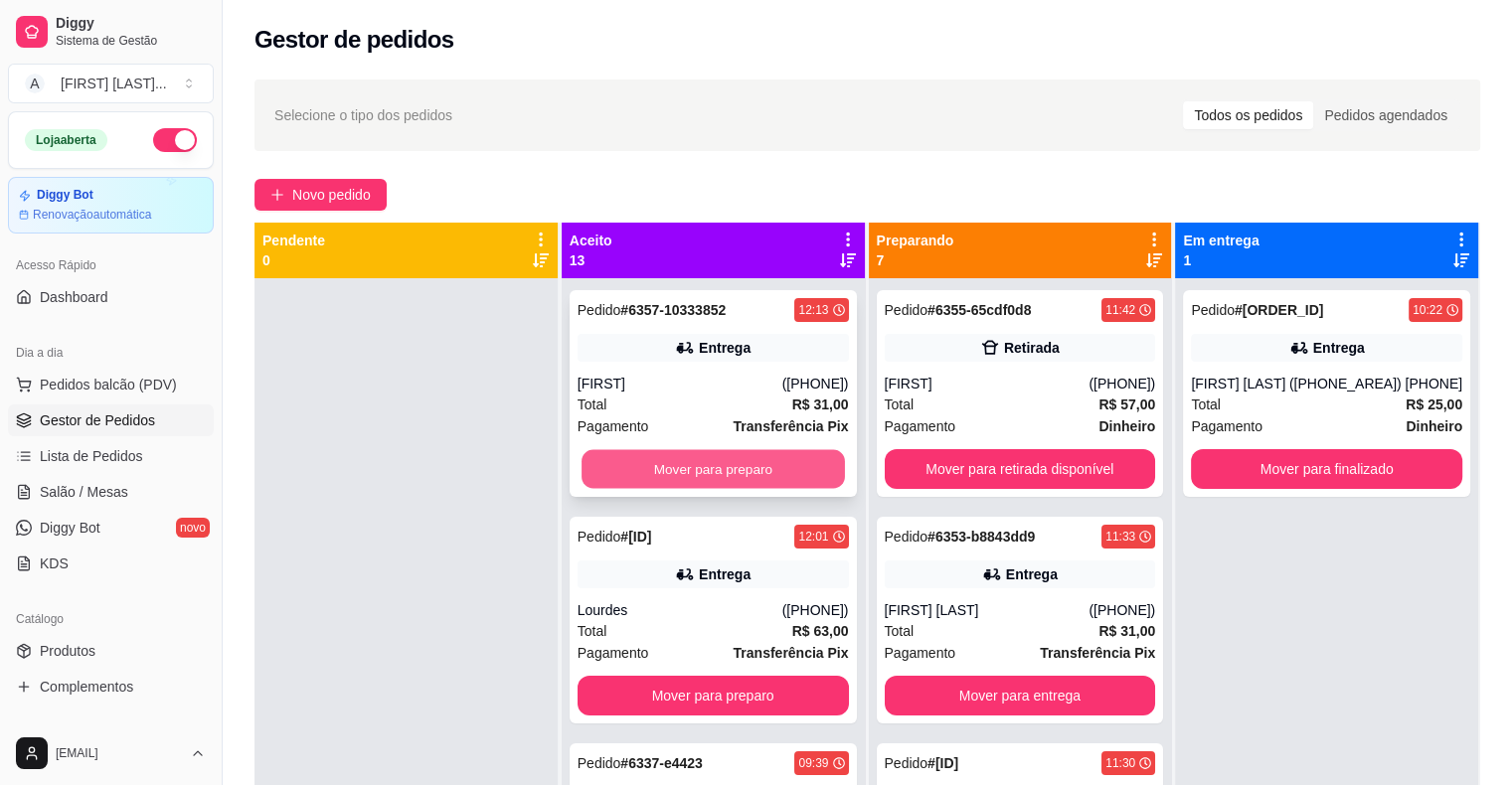 click on "Mover para preparo" at bounding box center [713, 469] 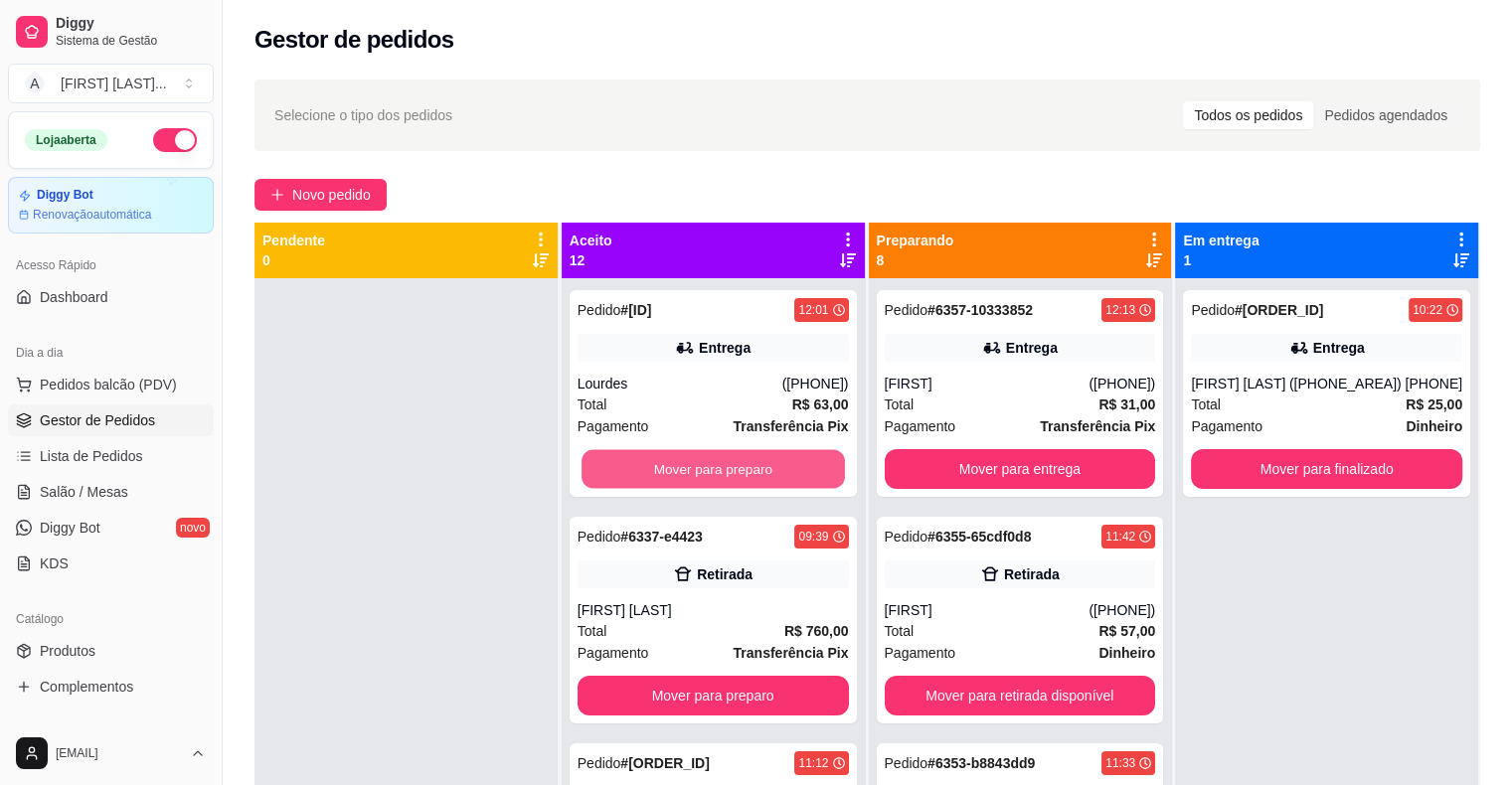 click on "Mover para preparo" at bounding box center [713, 469] 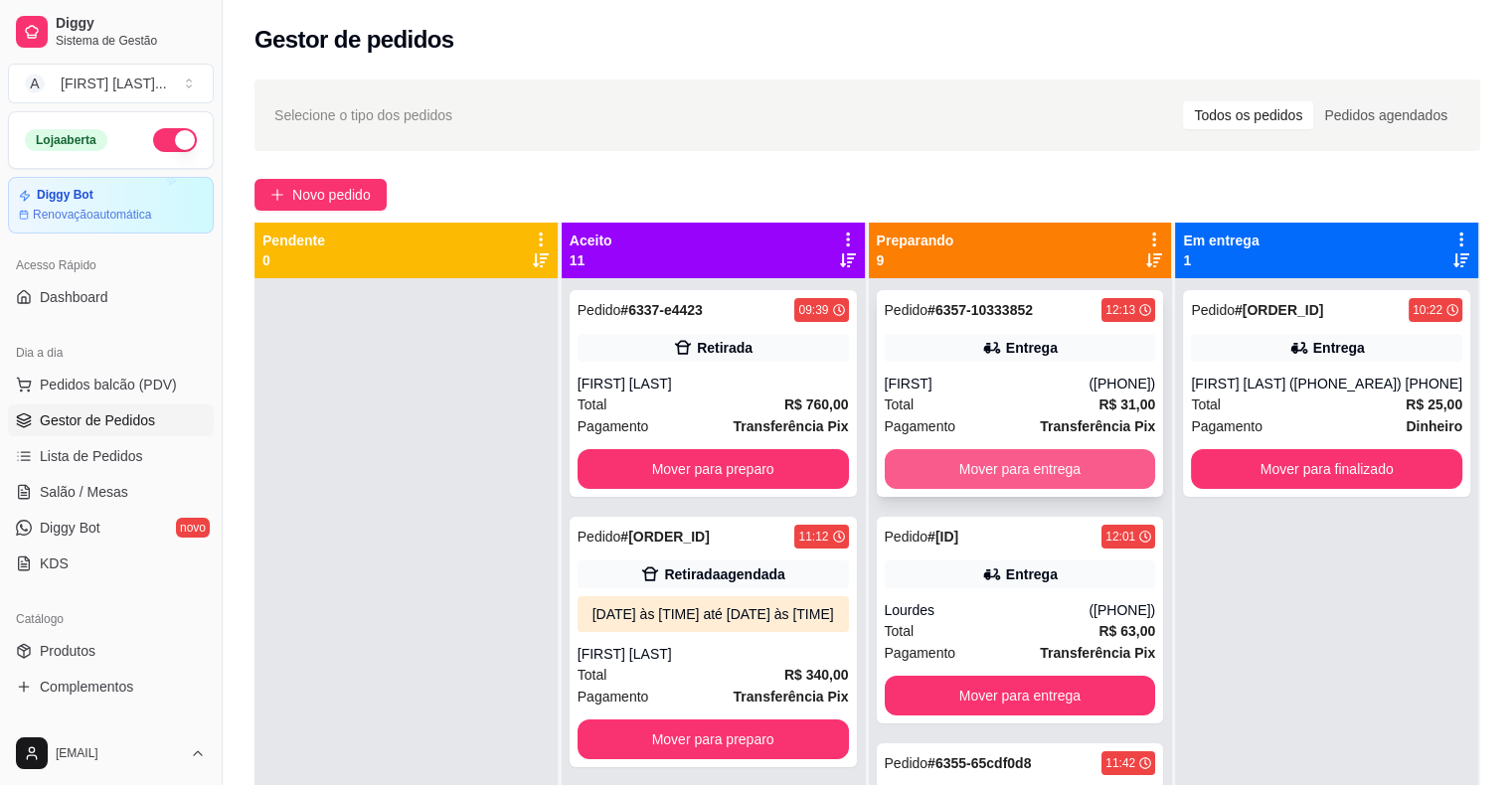 click on "Mover para entrega" at bounding box center [1020, 469] 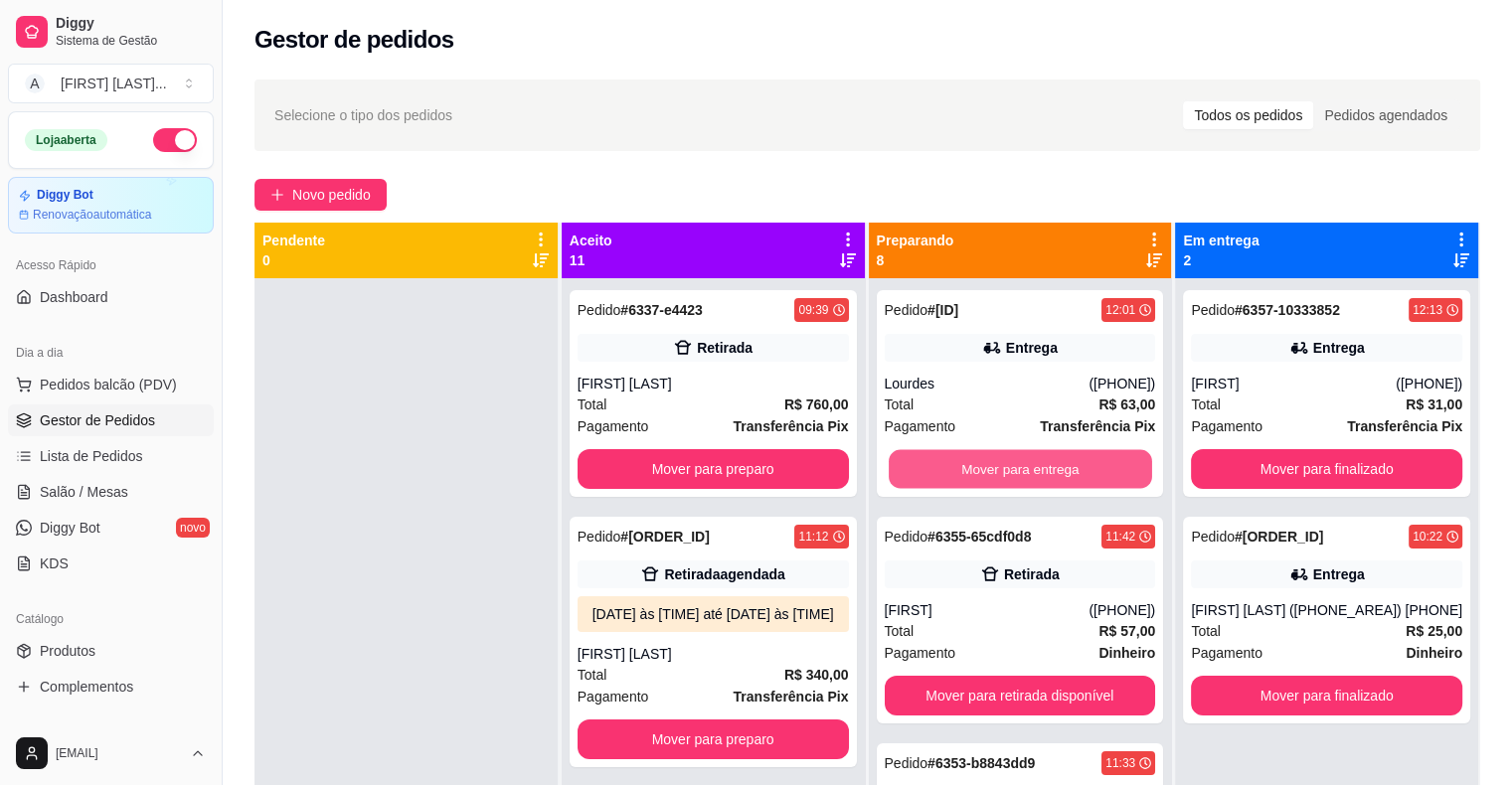 click on "Mover para entrega" at bounding box center [1020, 469] 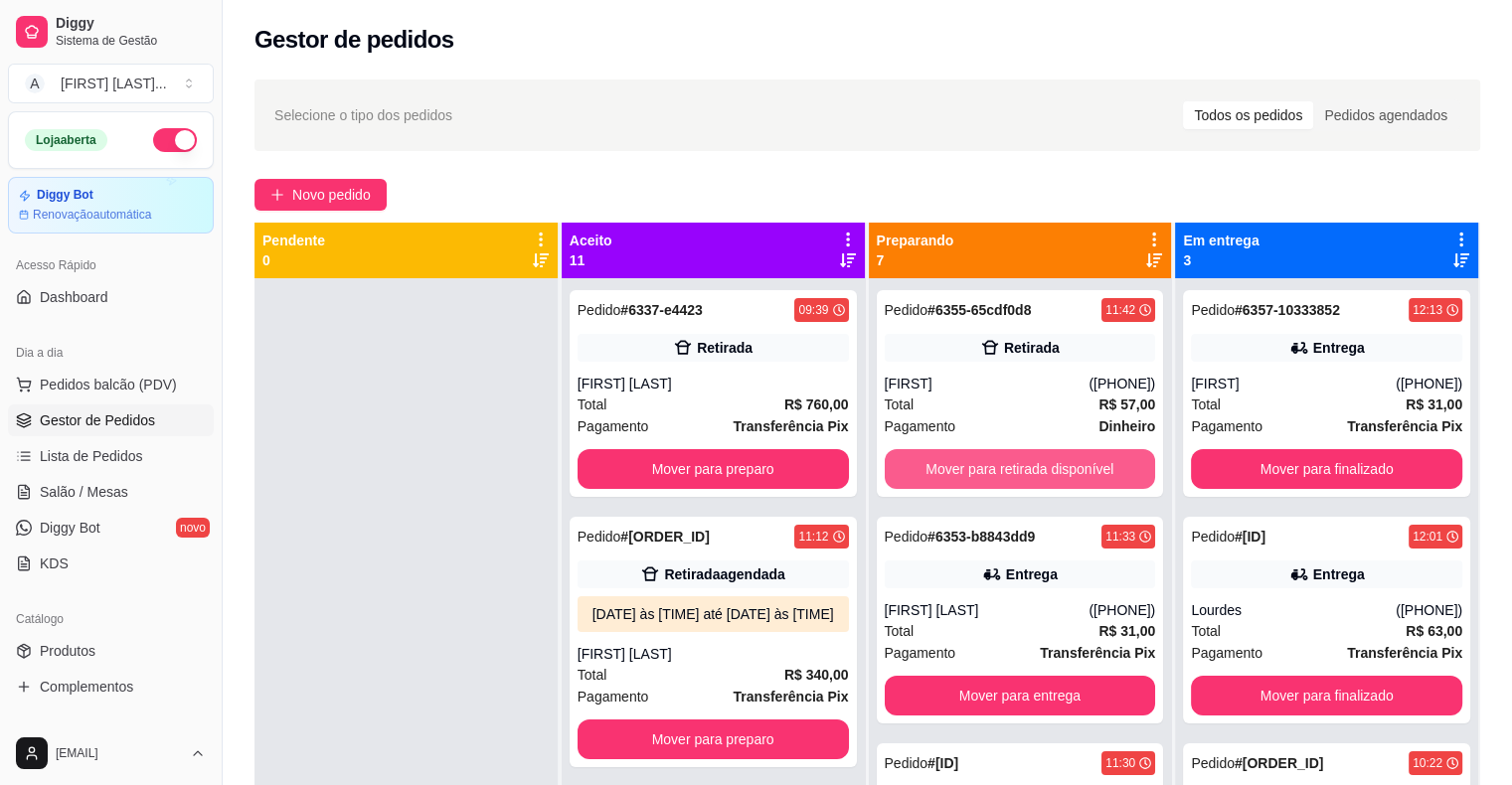click on "Mover para retirada disponível" at bounding box center (1020, 469) 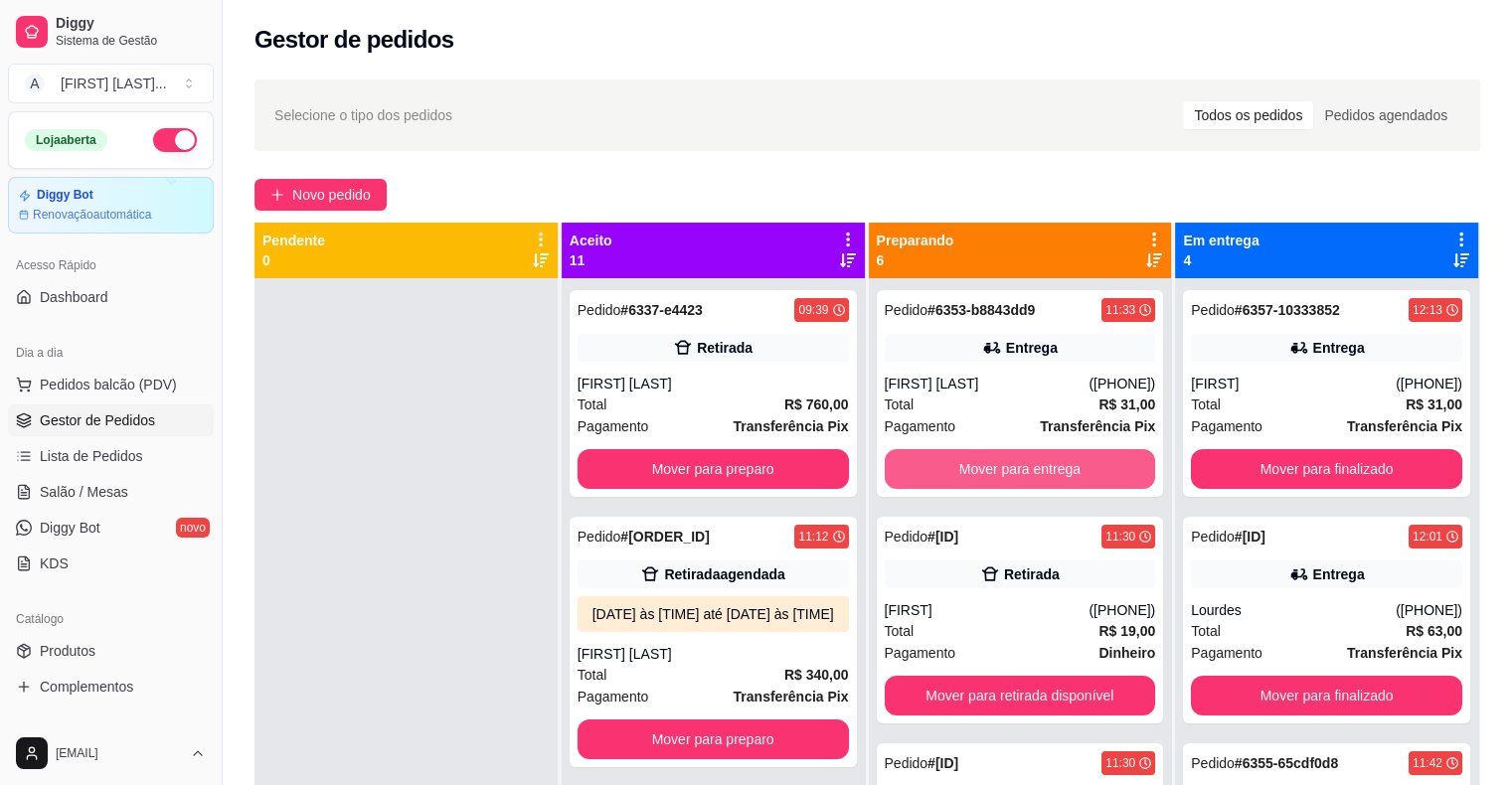 click on "Mover para entrega" at bounding box center [1020, 469] 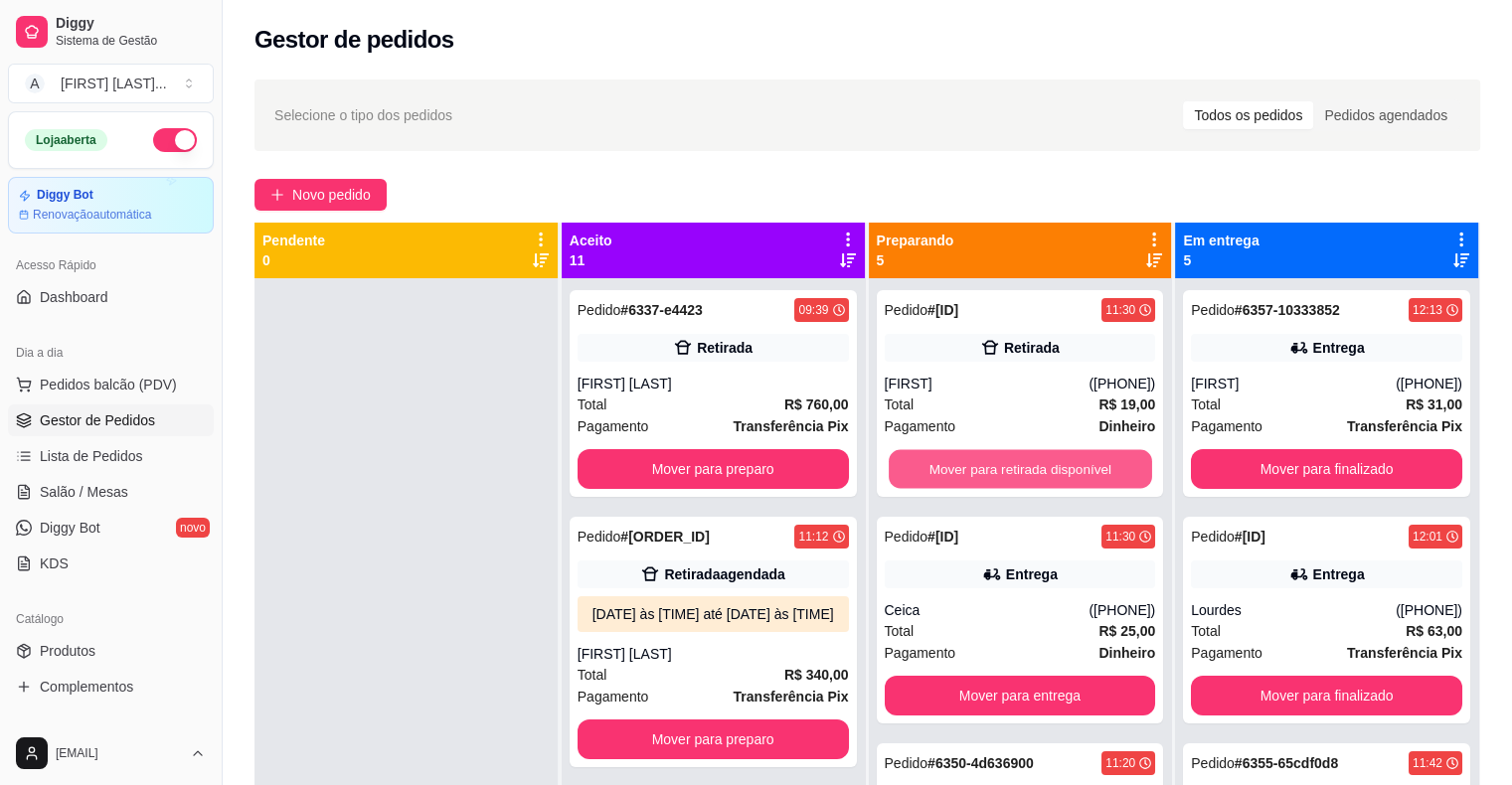 click on "Mover para retirada disponível" at bounding box center (1020, 469) 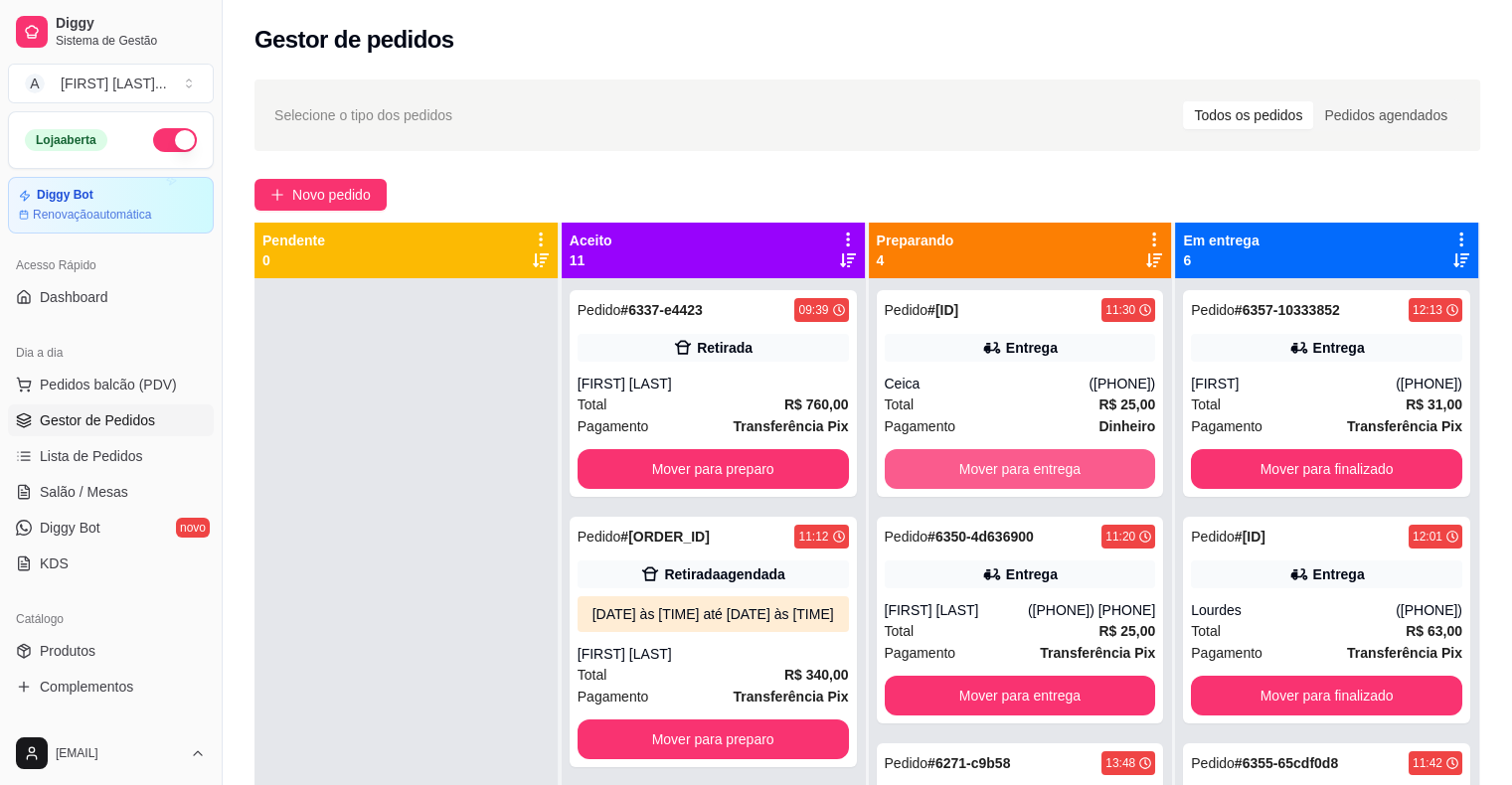 click on "Mover para entrega" at bounding box center [1020, 469] 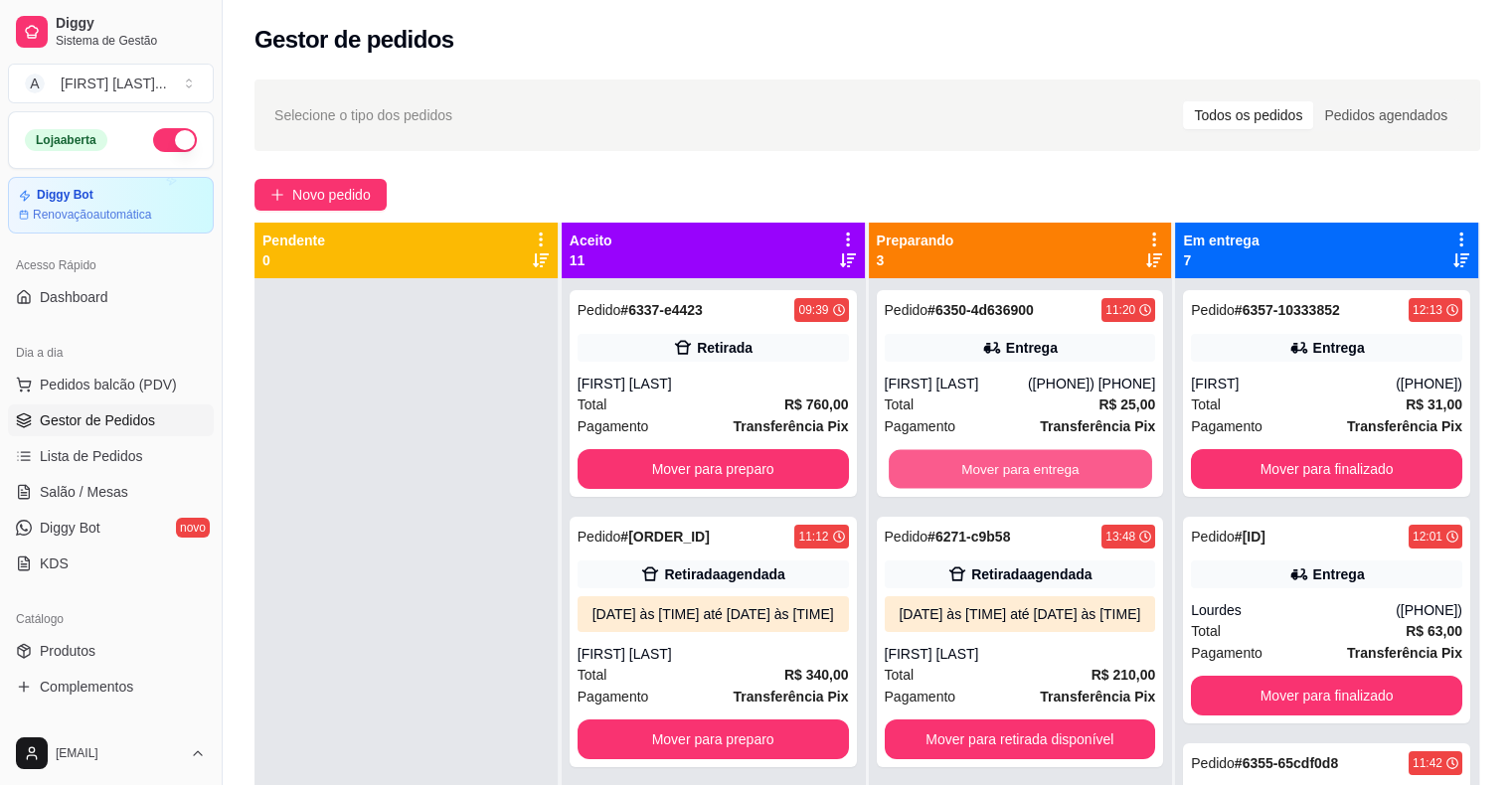 click on "Mover para entrega" at bounding box center [1020, 469] 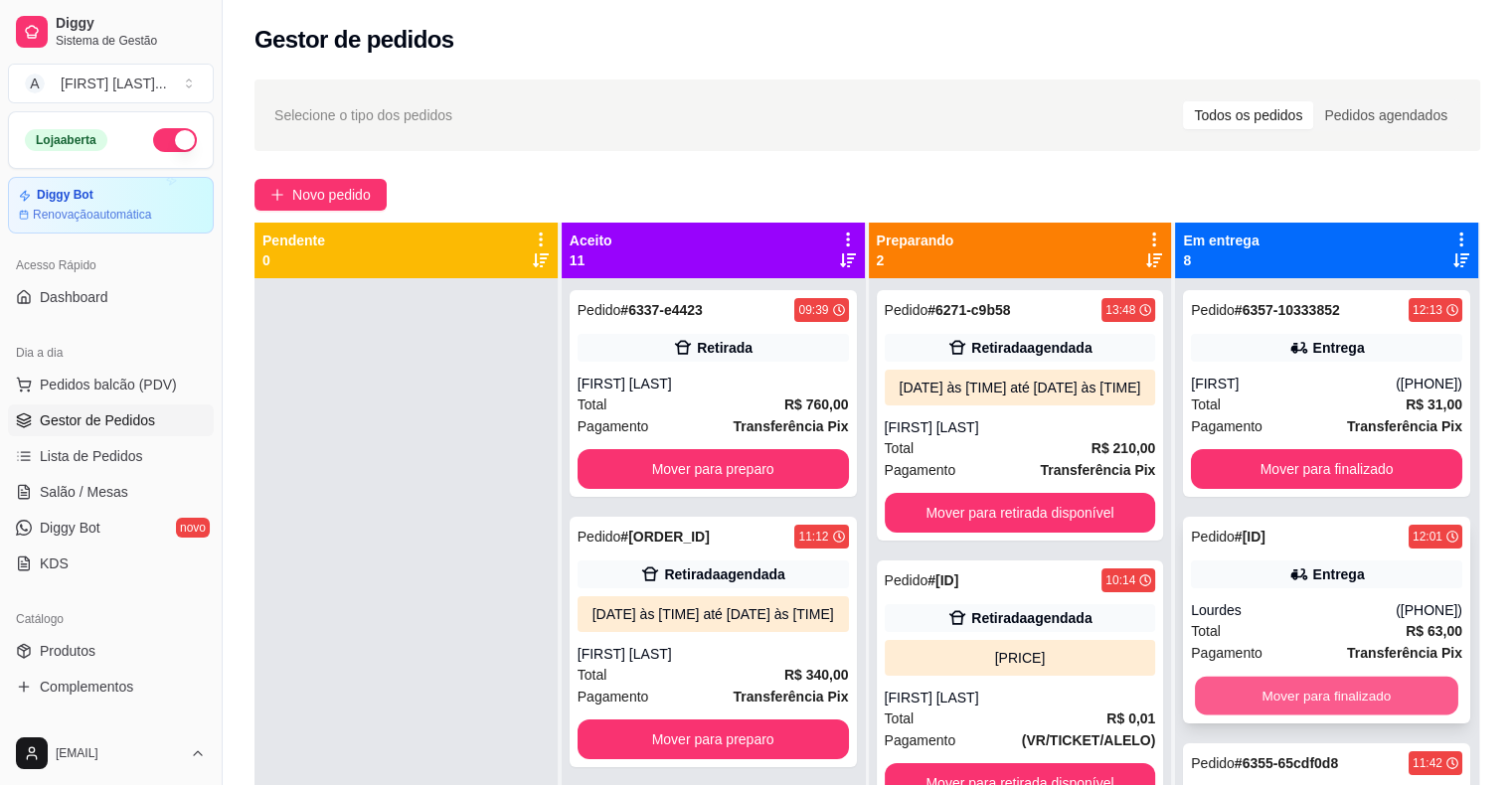 click on "Mover para finalizado" at bounding box center [1326, 696] 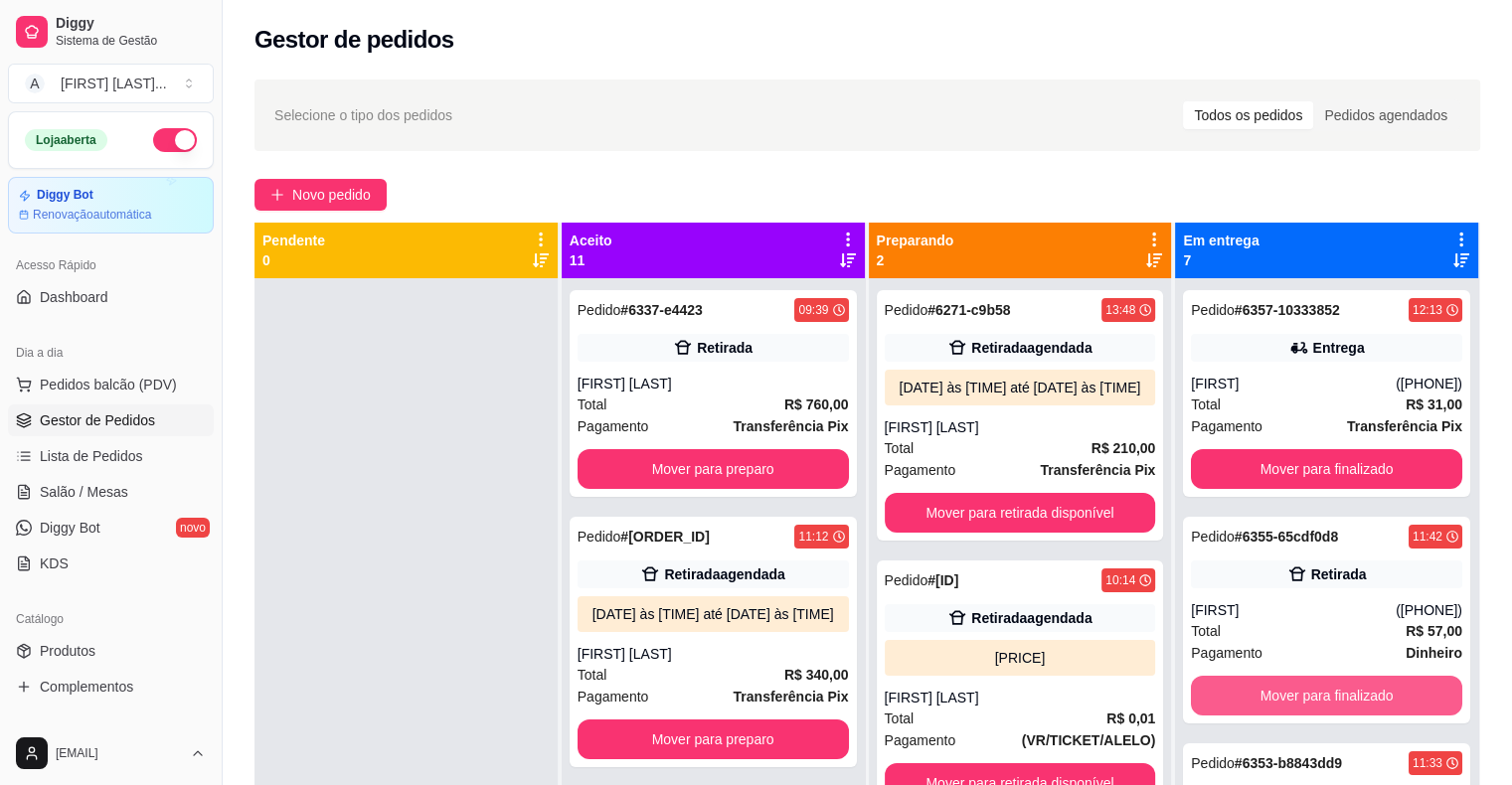 click on "Mover para finalizado" at bounding box center [1326, 696] 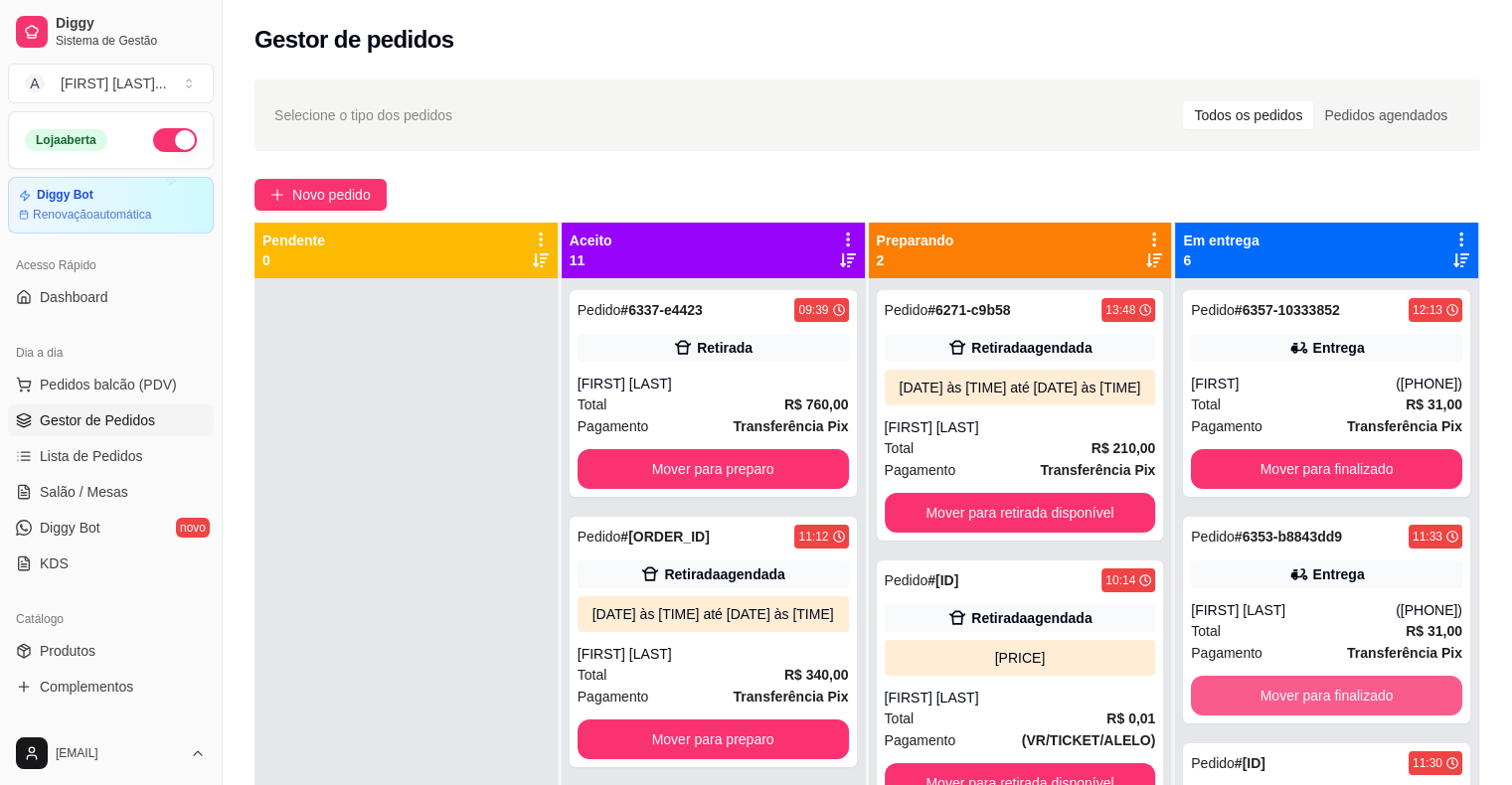 click on "Mover para finalizado" at bounding box center (1326, 696) 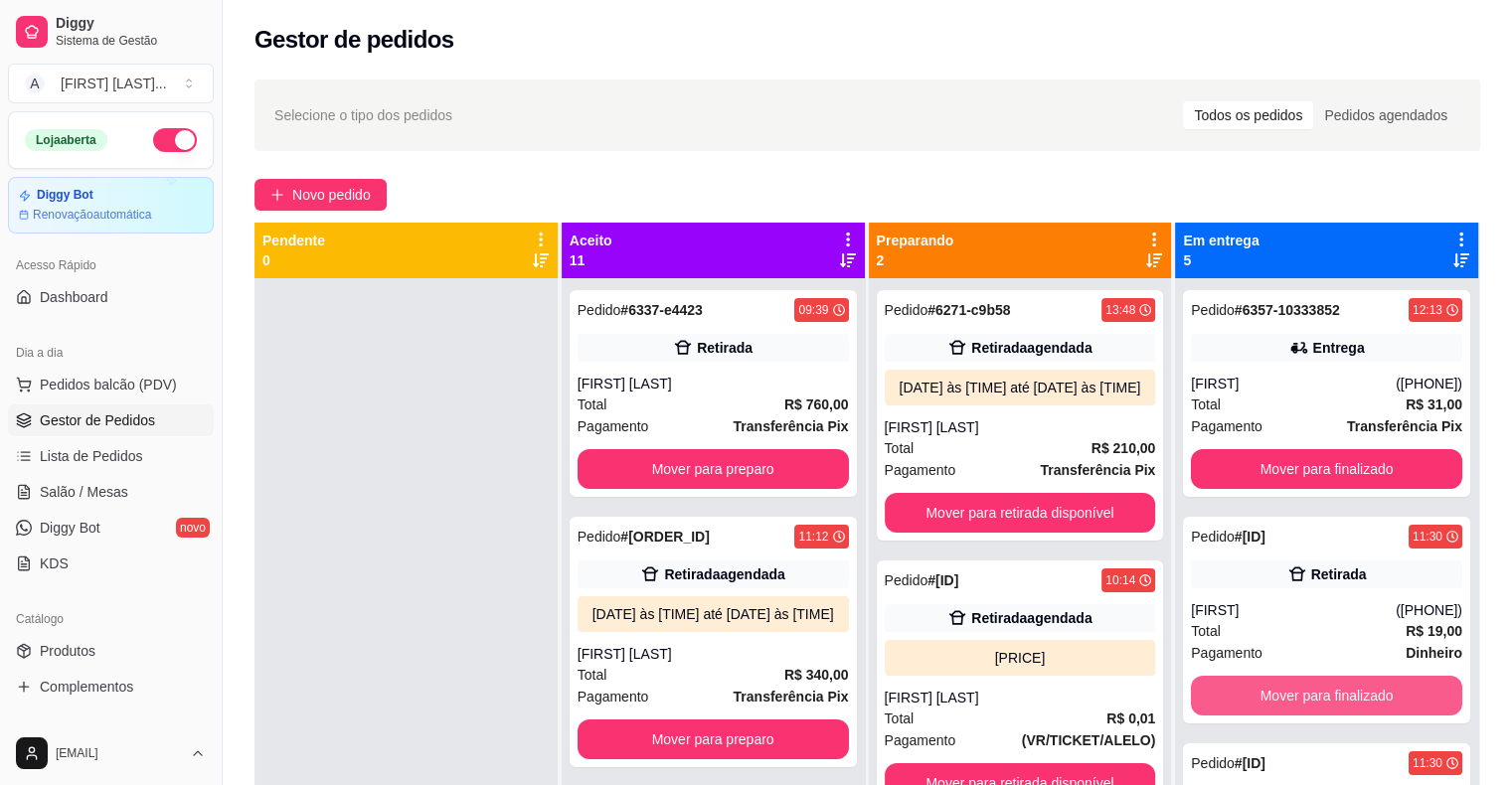 click on "Mover para finalizado" at bounding box center [1326, 696] 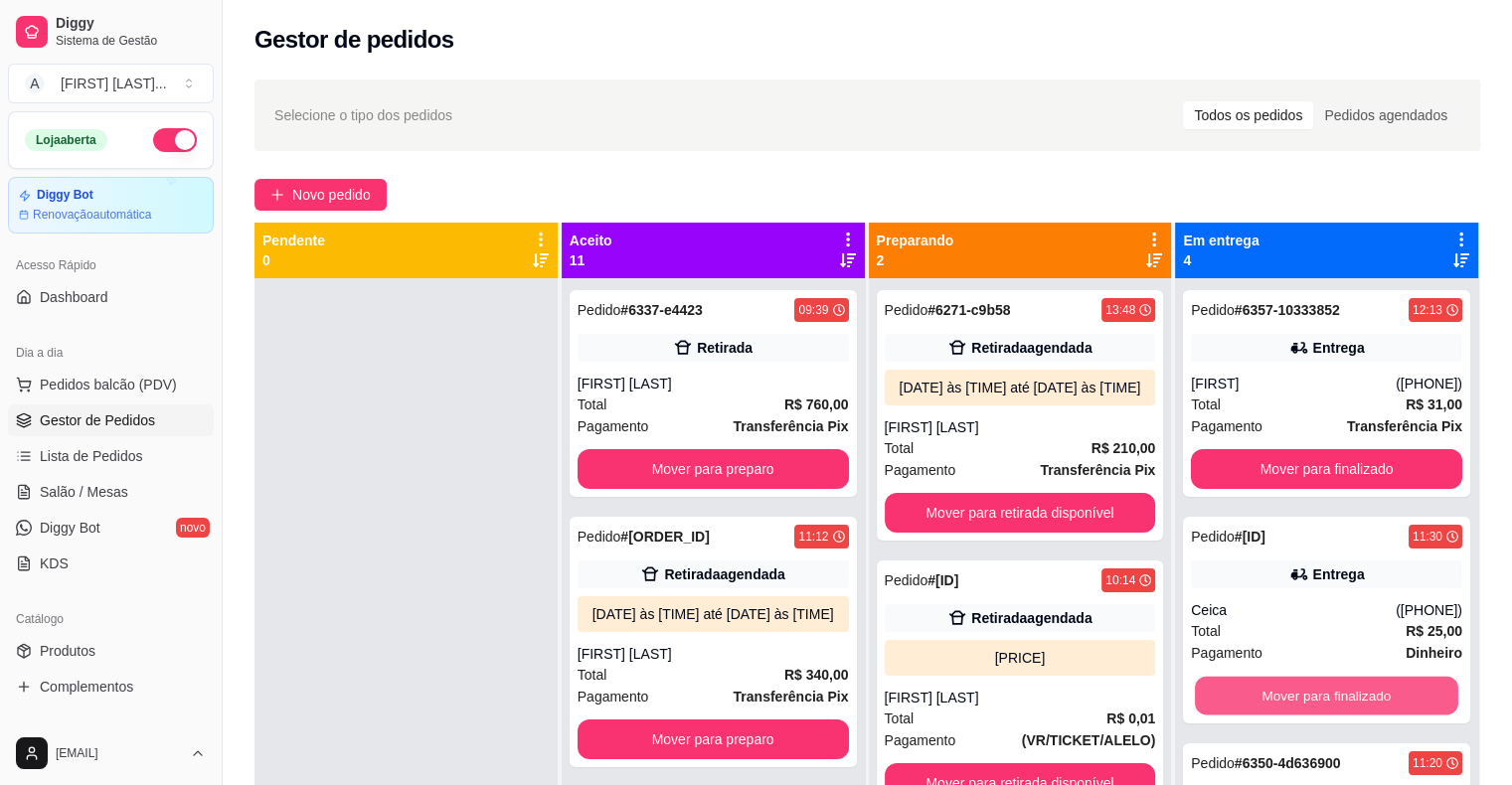 click on "Mover para finalizado" at bounding box center [1326, 696] 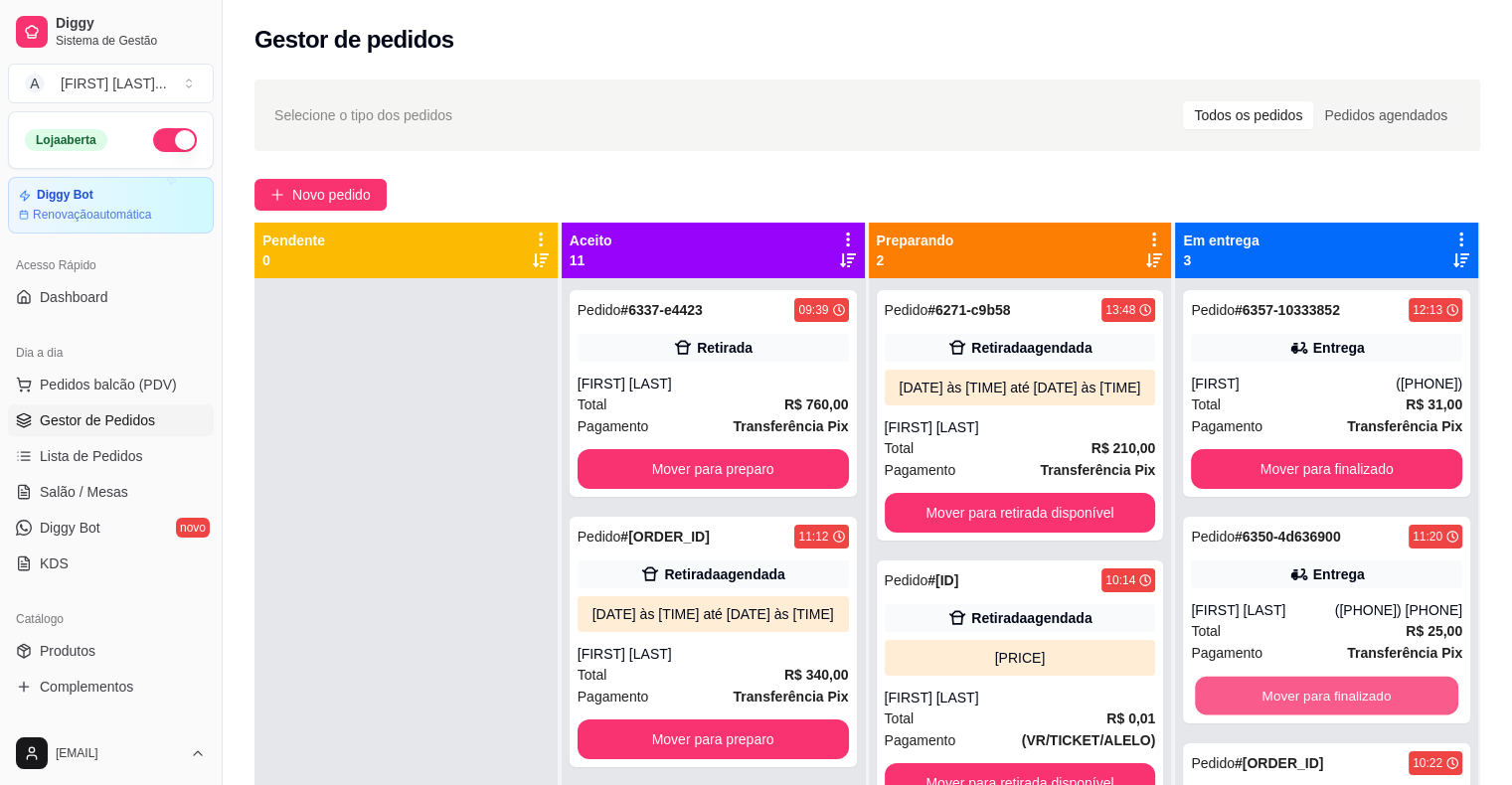 click on "Mover para finalizado" at bounding box center [1326, 696] 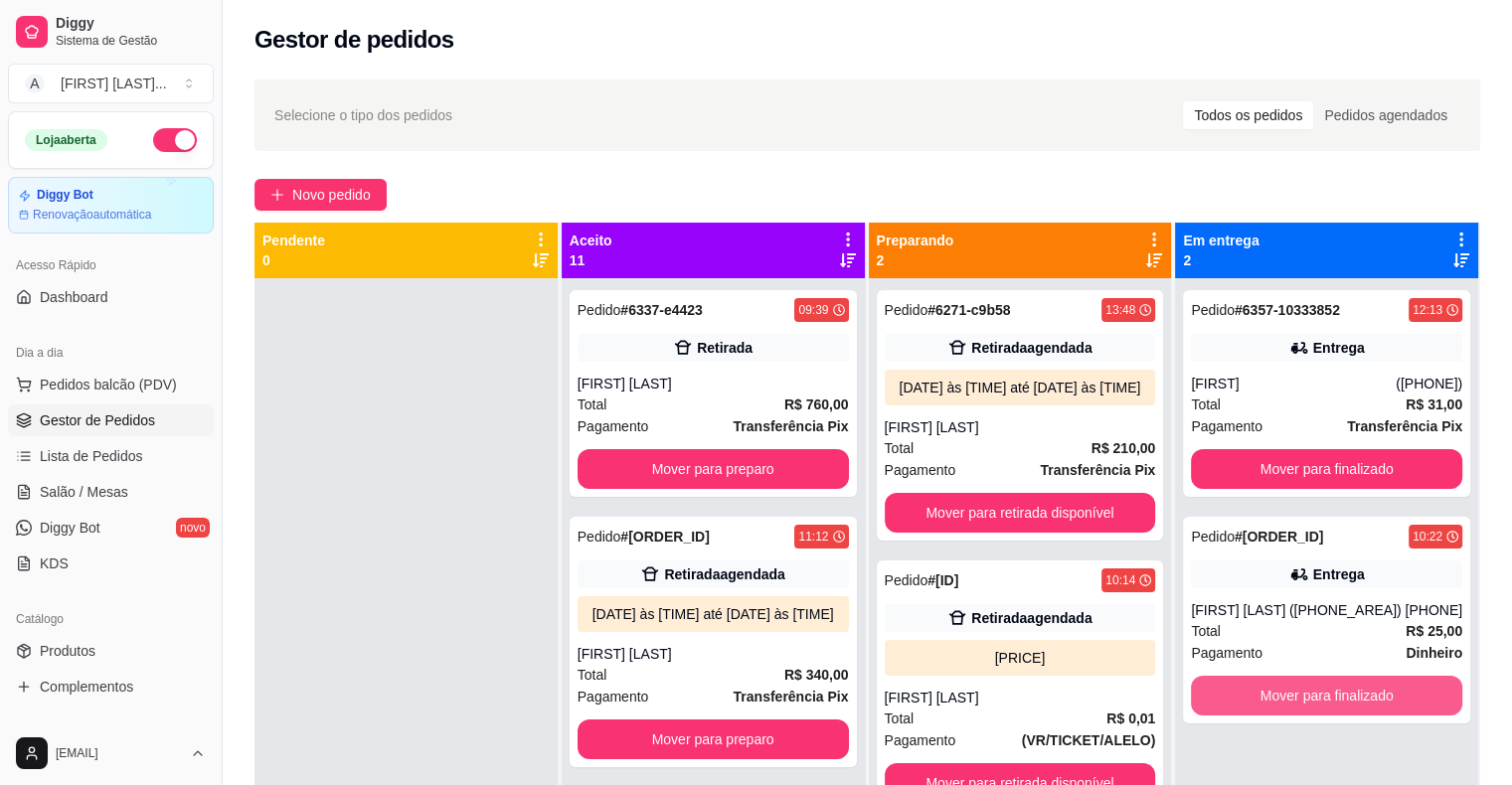 click on "Mover para finalizado" at bounding box center [1326, 696] 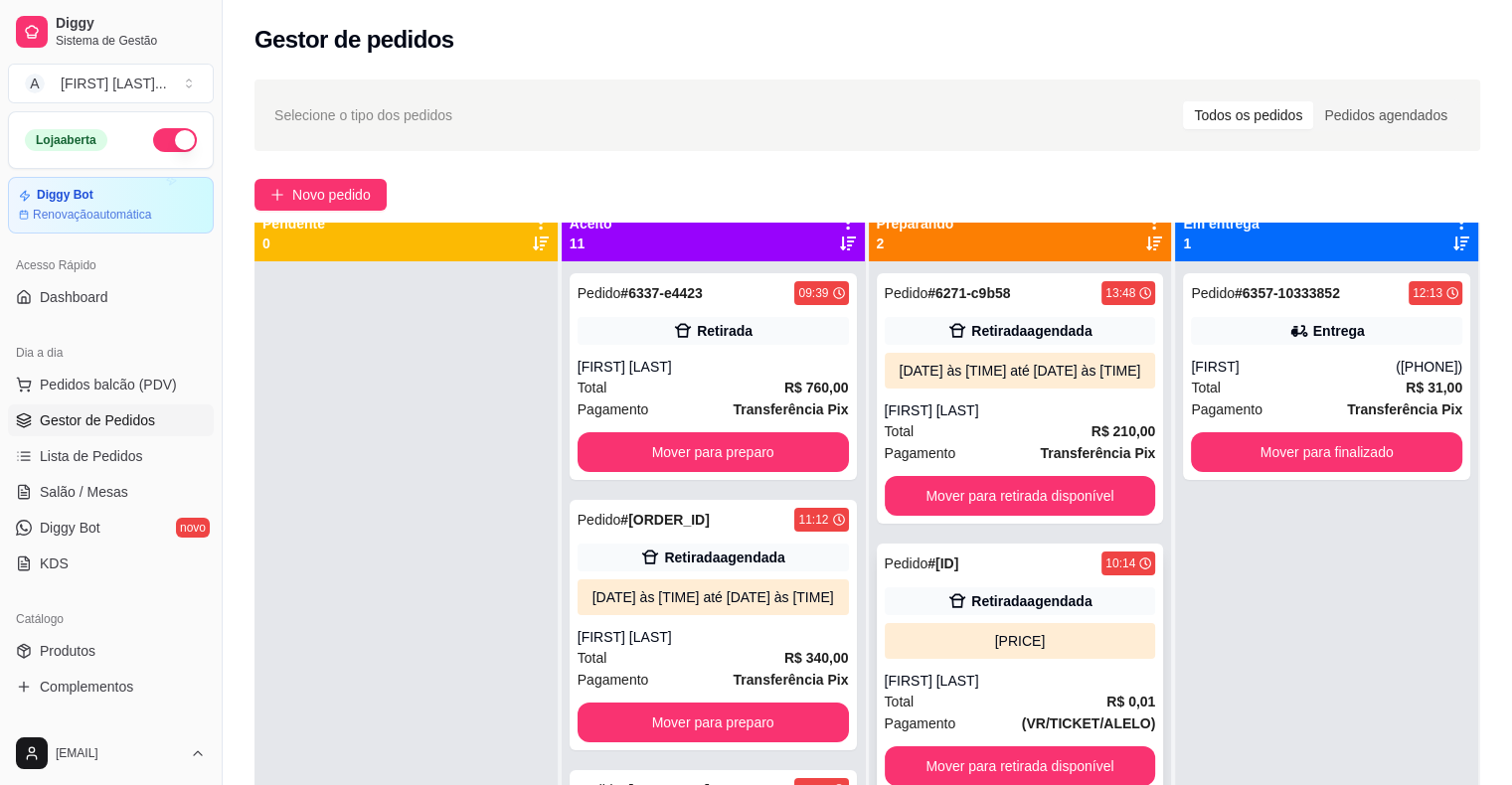 scroll, scrollTop: 0, scrollLeft: 0, axis: both 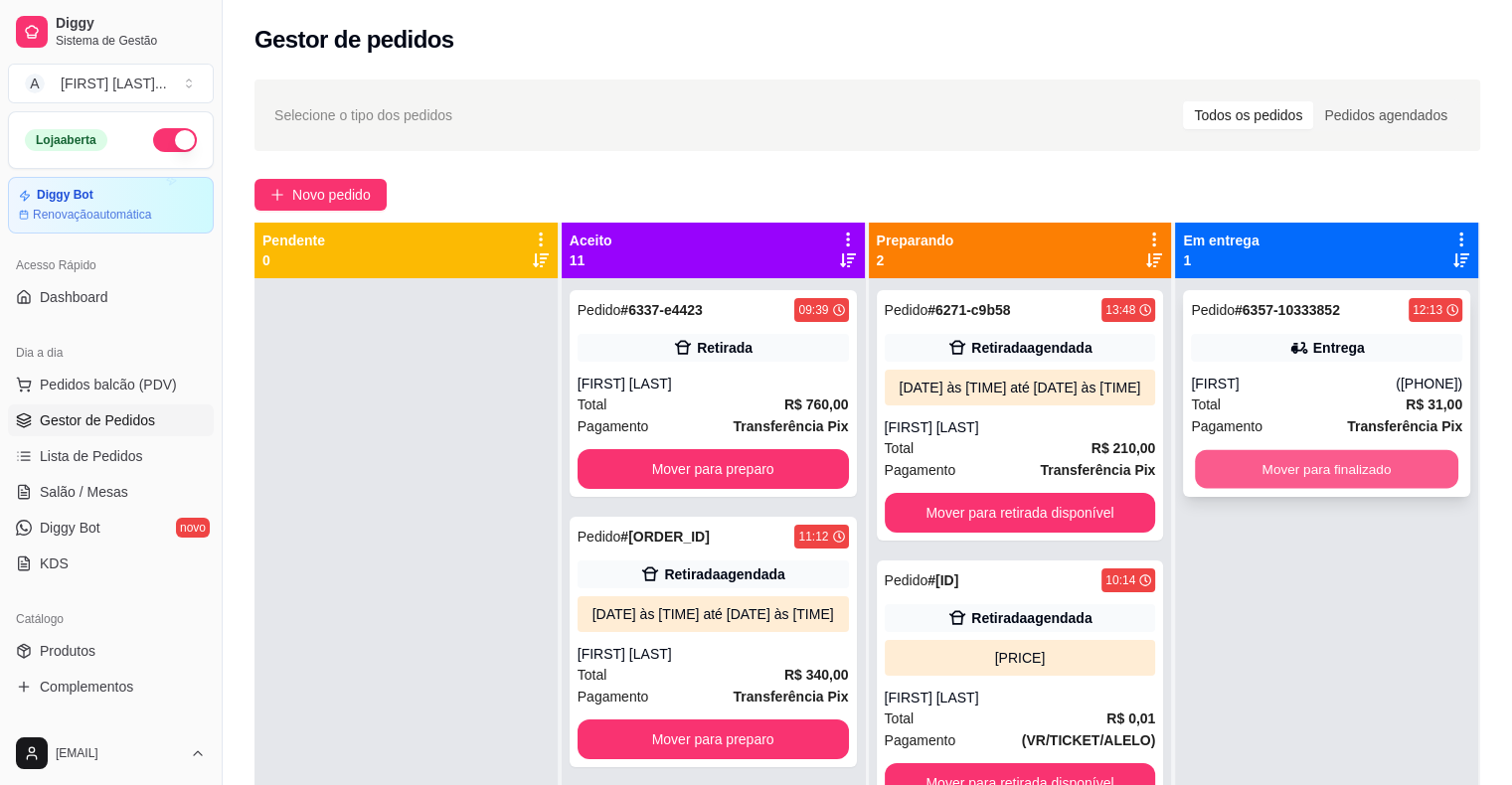 click on "Mover para finalizado" at bounding box center [1326, 469] 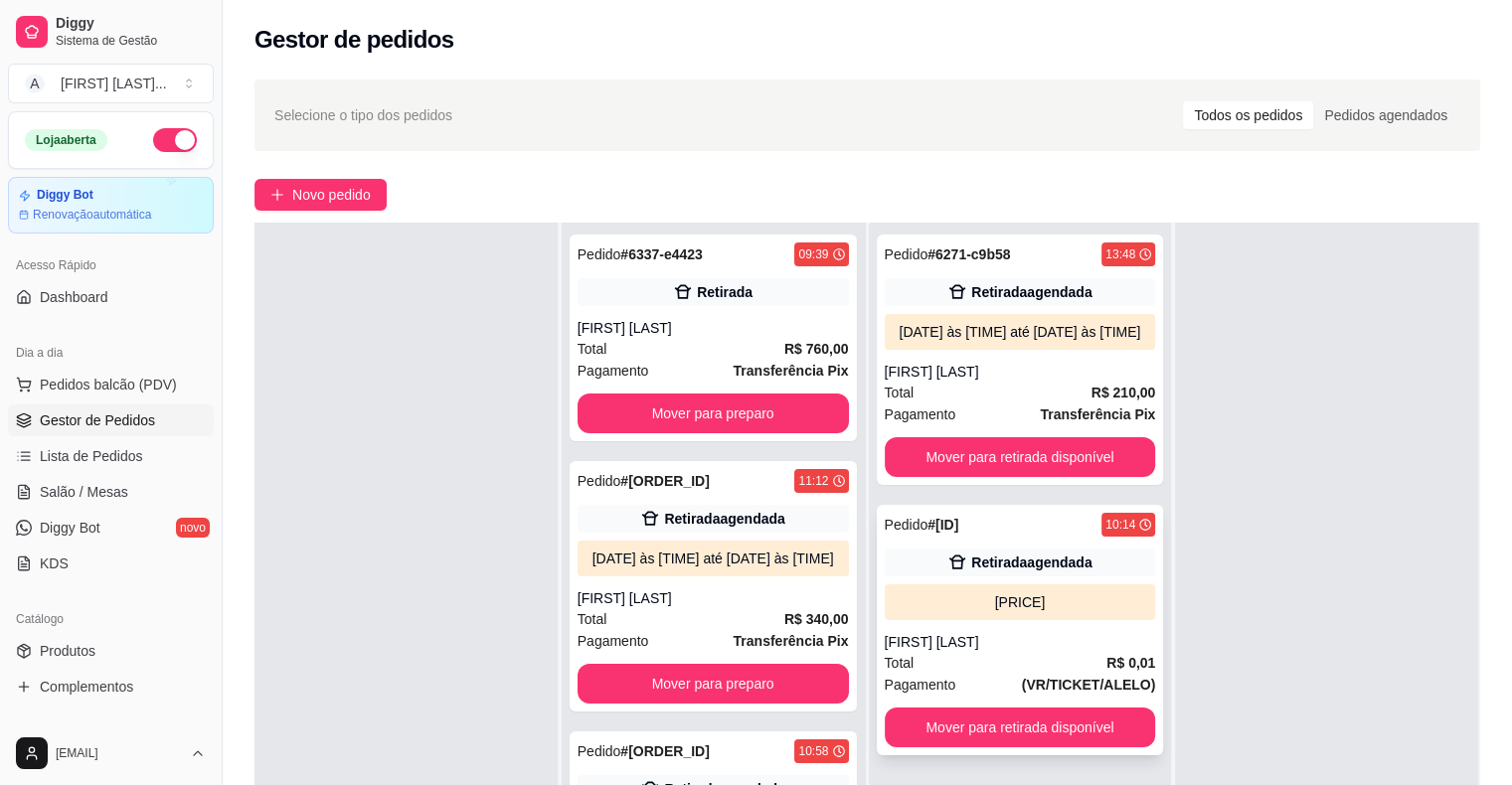 scroll, scrollTop: 0, scrollLeft: 0, axis: both 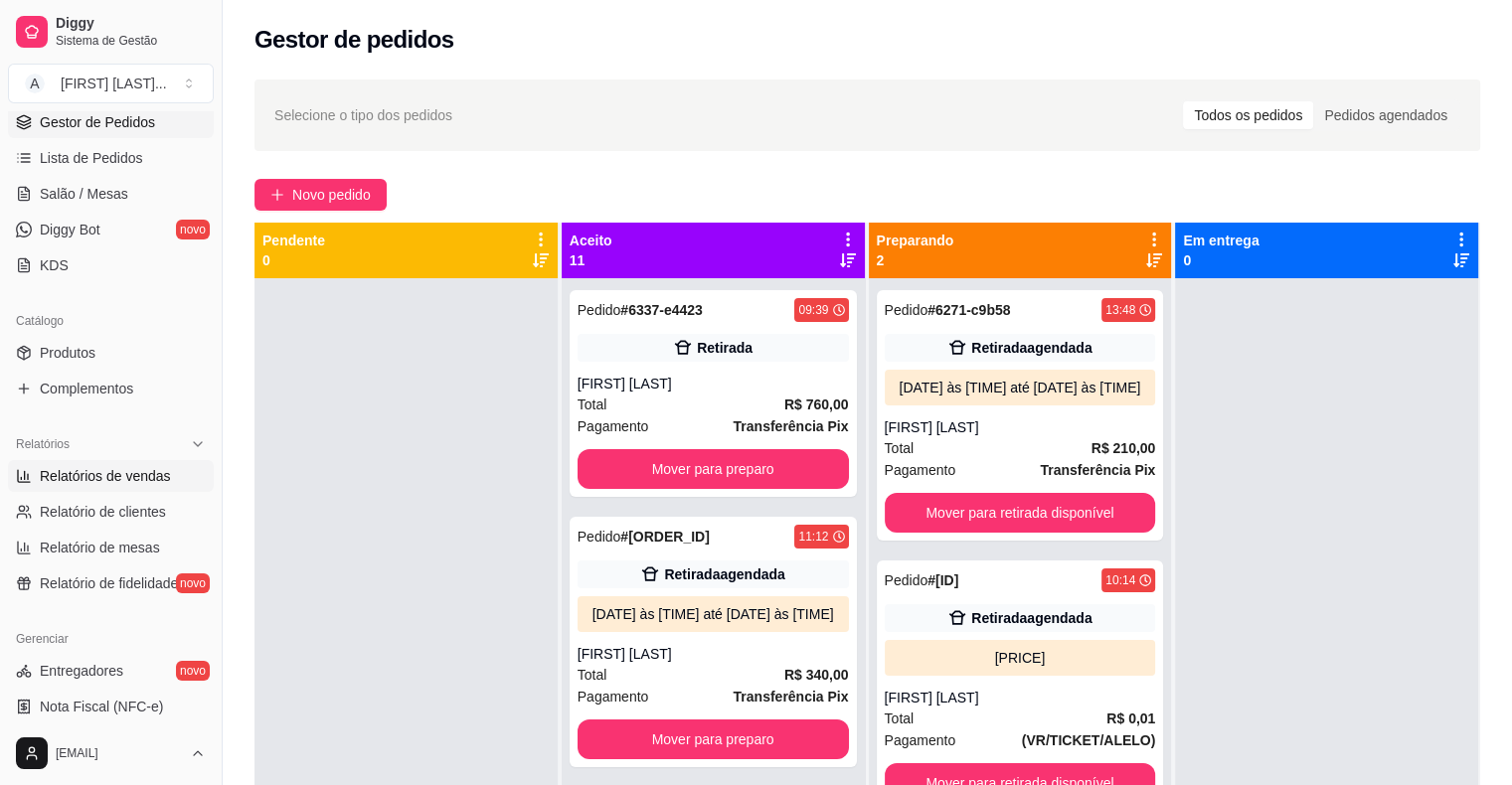 click on "Relatórios de vendas" at bounding box center [105, 476] 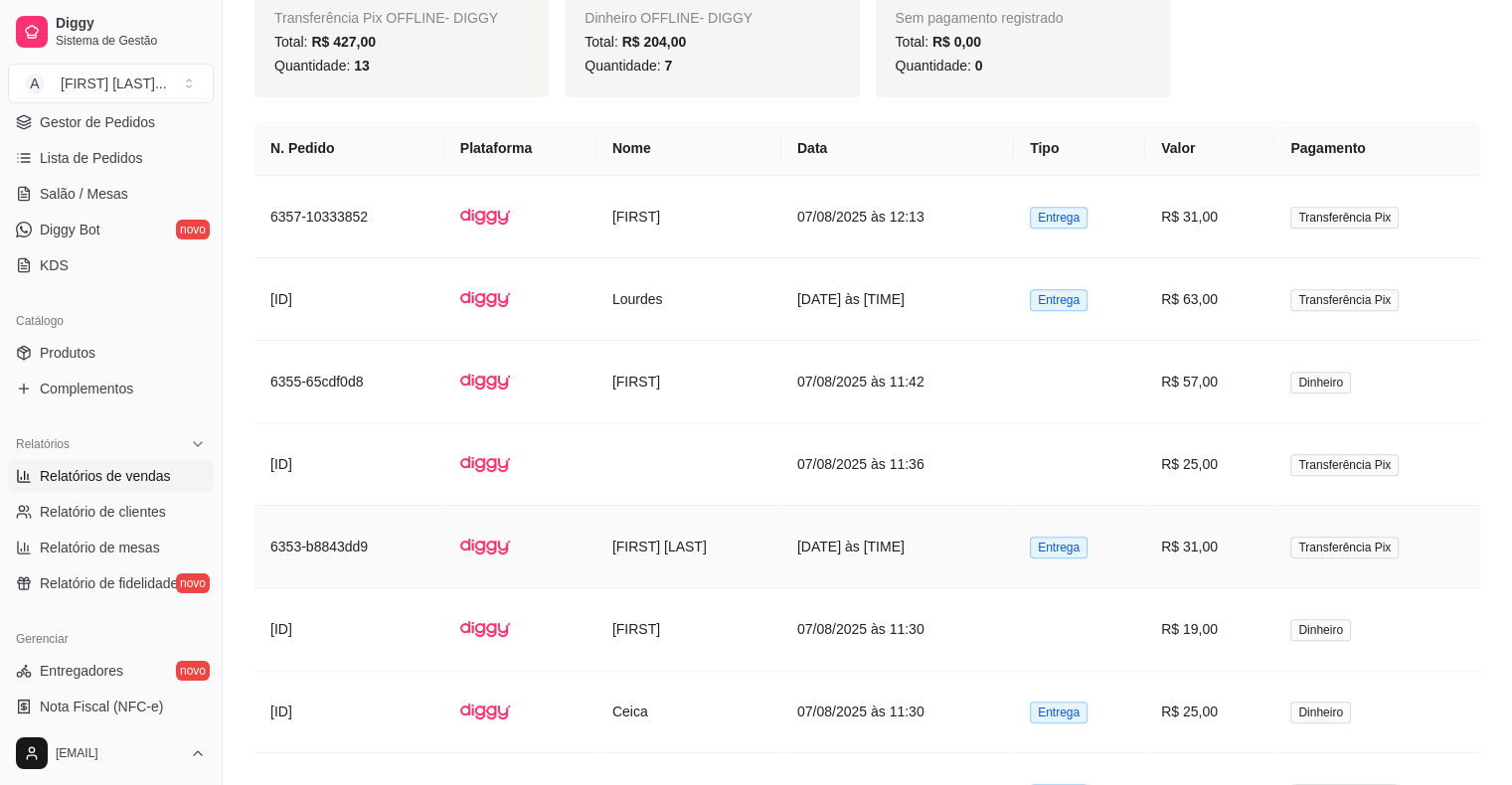 scroll, scrollTop: 696, scrollLeft: 0, axis: vertical 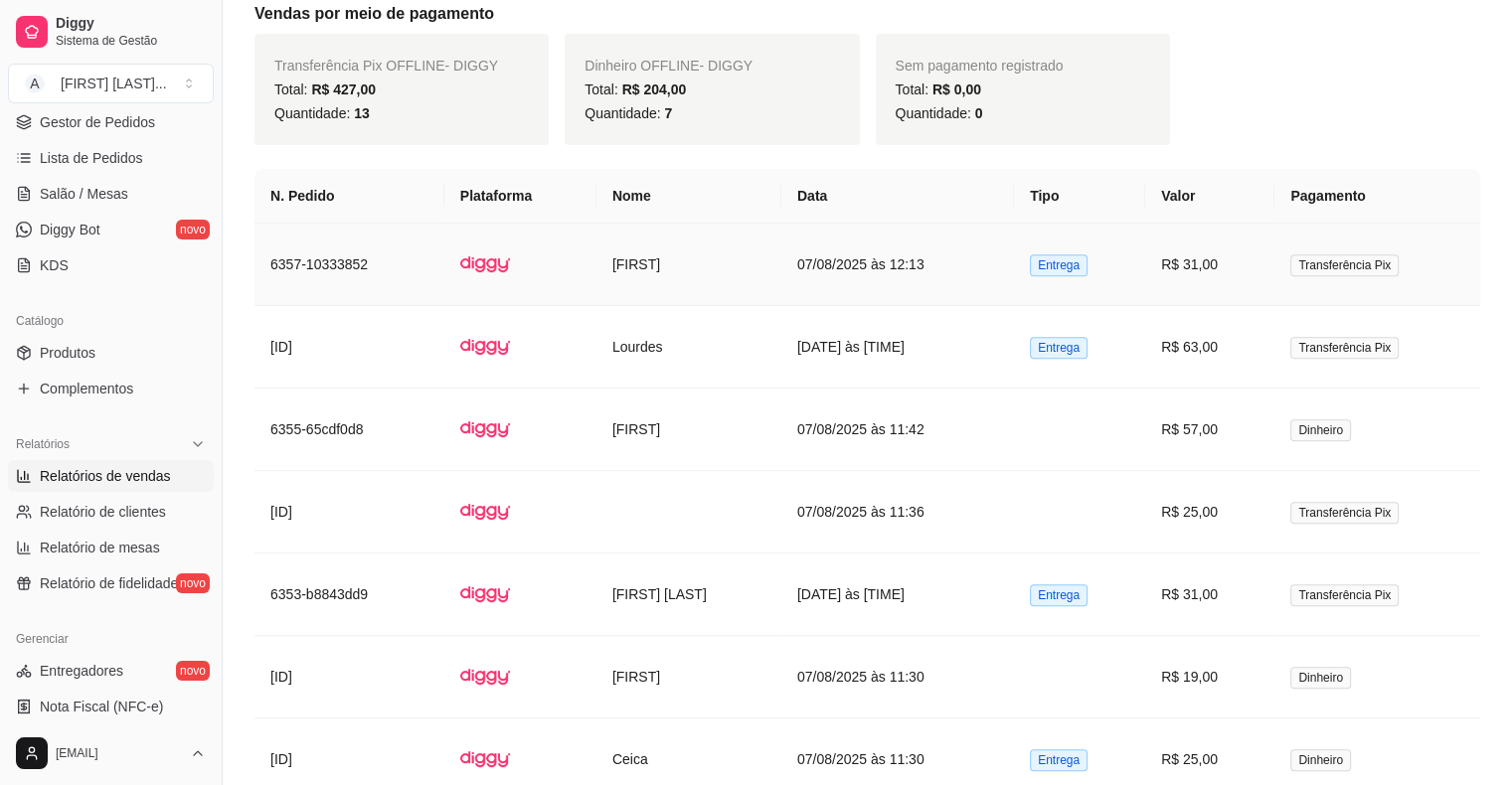 click on "07/08/2025 às 12:13" at bounding box center [898, 264] 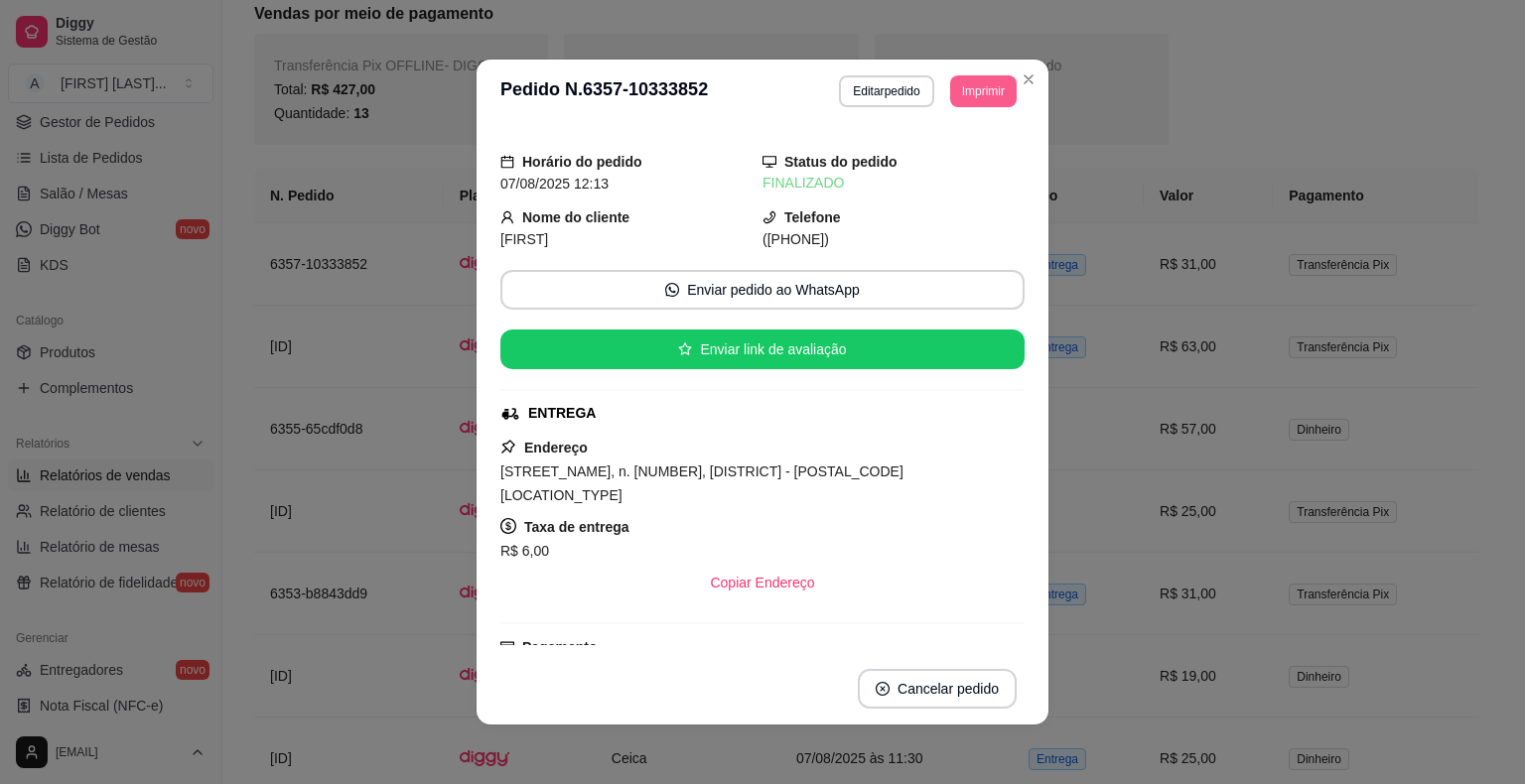 click on "Imprimir" at bounding box center [983, 91] 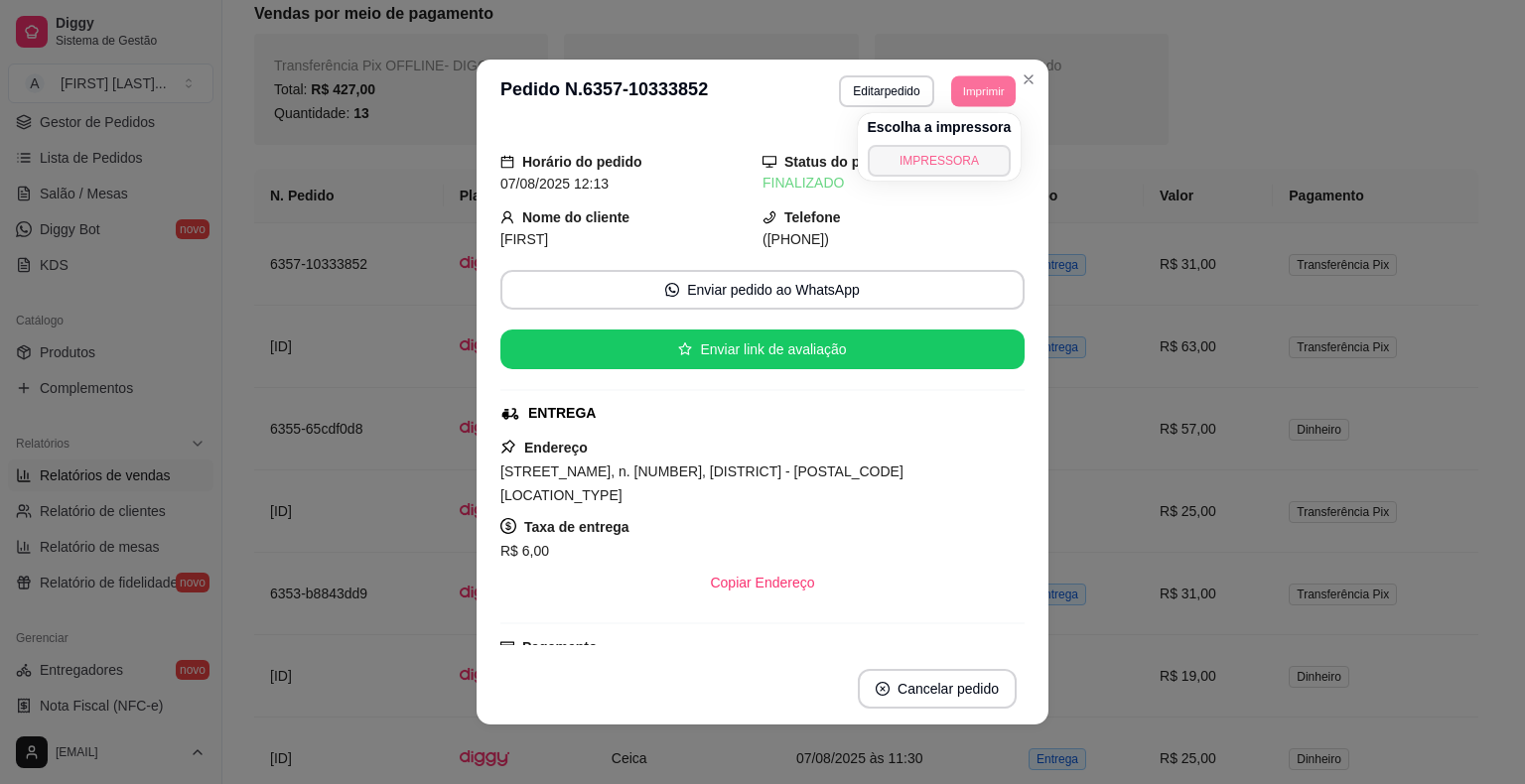 click on "IMPRESSORA" at bounding box center [939, 161] 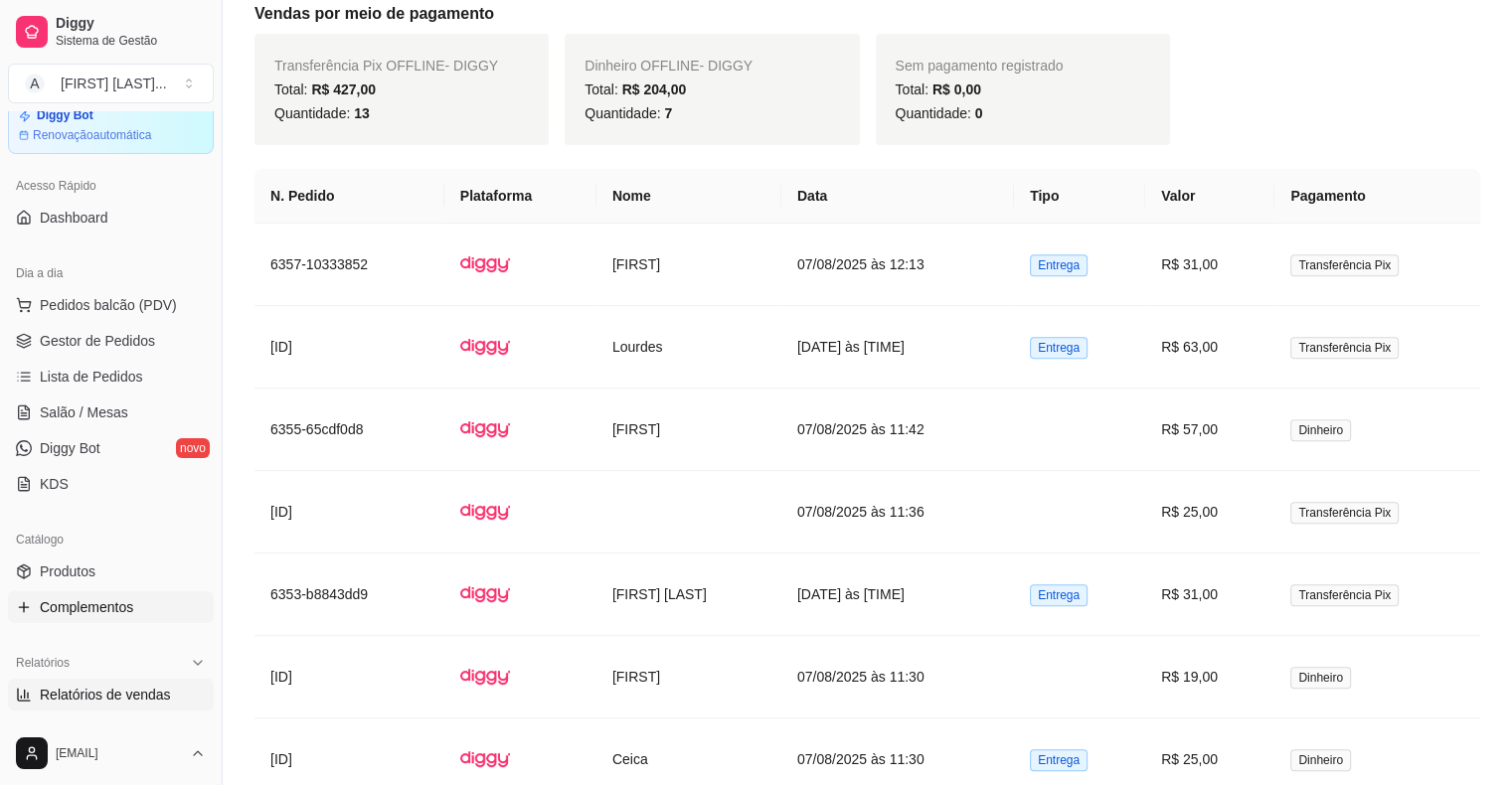 scroll, scrollTop: 0, scrollLeft: 0, axis: both 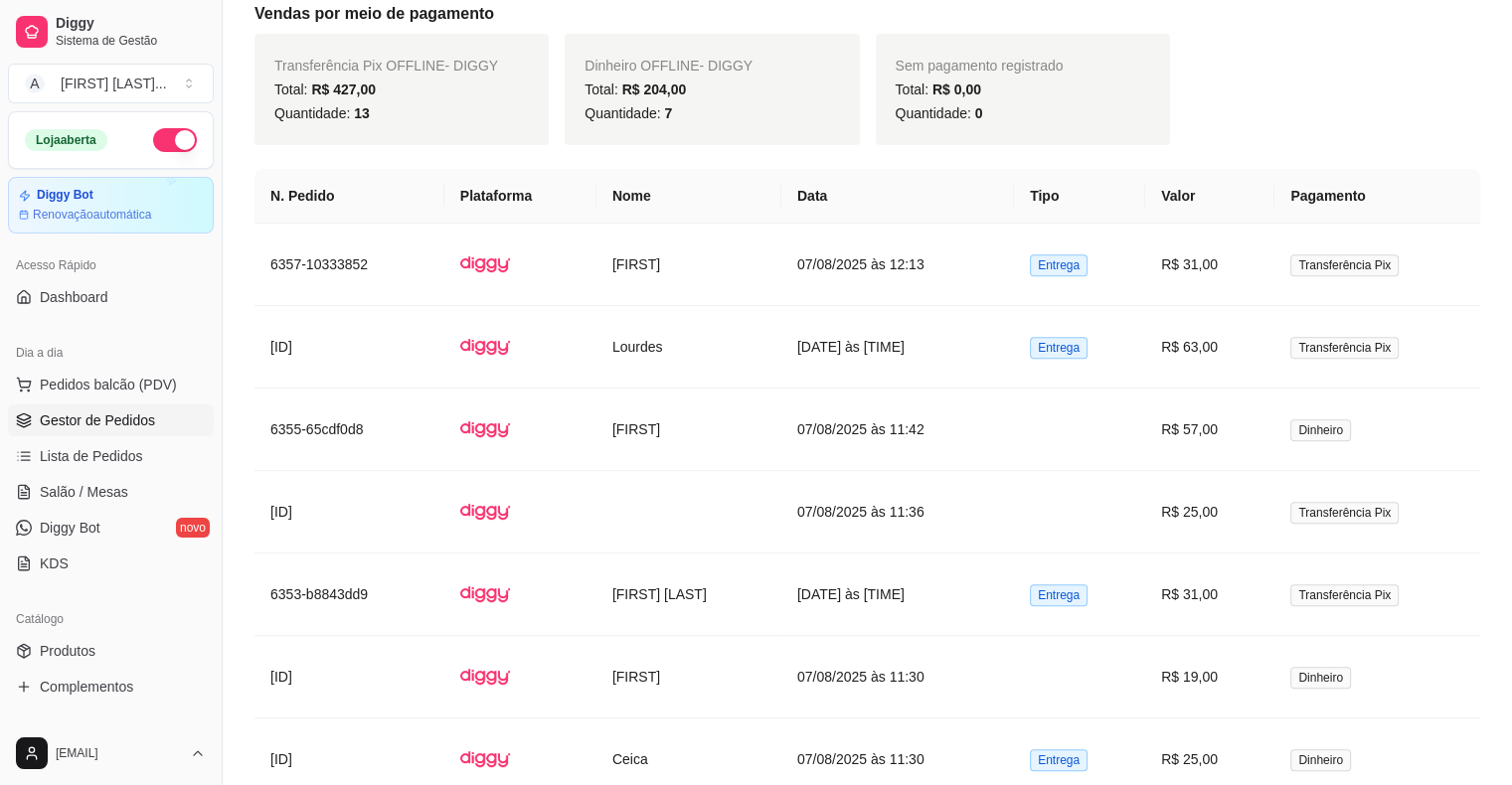 click on "Gestor de Pedidos" at bounding box center [97, 420] 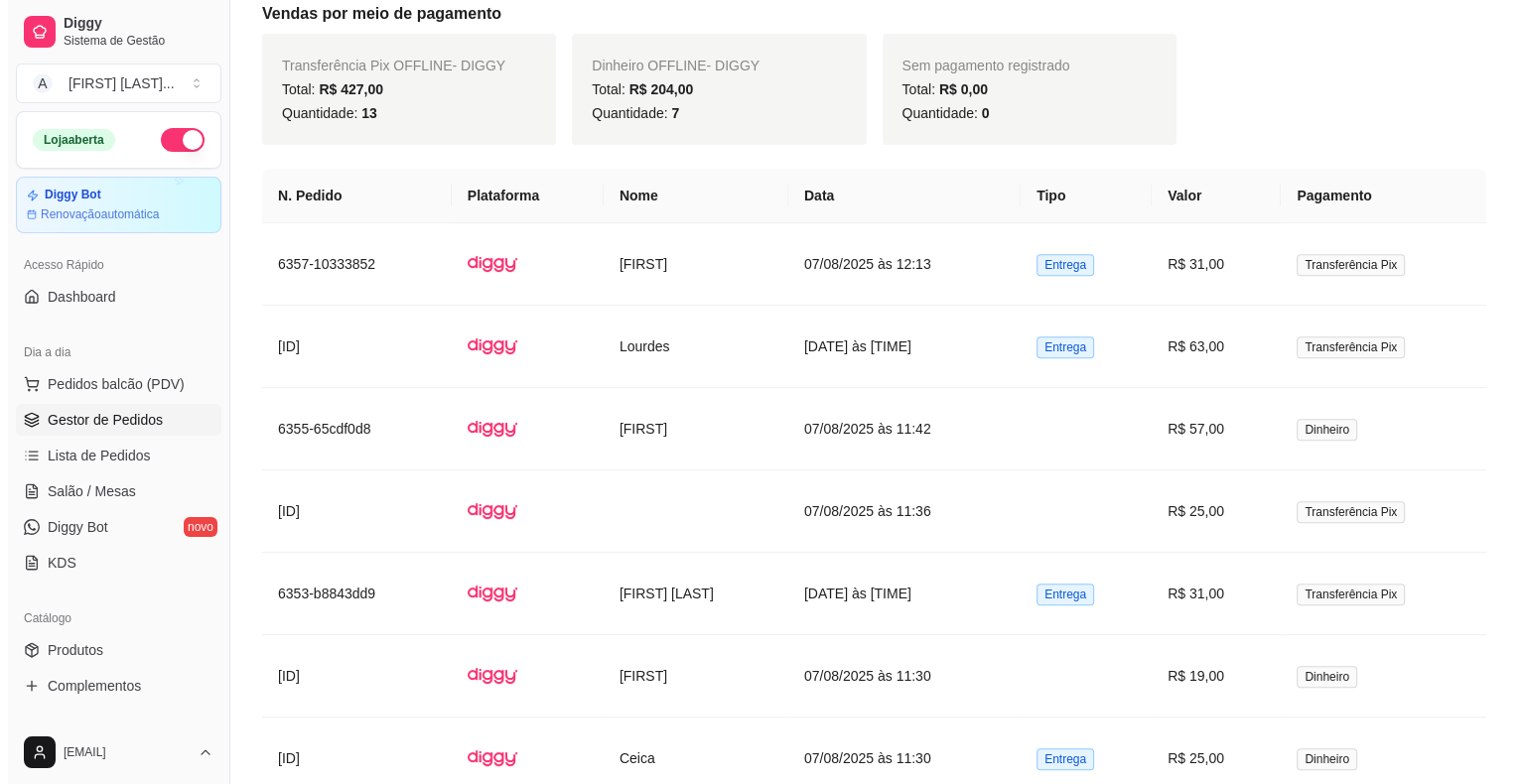 scroll, scrollTop: 0, scrollLeft: 0, axis: both 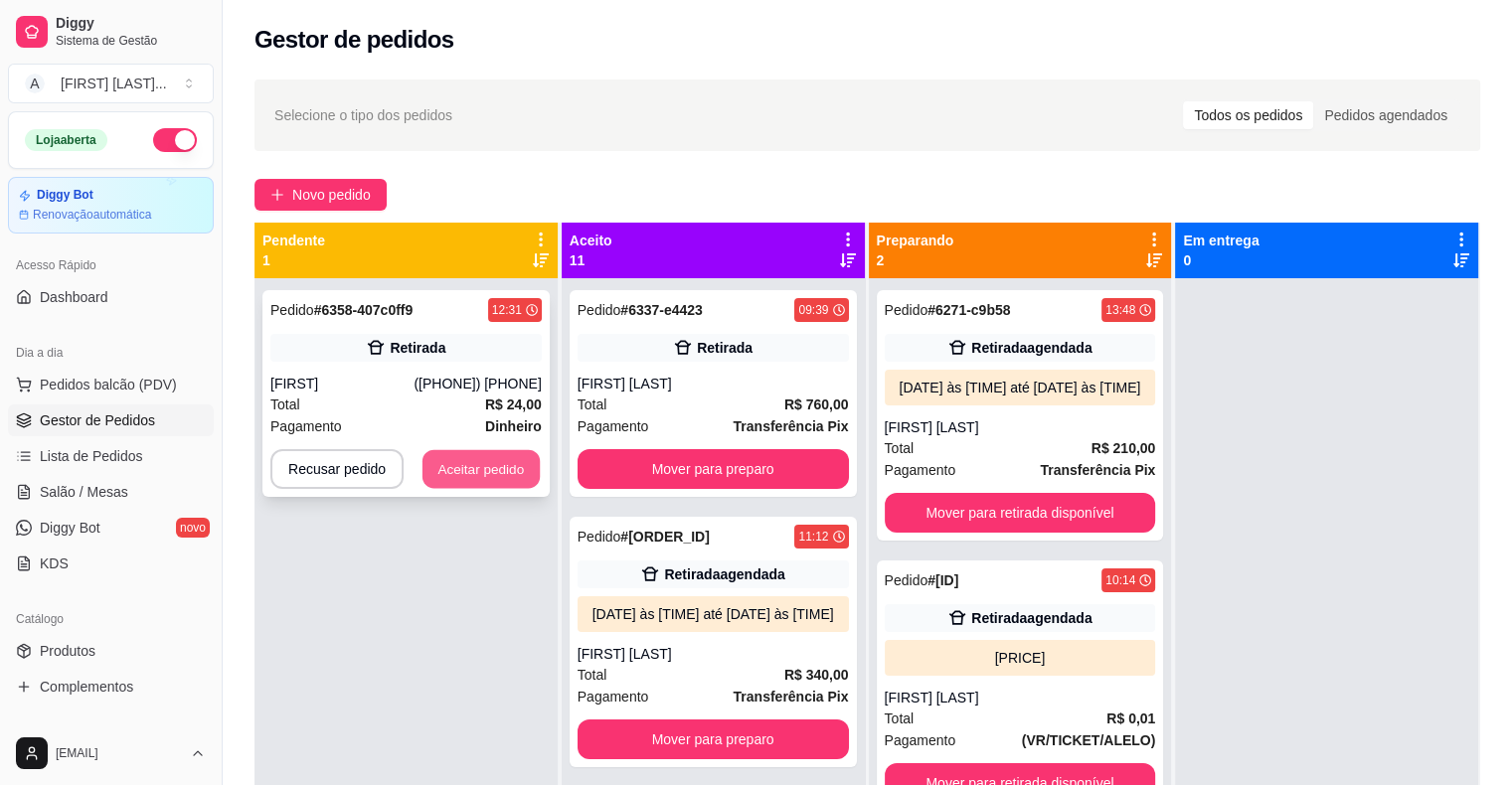 click on "Aceitar pedido" at bounding box center [481, 469] 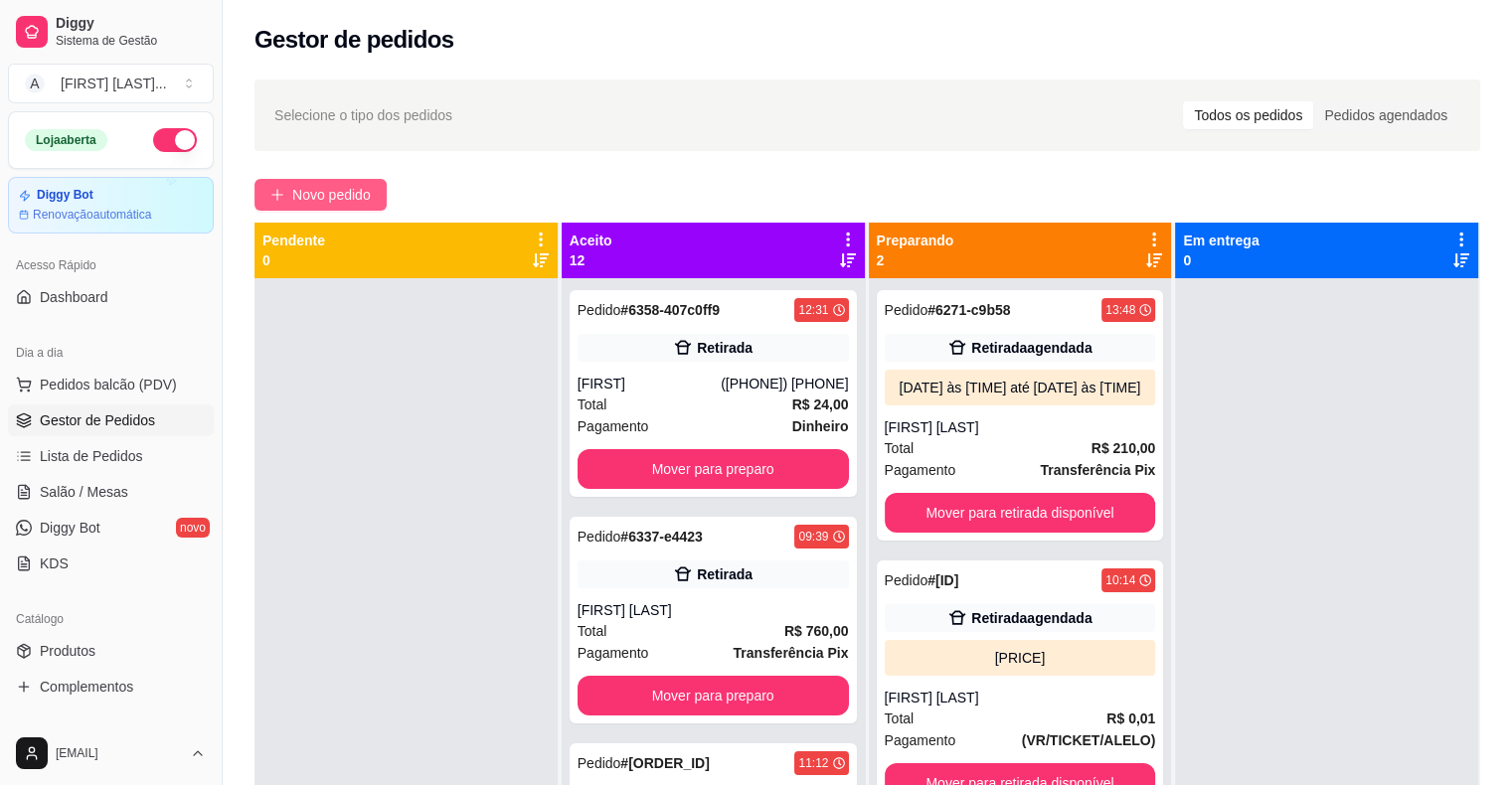click on "Novo pedido" at bounding box center (331, 195) 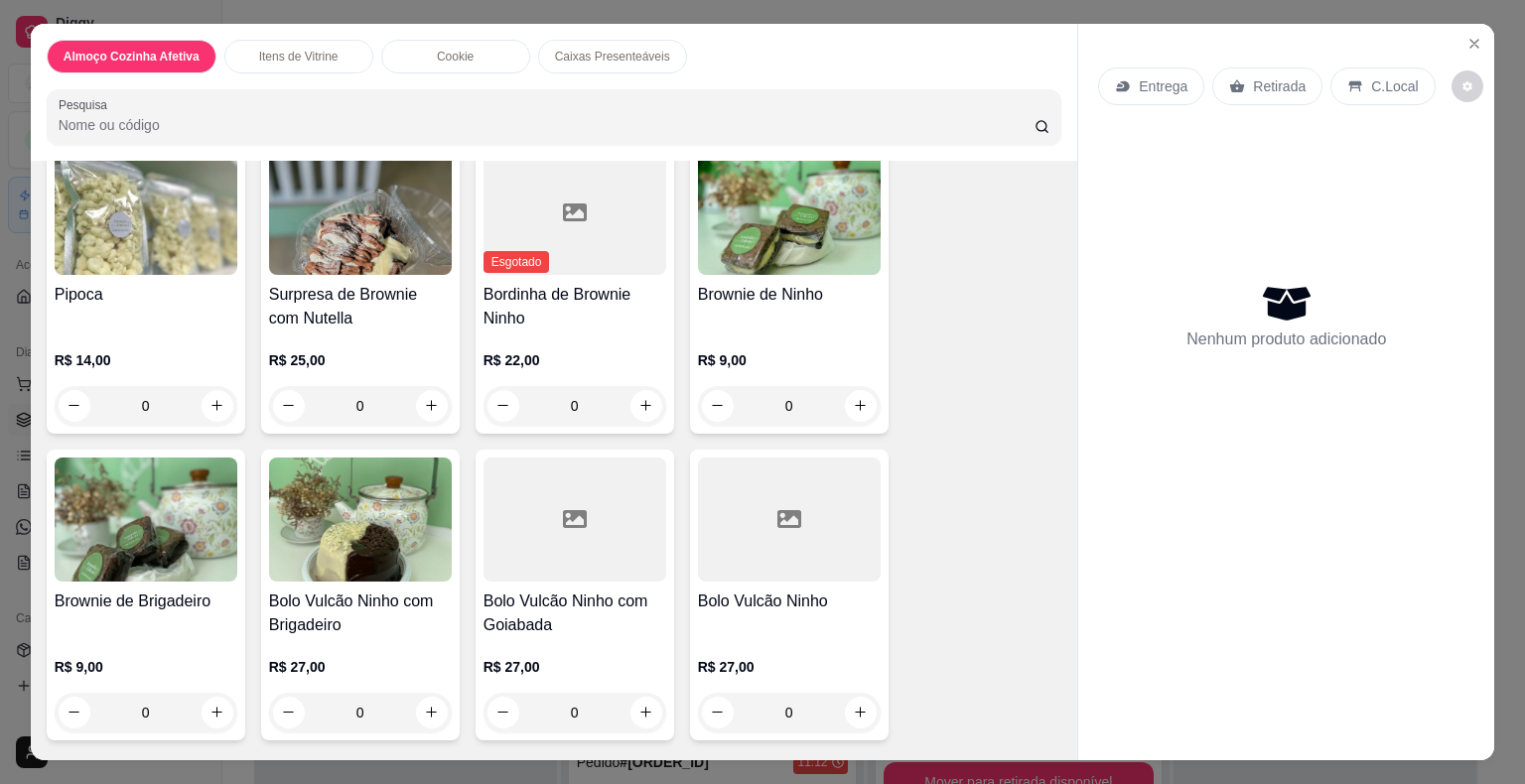 scroll, scrollTop: 496, scrollLeft: 0, axis: vertical 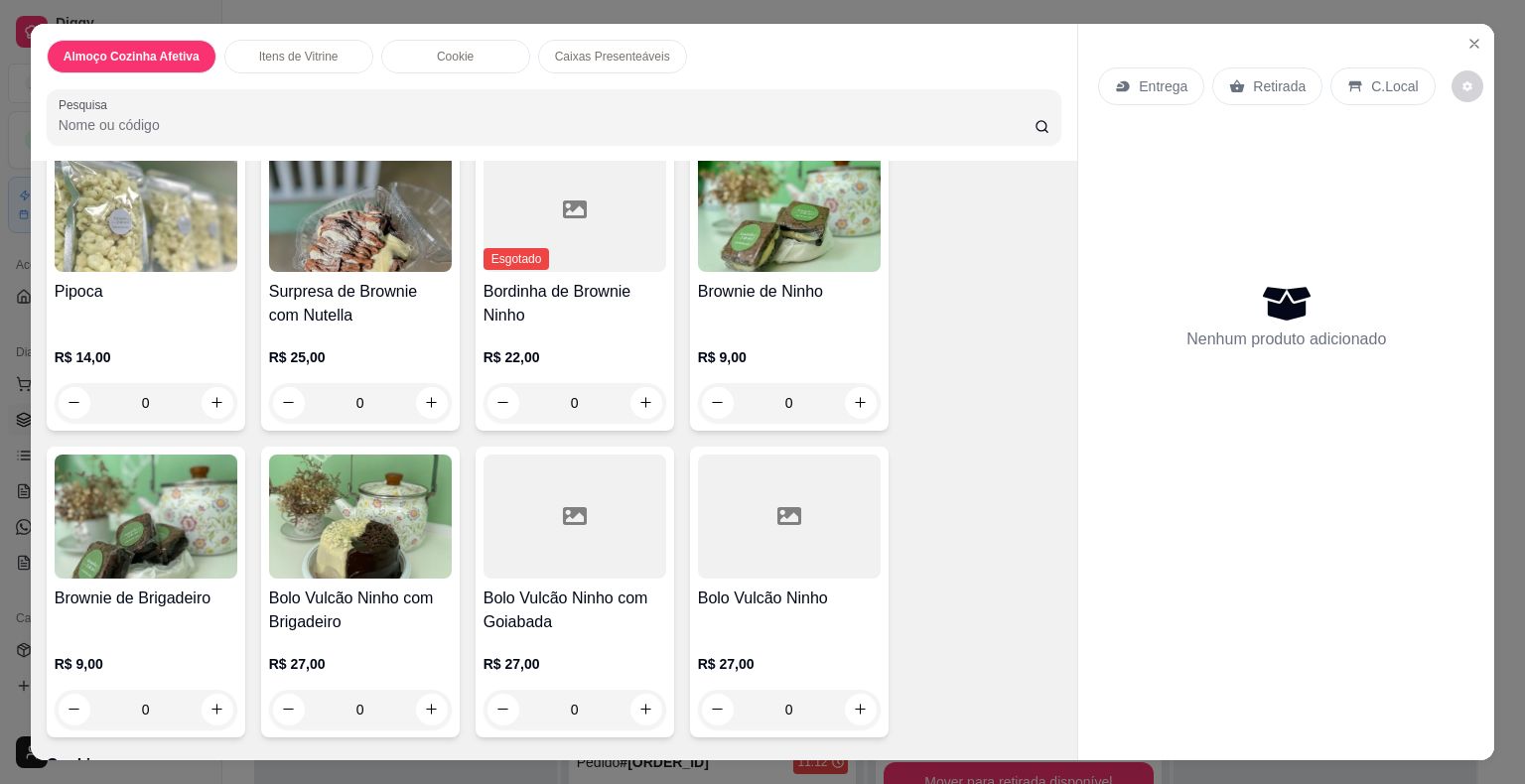 click on "[PRODUCT_NAME]   R$ [PRICE] 0" at bounding box center [360, 591] 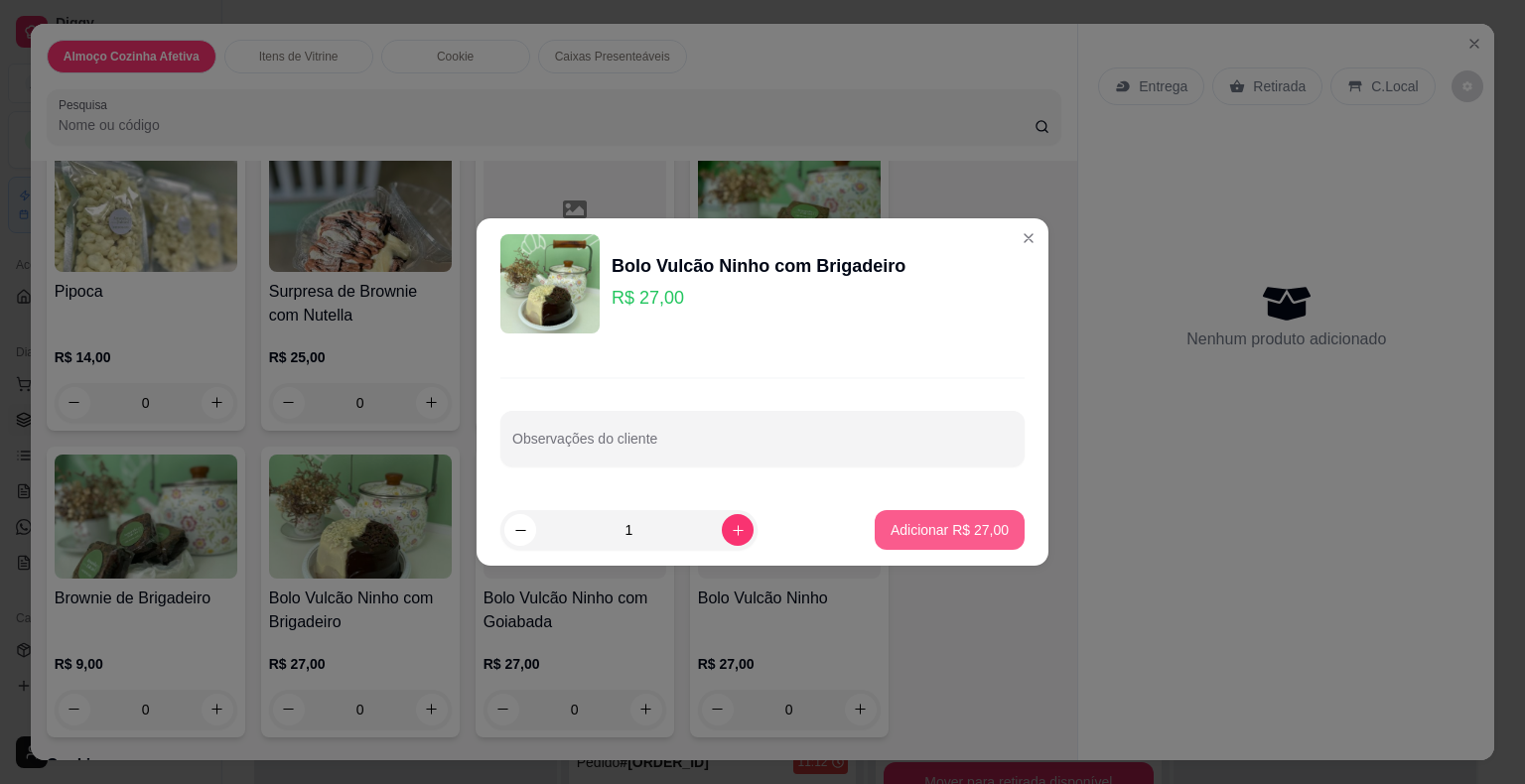 click on "Adicionar   R$ 27,00" at bounding box center (949, 530) 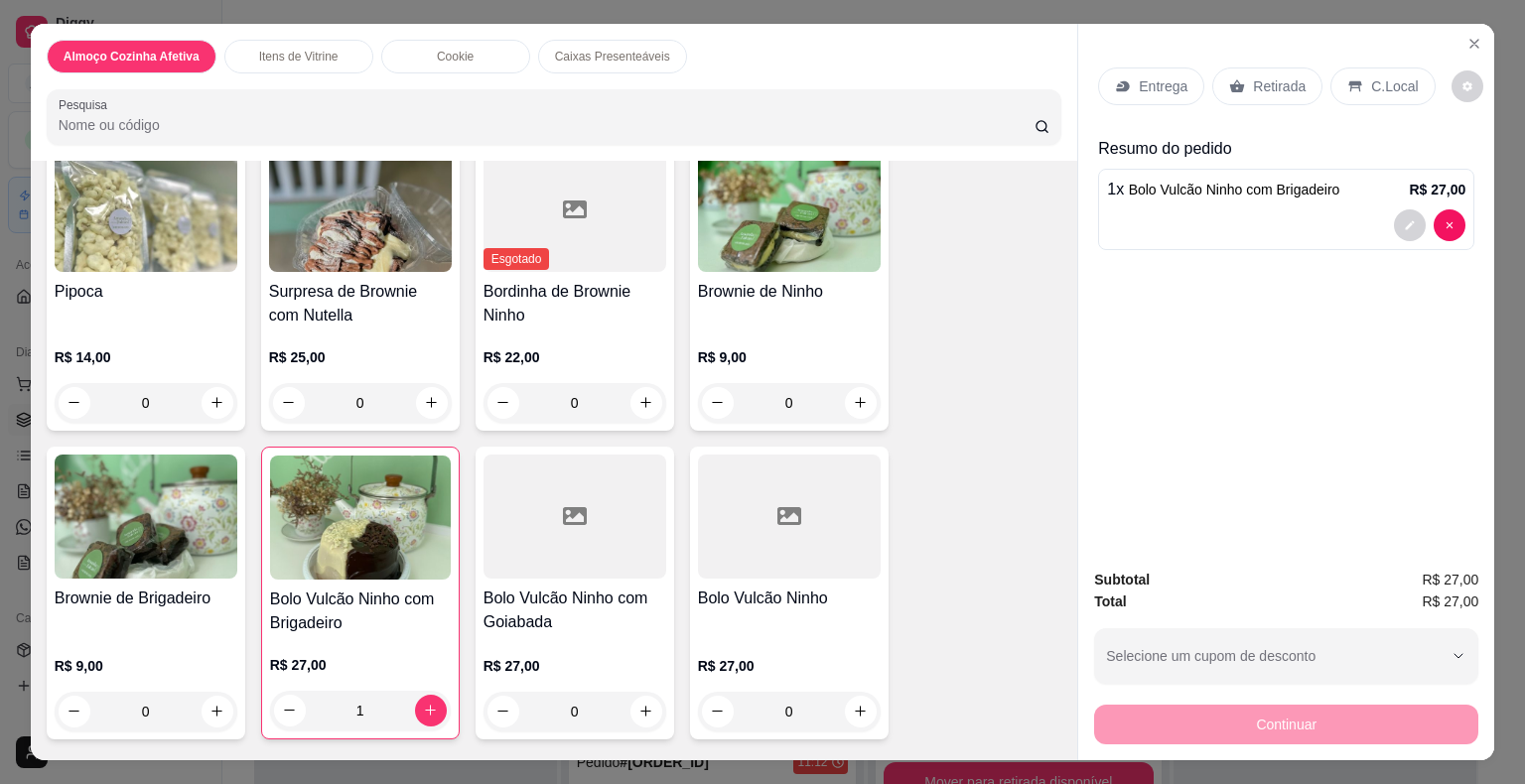 click on "Entrega" at bounding box center (1163, 86) 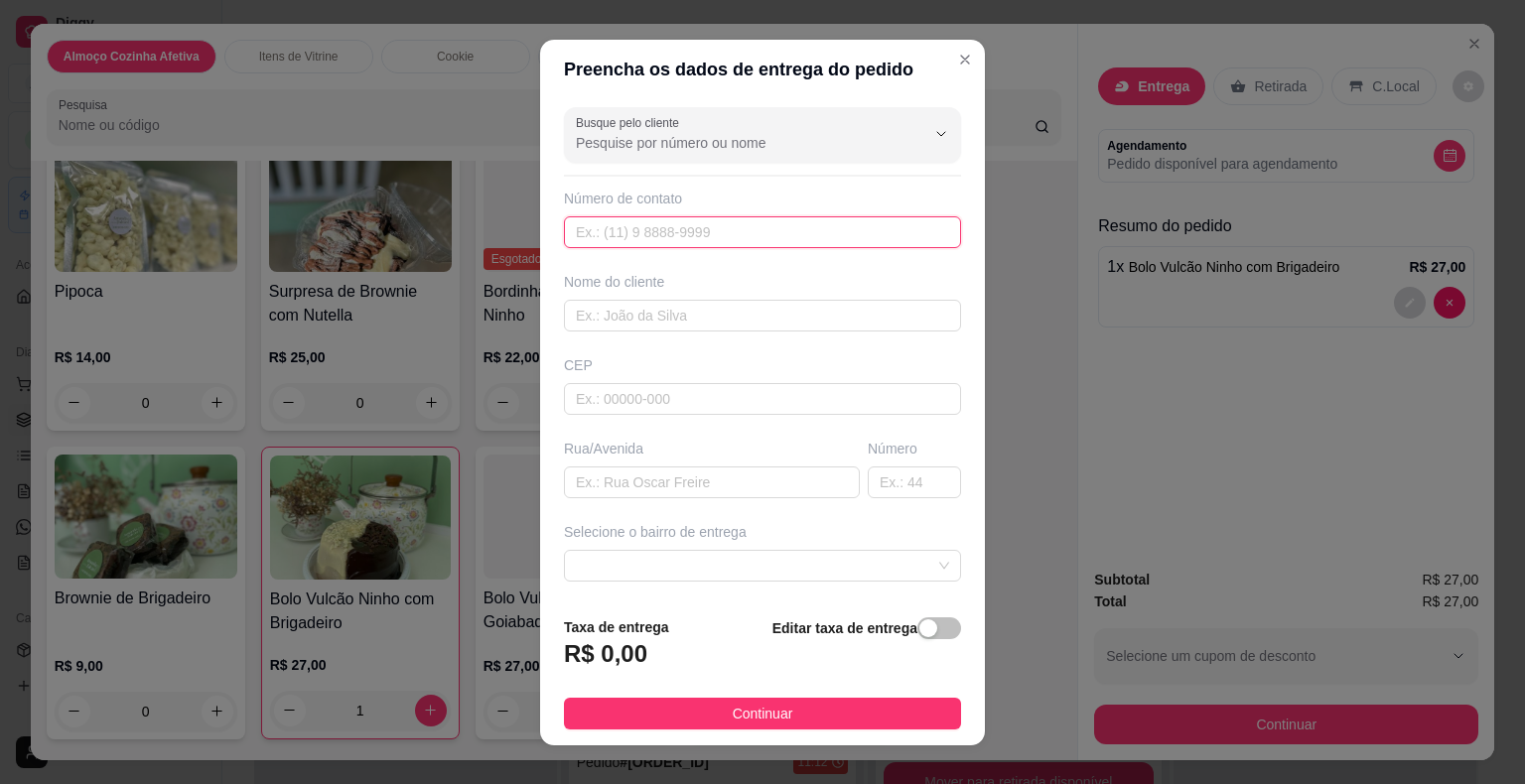 click at bounding box center (762, 232) 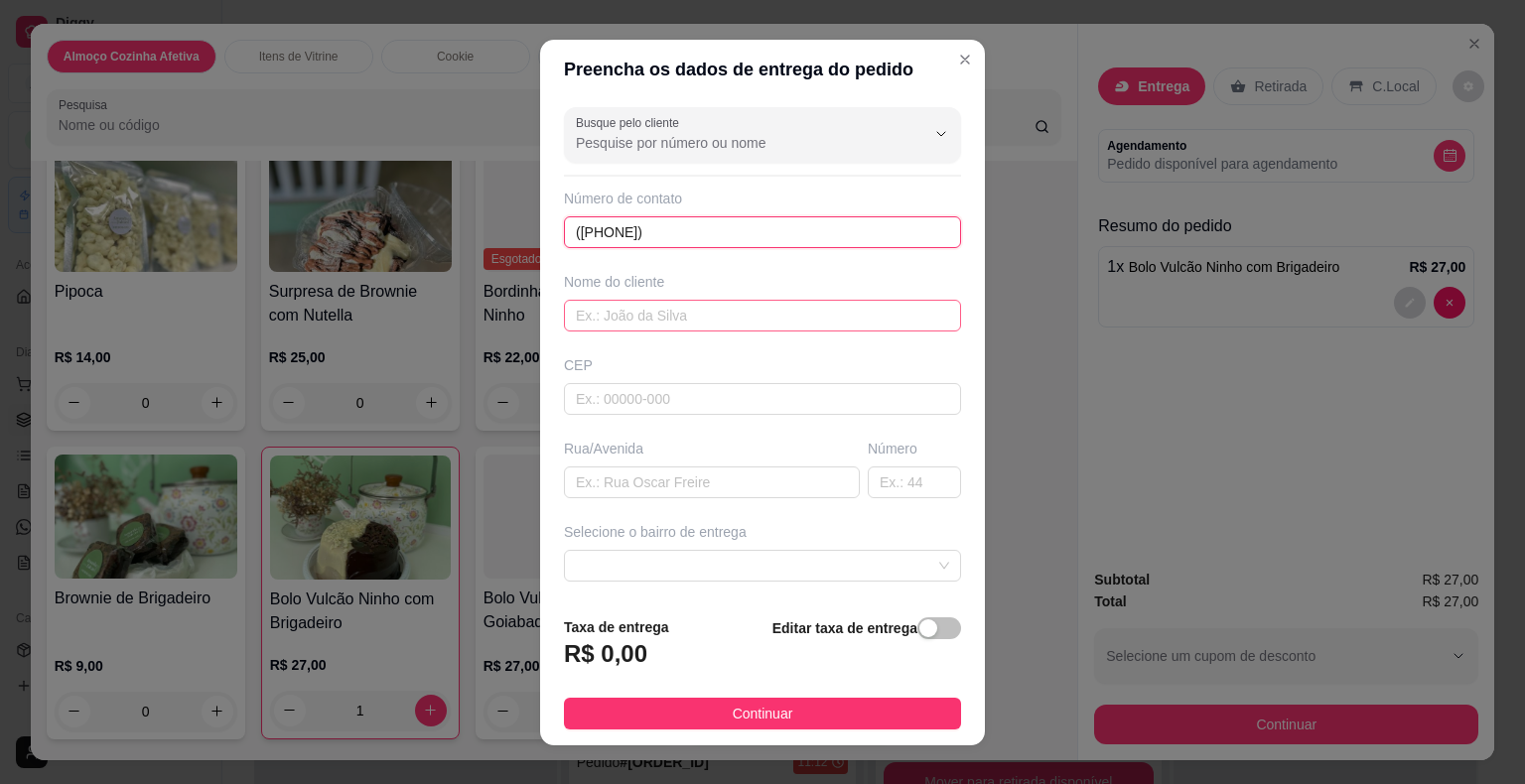 type on "([PHONE])" 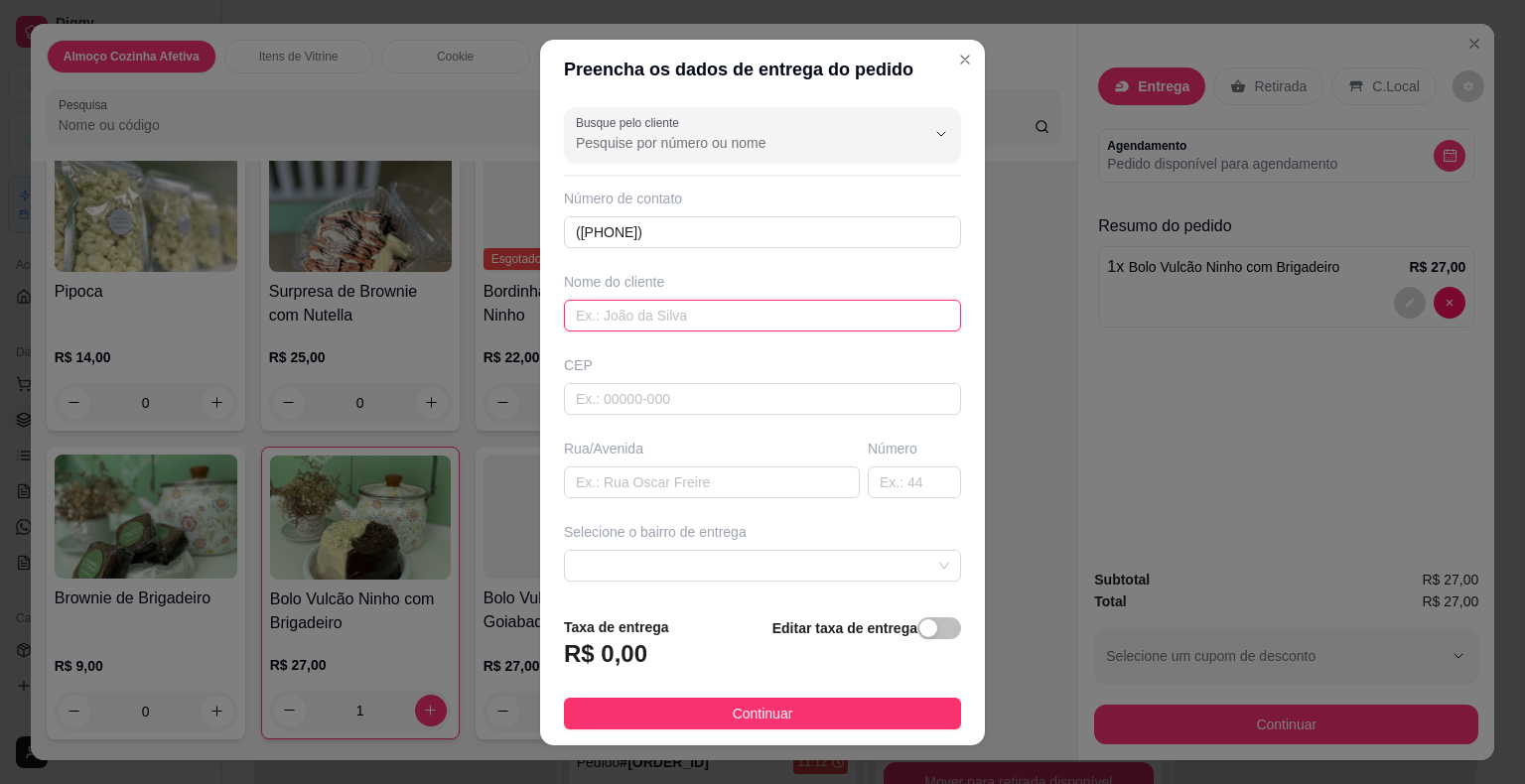 click at bounding box center (762, 316) 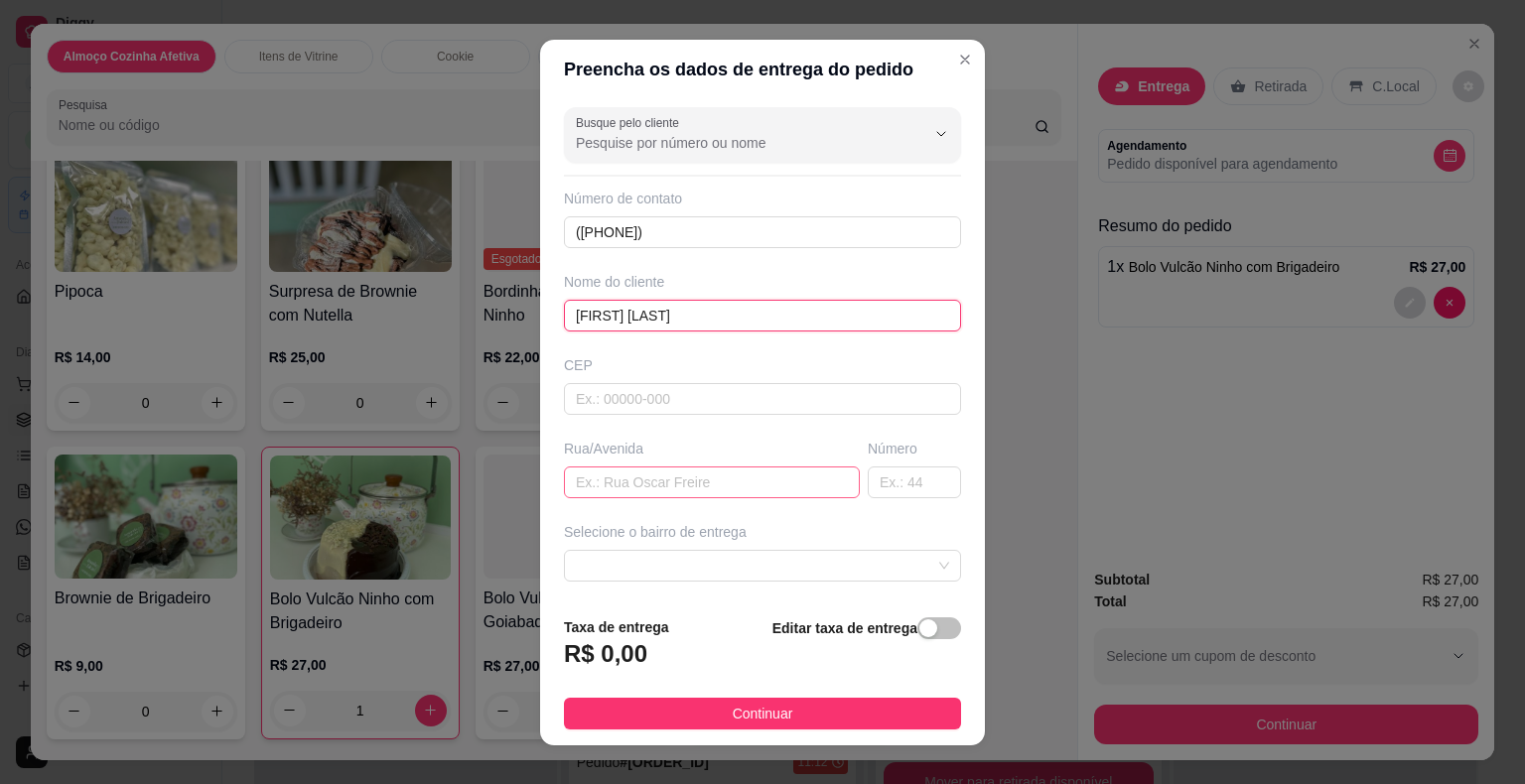 type on "[FIRST] [LAST]" 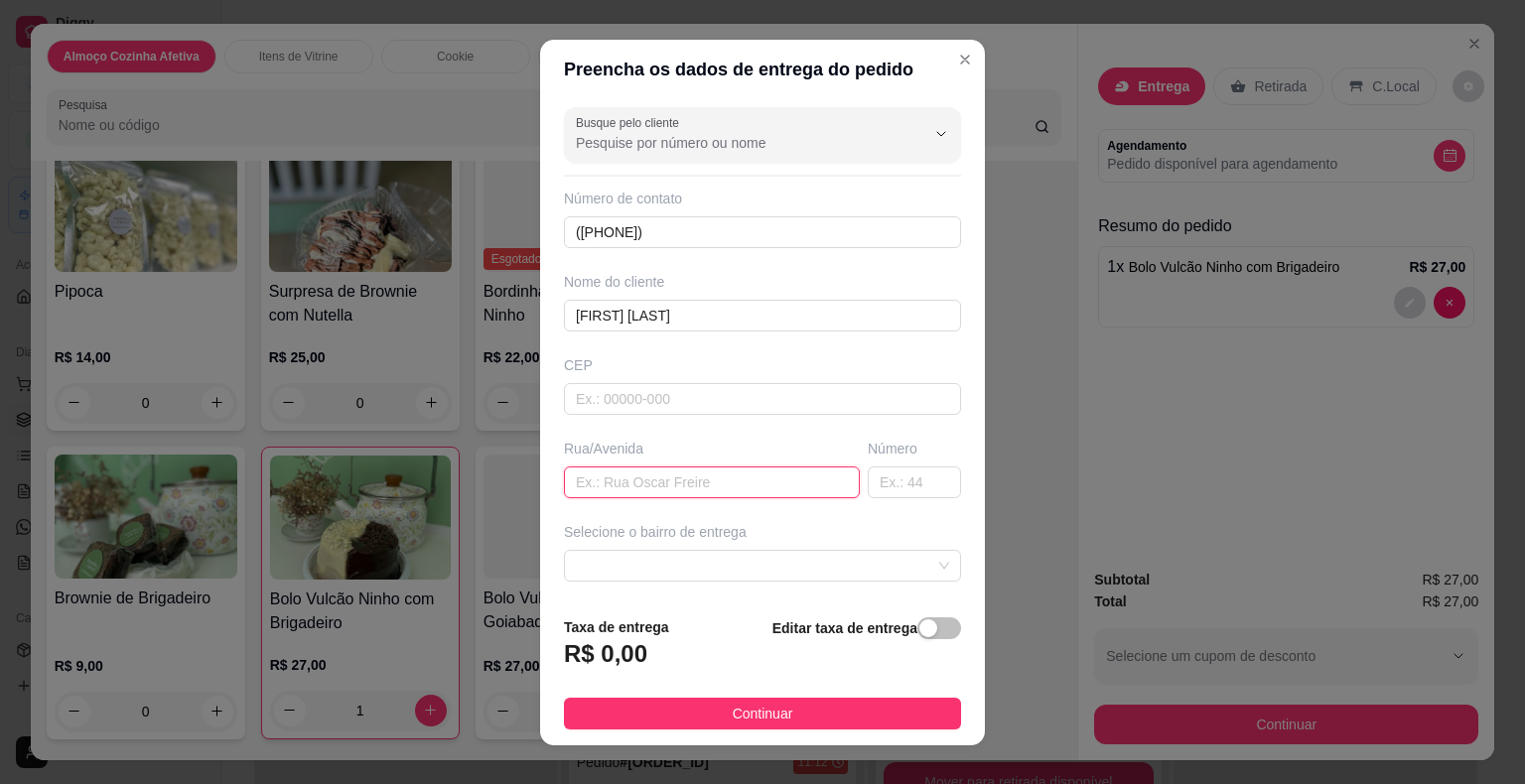 click at bounding box center [712, 482] 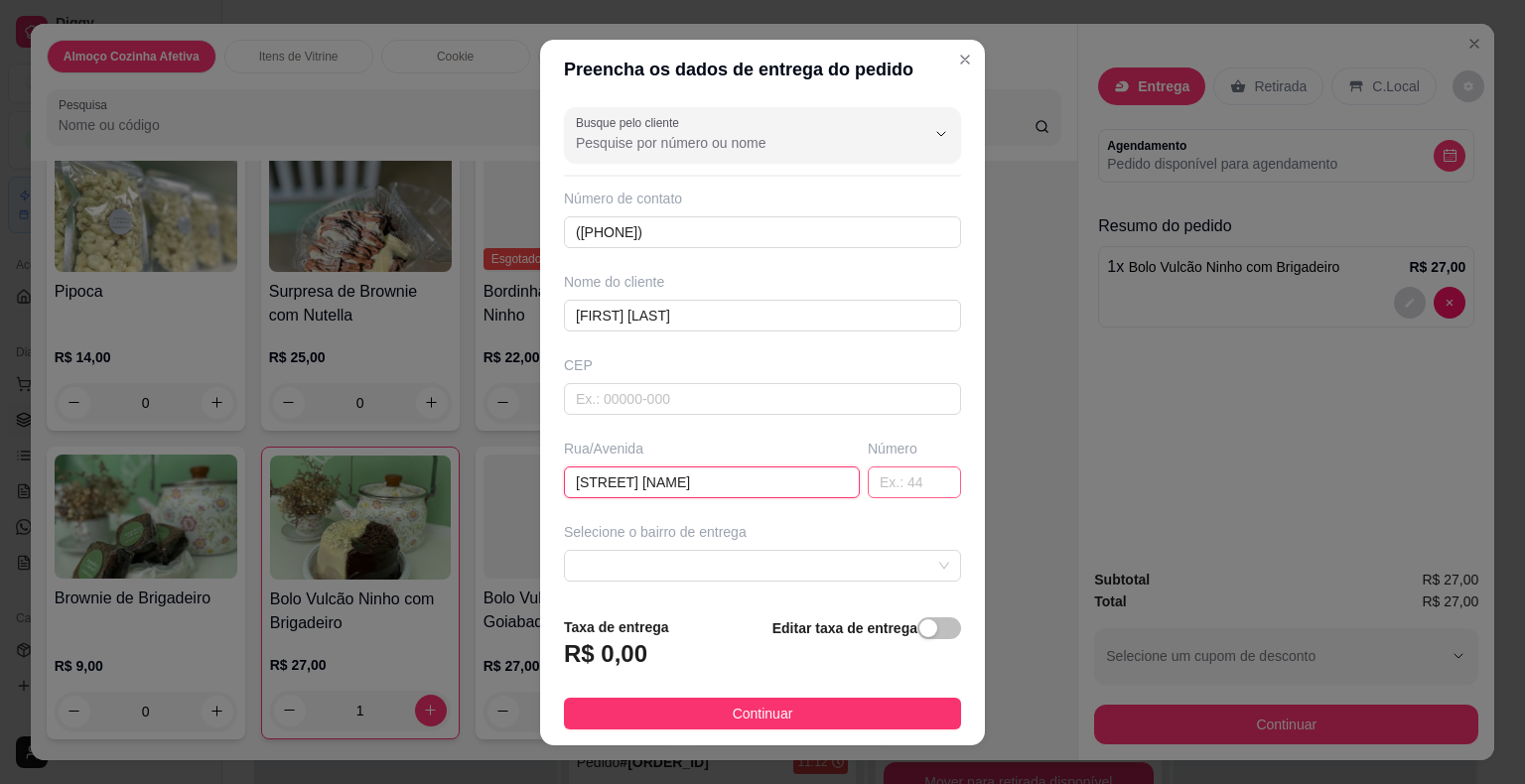 type on "[STREET] [NAME]" 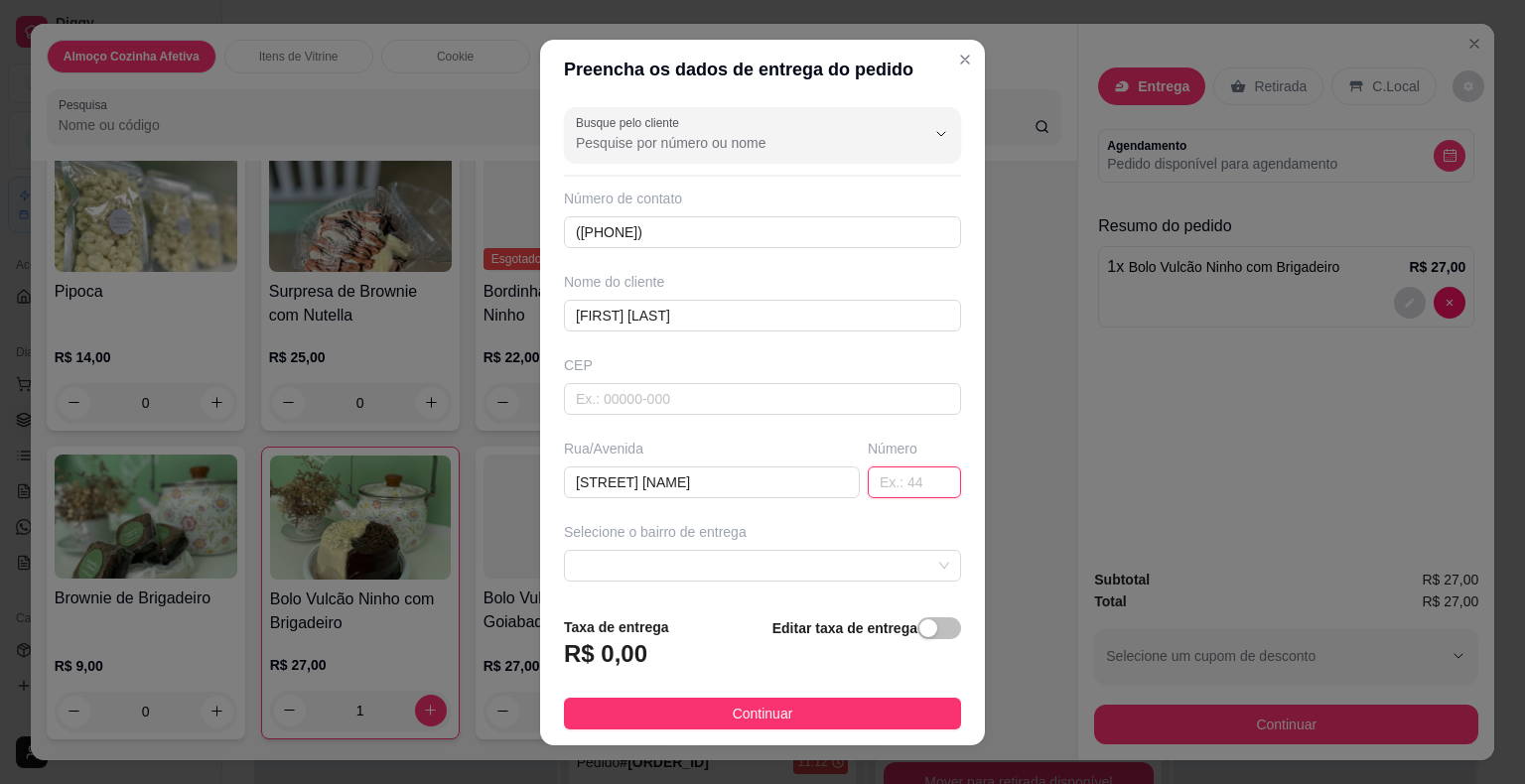 click at bounding box center (914, 482) 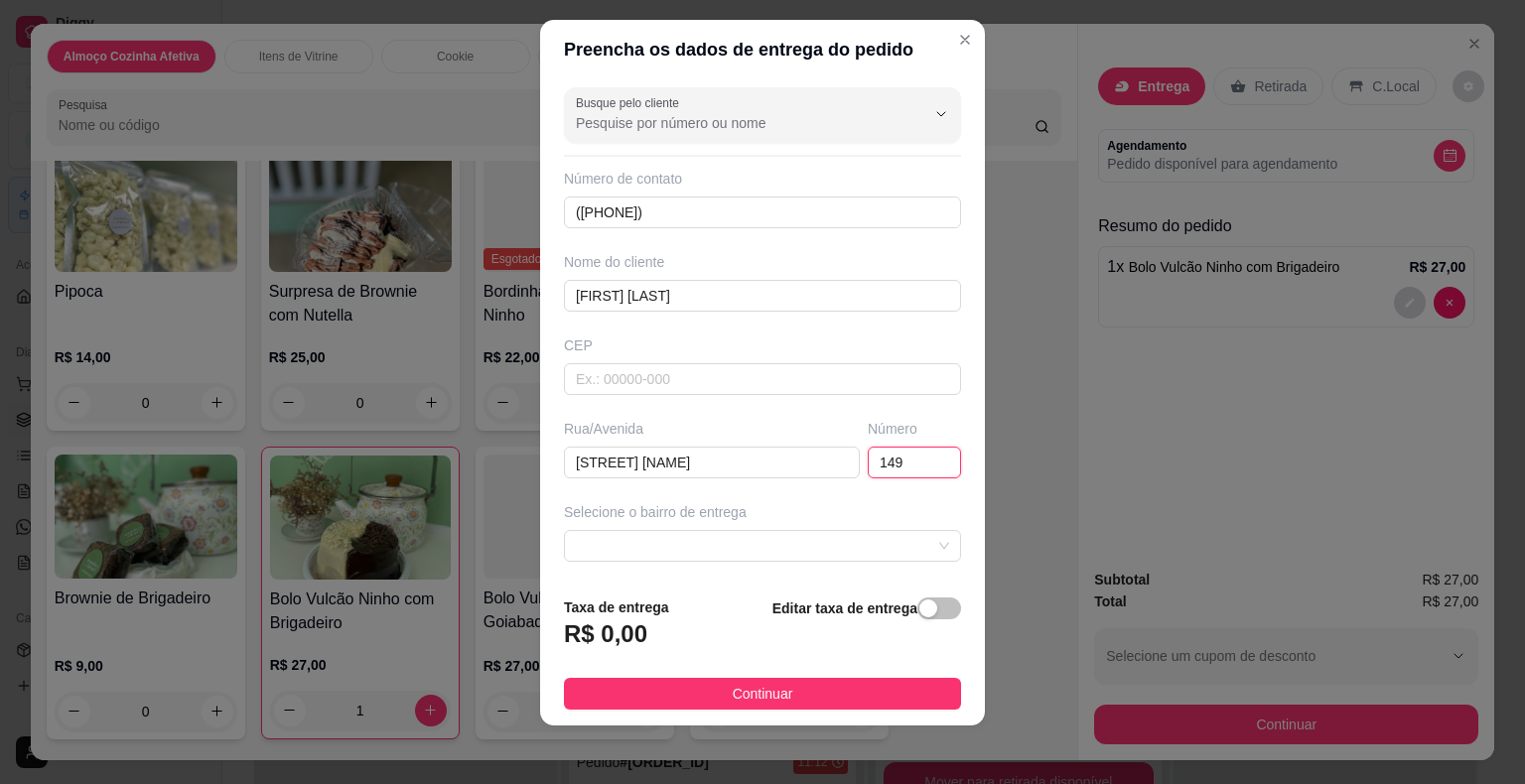 scroll, scrollTop: 24, scrollLeft: 0, axis: vertical 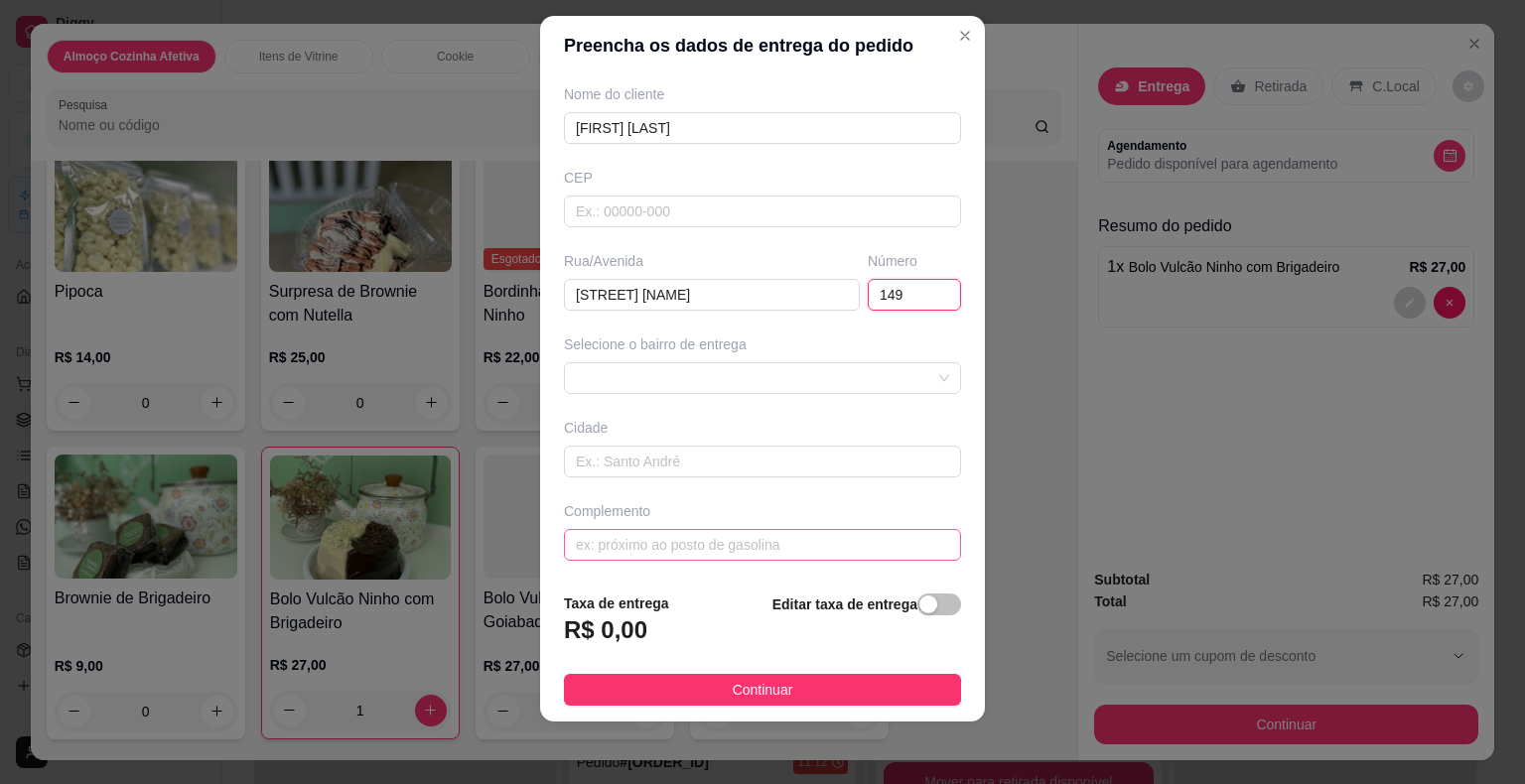 type on "149" 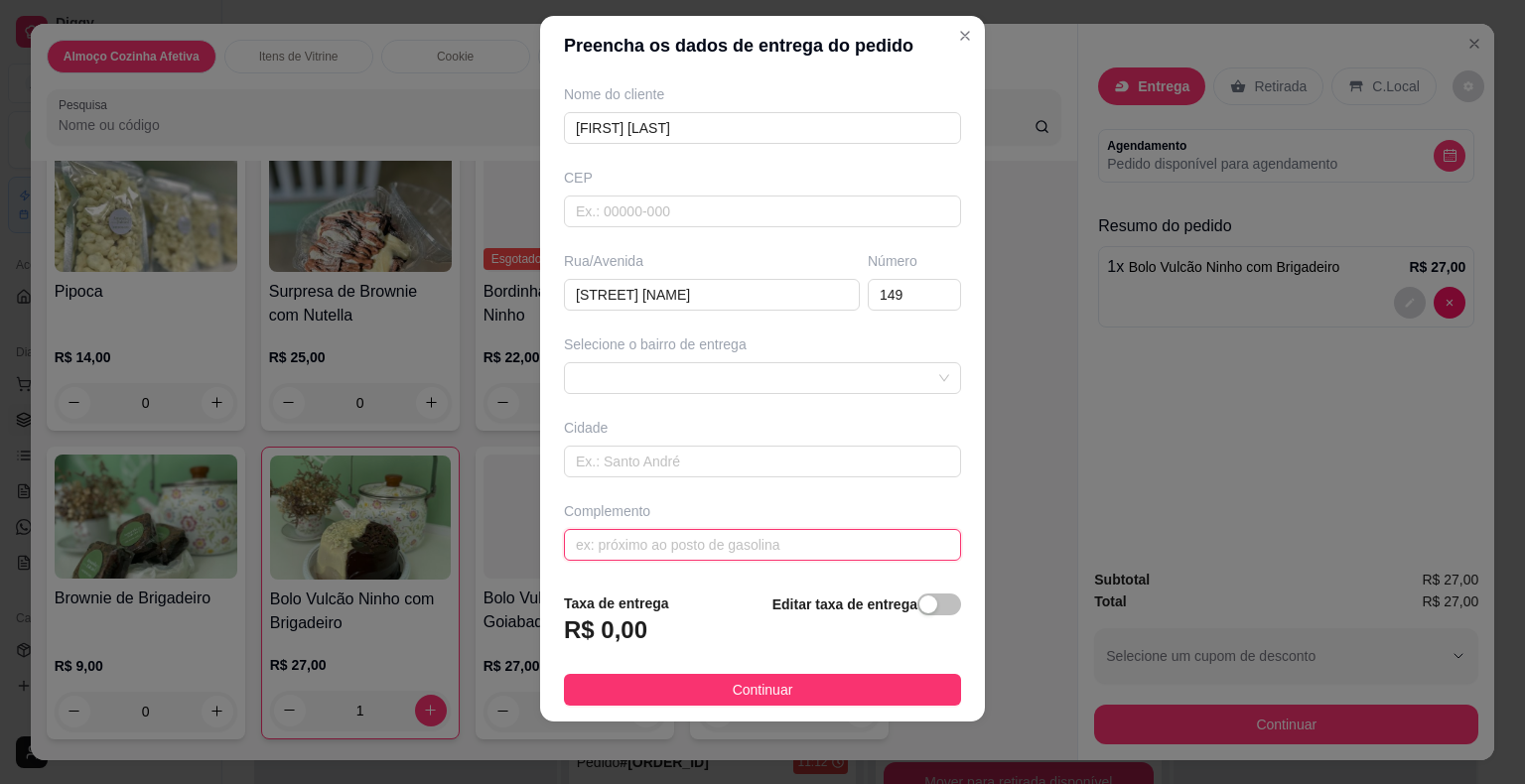 click at bounding box center (762, 545) 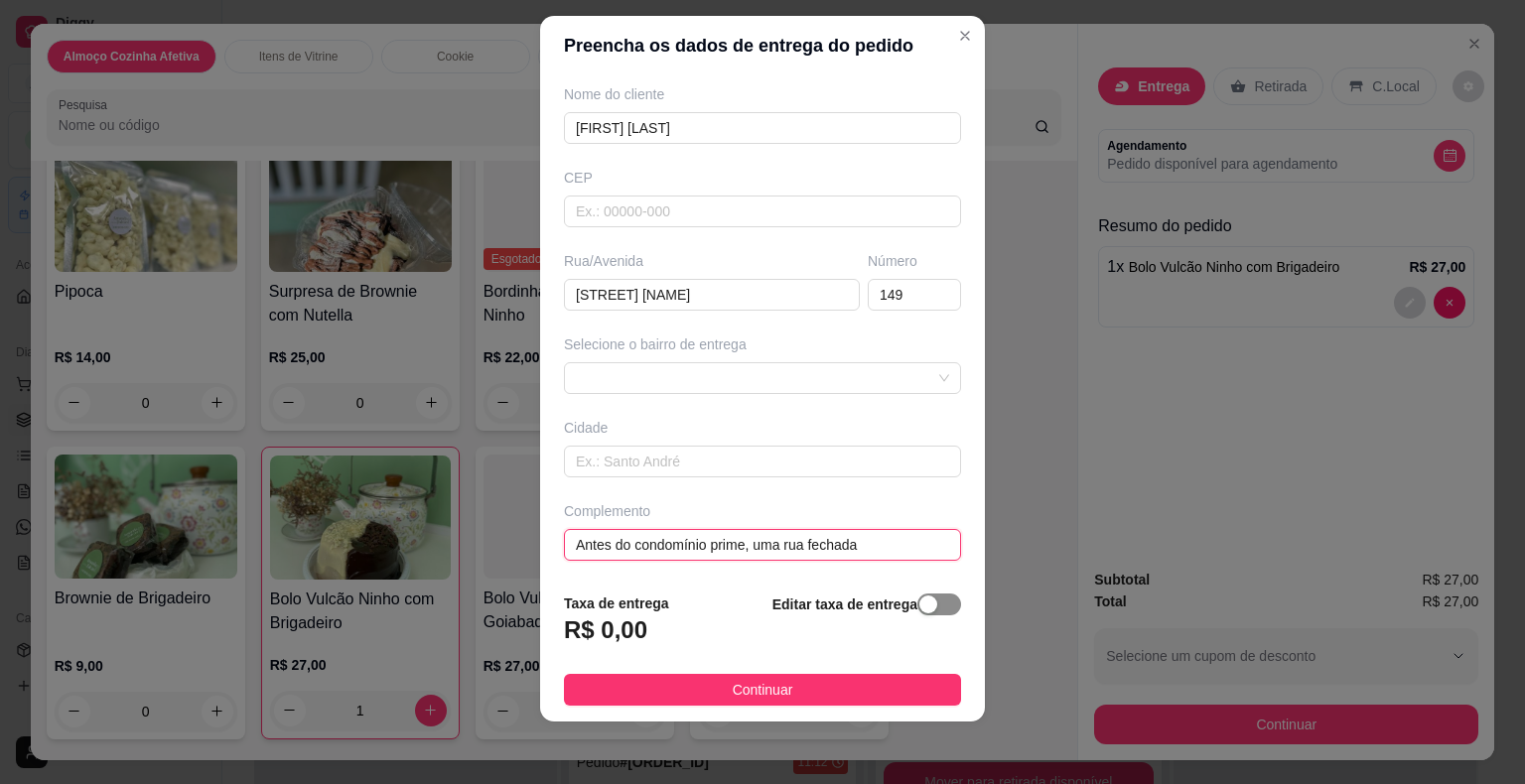 type on "Antes do condomínio prime, uma rua fechada" 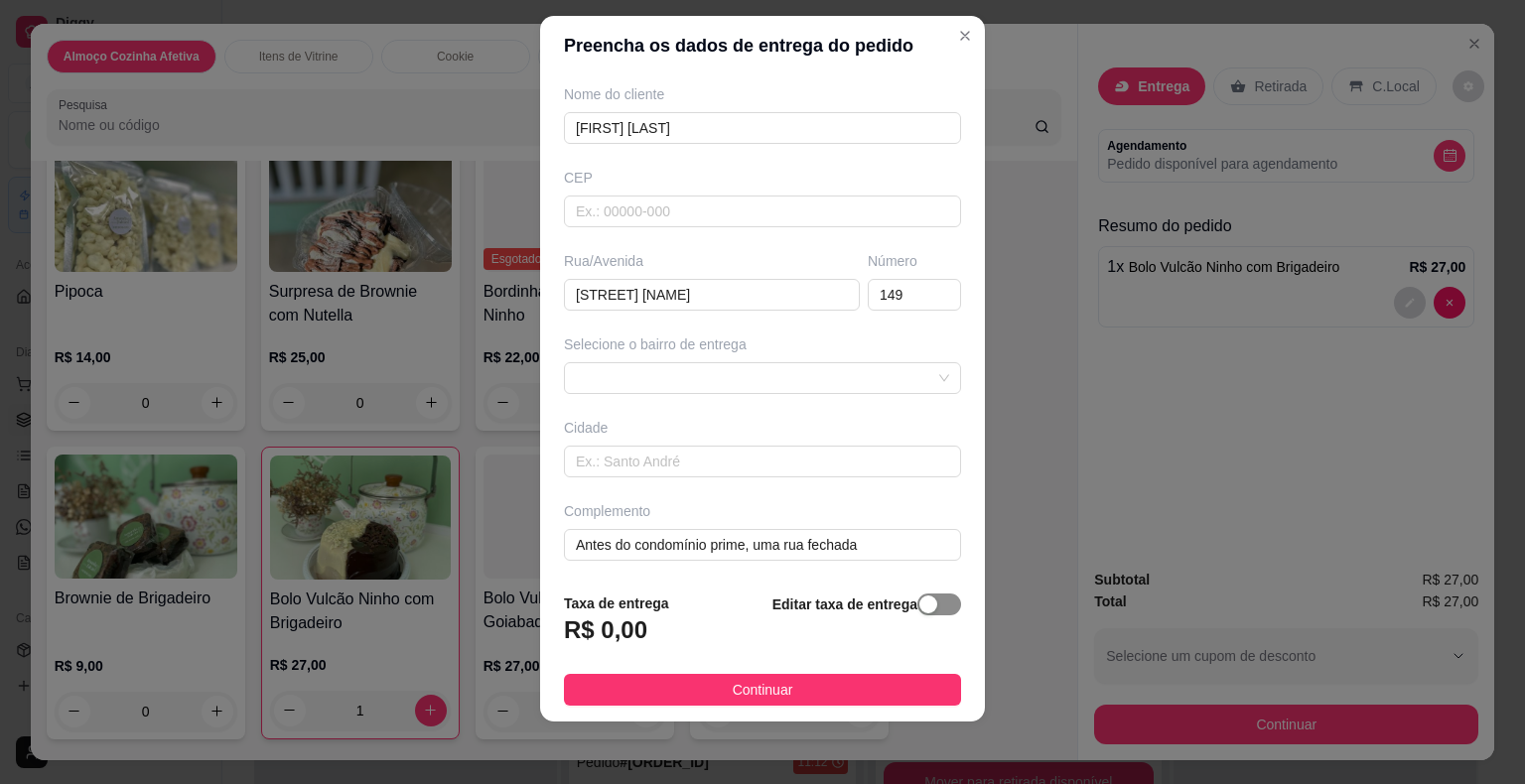click at bounding box center (928, 604) 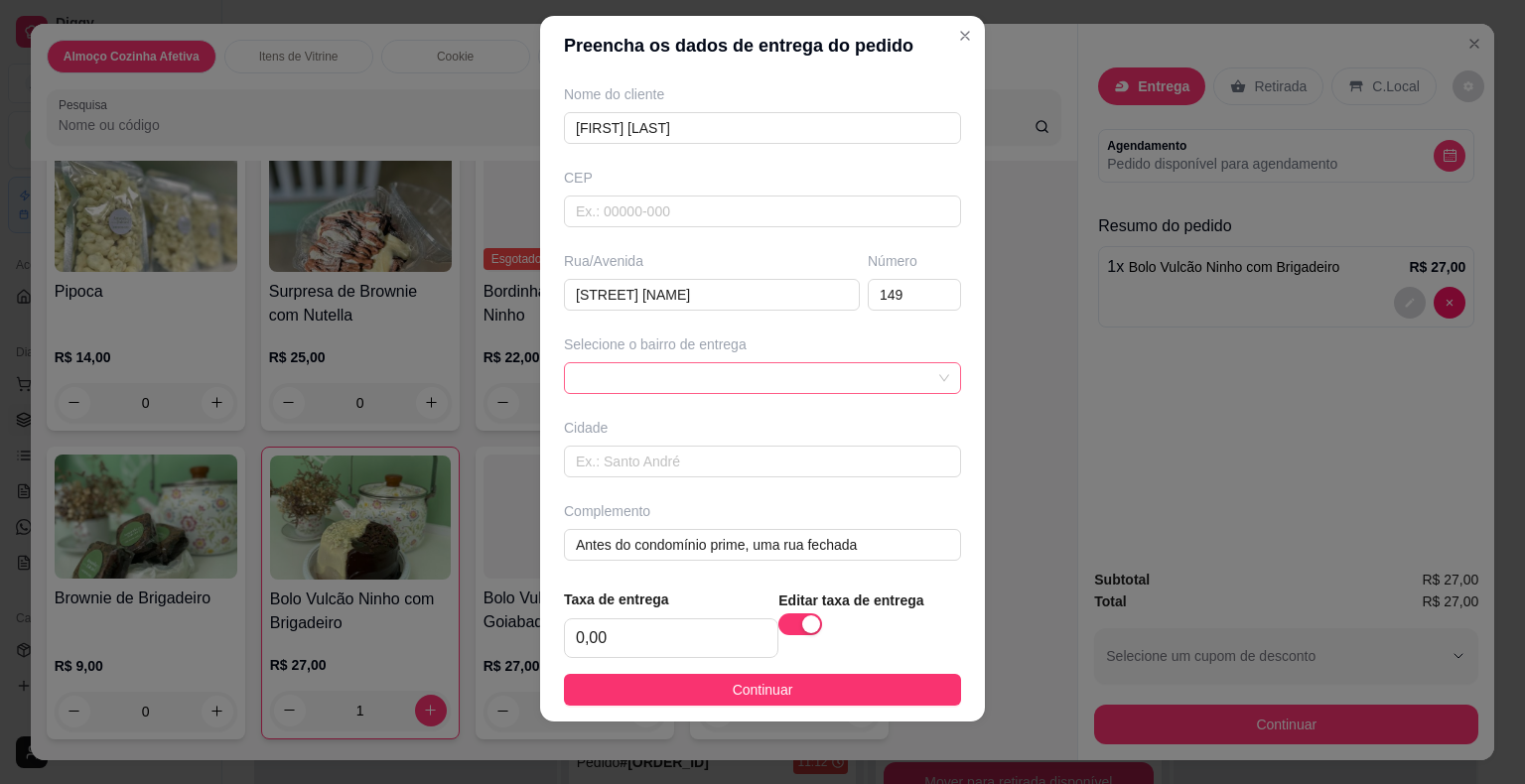 click at bounding box center [762, 378] 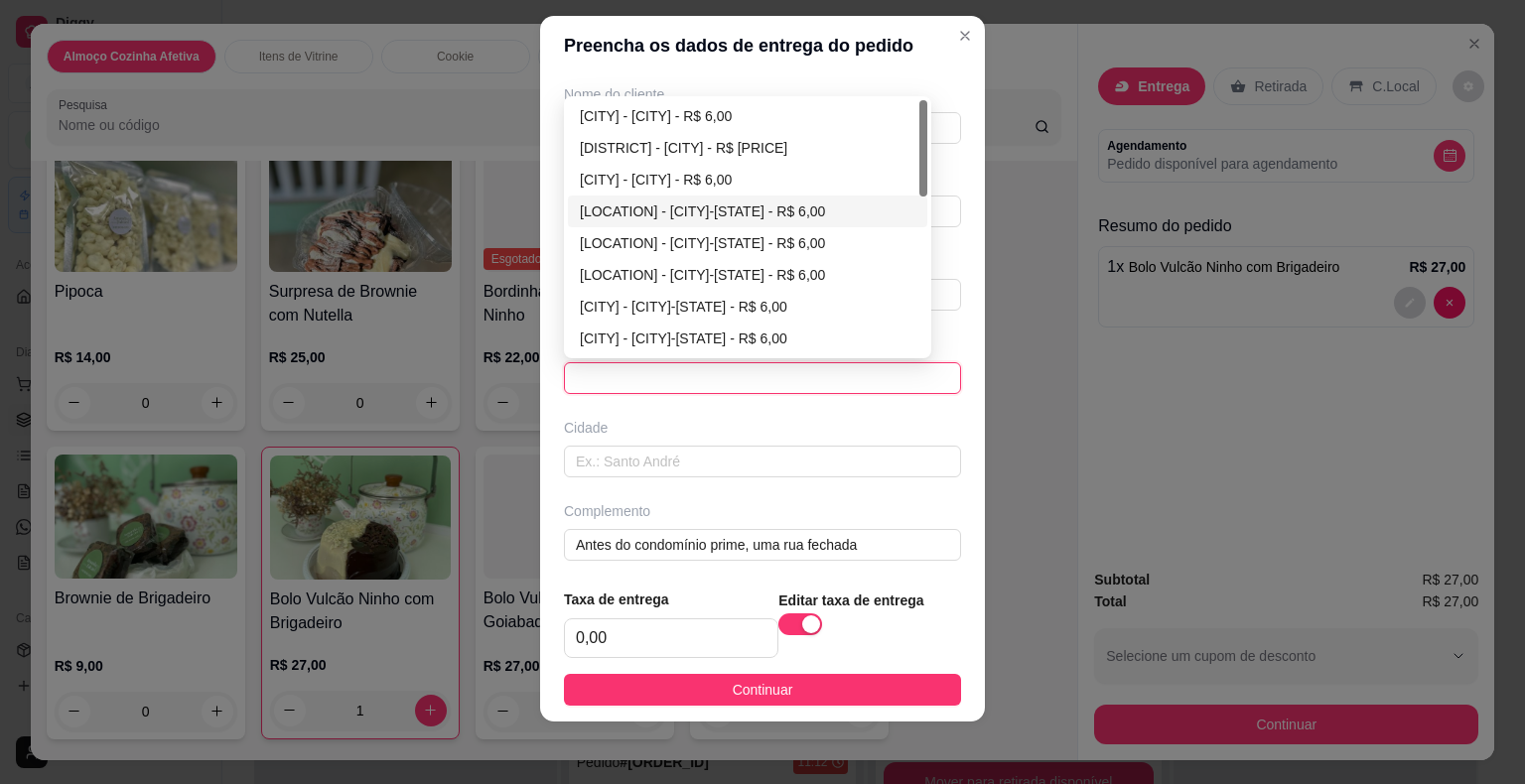 click on "[LOCATION] - [CITY]-[STATE] - R$ 6,00" at bounding box center [748, 211] 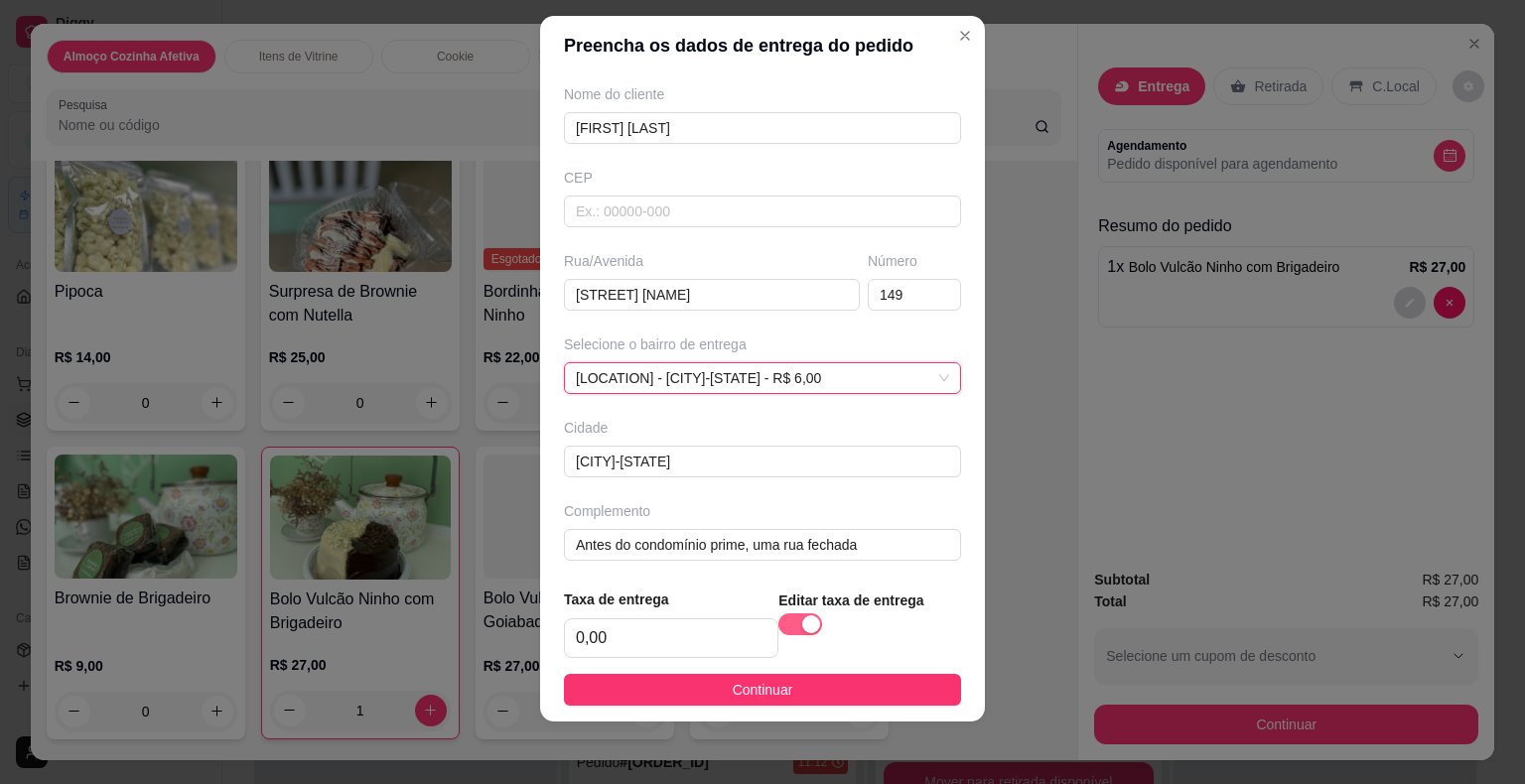 click at bounding box center (800, 624) 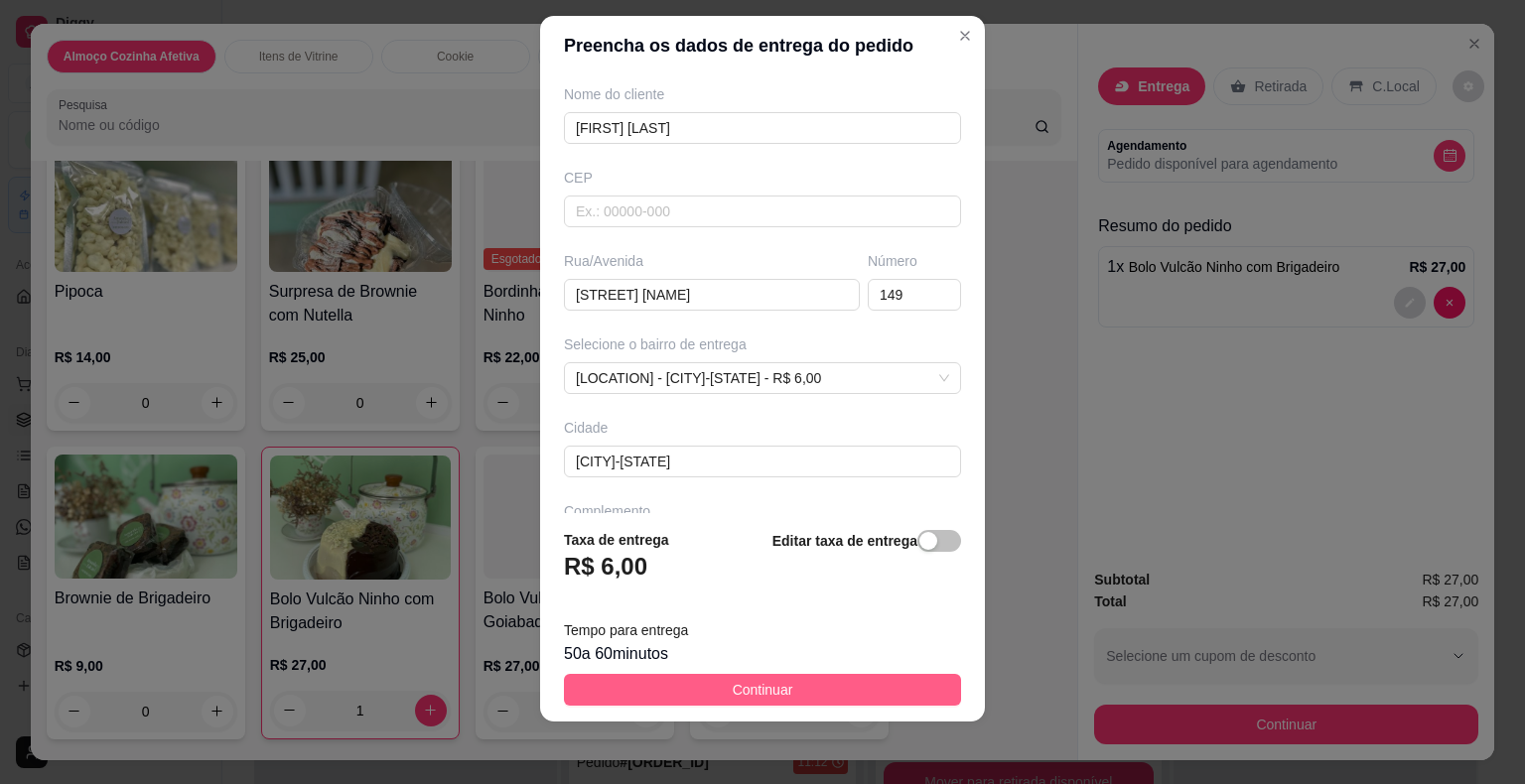 click on "Continuar" at bounding box center (762, 690) 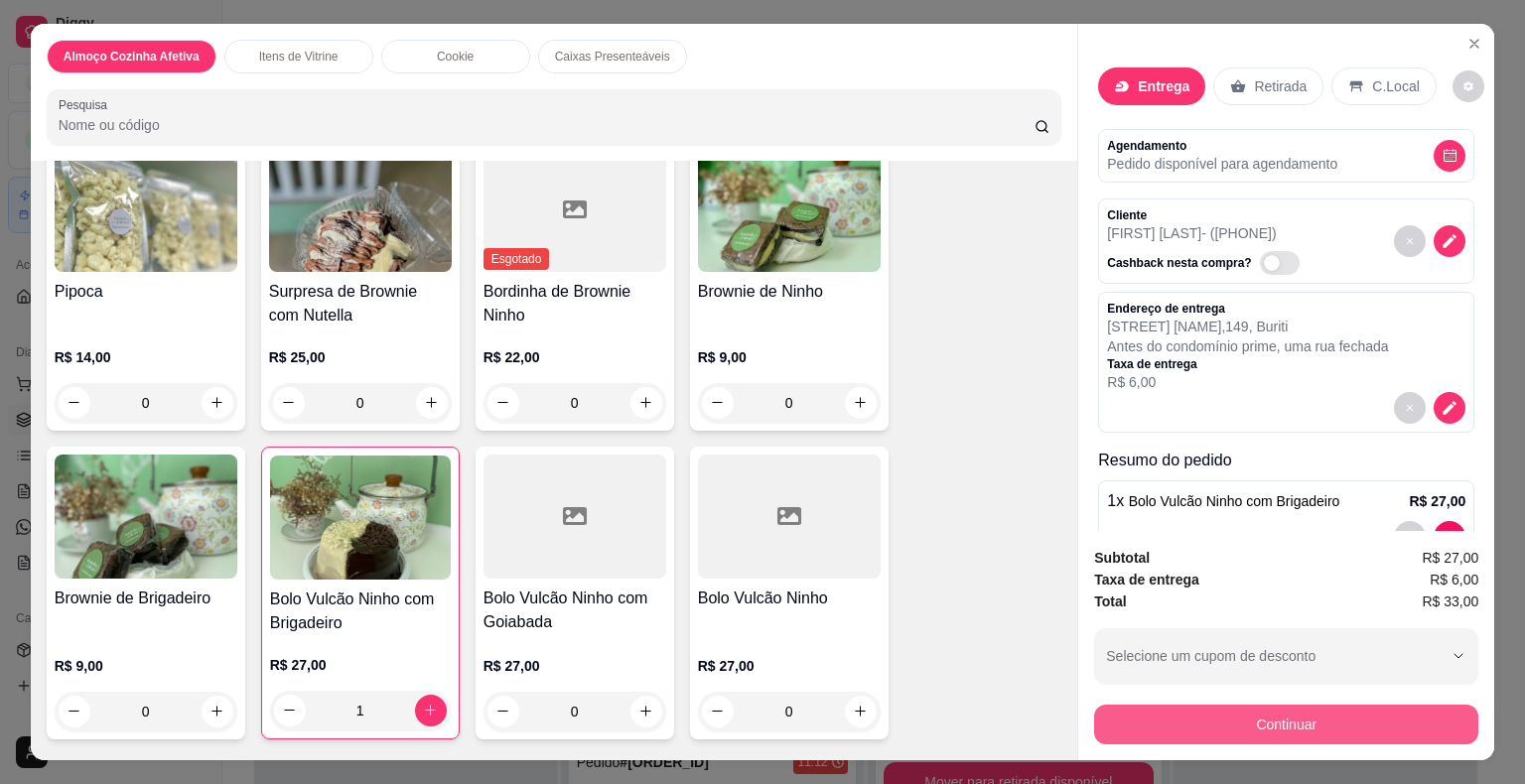 click on "Continuar" at bounding box center [1286, 724] 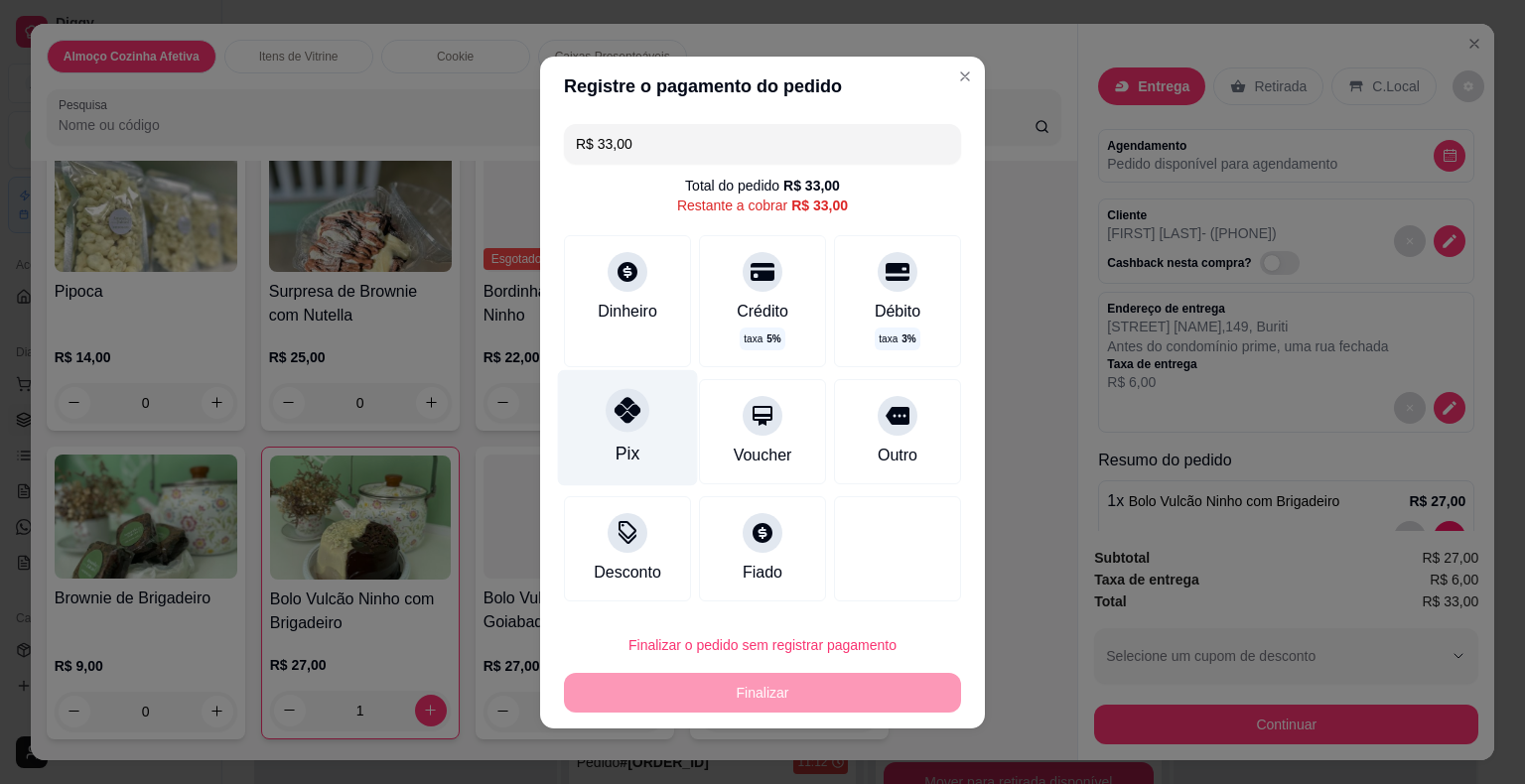 click 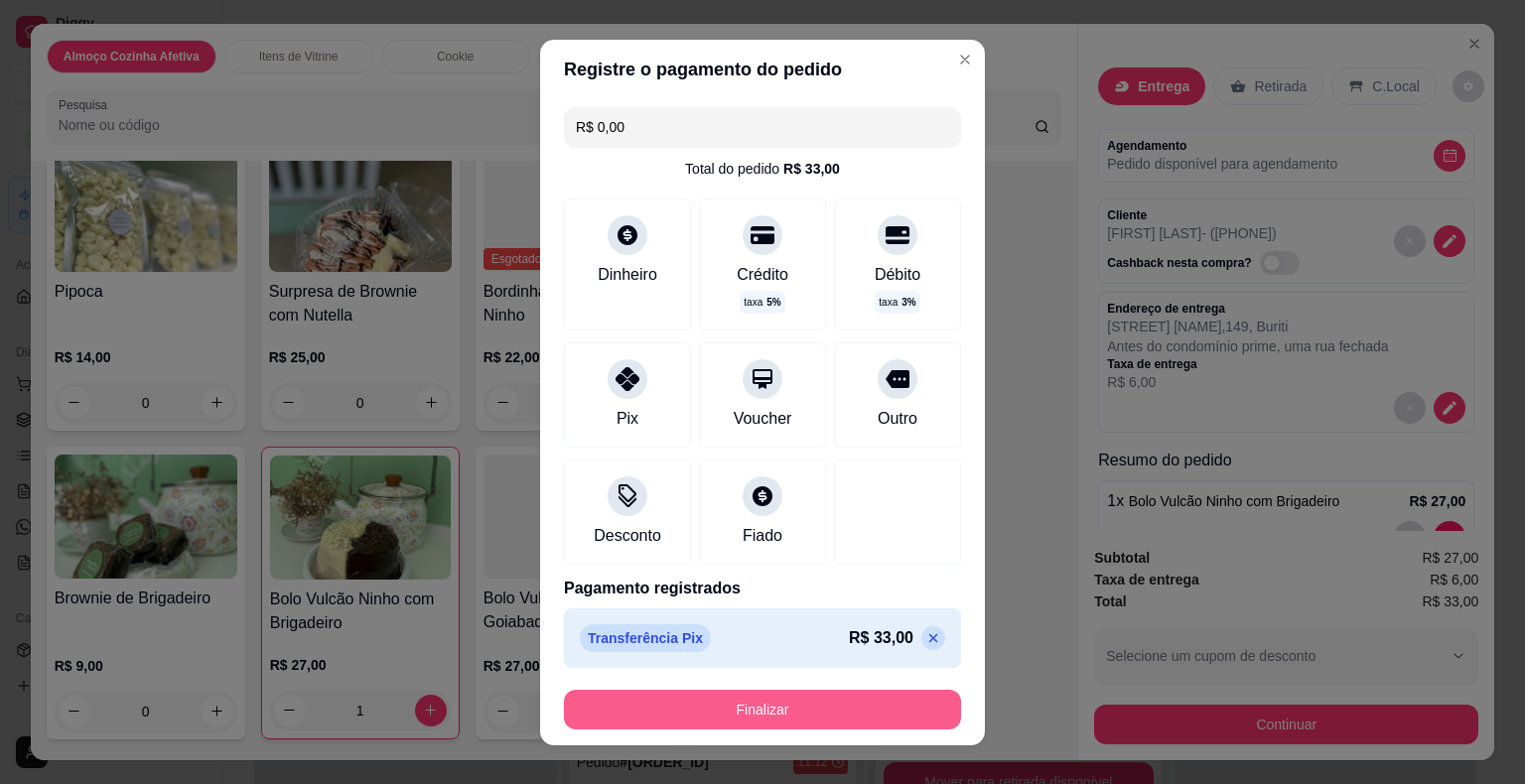 click on "Finalizar" at bounding box center (762, 710) 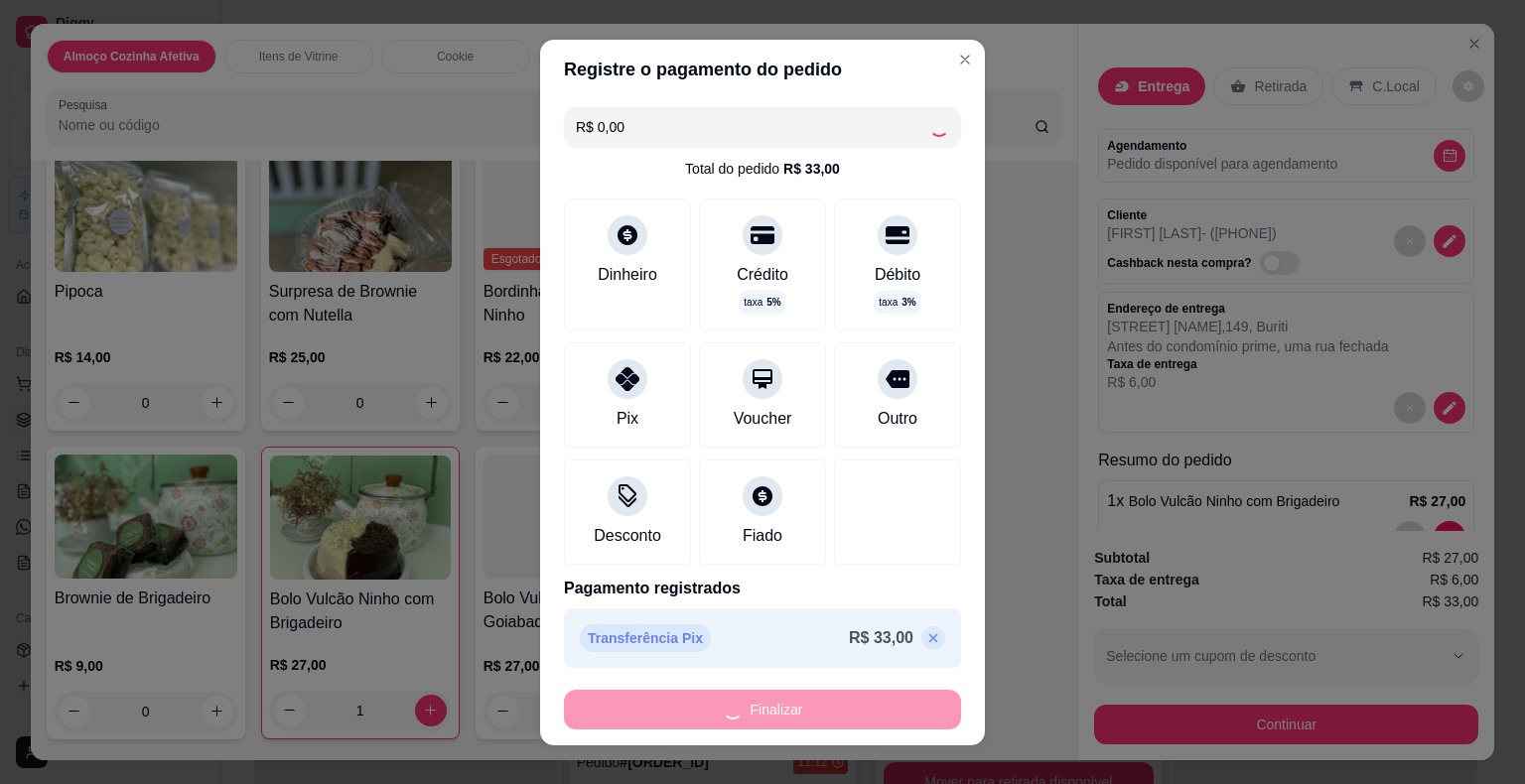 type on "0" 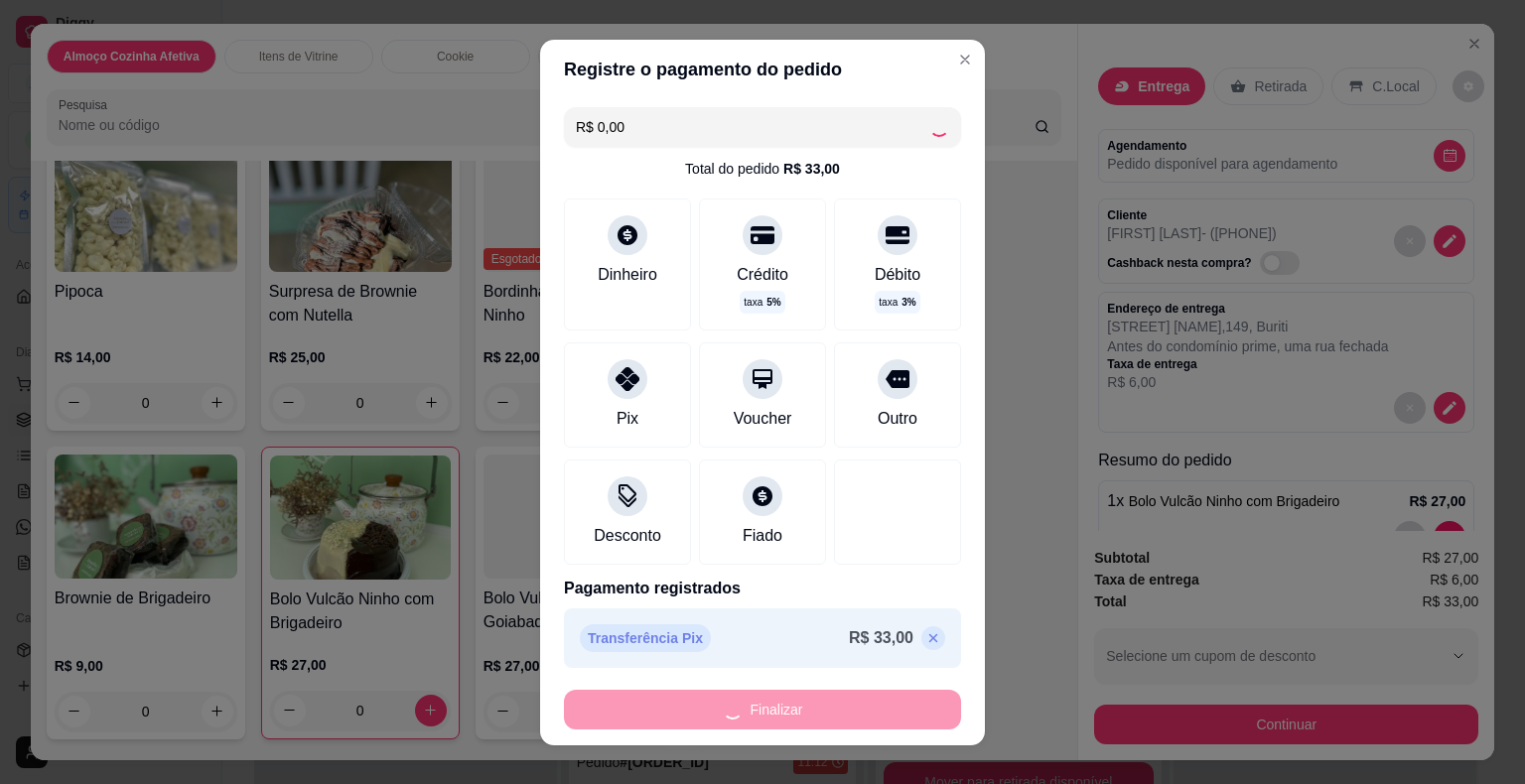 type on "-R$ 33,00" 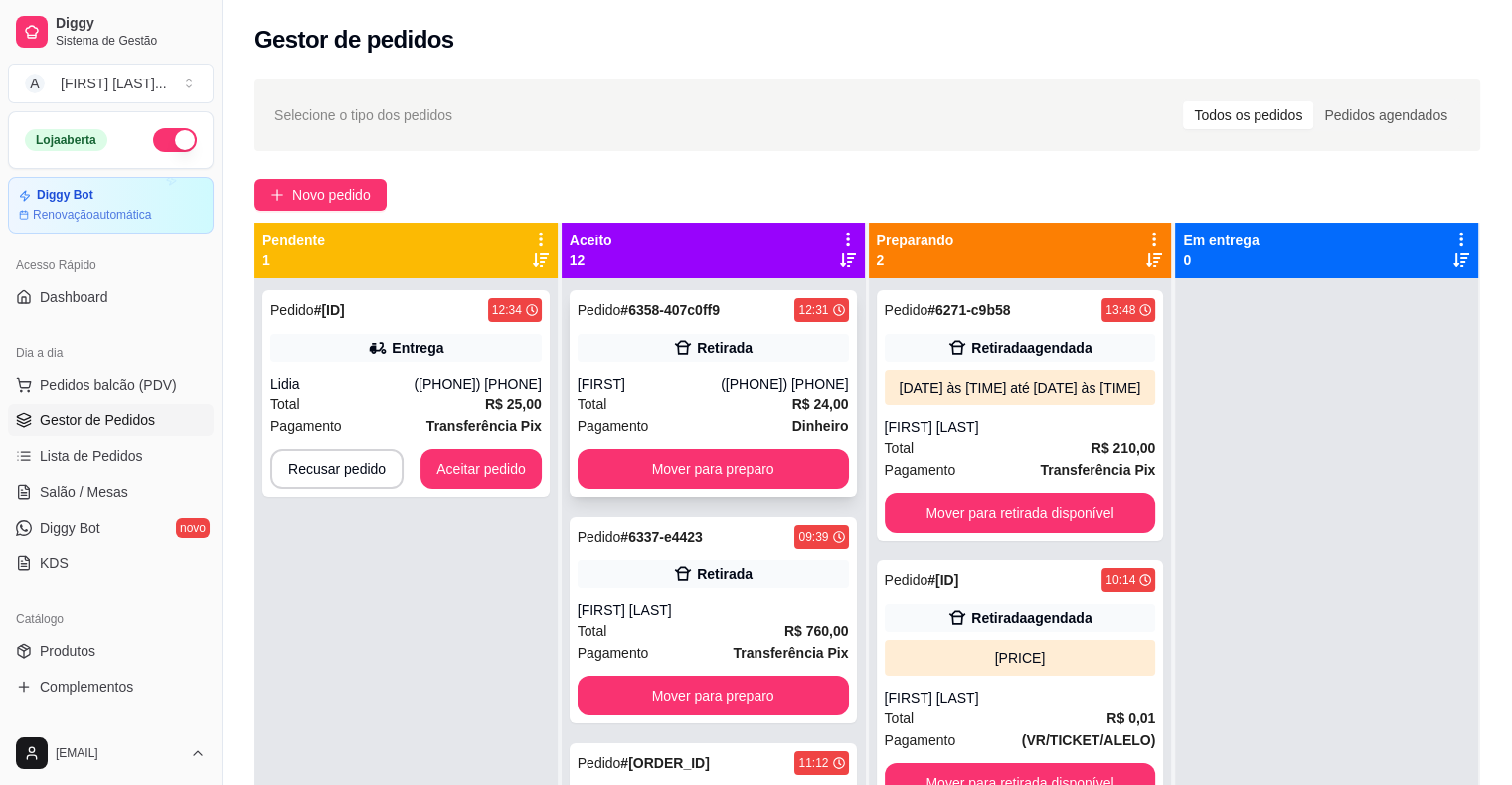 click on "Retirada" at bounding box center [725, 348] 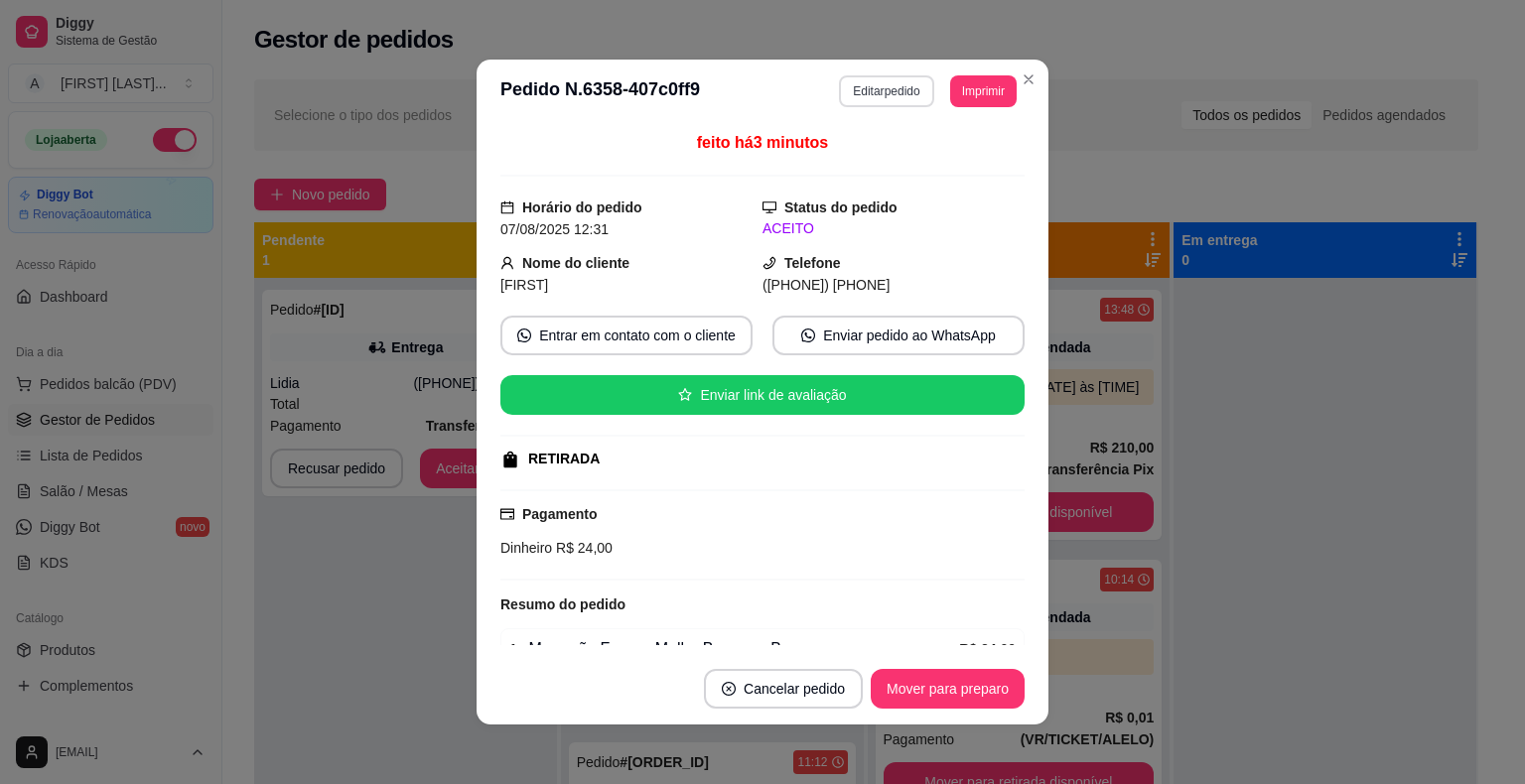 click on "Editar  pedido" at bounding box center [886, 91] 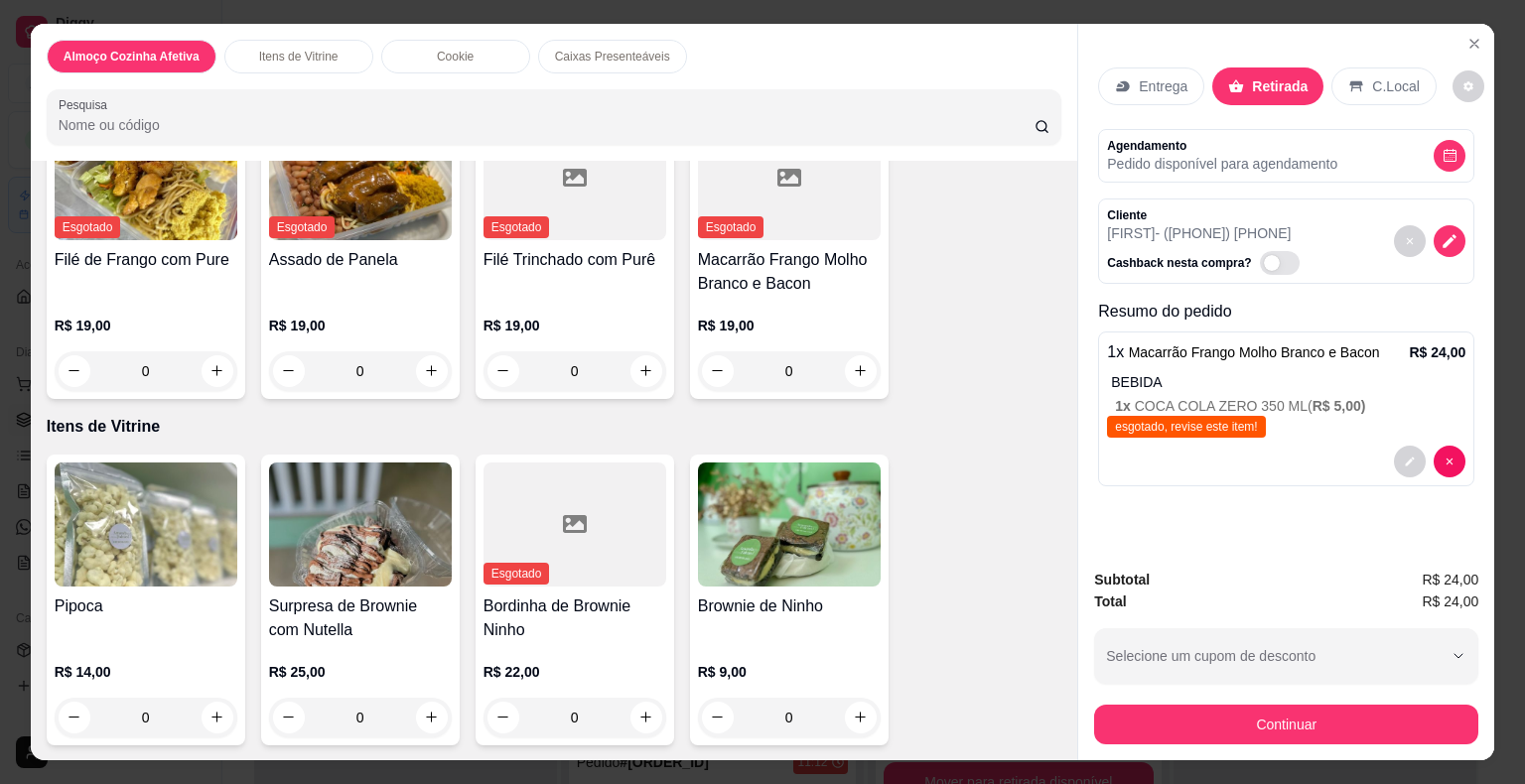 scroll, scrollTop: 397, scrollLeft: 0, axis: vertical 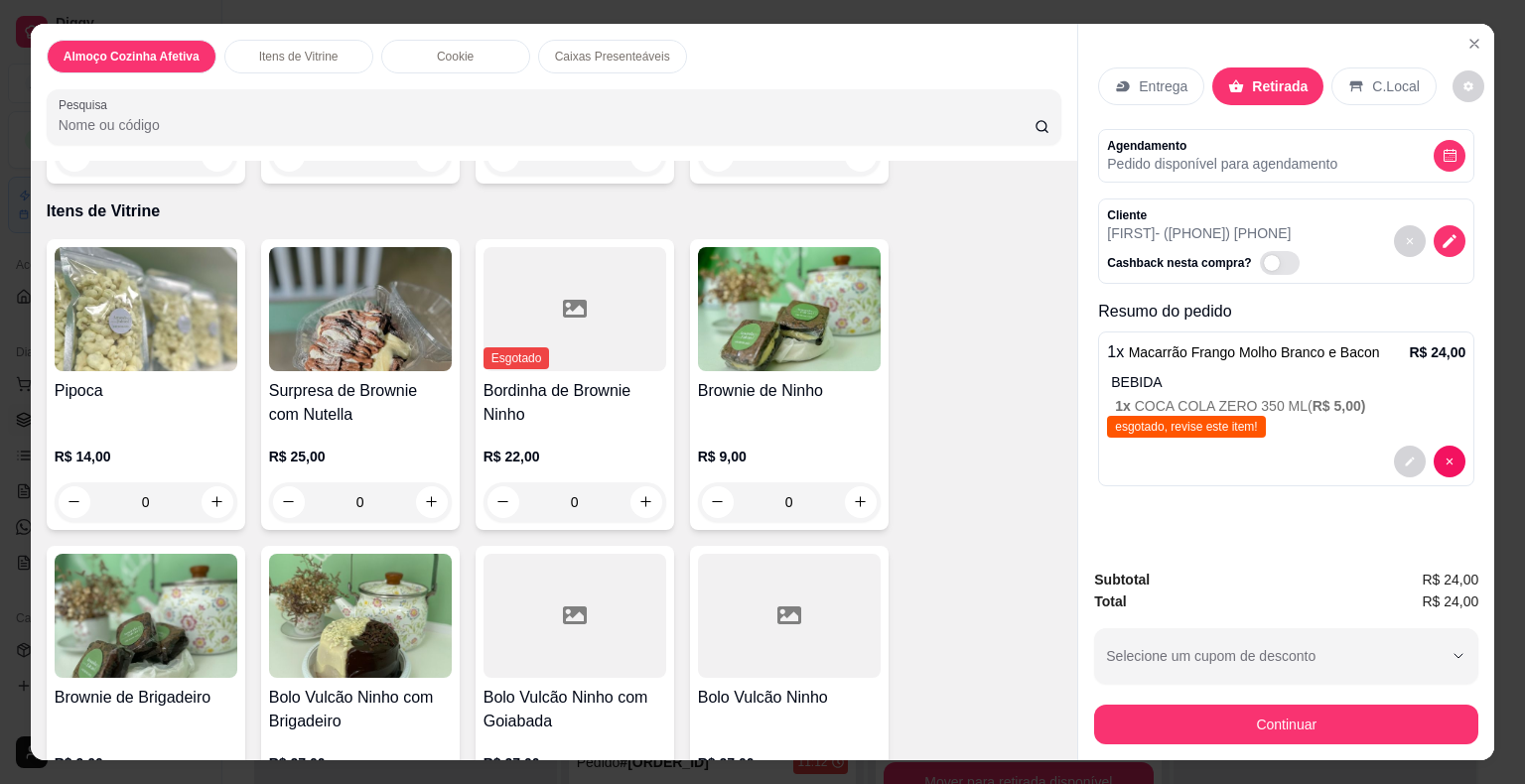click on "R$ 14,00" at bounding box center [146, 457] 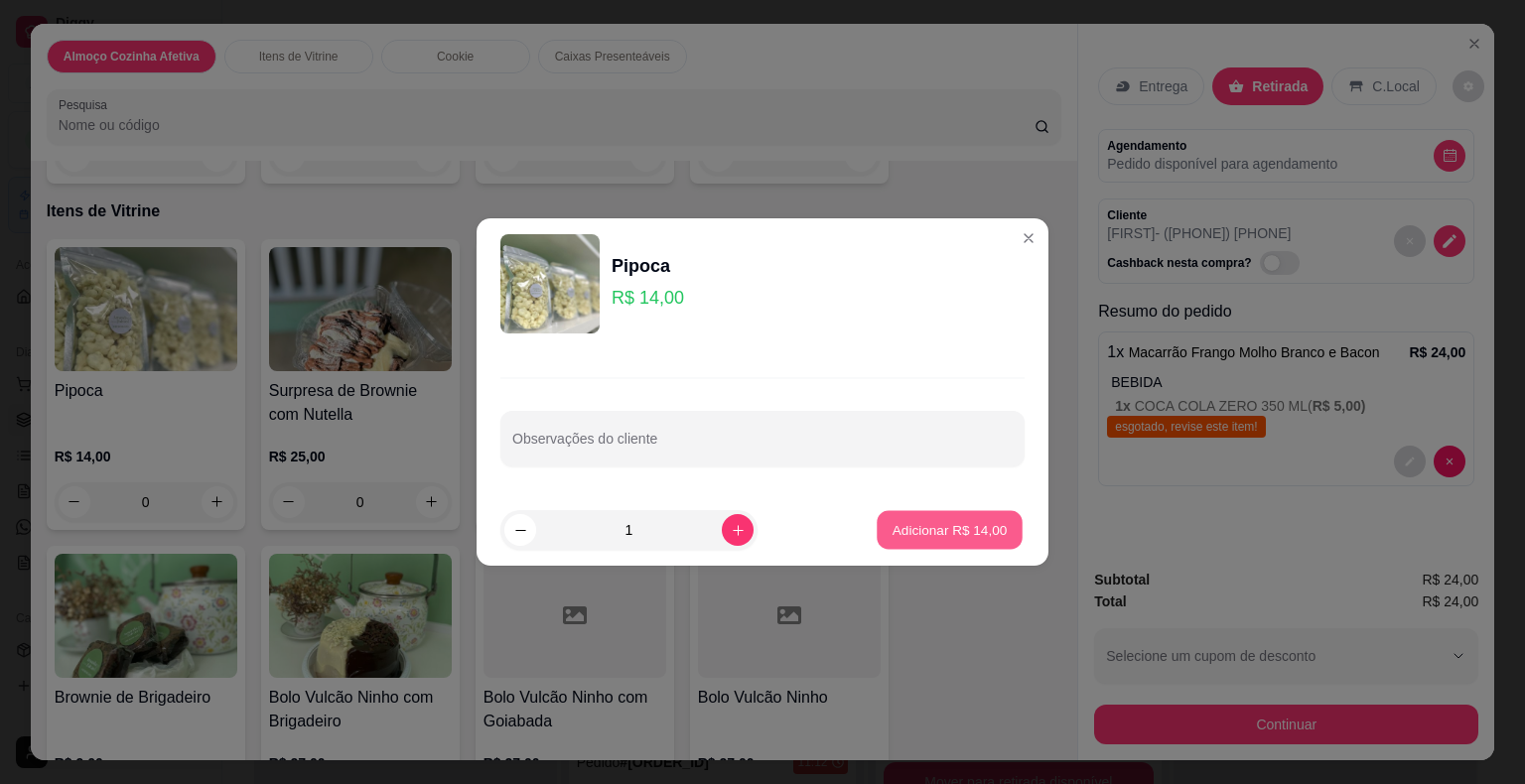 click on "Adicionar   R$ 14,00" at bounding box center [950, 529] 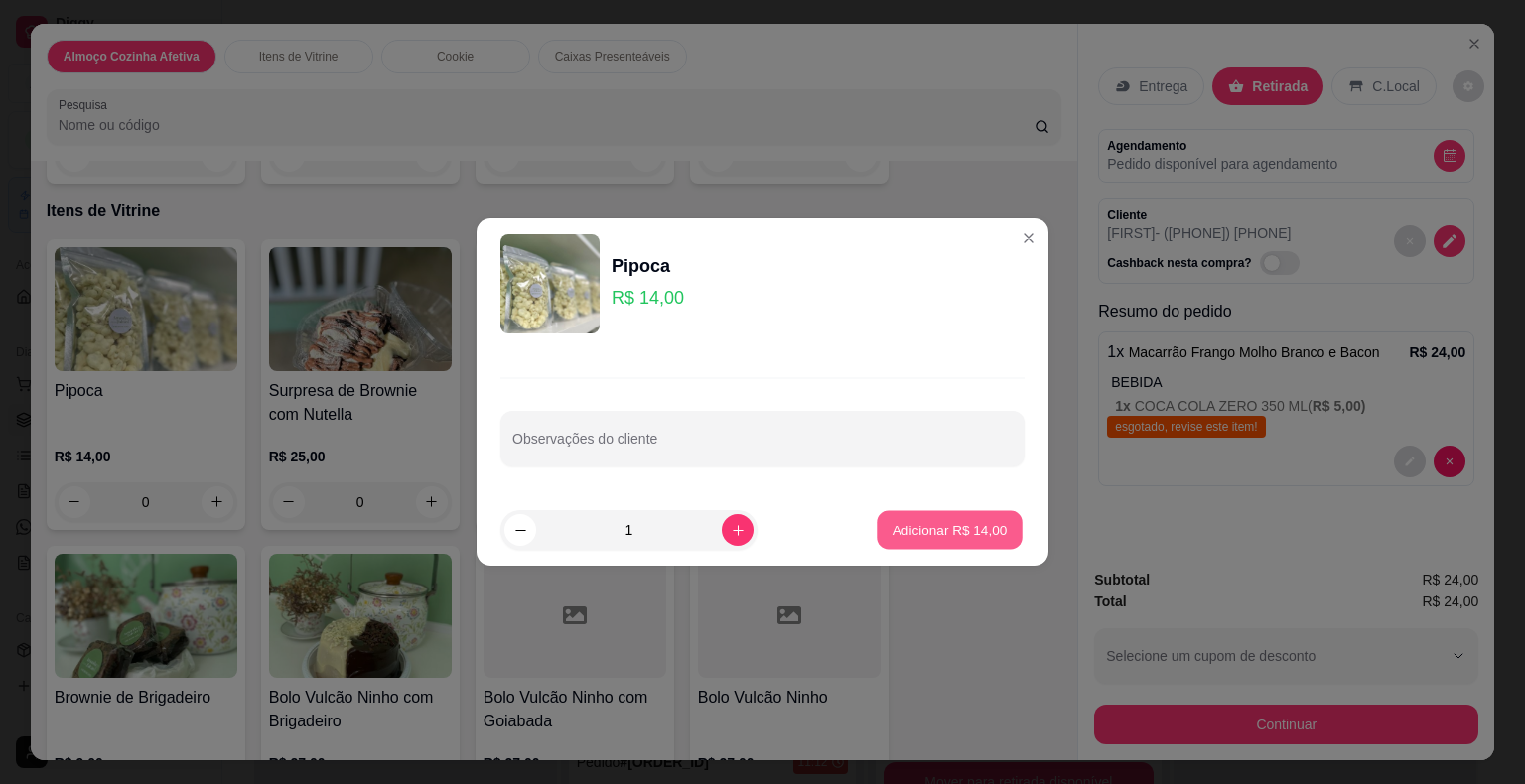 type on "1" 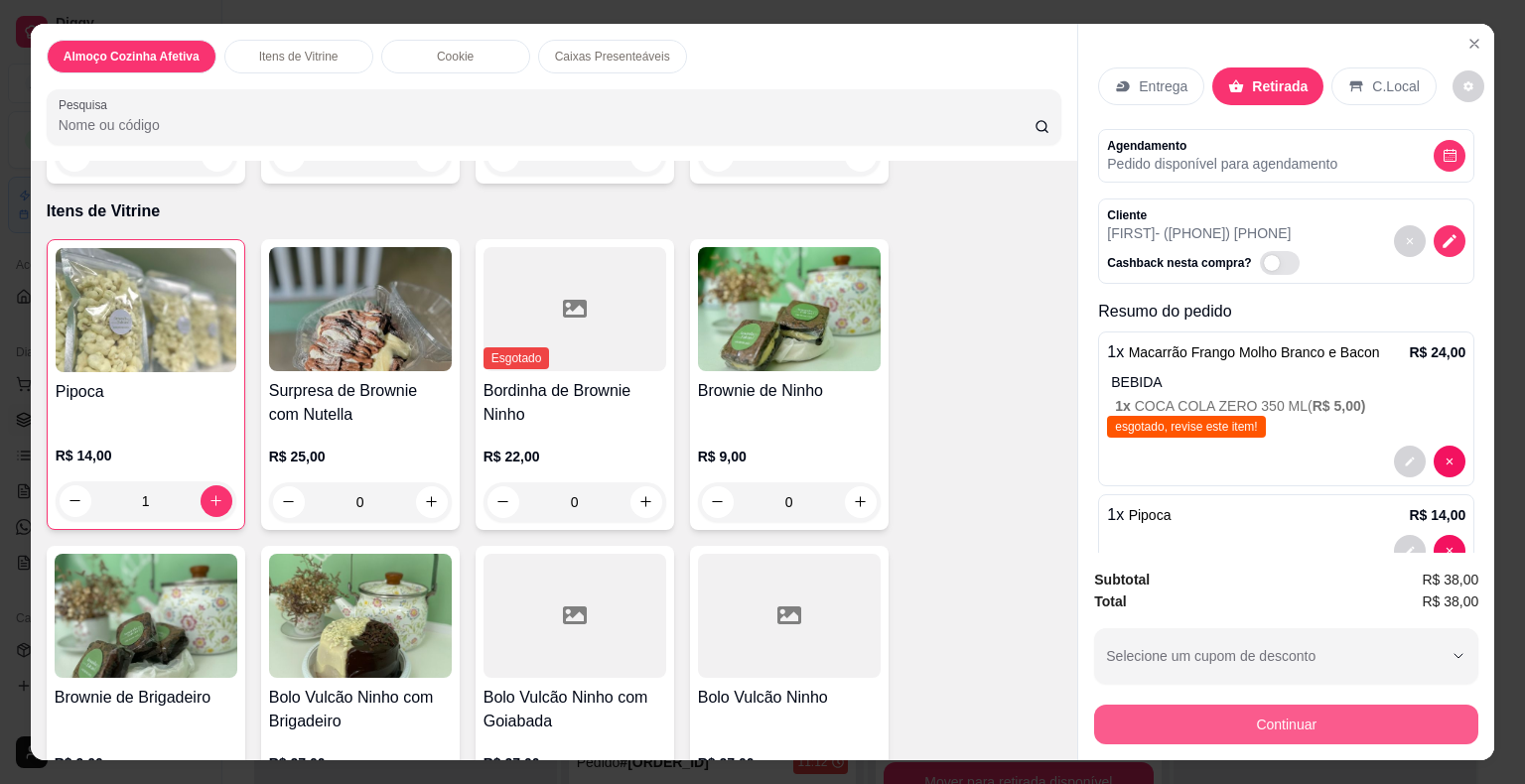 click on "Continuar" at bounding box center [1286, 724] 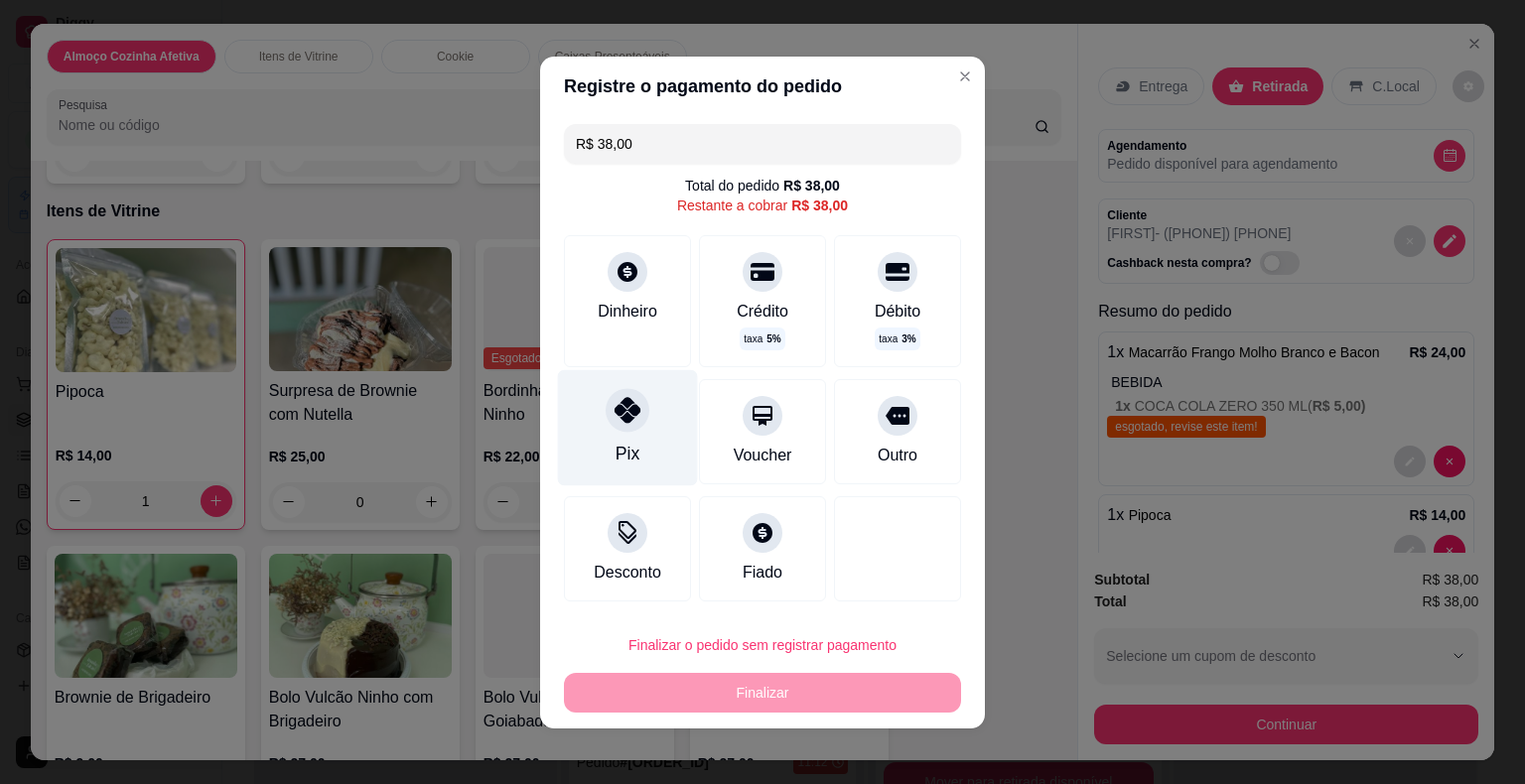 click on "Pix" at bounding box center (627, 427) 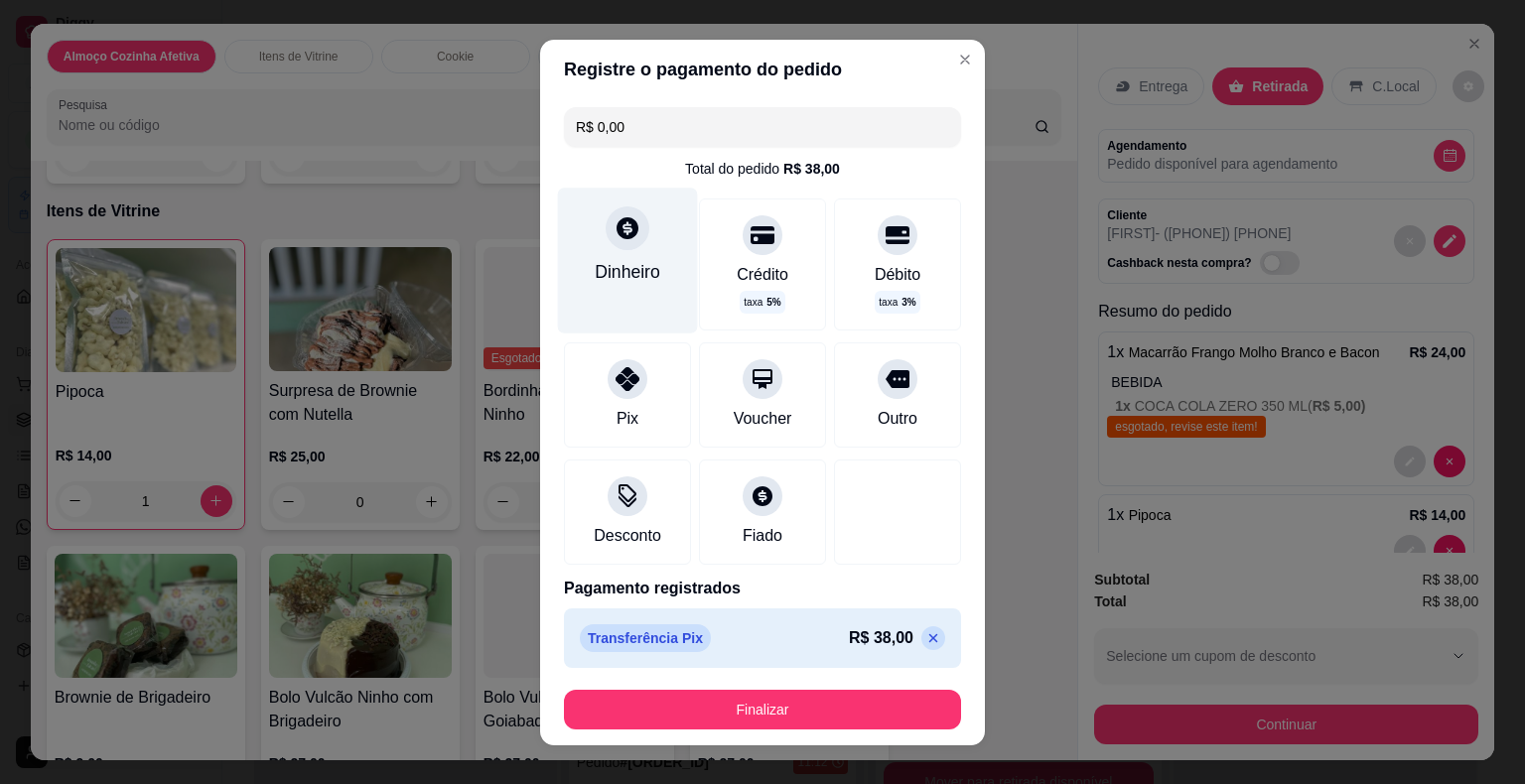 click on "Dinheiro" at bounding box center (627, 271) 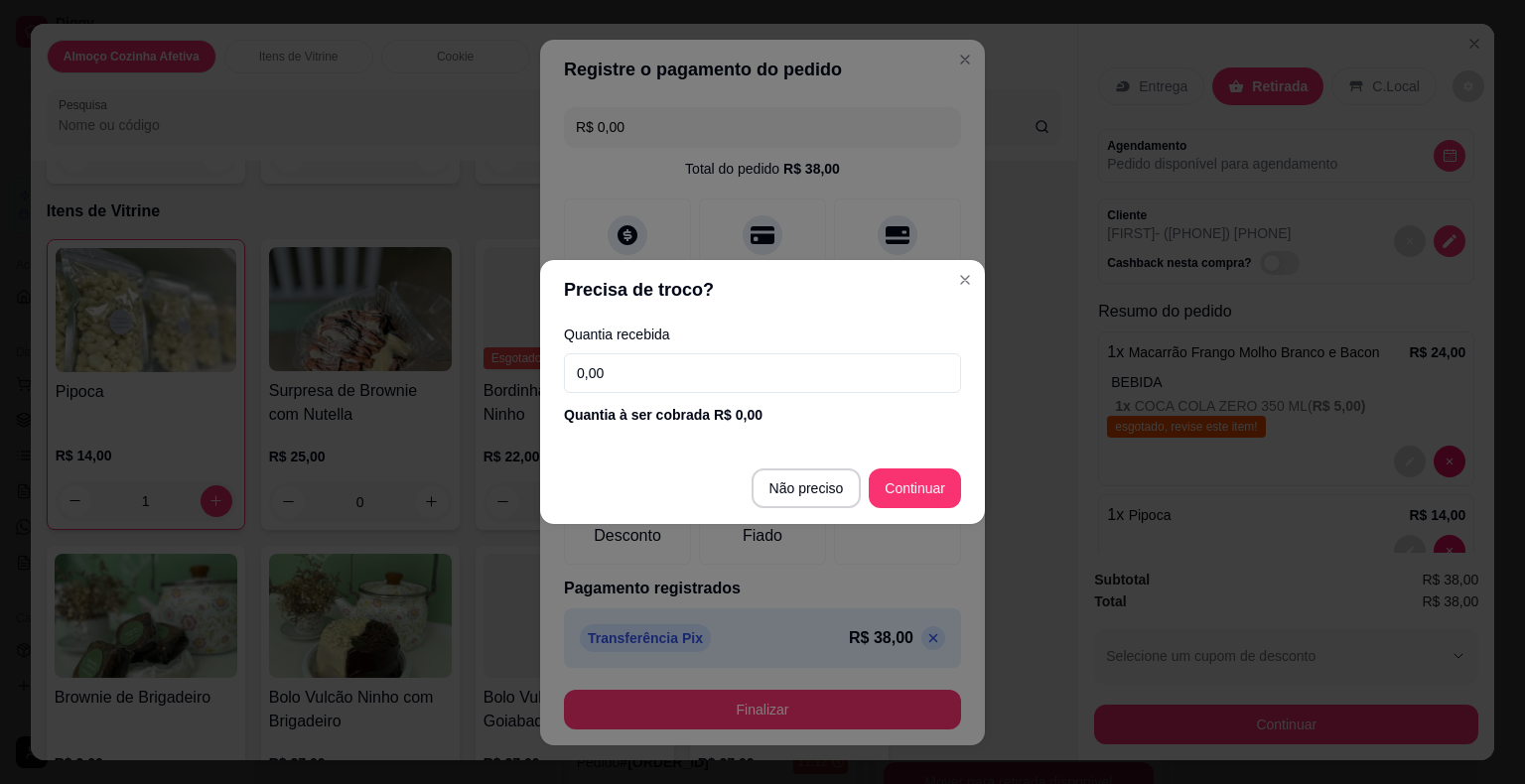 click on "0,00" at bounding box center (762, 373) 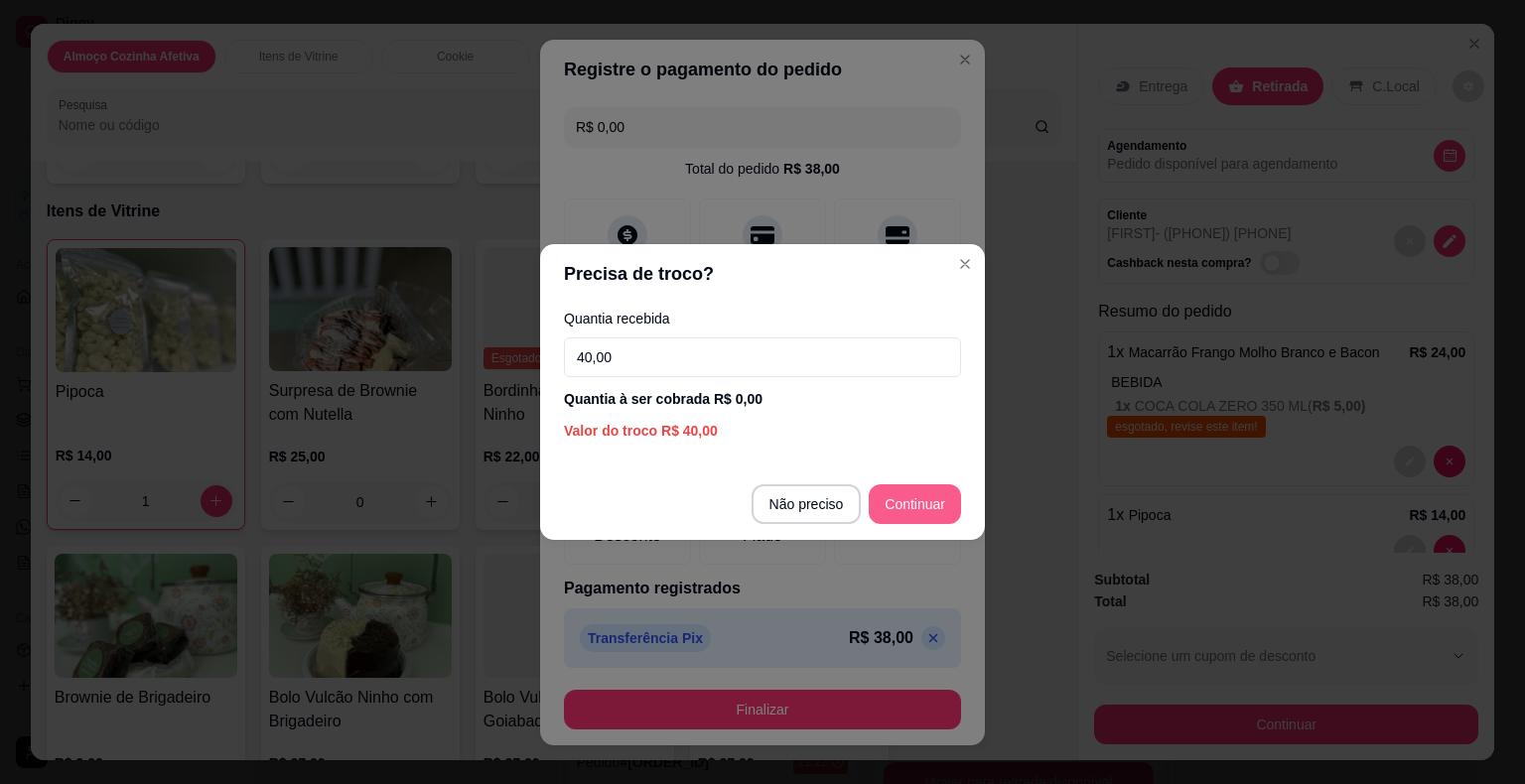 type on "40,00" 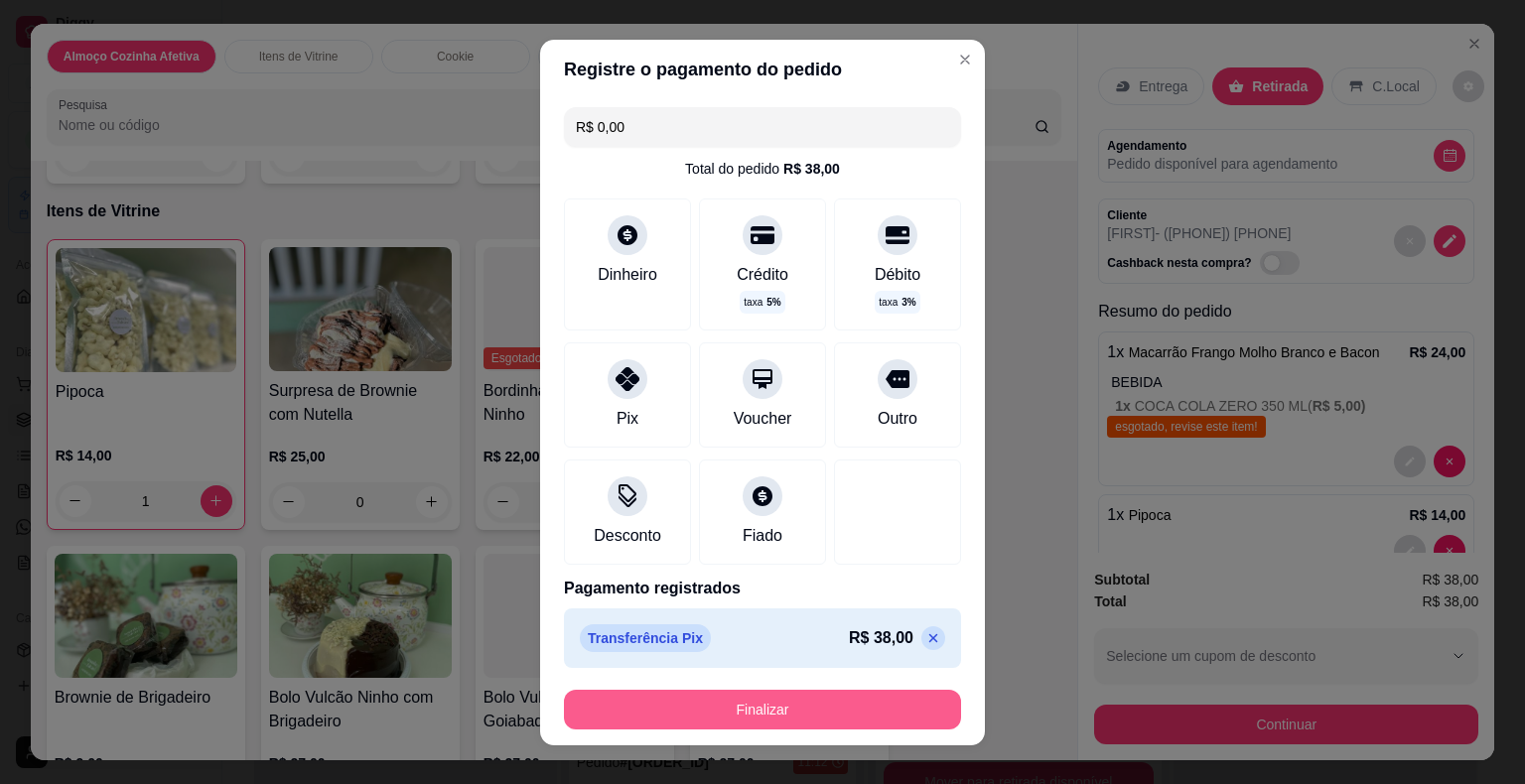 click on "Finalizar" at bounding box center (762, 710) 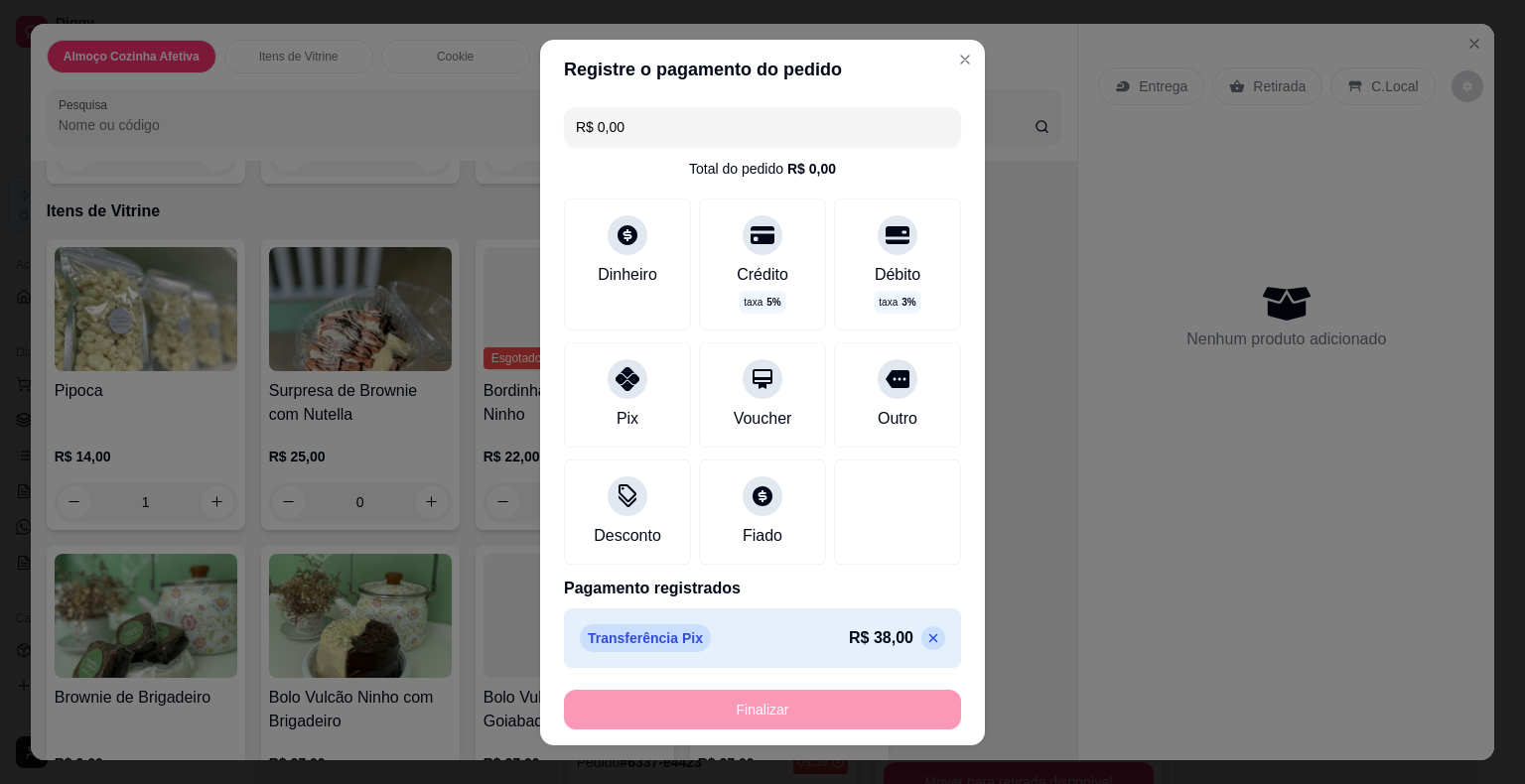 type on "0" 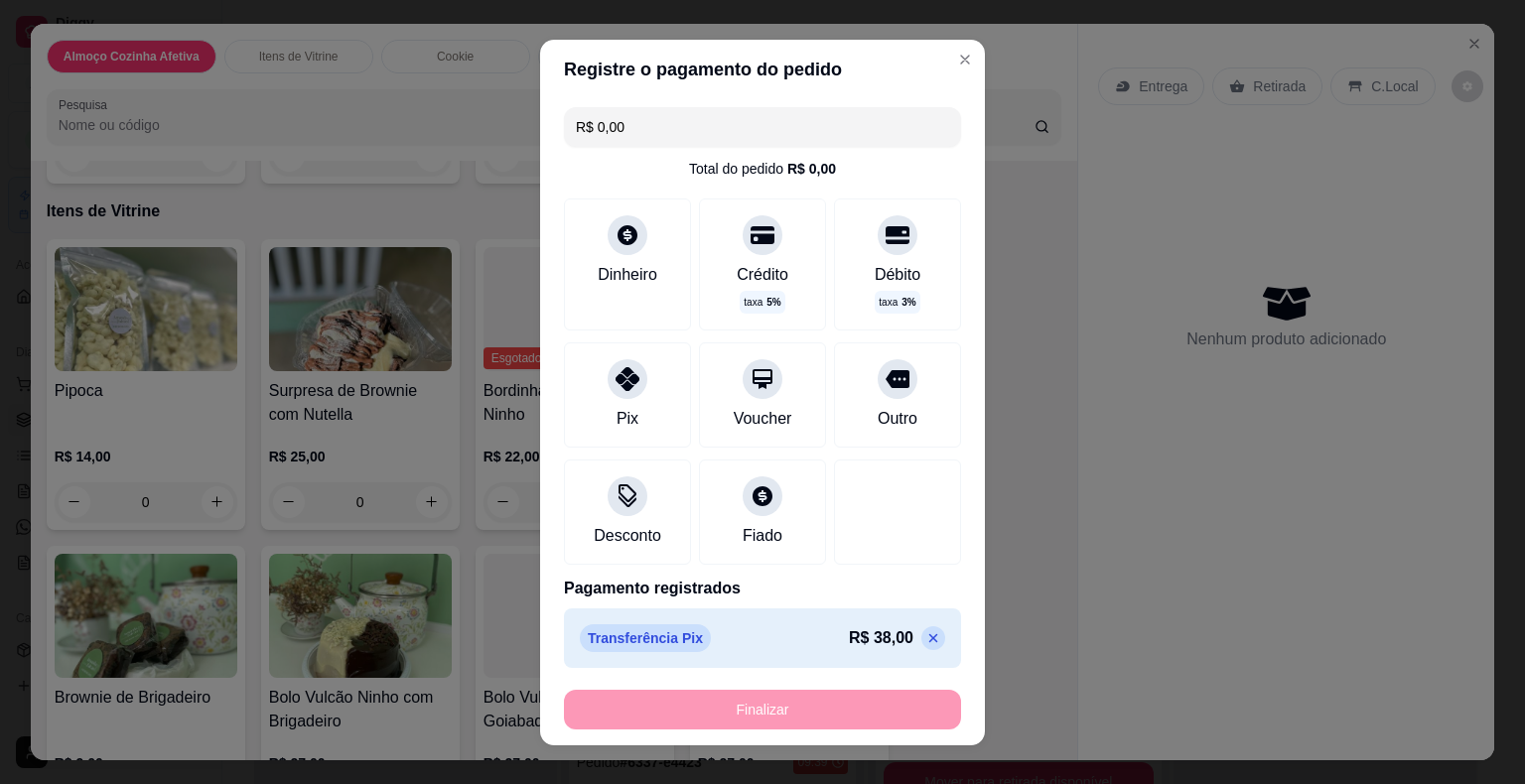 type on "-R$ 38,00" 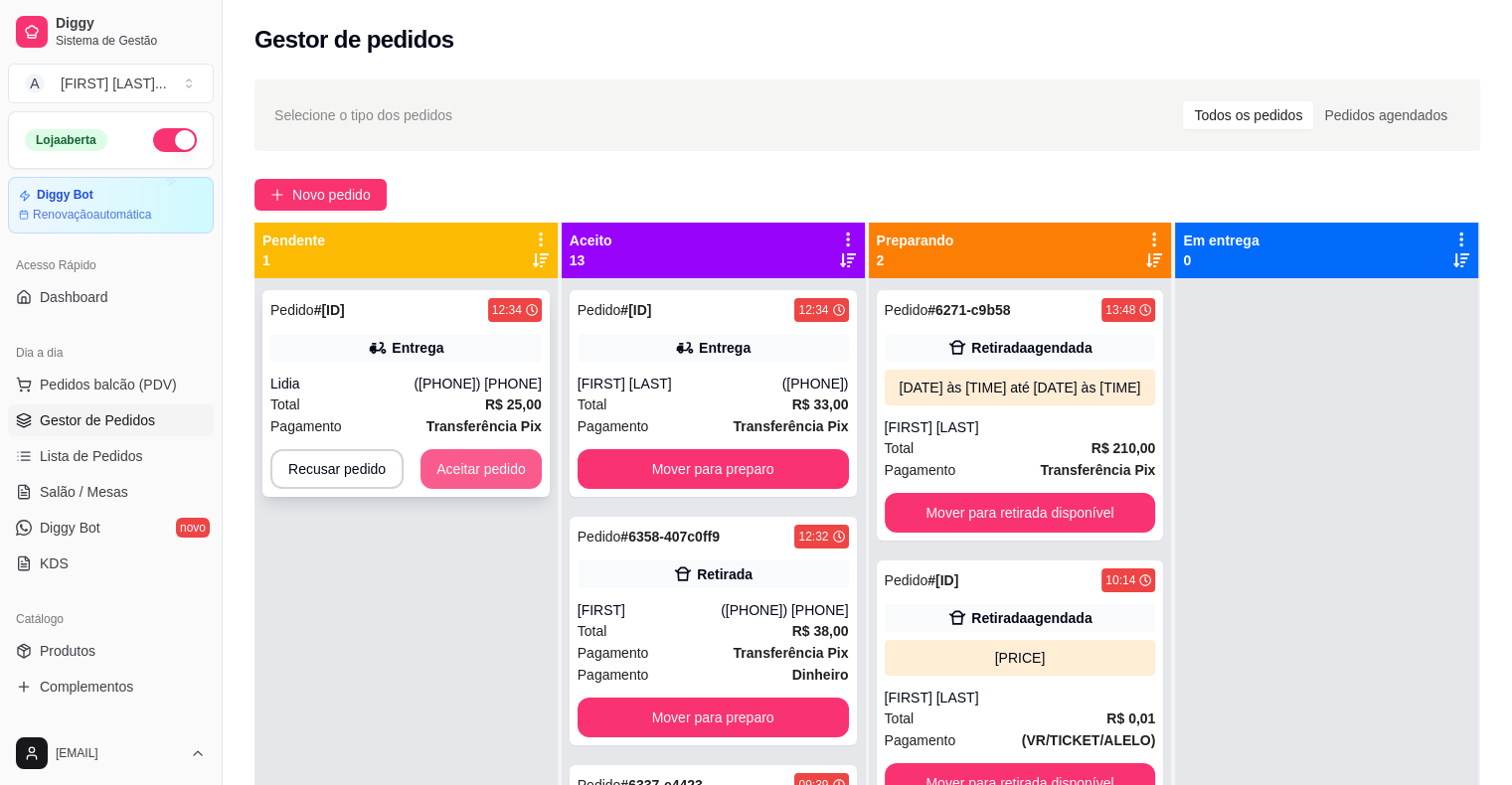 click on "Aceitar pedido" at bounding box center (481, 469) 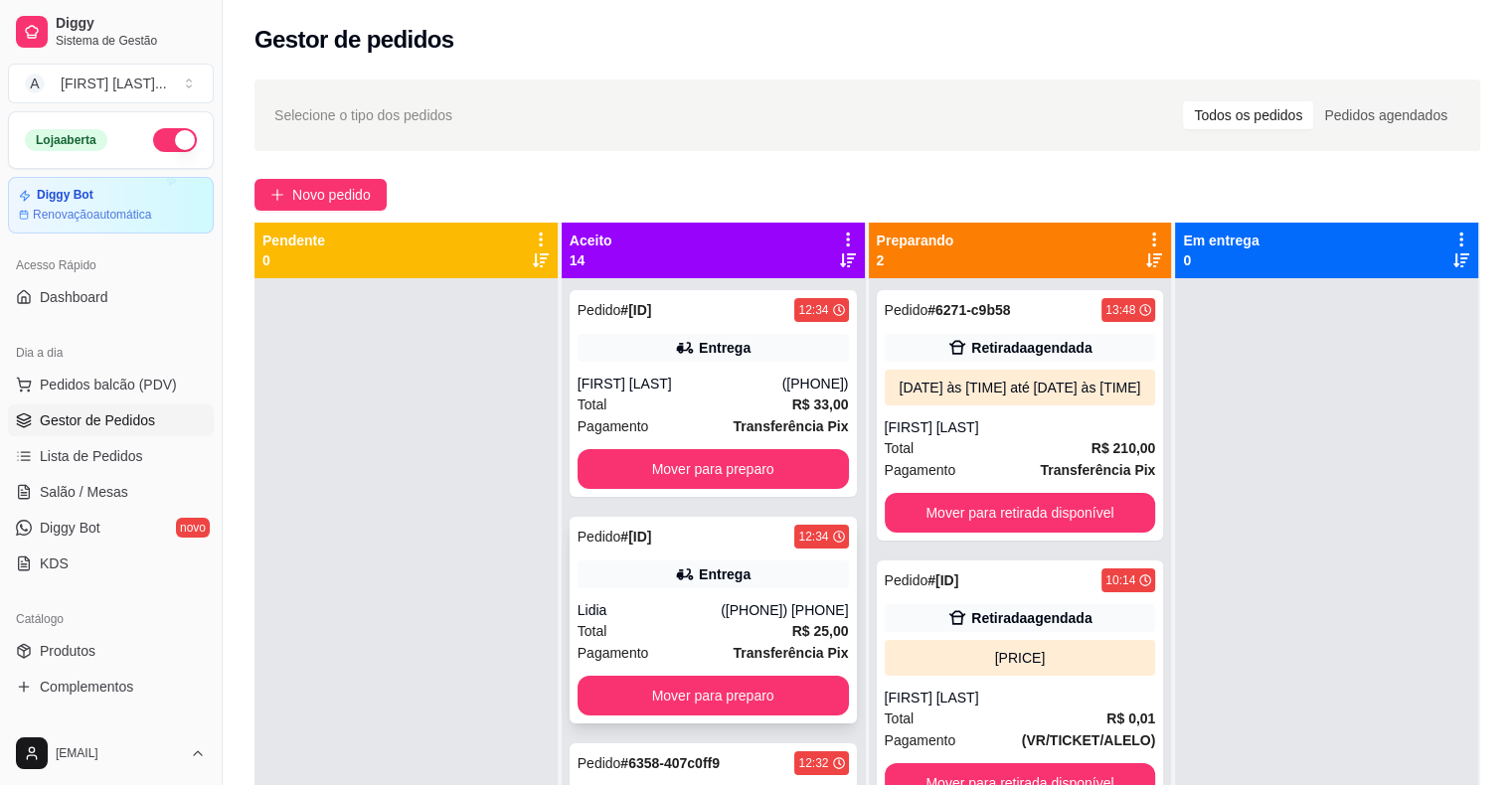 click on "Lidia" at bounding box center (649, 610) 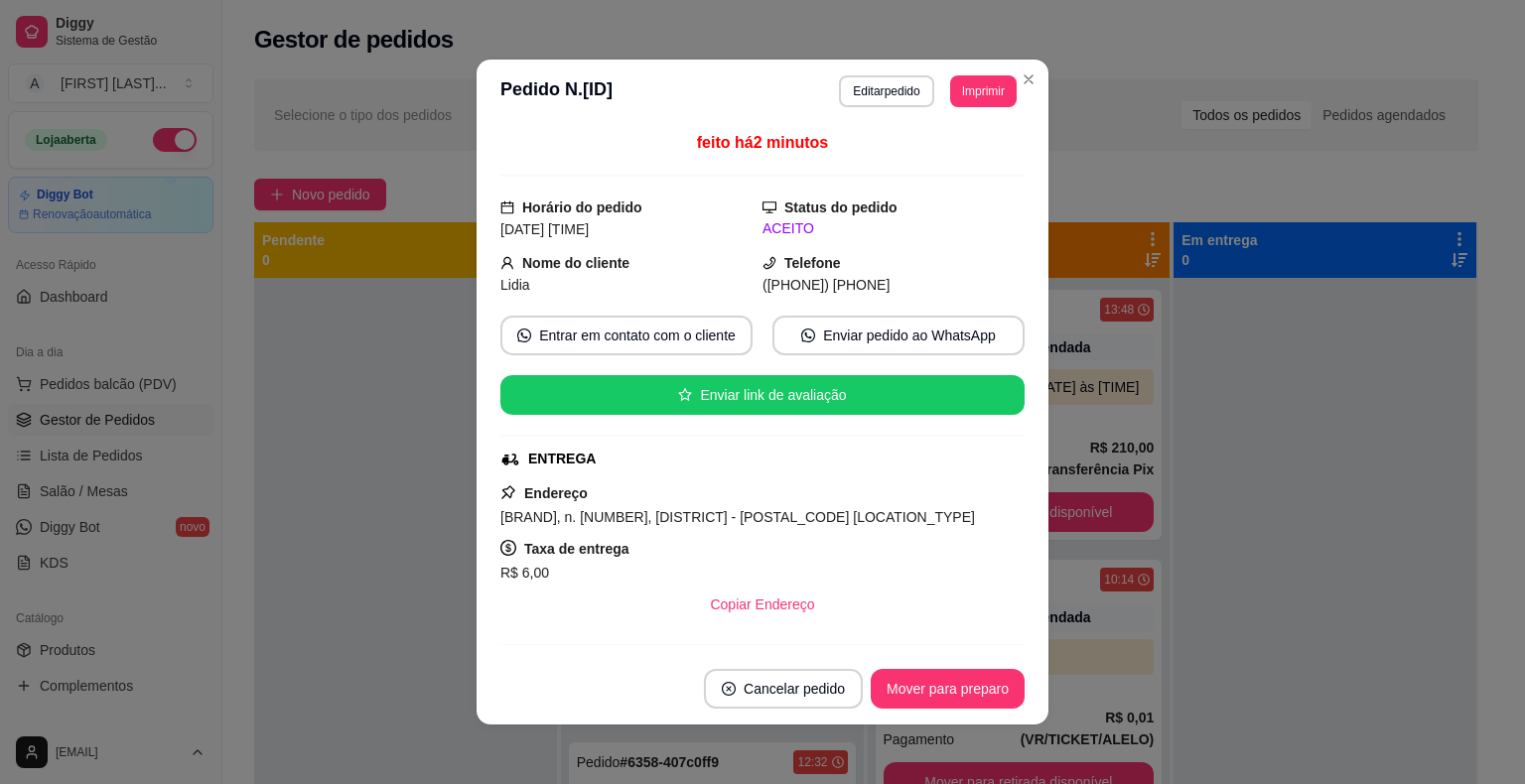 click on "Imprimir" at bounding box center (983, 91) 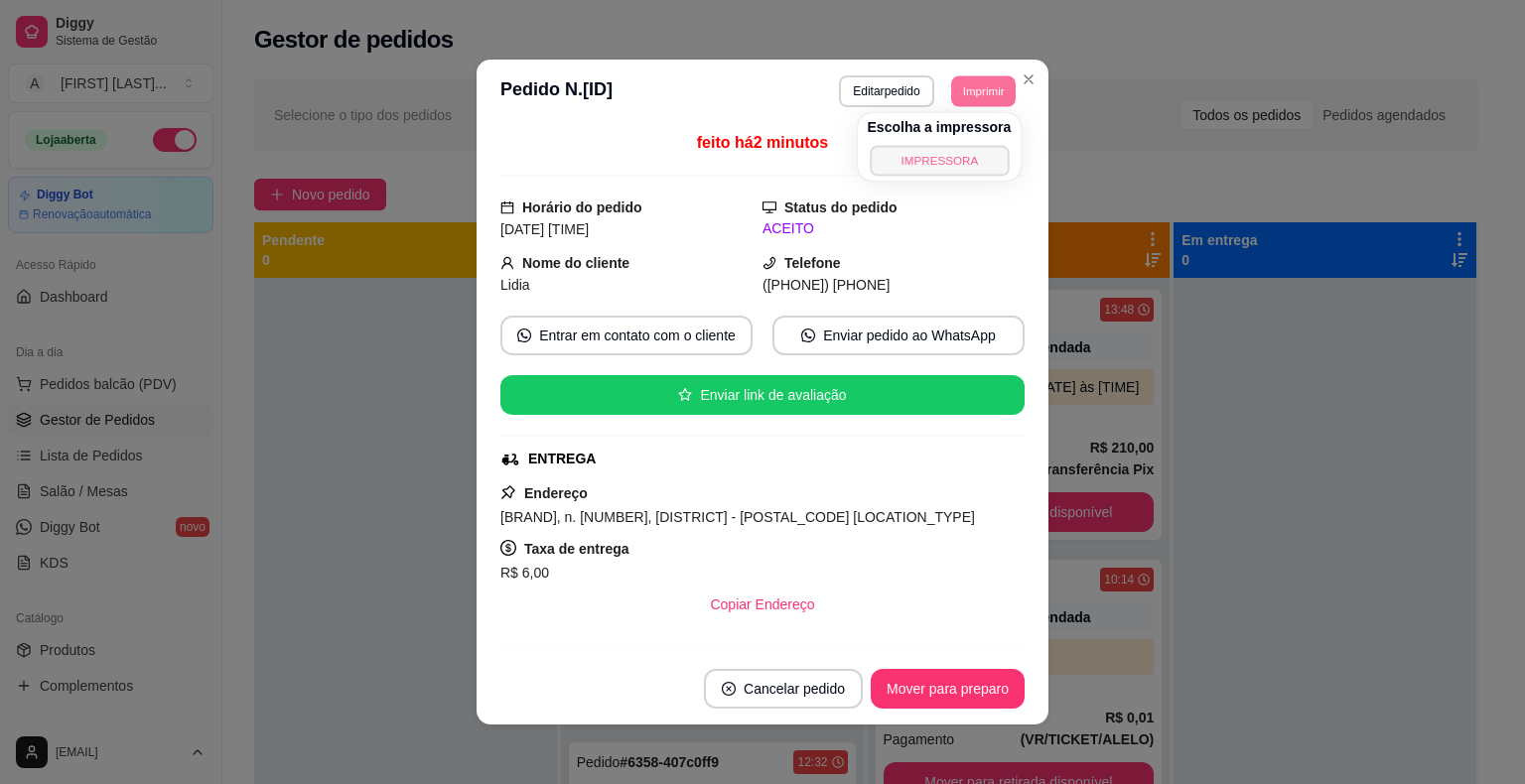 click on "IMPRESSORA" at bounding box center (939, 160) 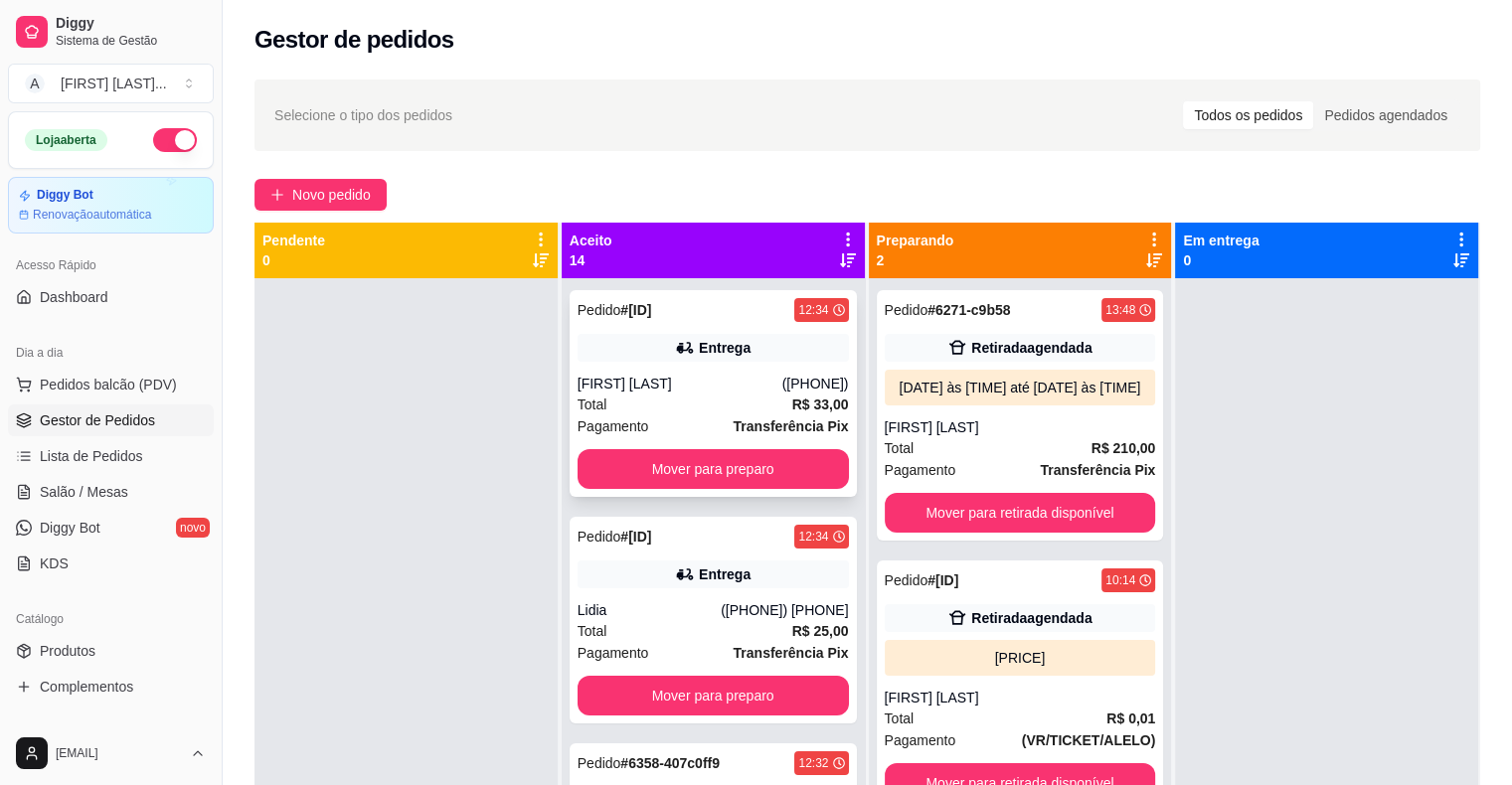 click on "Pedido  # [ID] [TIME] Entrega [LAST] ([PHONE]) Total R$ 33,00 Pagamento Transferência Pix Mover para preparo" at bounding box center (713, 393) 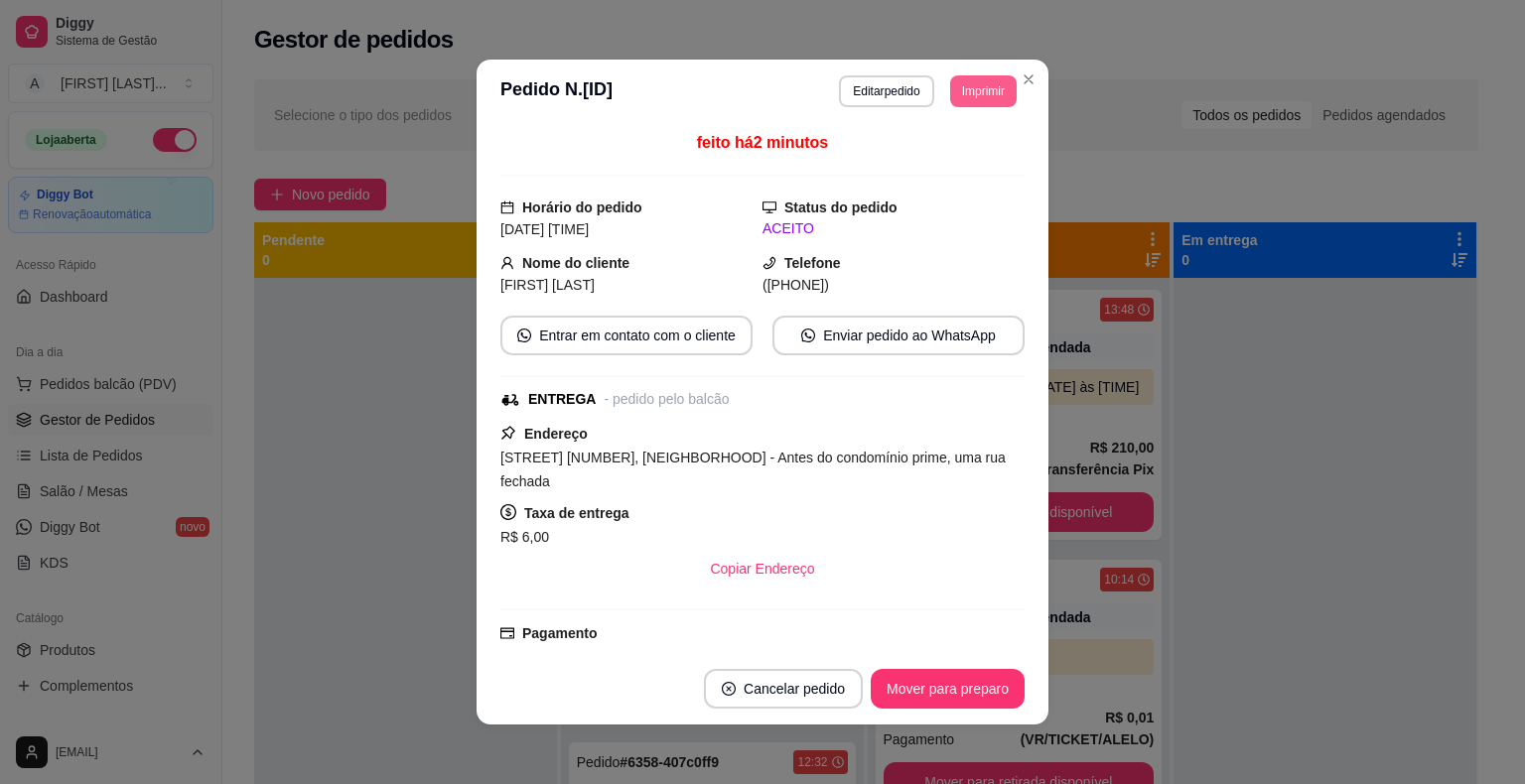 click on "Imprimir" at bounding box center [983, 91] 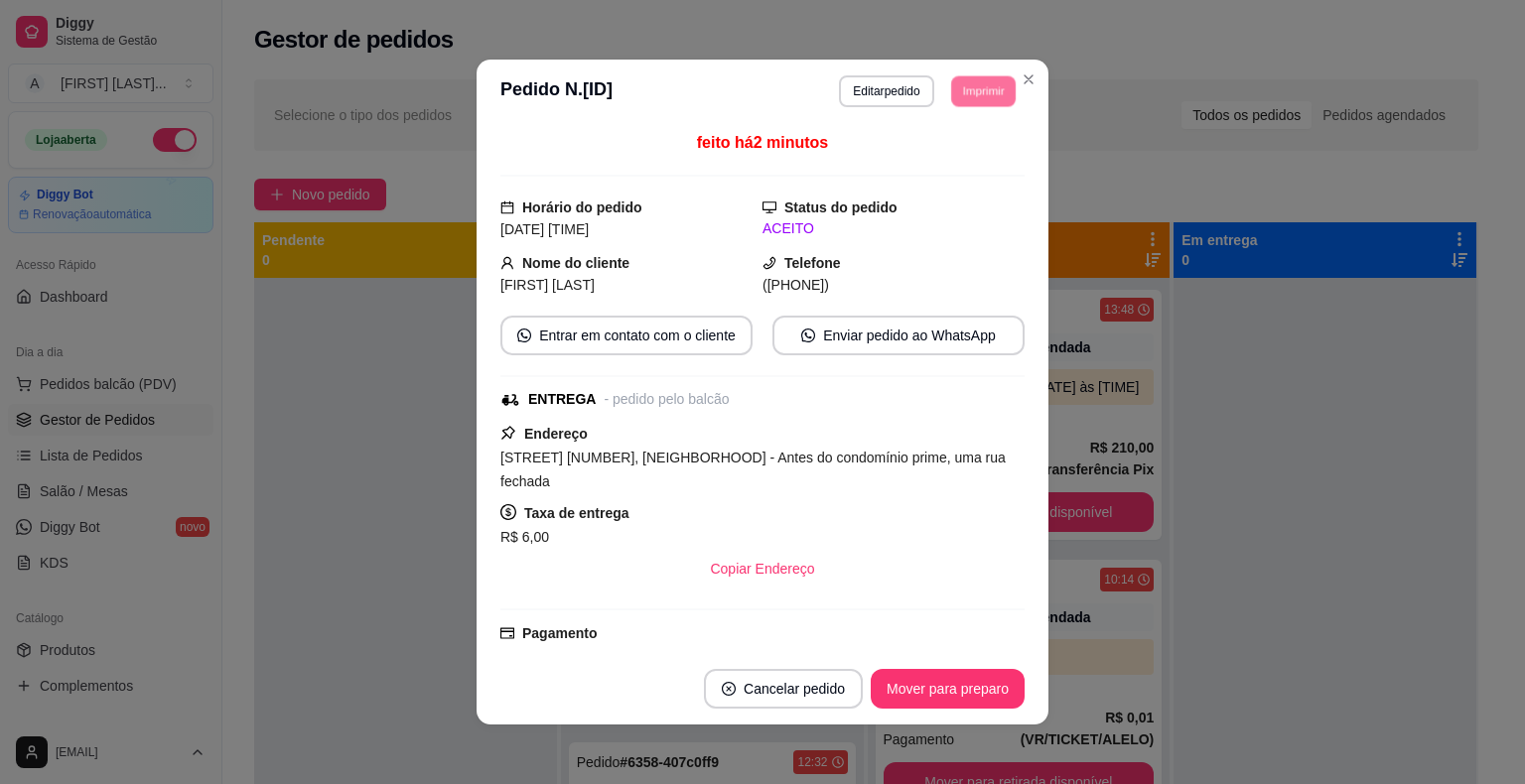 click on "IMPRESSORA" at bounding box center [956, 152] 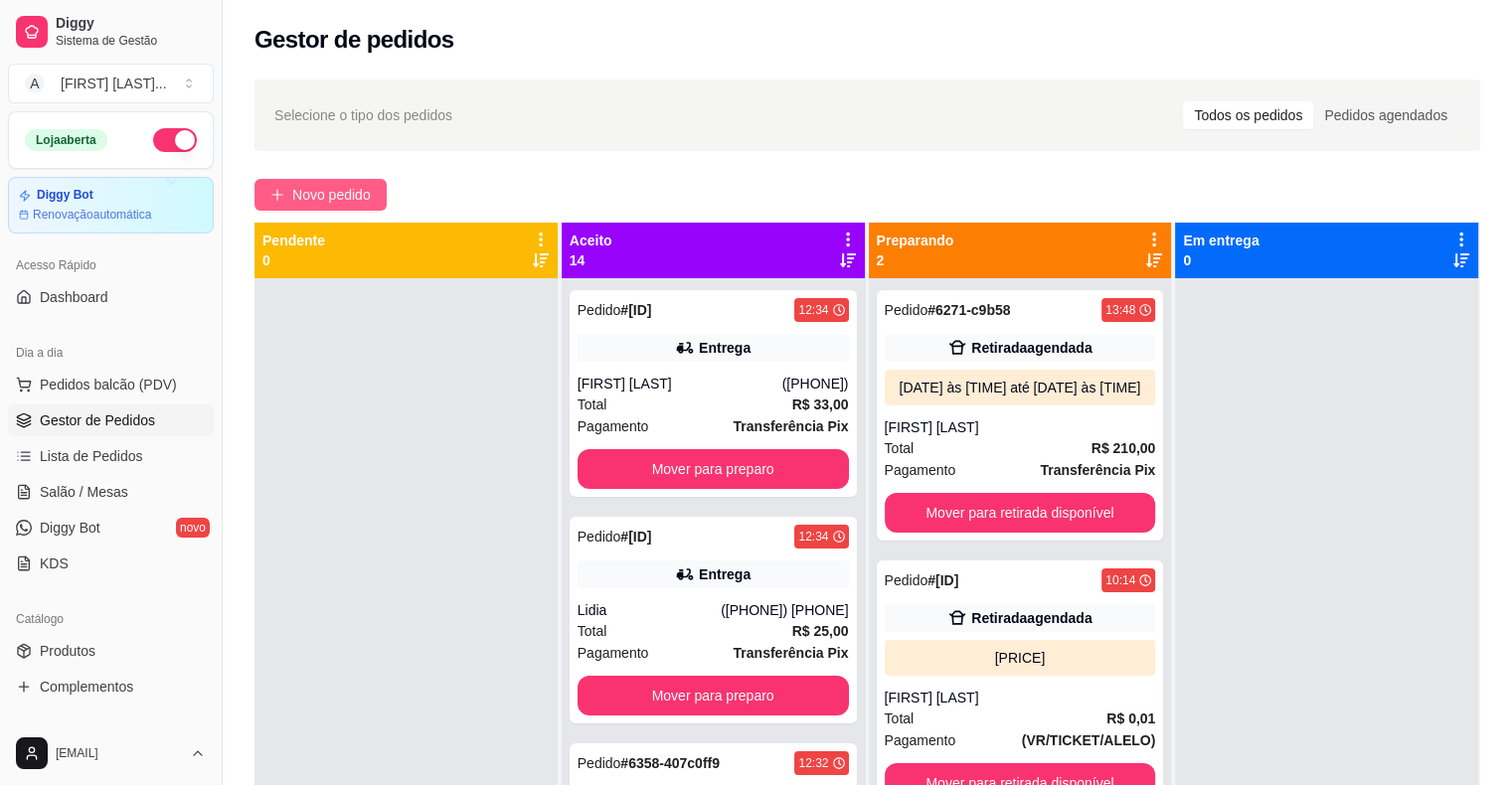 click on "Novo pedido" at bounding box center (331, 195) 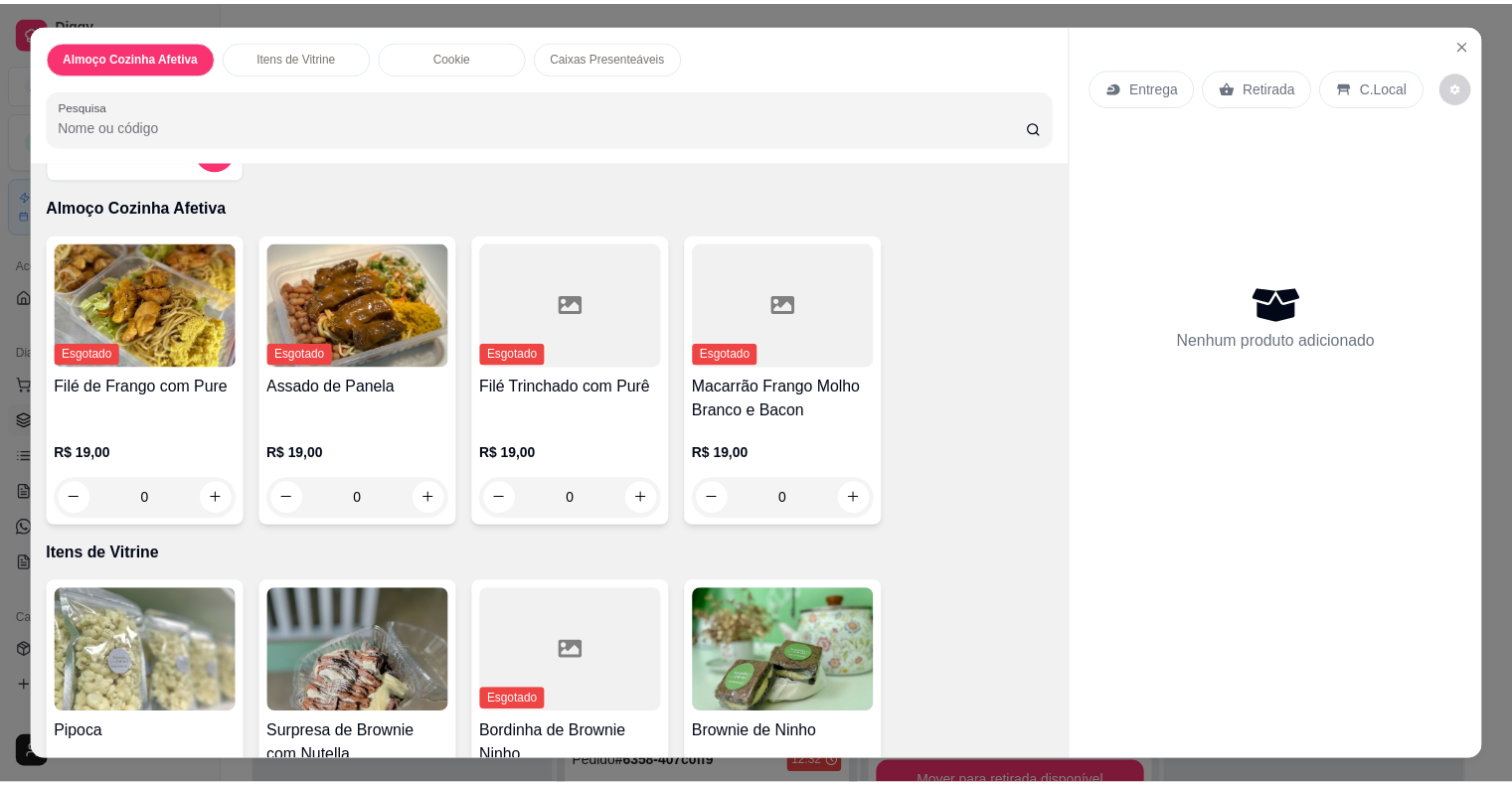 scroll, scrollTop: 596, scrollLeft: 0, axis: vertical 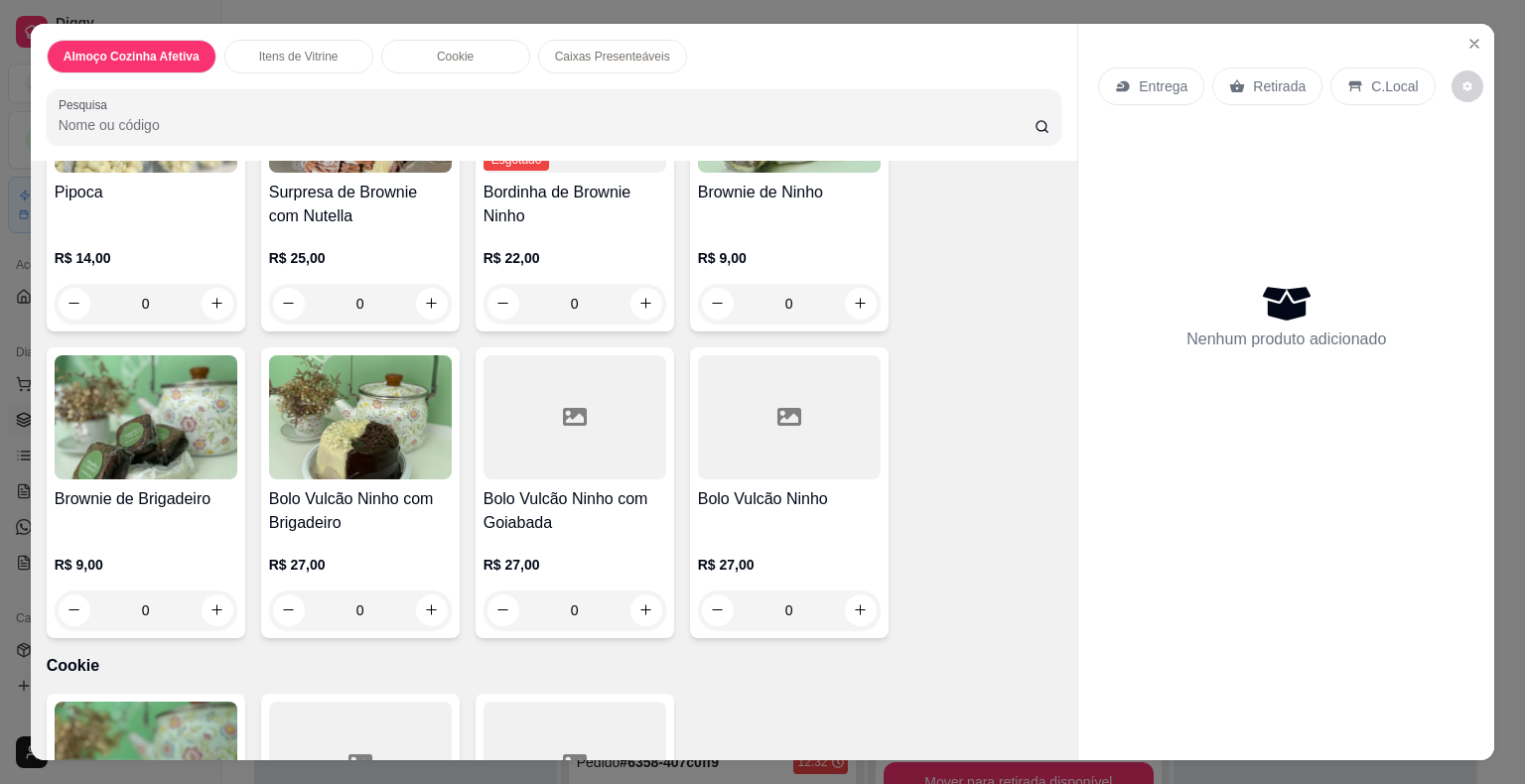 click on "Bolo Vulcão Ninho com Brigadeiro" at bounding box center (360, 511) 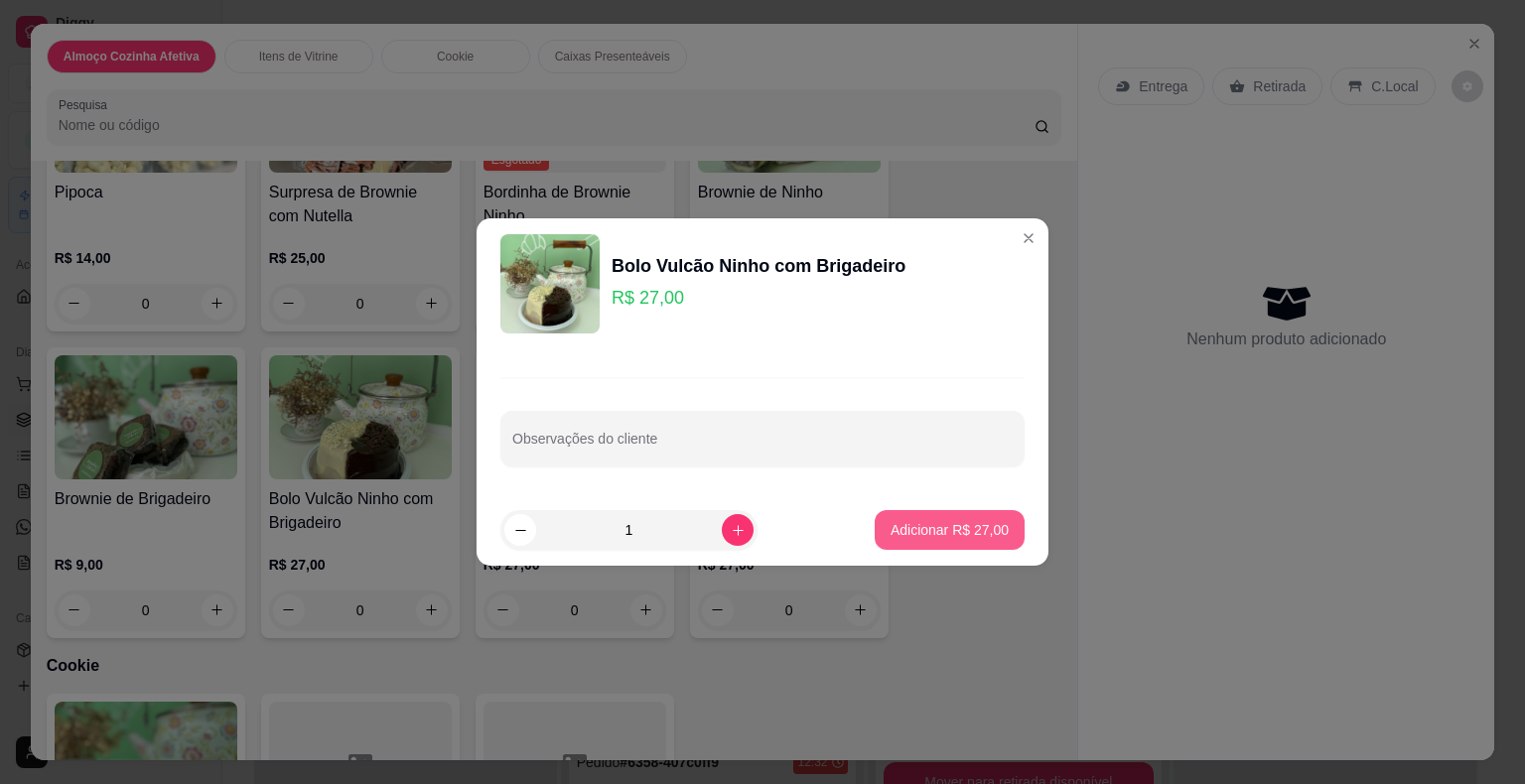 click on "Adicionar   R$ 27,00" at bounding box center [949, 530] 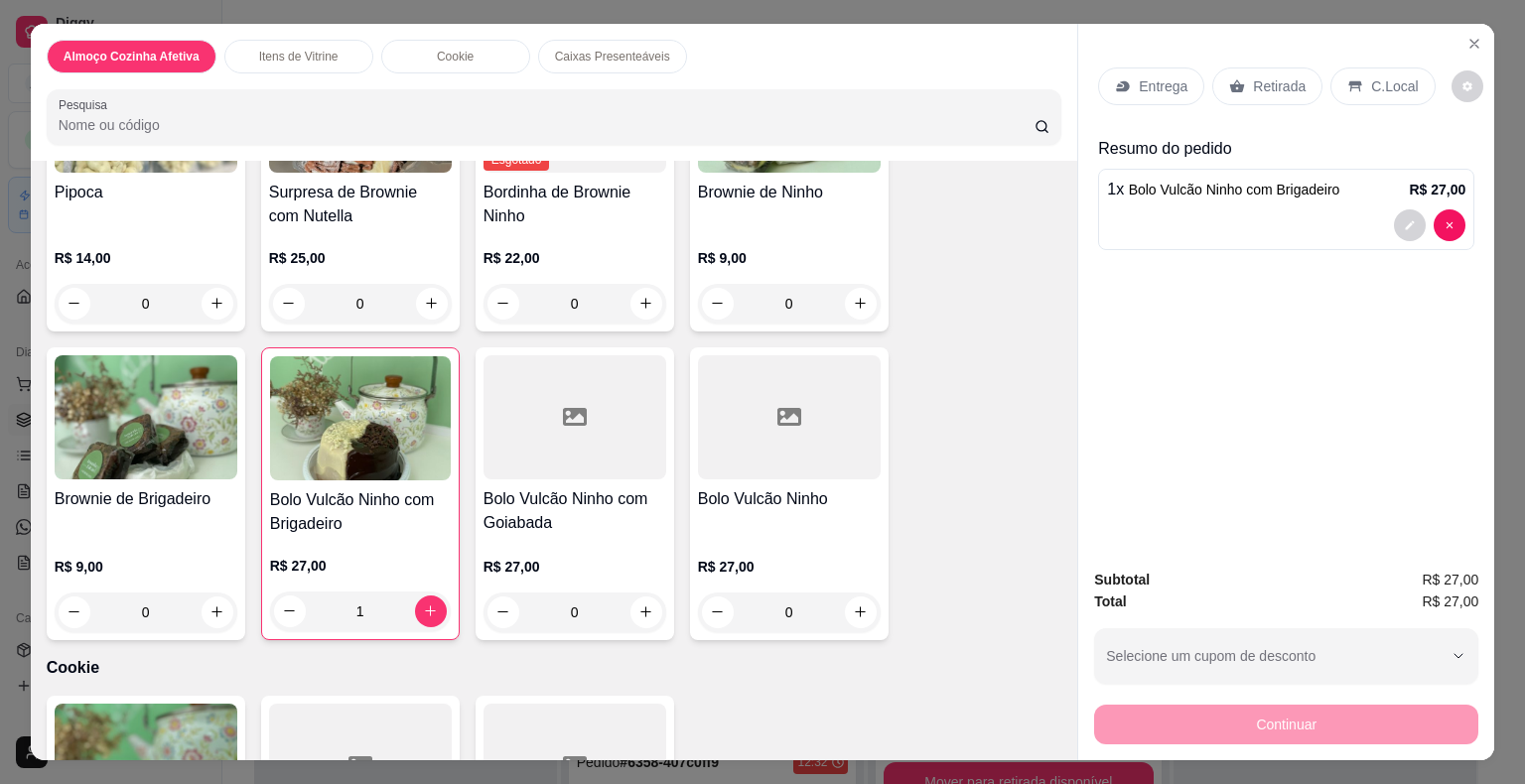 click on "Retirada" at bounding box center (1267, 86) 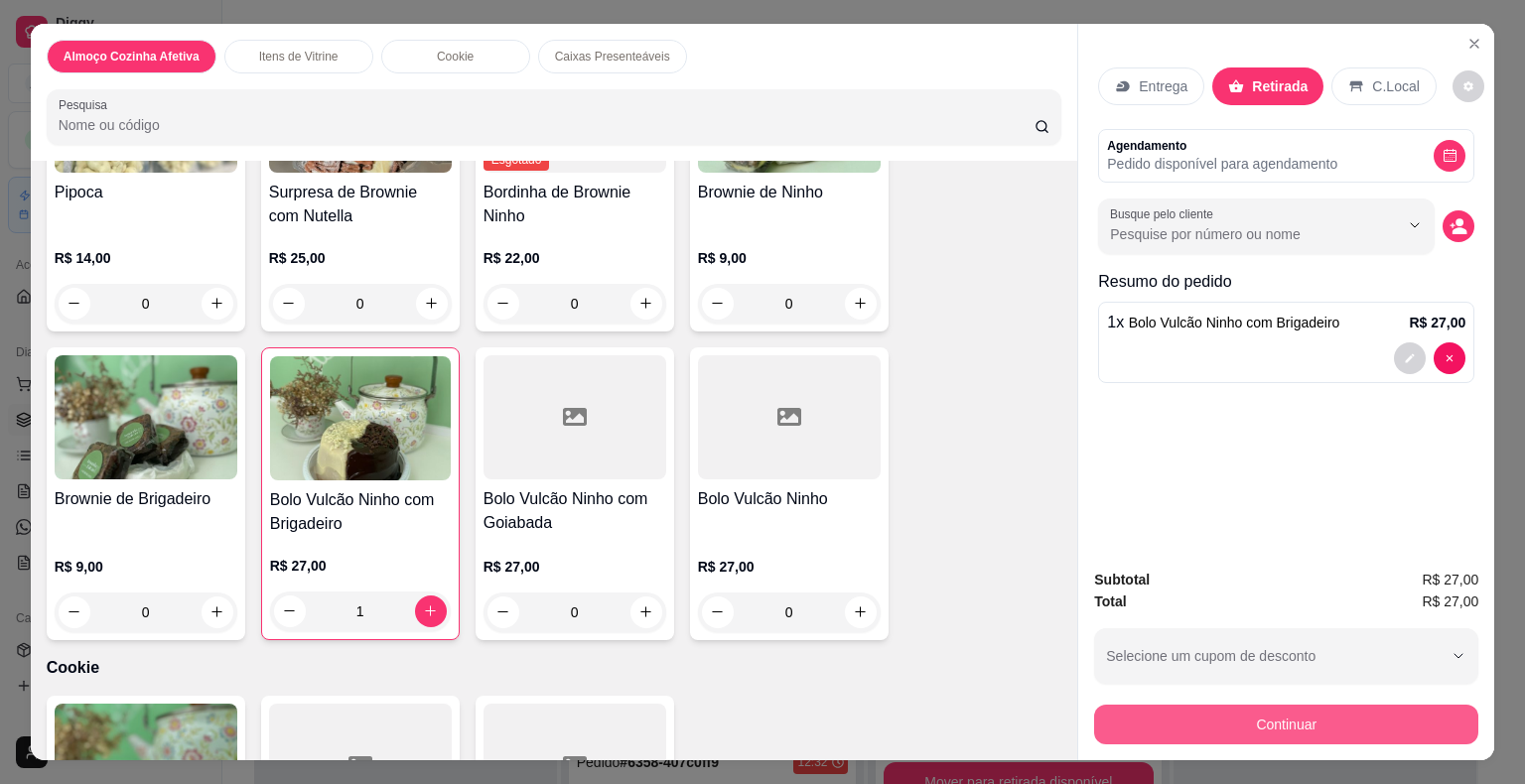 click on "Continuar" at bounding box center [1286, 724] 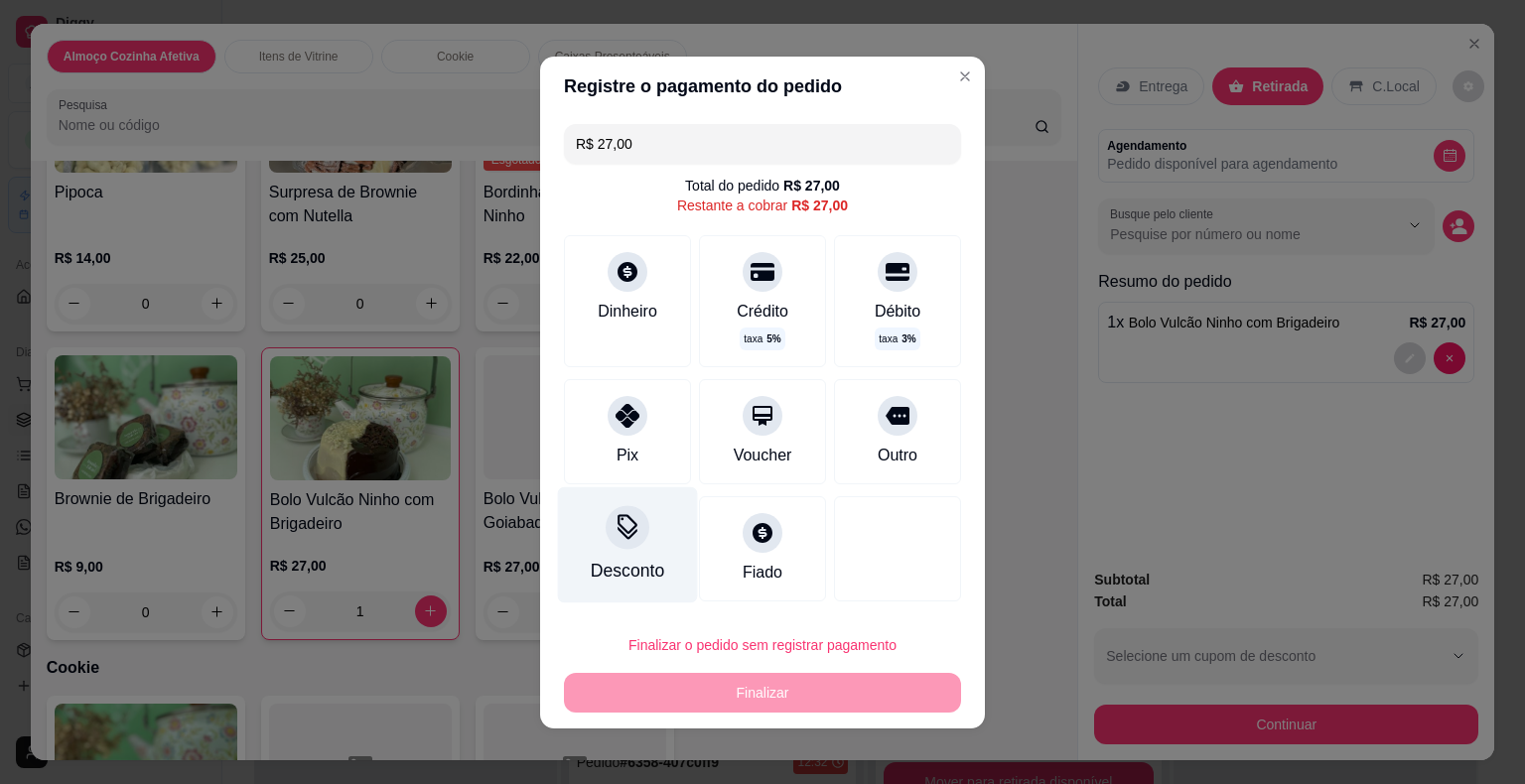 drag, startPoint x: 620, startPoint y: 431, endPoint x: 670, endPoint y: 554, distance: 132.77424 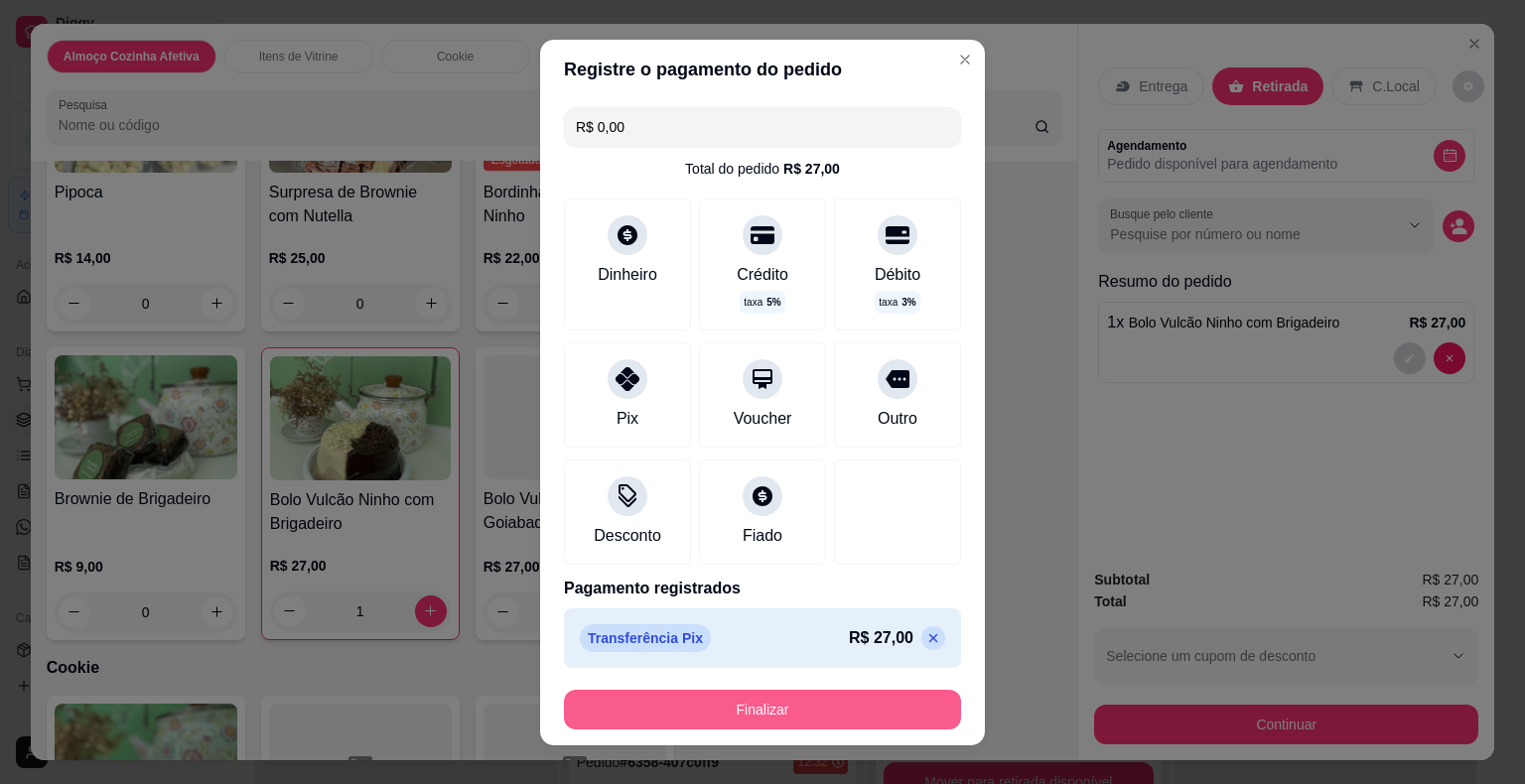 click on "Finalizar" at bounding box center (762, 710) 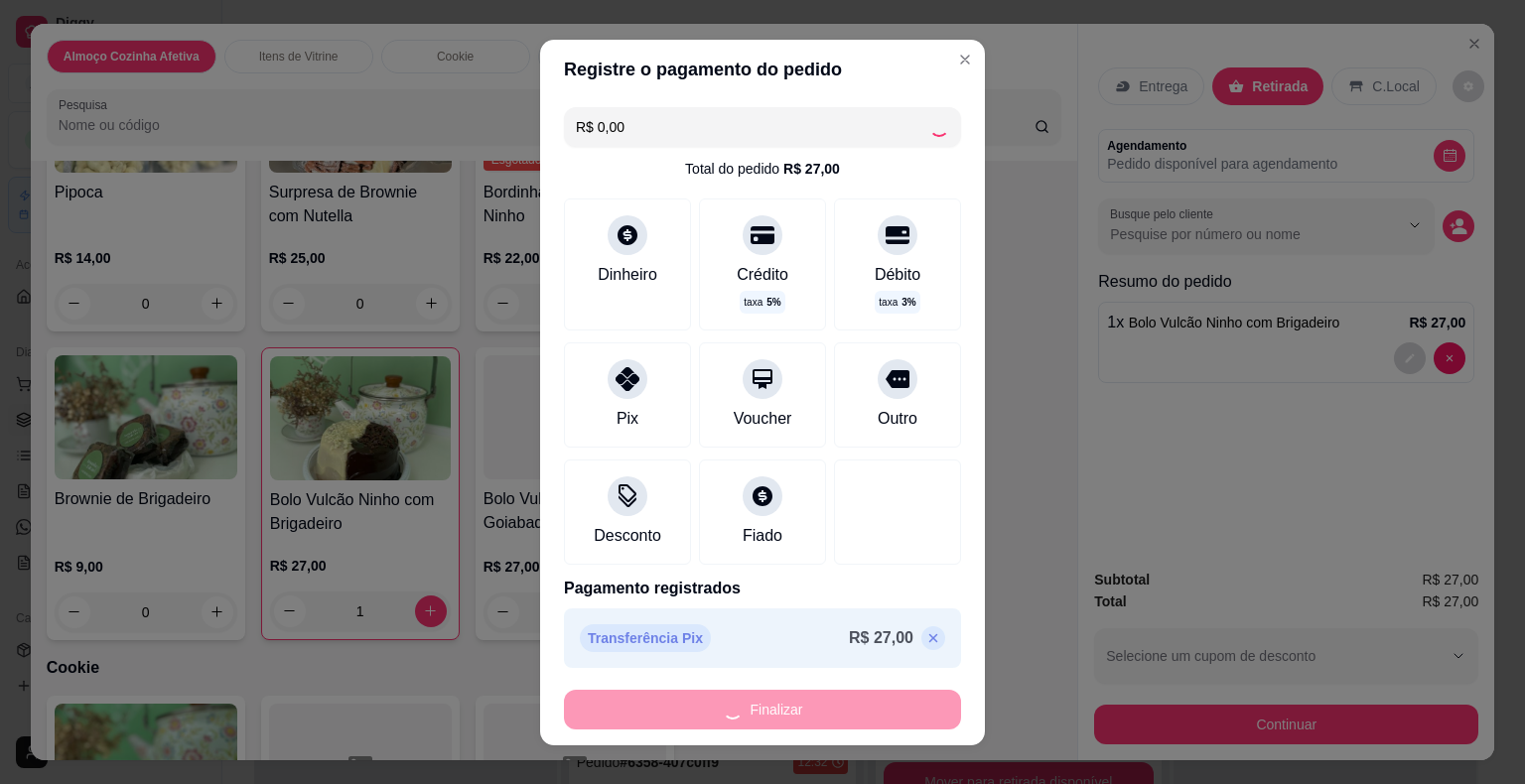 type on "0" 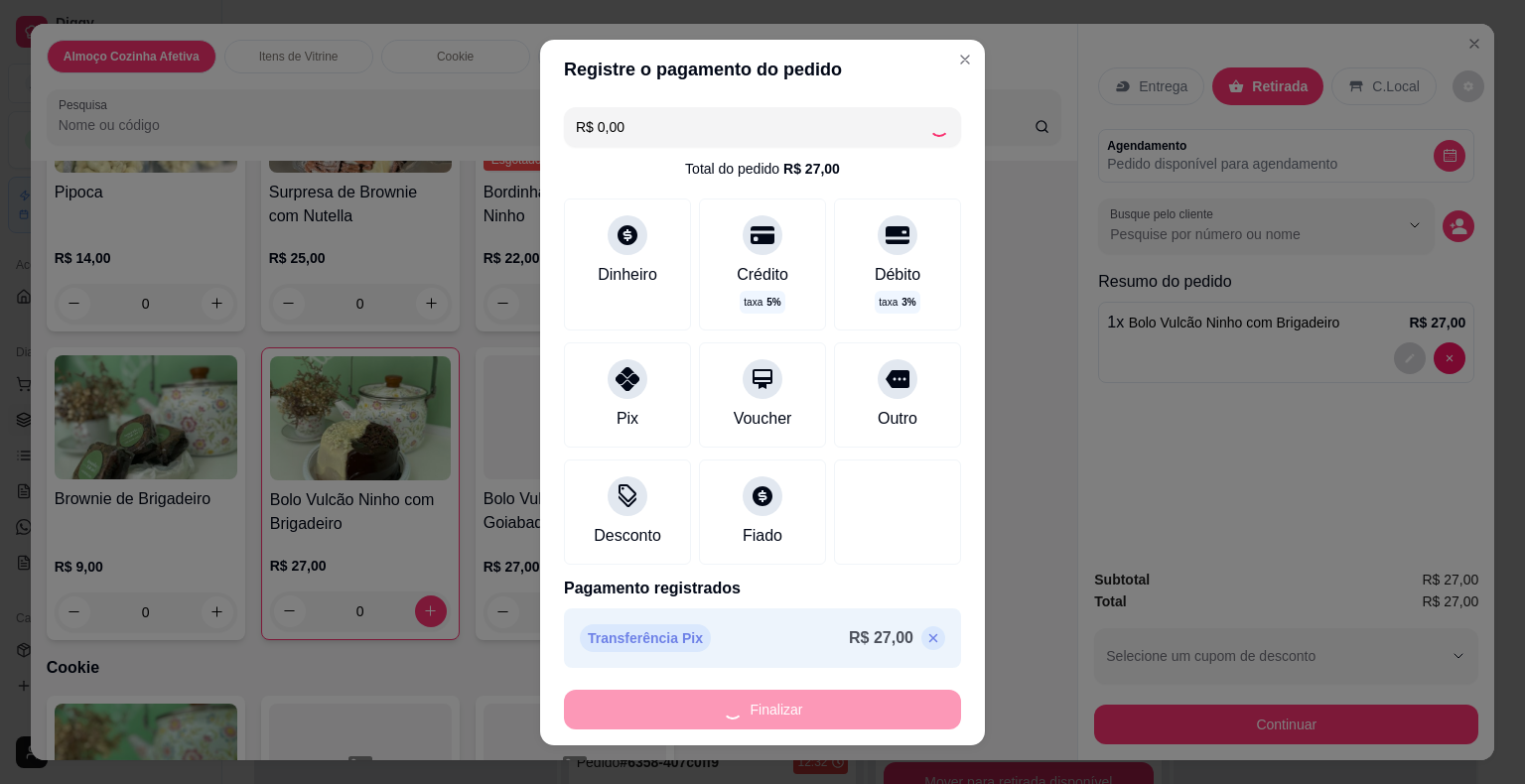type on "-R$ 27,00" 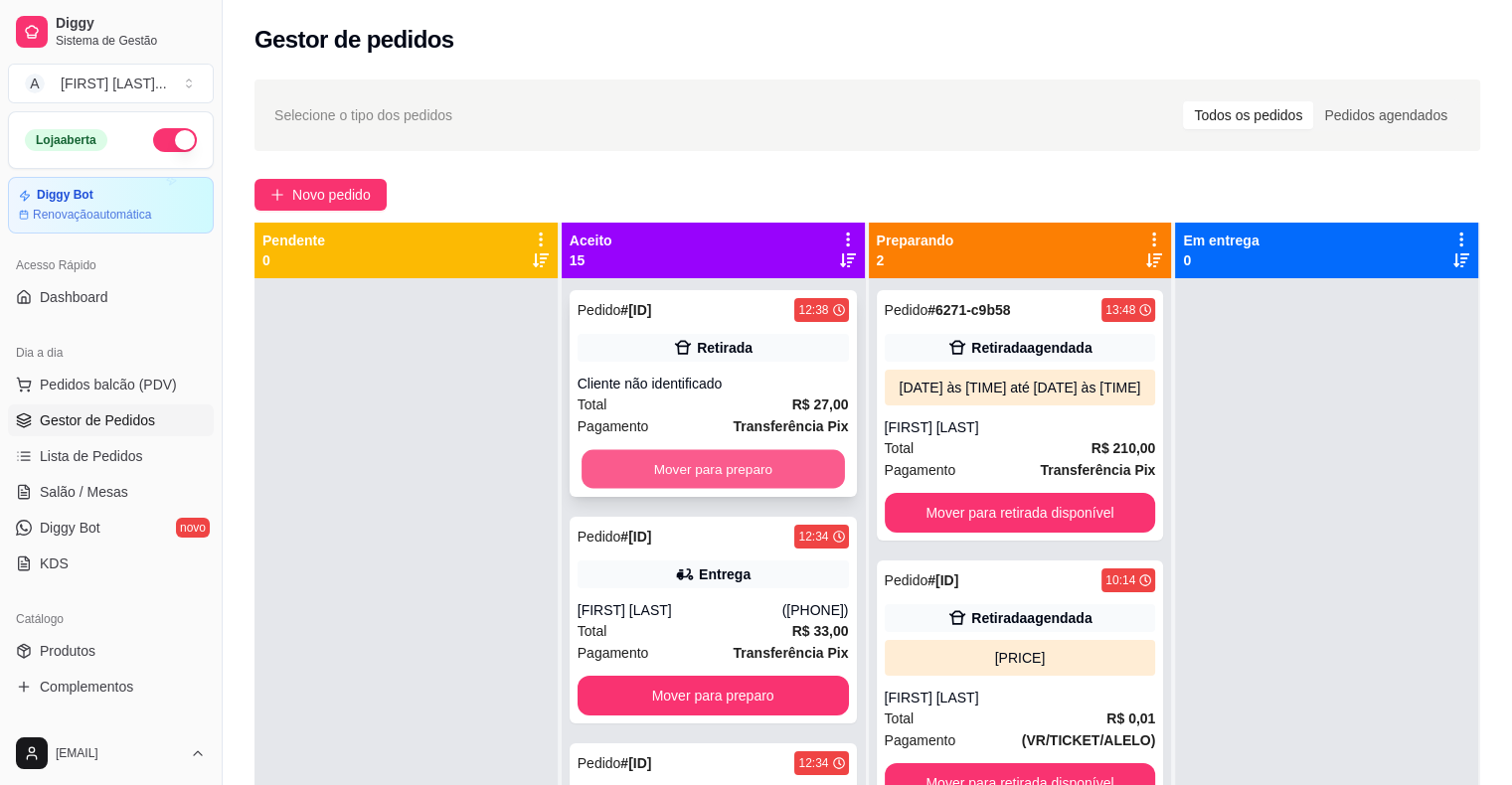click on "Mover para preparo" at bounding box center [713, 469] 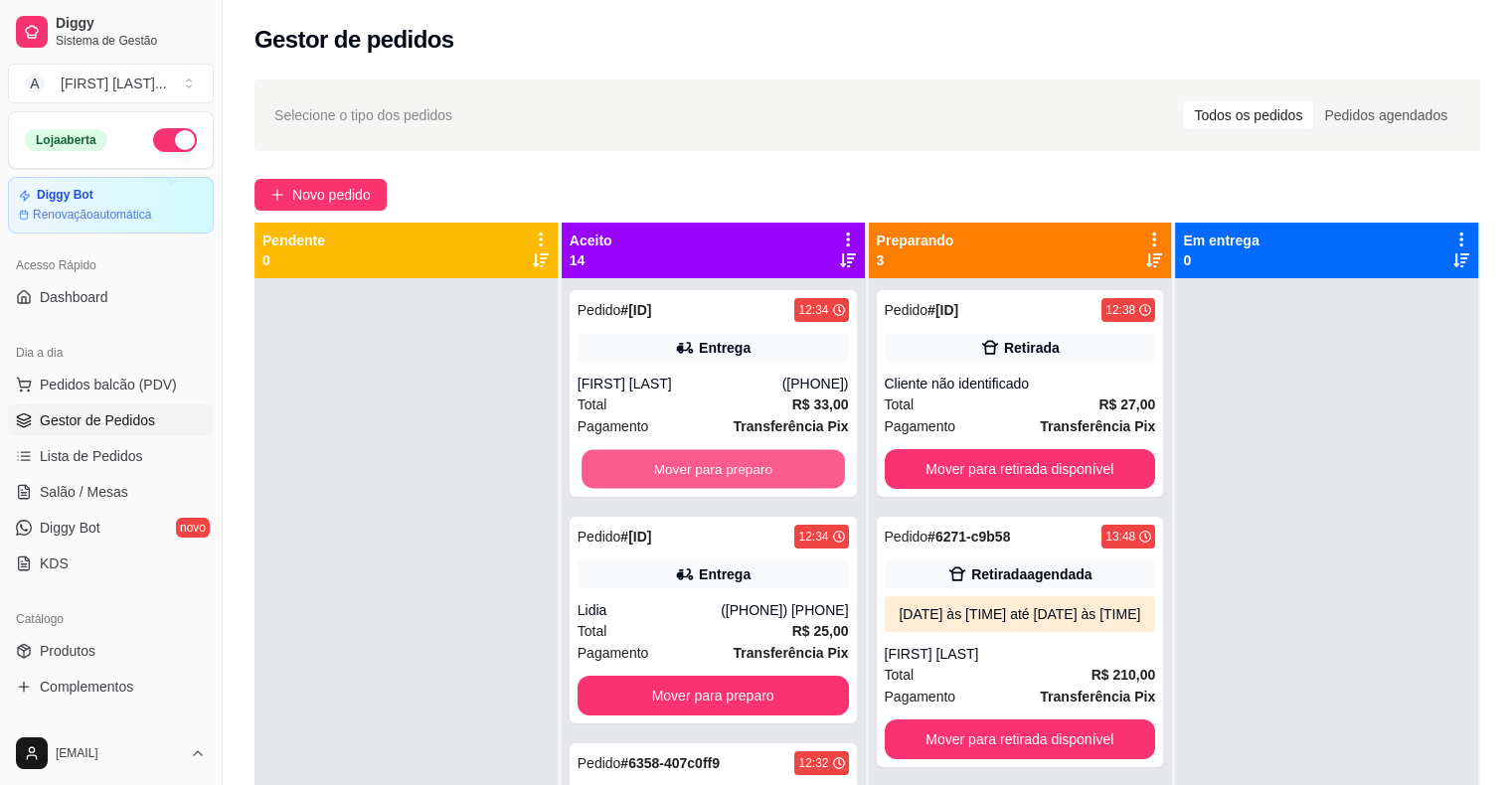 click on "Mover para preparo" at bounding box center [713, 469] 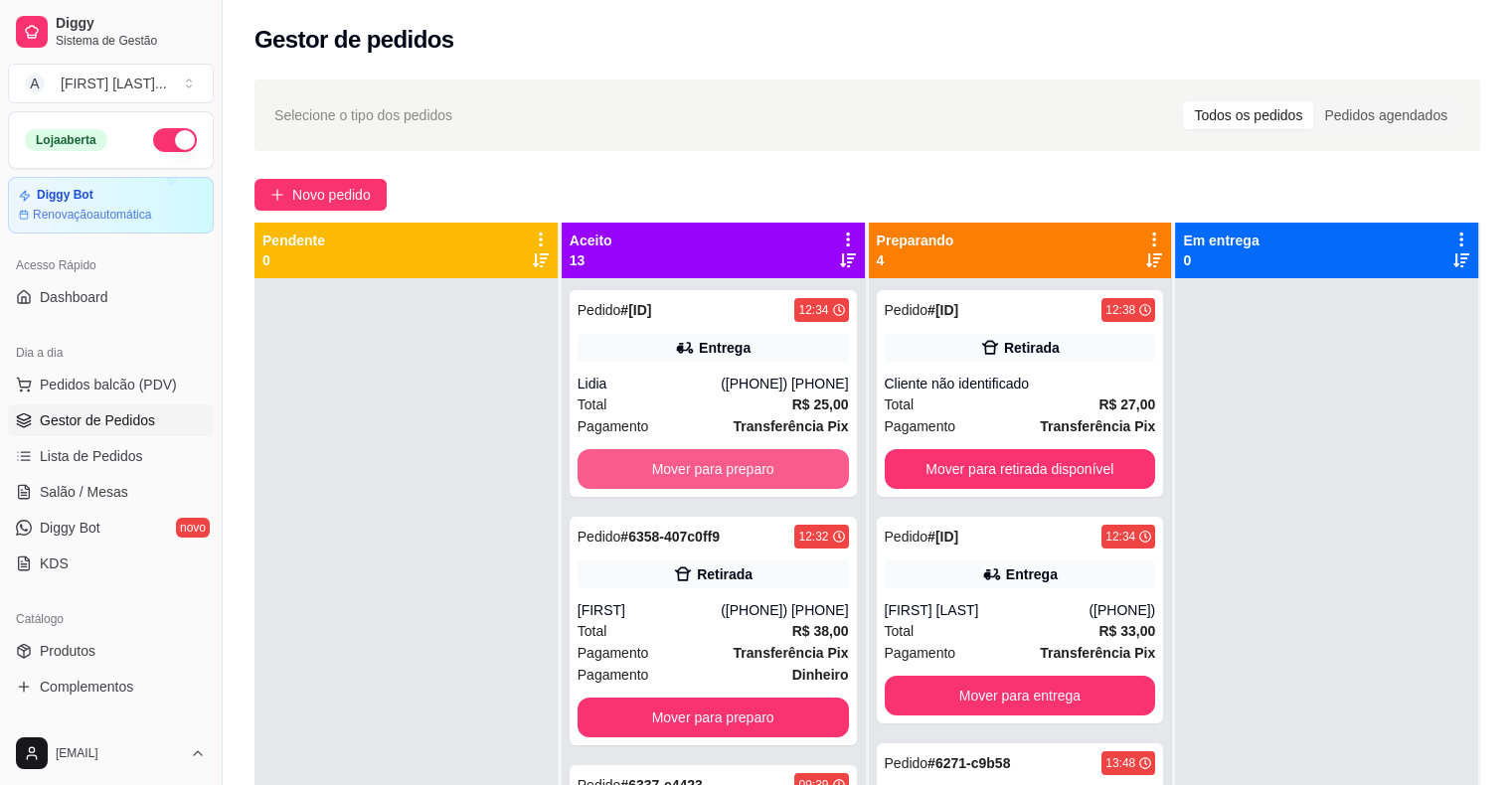 click on "Mover para preparo" at bounding box center (713, 469) 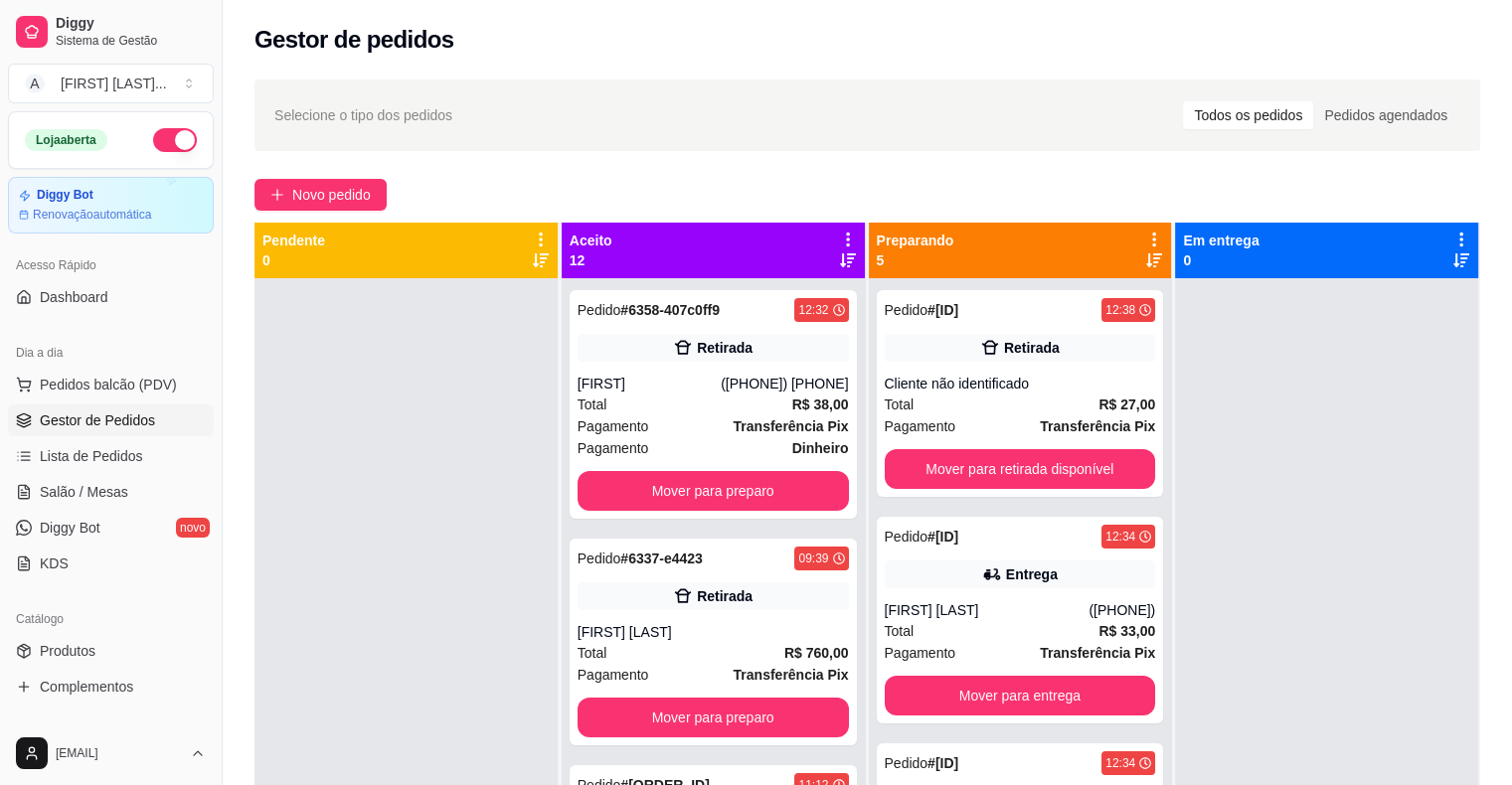 click on "Pedido  # [ID] [TIME] Retirada Letícia  ([PHONE]) Total R$ 38,00 Pagamento Transferência Pix Pagamento Dinheiro Mover para preparo" at bounding box center [713, 404] 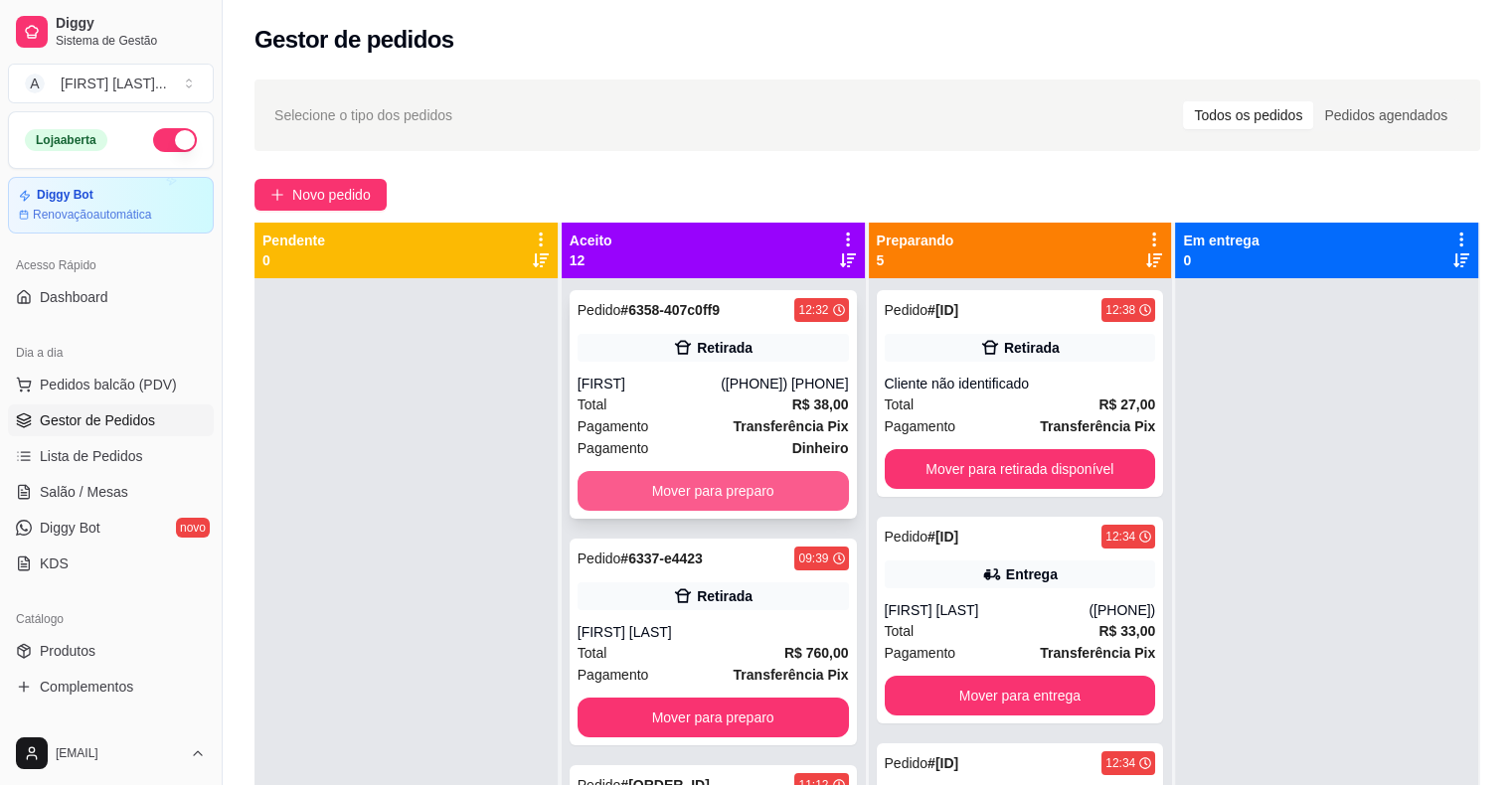 click on "Mover para preparo" at bounding box center [713, 491] 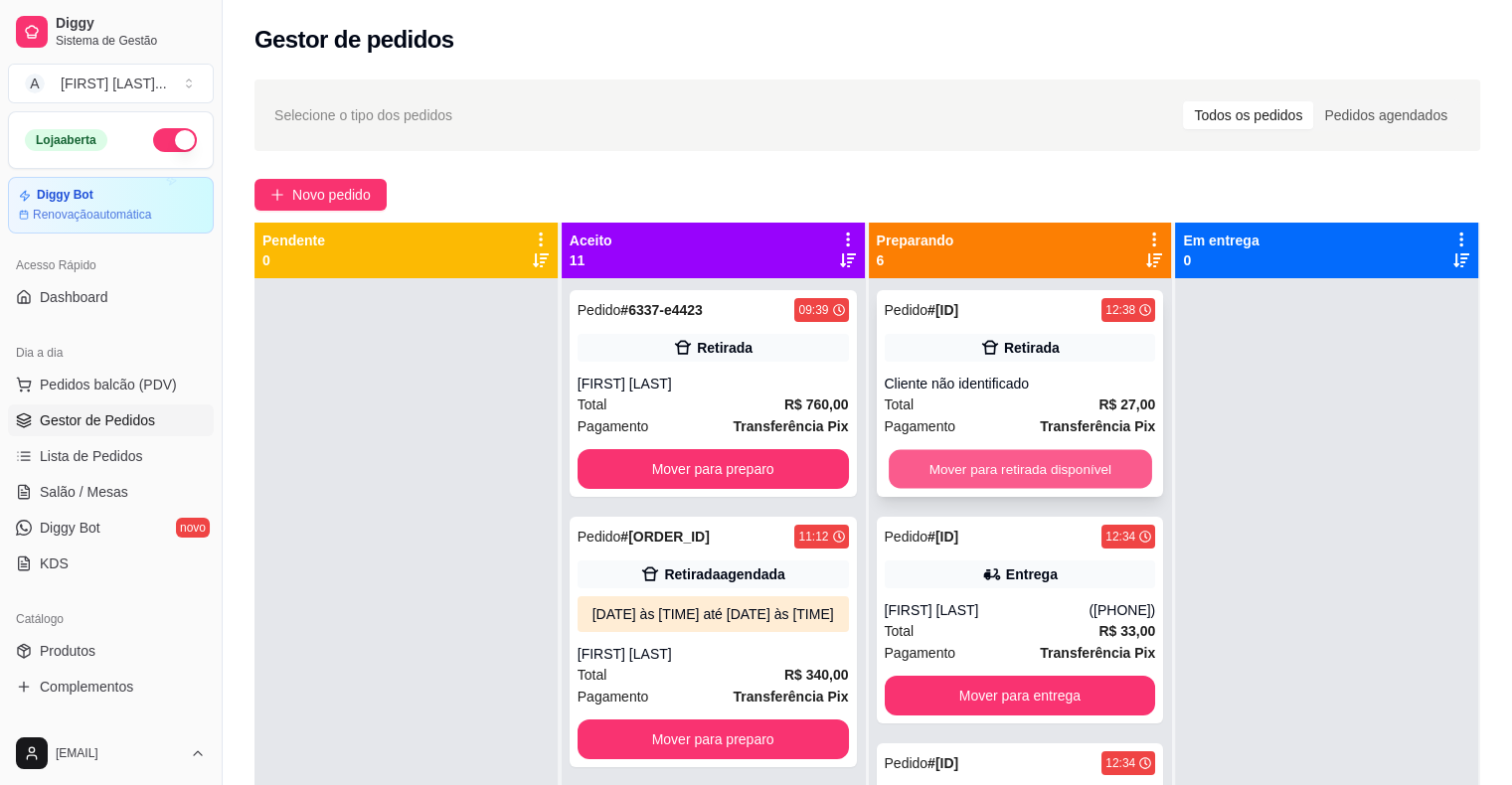 click on "Mover para retirada disponível" at bounding box center (1020, 469) 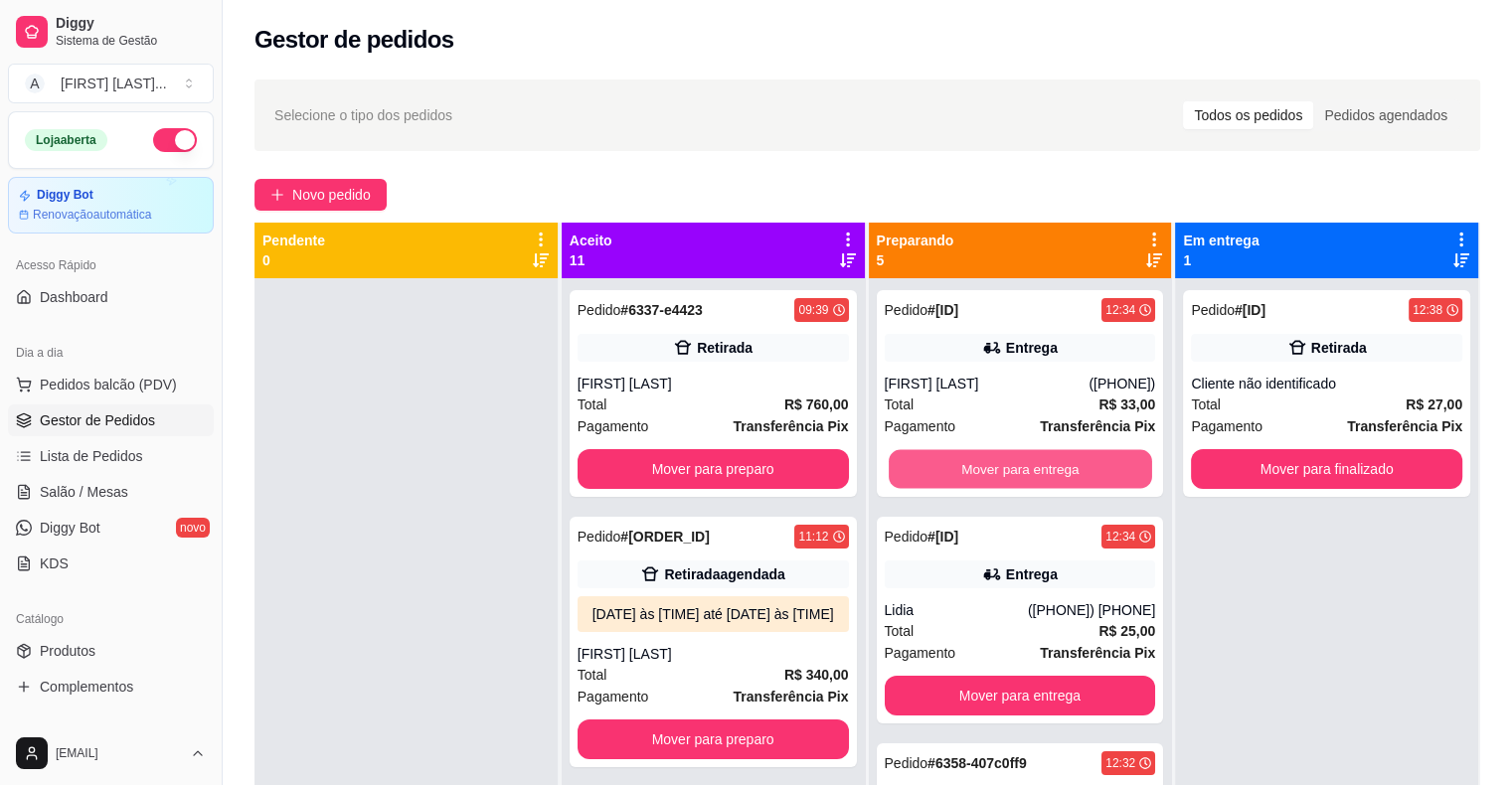 click on "Mover para entrega" at bounding box center (1020, 469) 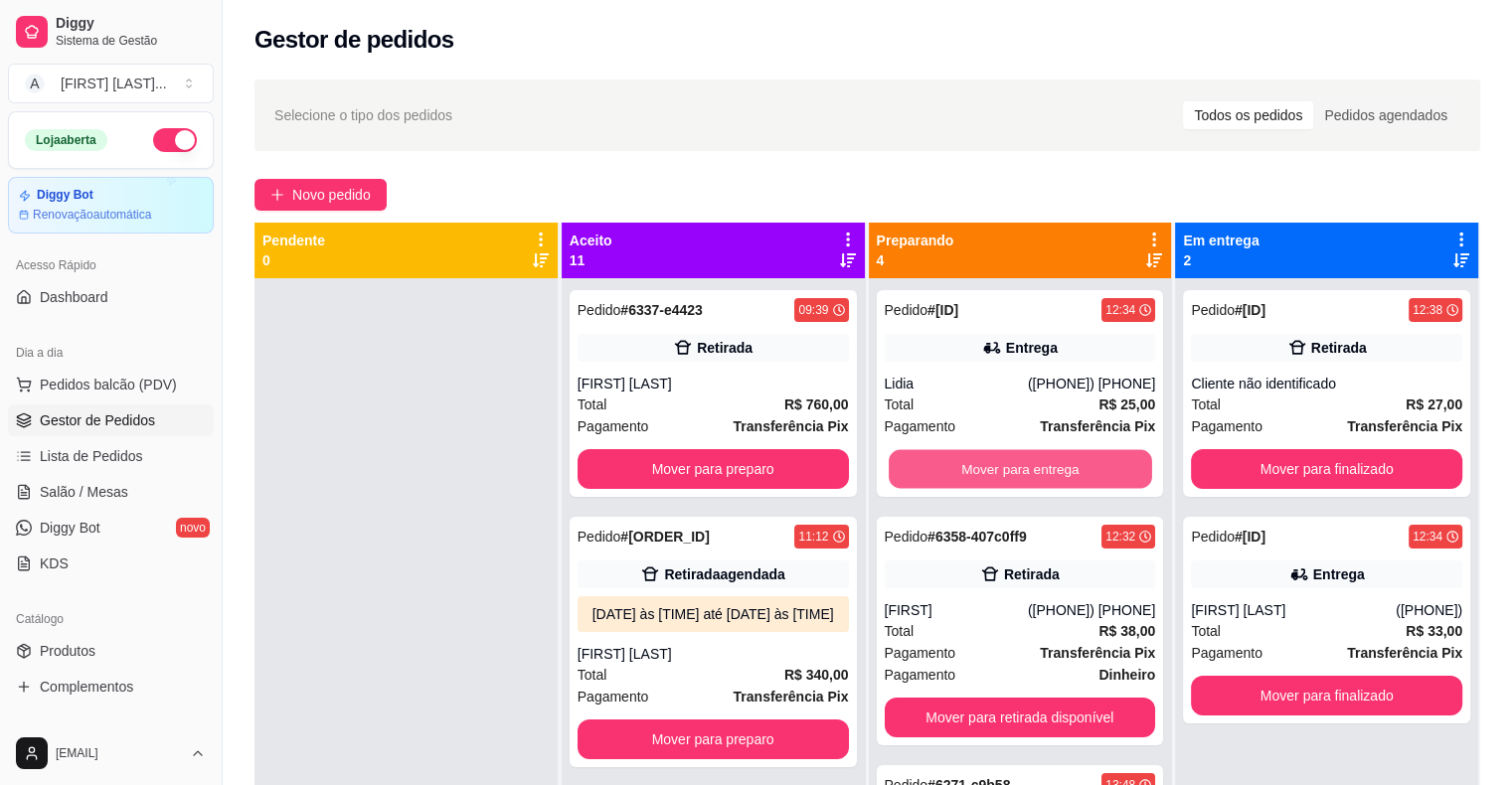 click on "Mover para entrega" at bounding box center (1020, 469) 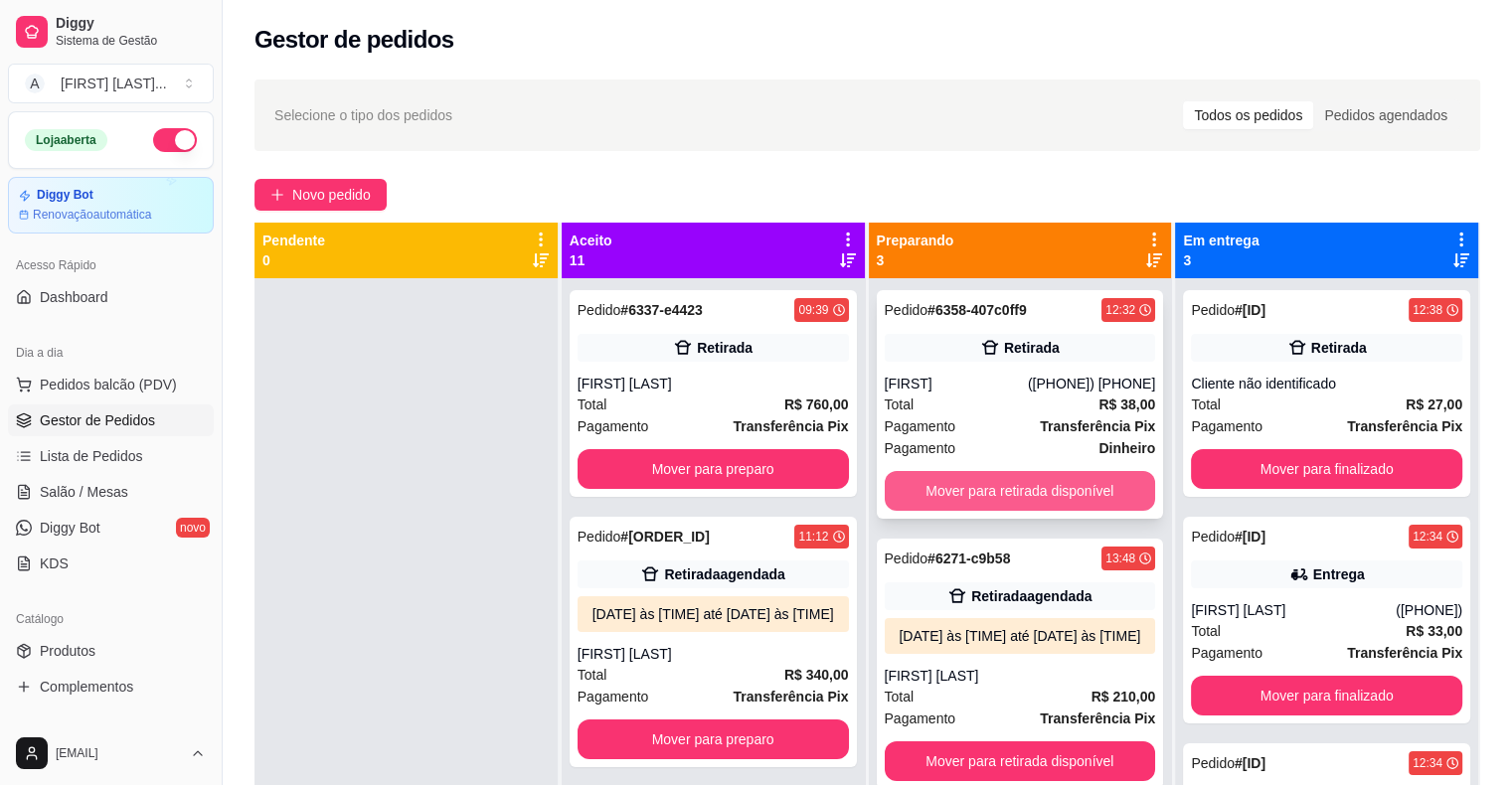 click on "Mover para retirada disponível" at bounding box center (1020, 491) 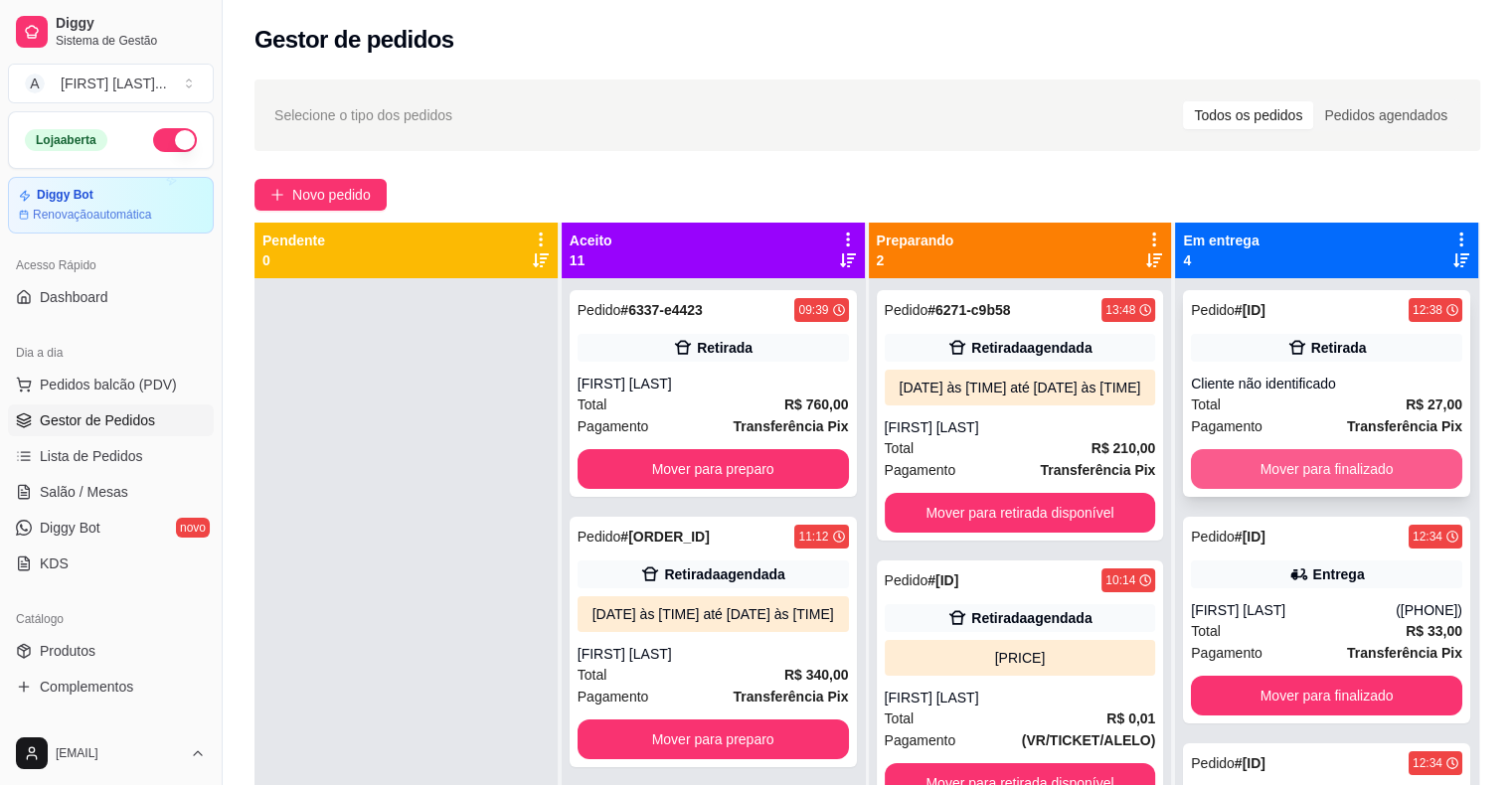 click on "Mover para finalizado" at bounding box center [1326, 469] 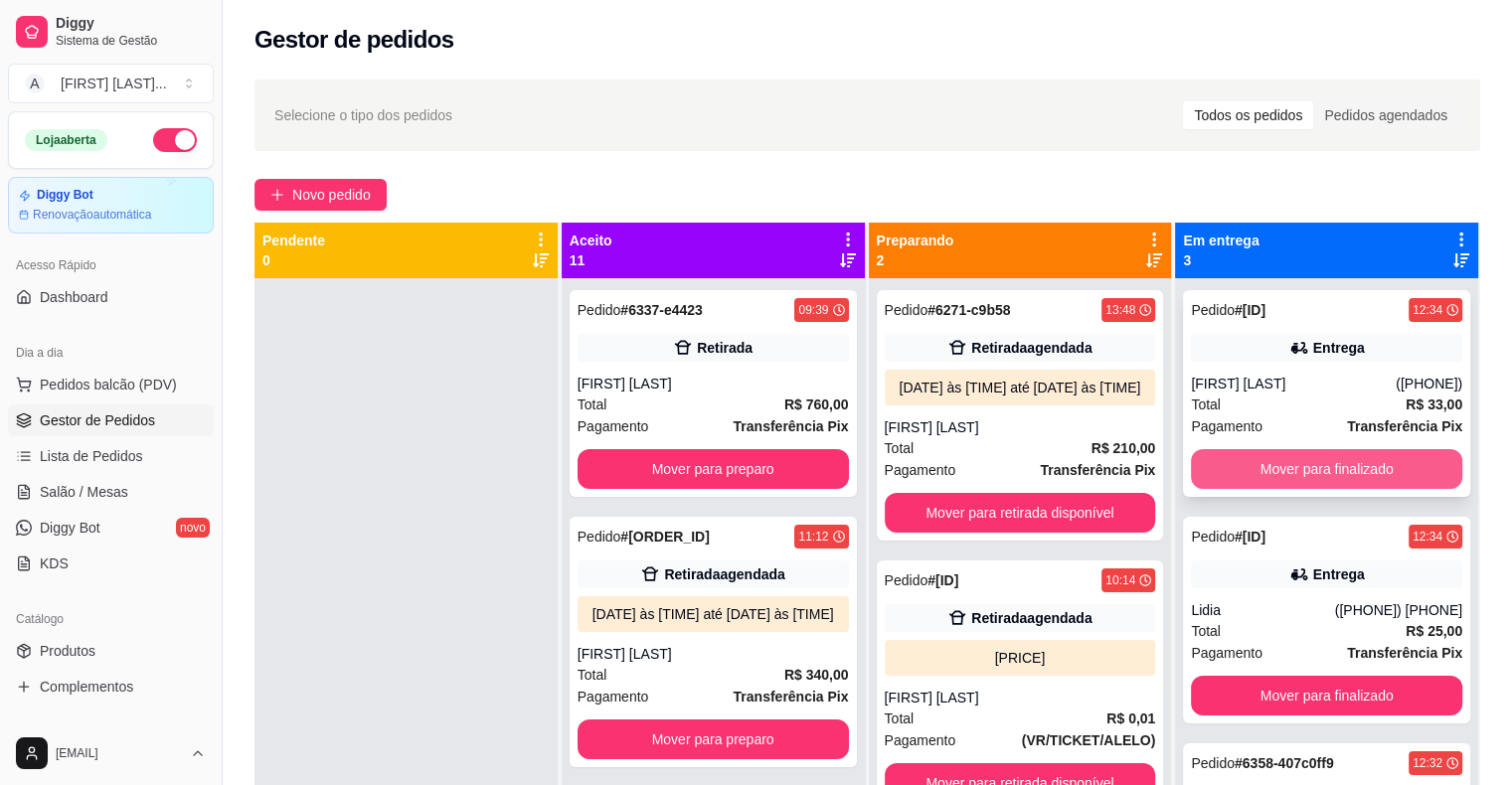 click on "Mover para finalizado" at bounding box center [1326, 469] 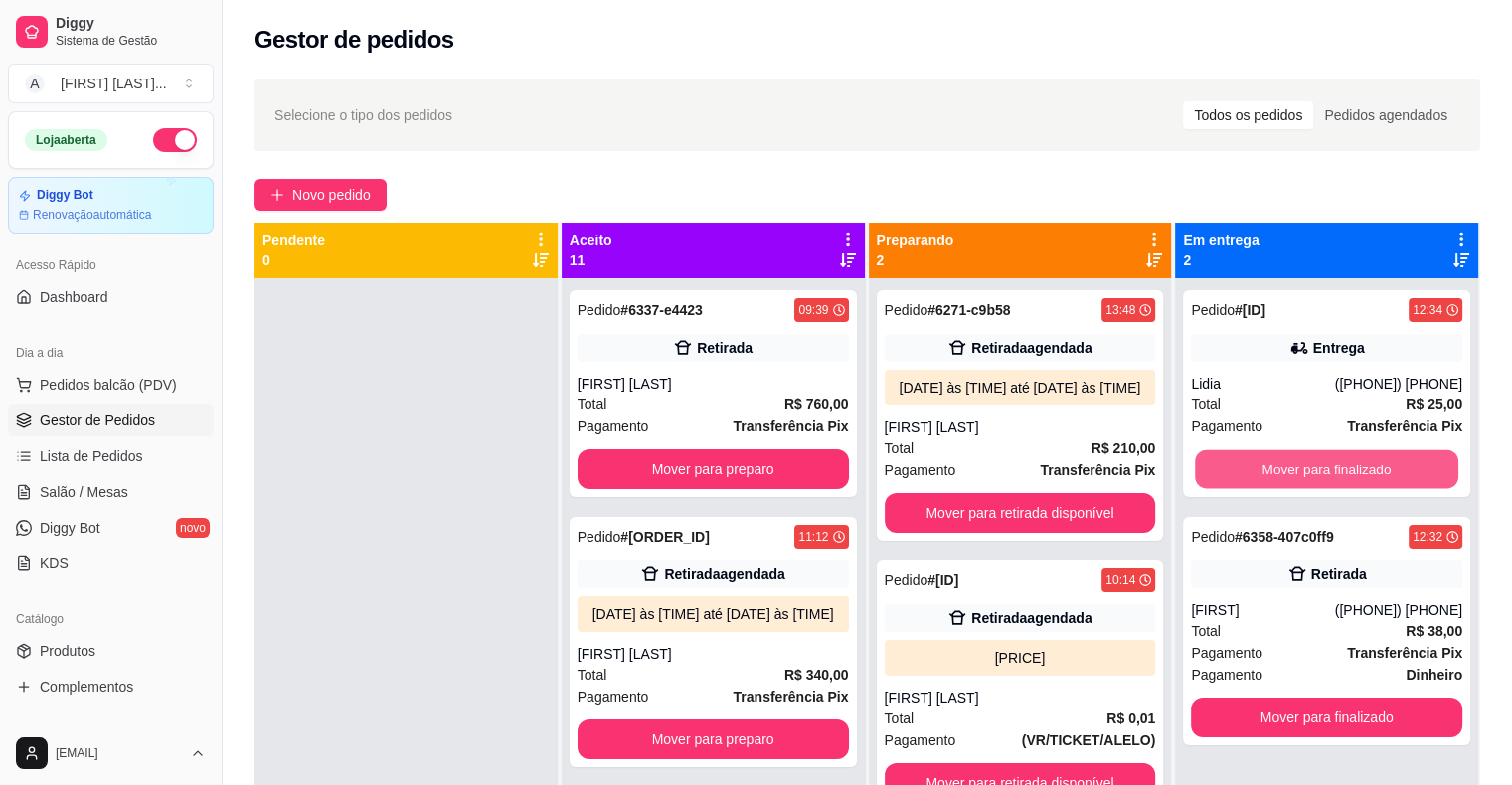 click on "Mover para finalizado" at bounding box center (1326, 469) 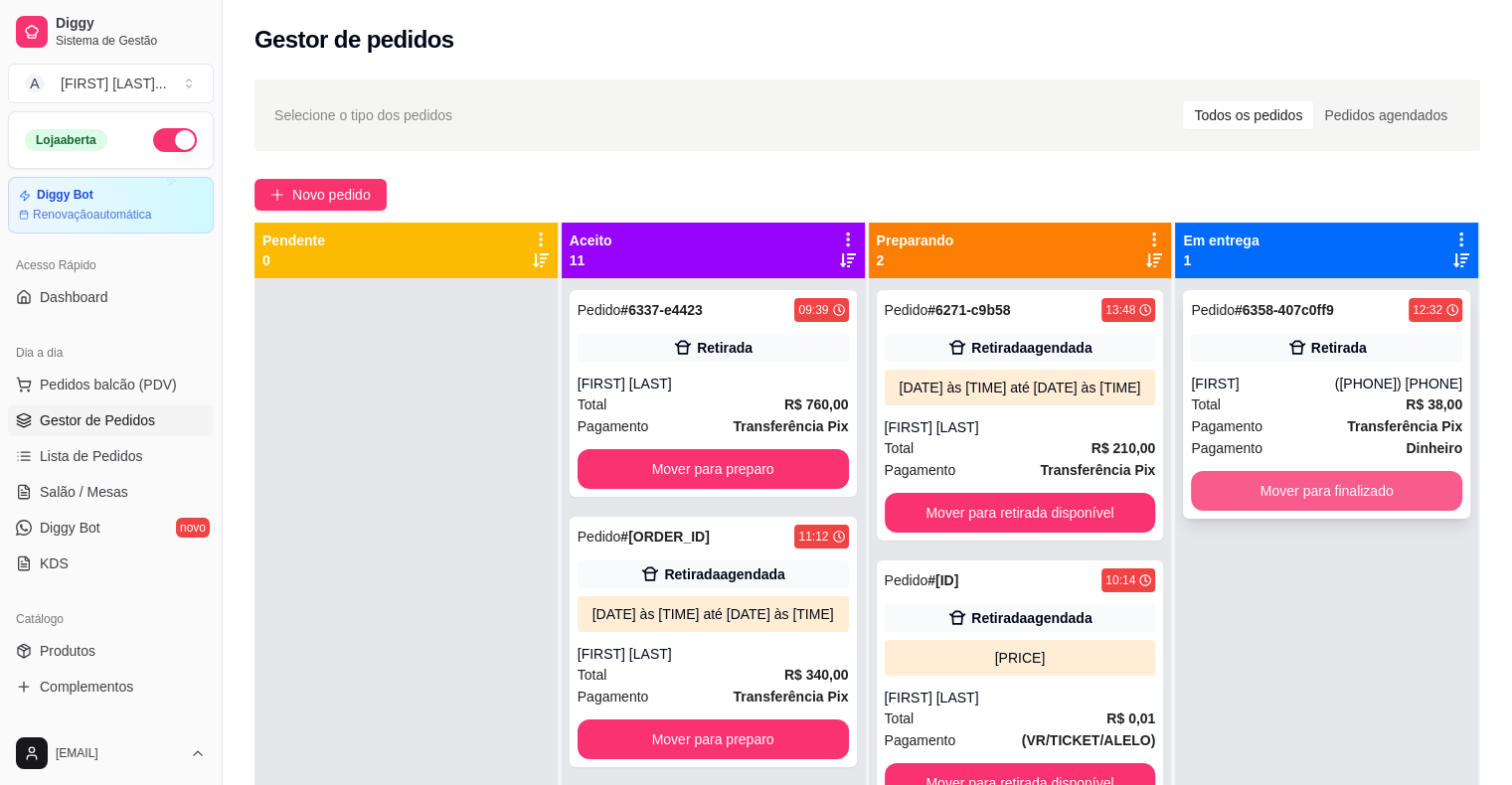 click on "Mover para finalizado" at bounding box center [1326, 491] 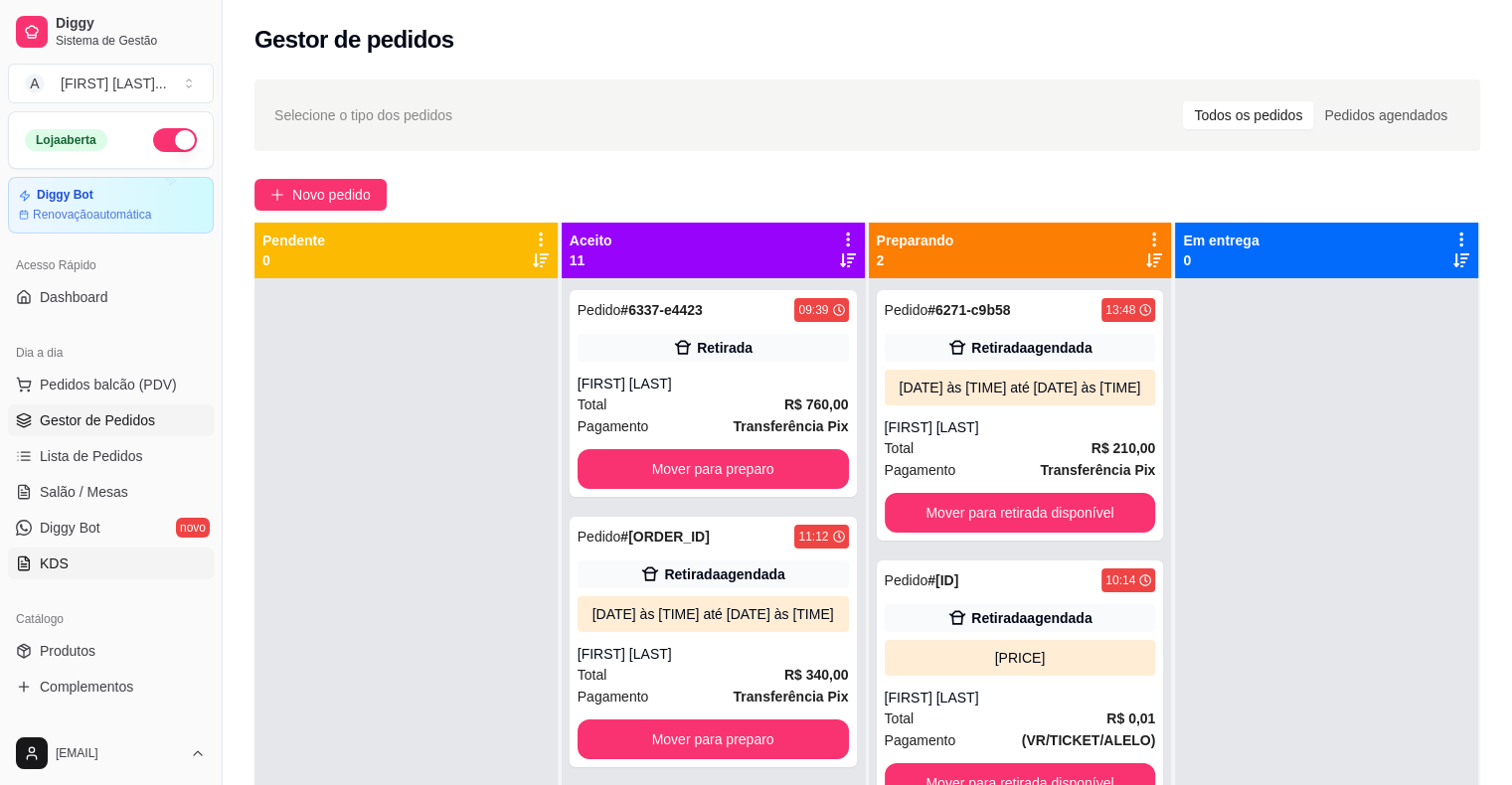 scroll, scrollTop: 99, scrollLeft: 0, axis: vertical 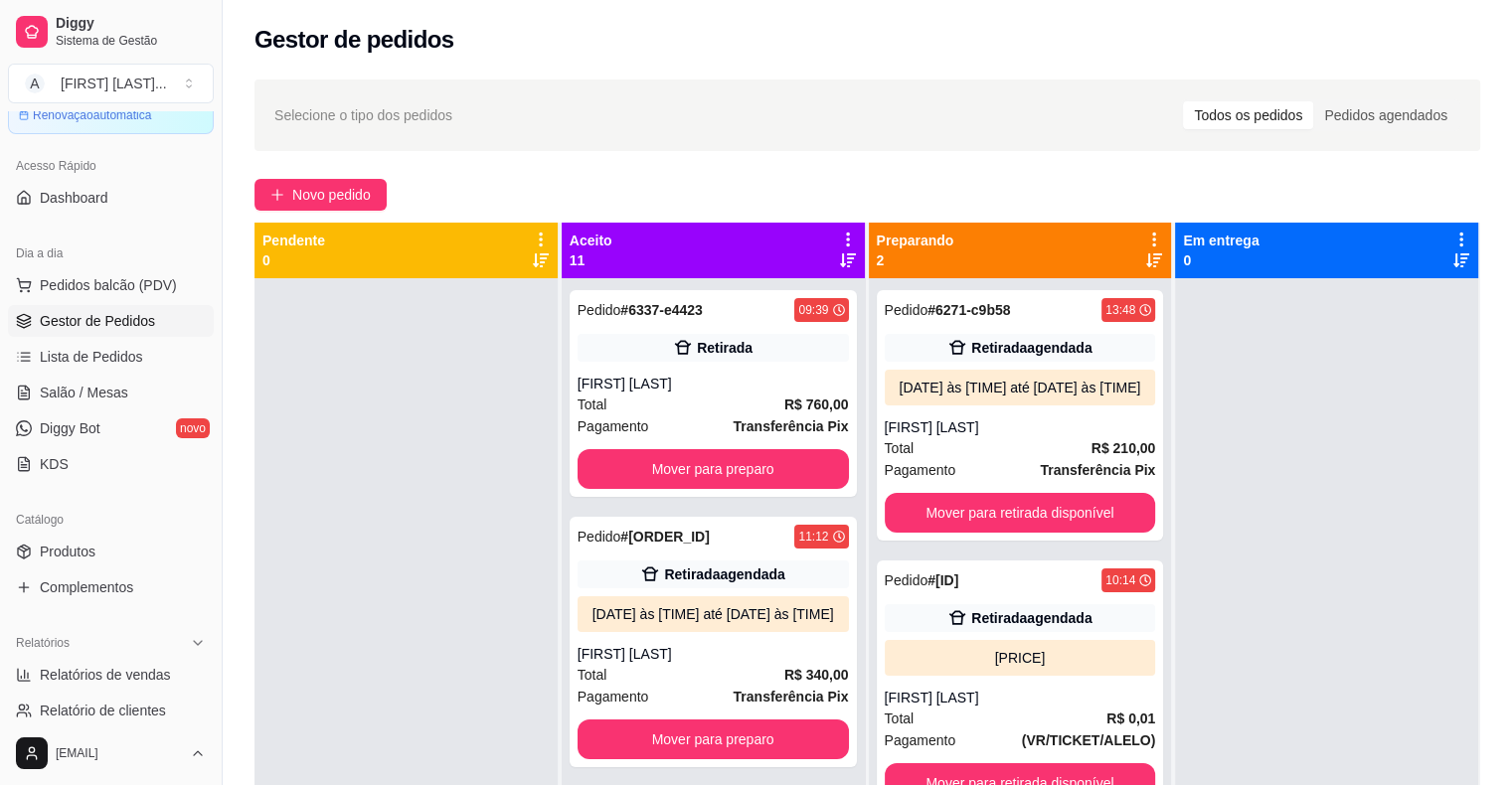 click on "Relatórios de vendas Relatório de clientes Relatório de mesas Relatório de fidelidade novo" at bounding box center [110, 728] 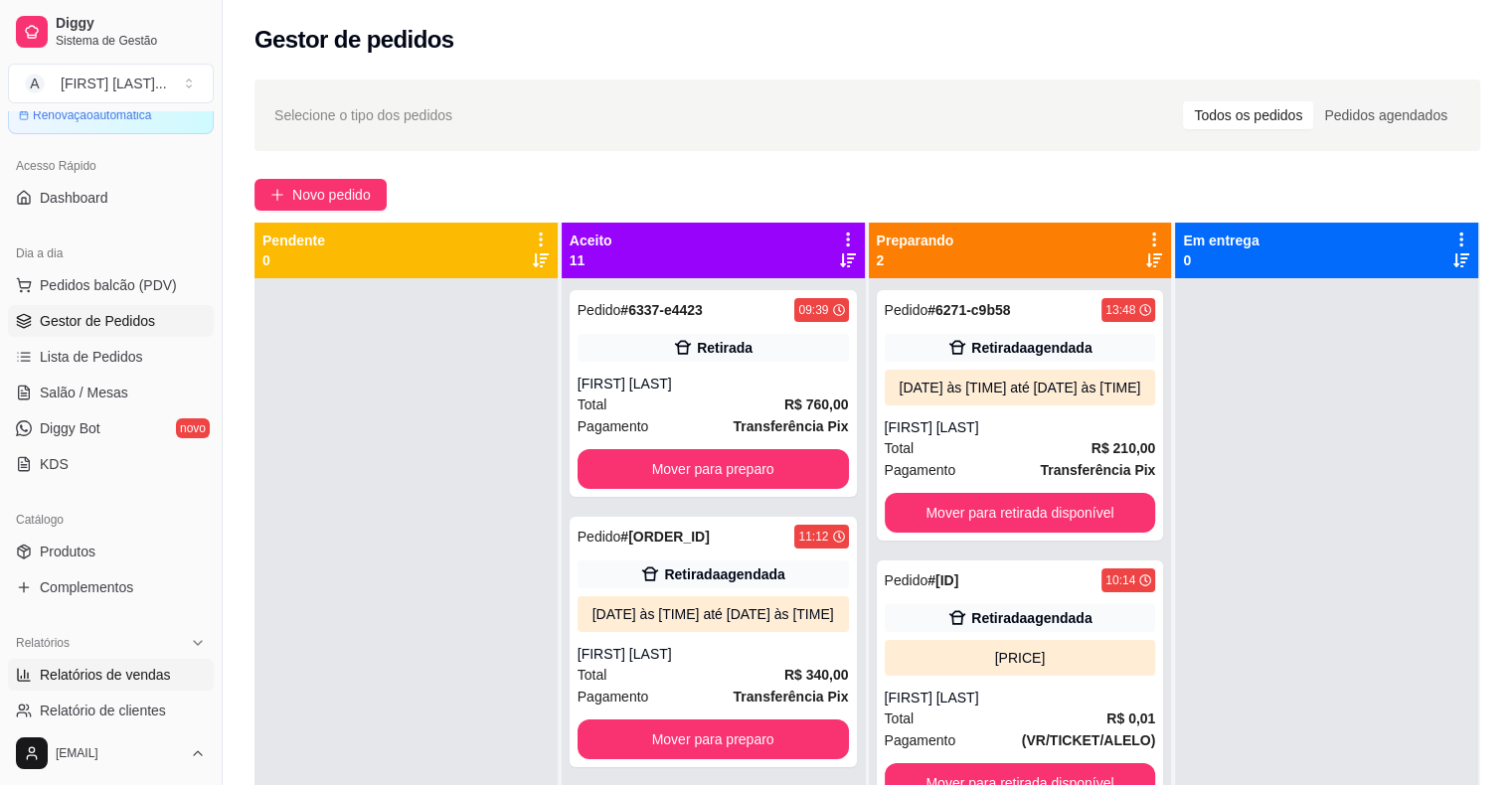 click on "Relatórios de vendas" at bounding box center [105, 675] 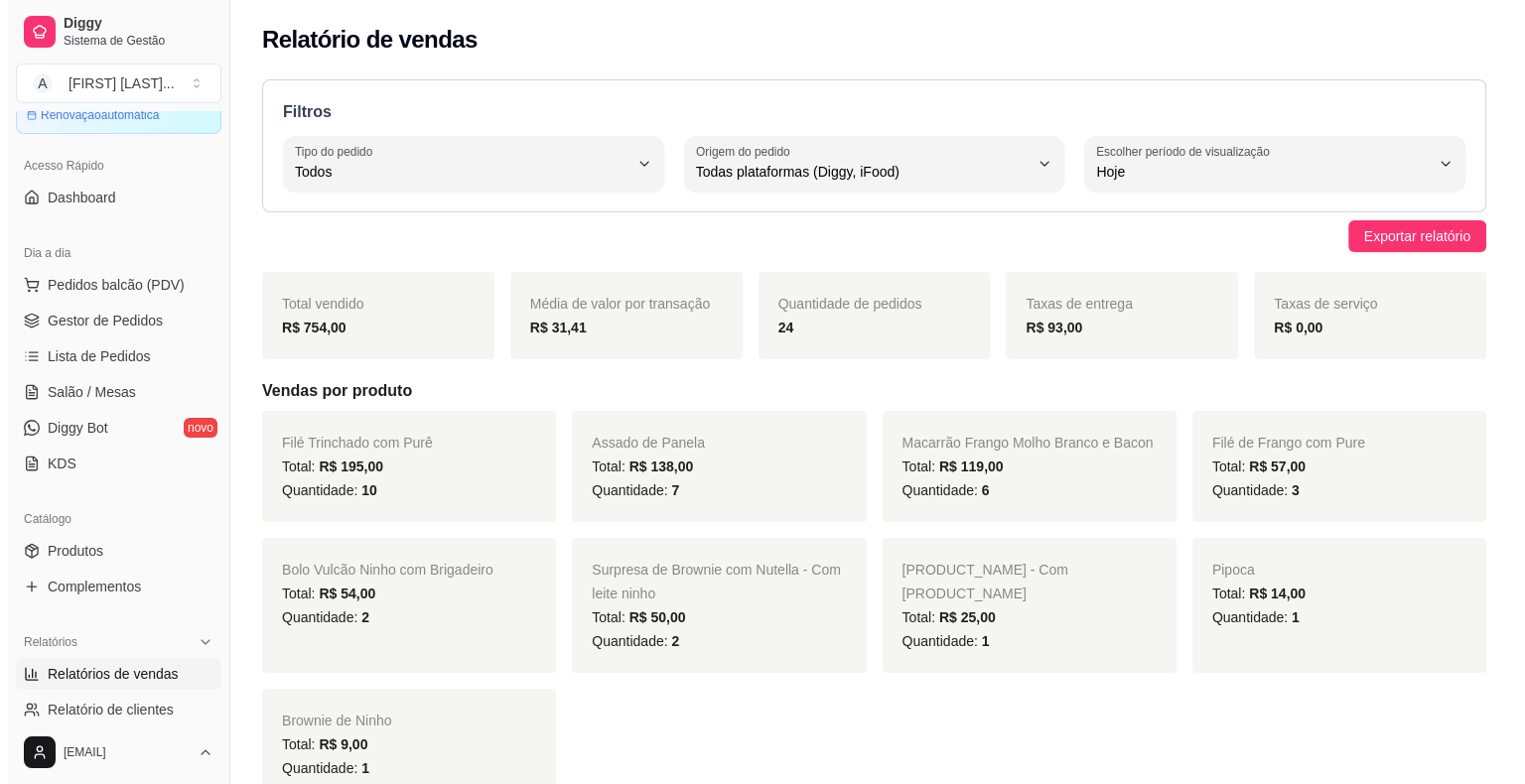 scroll, scrollTop: 0, scrollLeft: 0, axis: both 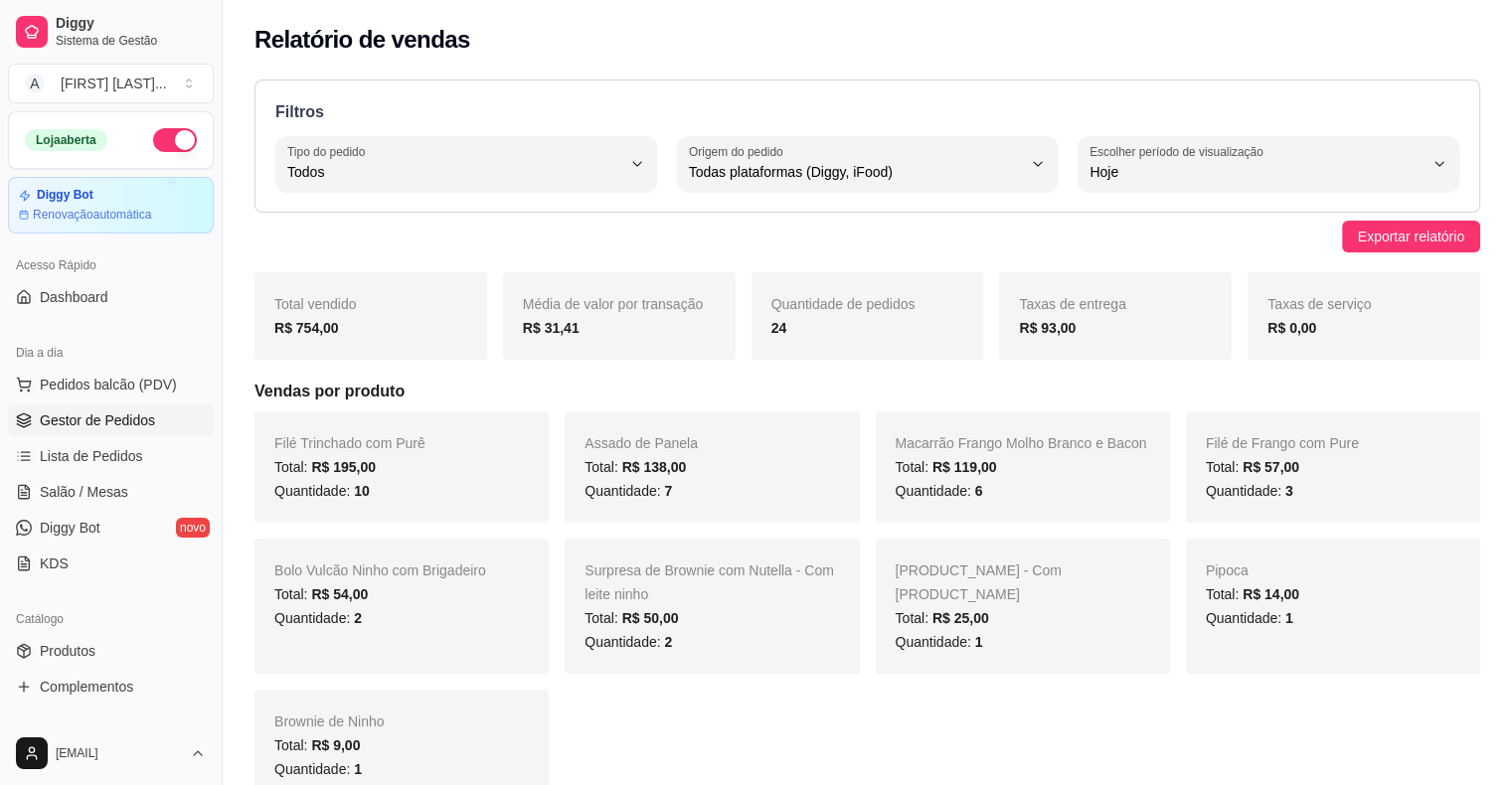 click on "Gestor de Pedidos" at bounding box center [97, 420] 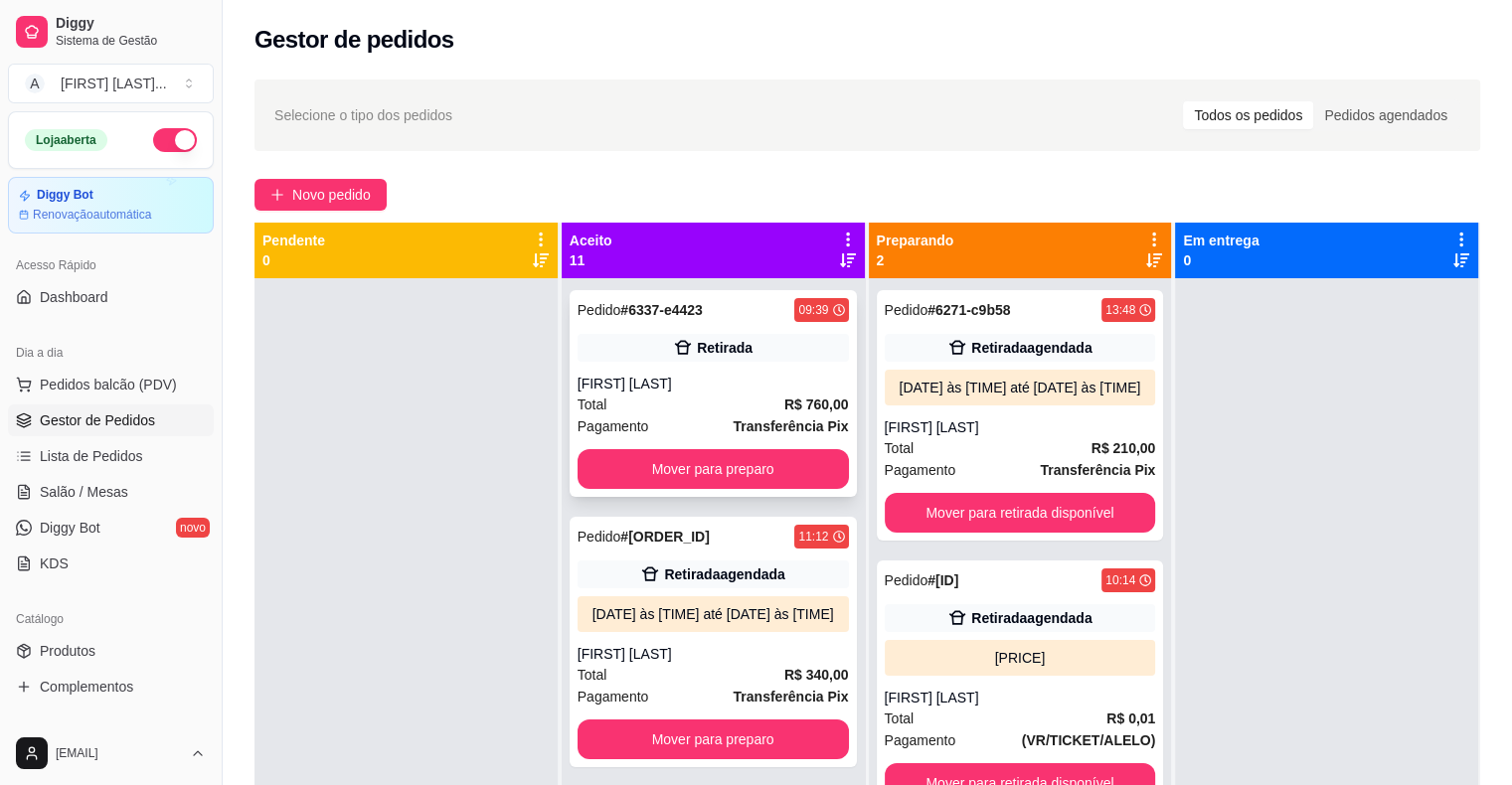 click on "Retirada" at bounding box center [713, 348] 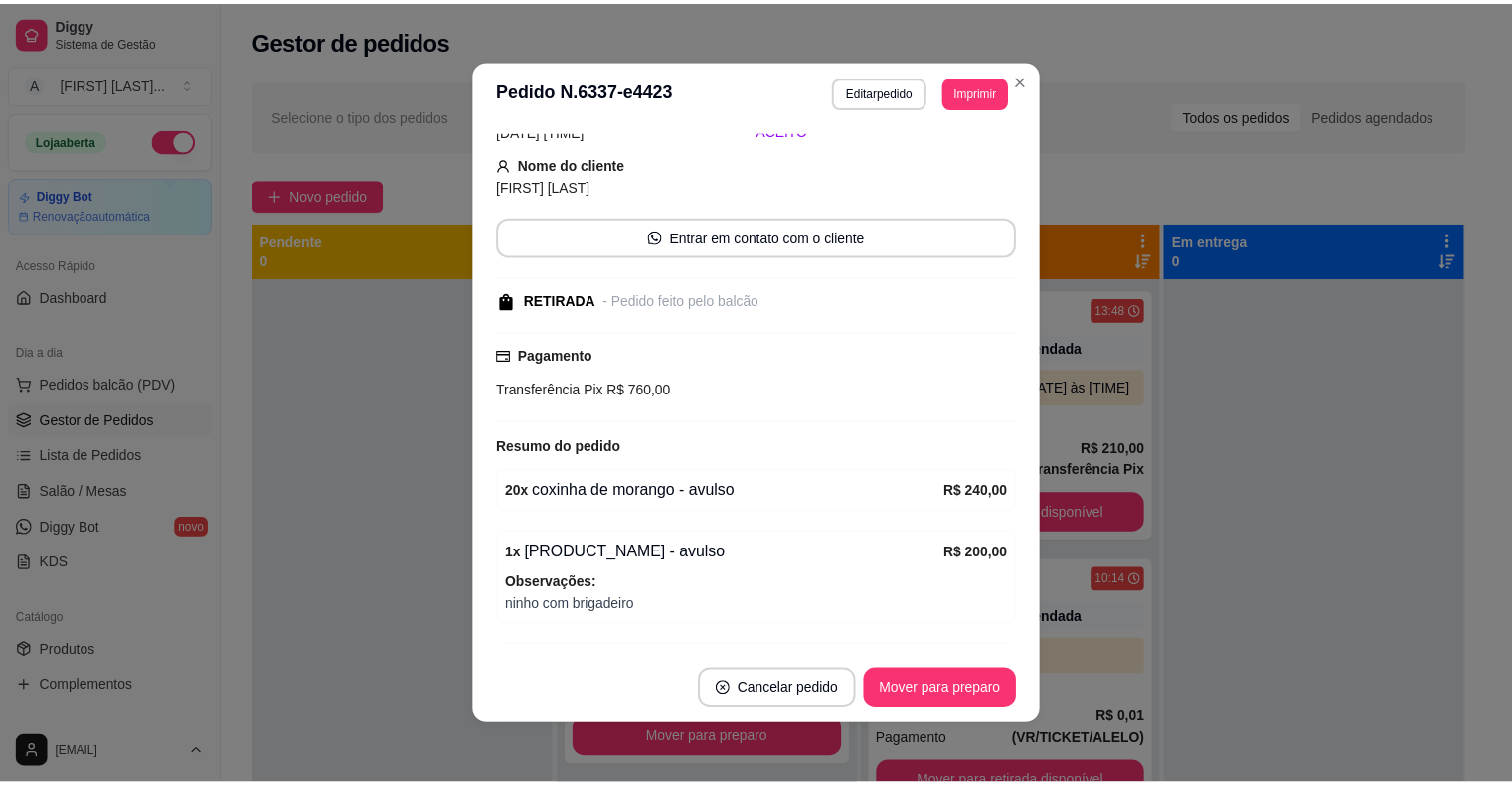 scroll, scrollTop: 298, scrollLeft: 0, axis: vertical 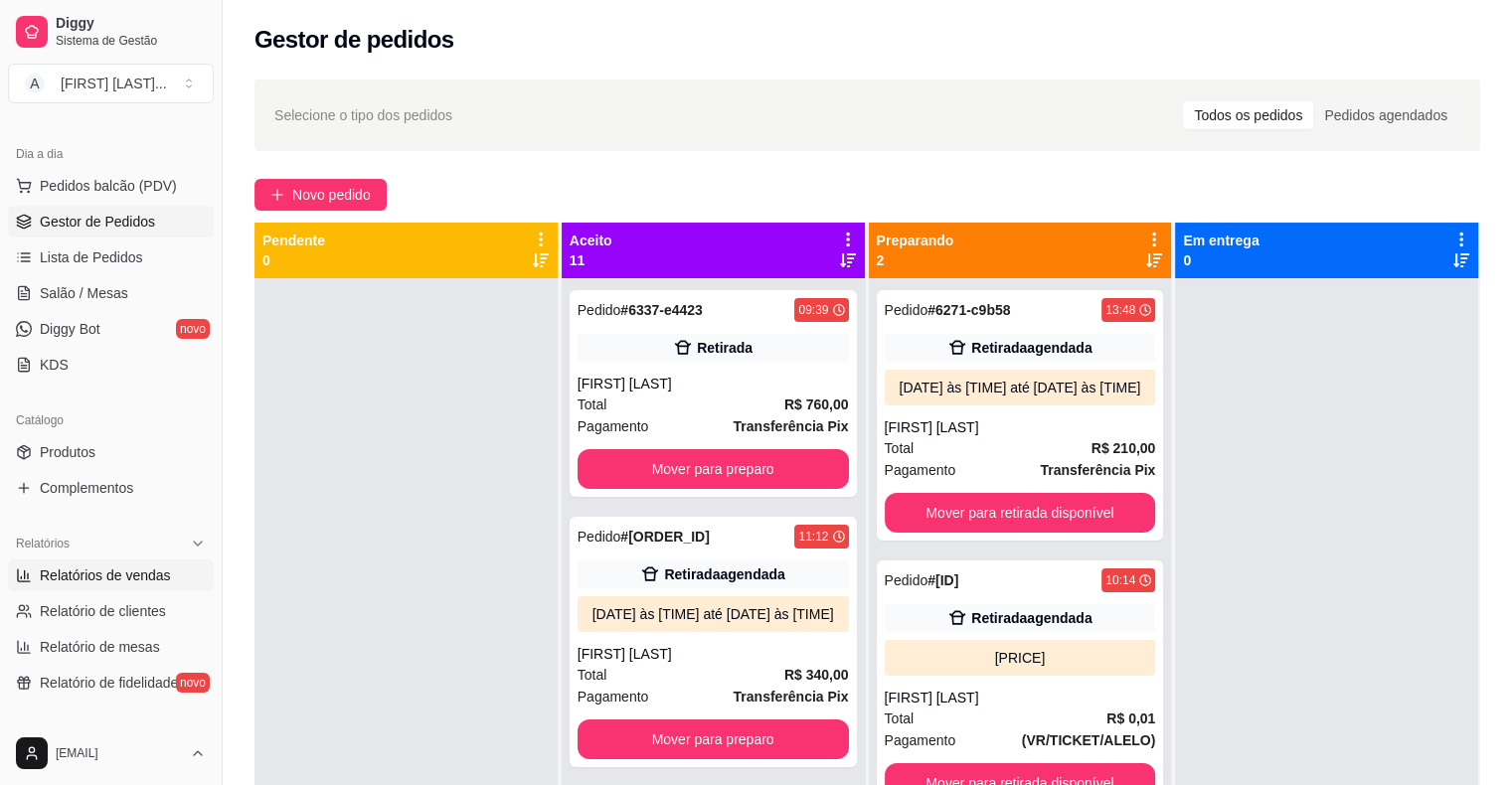 click on "Relatórios de vendas" at bounding box center (110, 575) 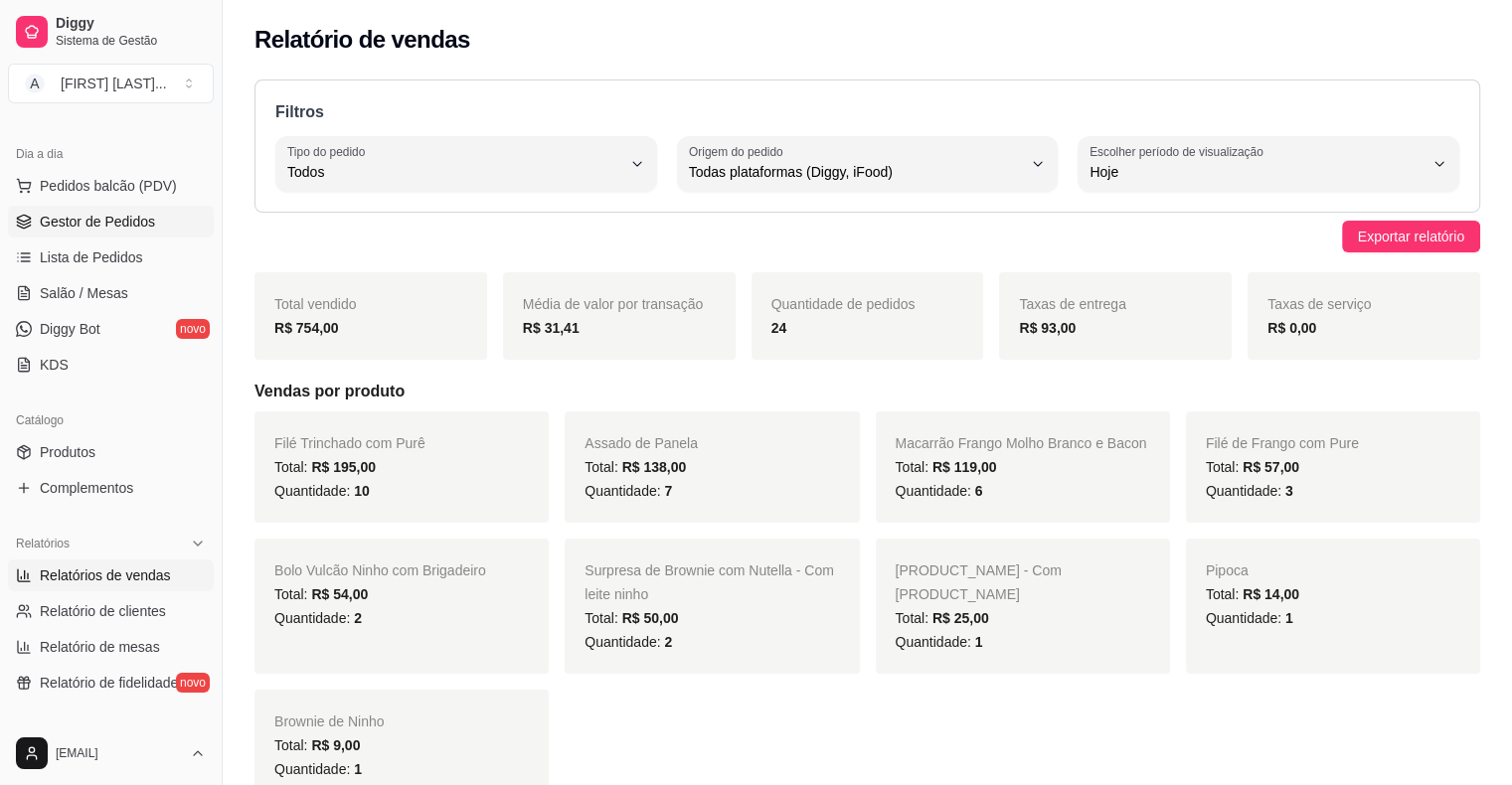 click on "Gestor de Pedidos" at bounding box center (97, 222) 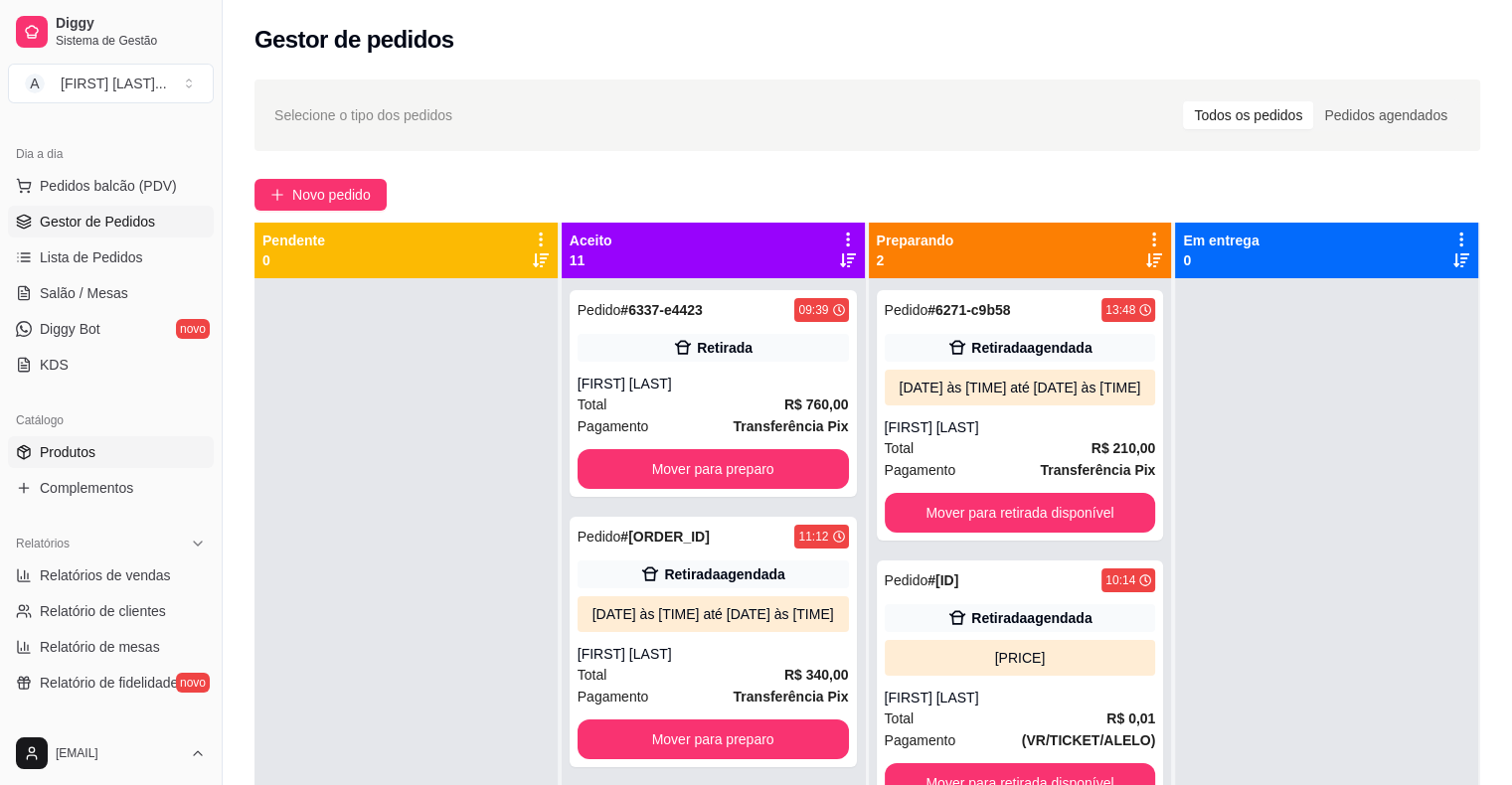 click on "Produtos" at bounding box center (110, 452) 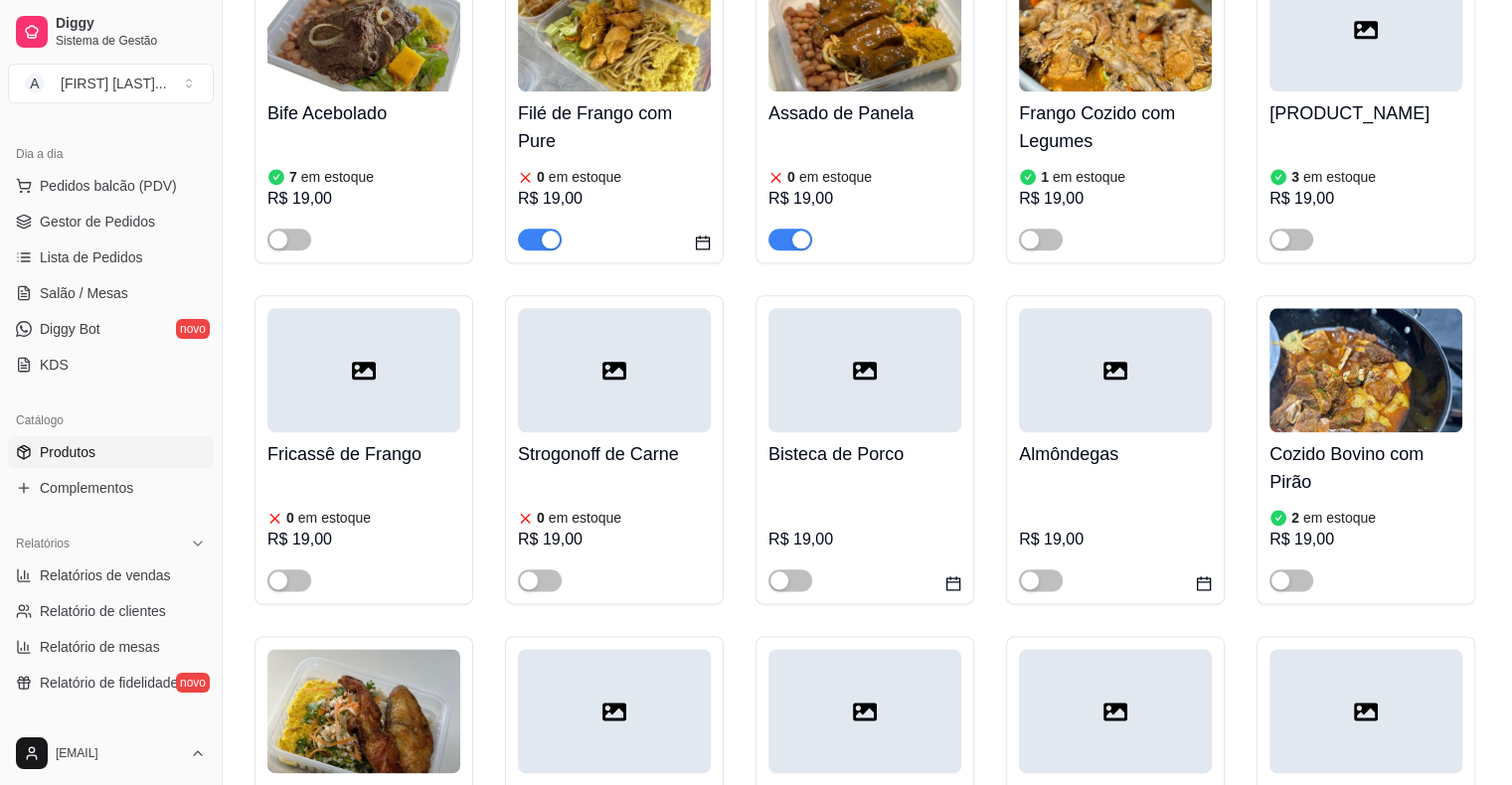 scroll, scrollTop: 1987, scrollLeft: 0, axis: vertical 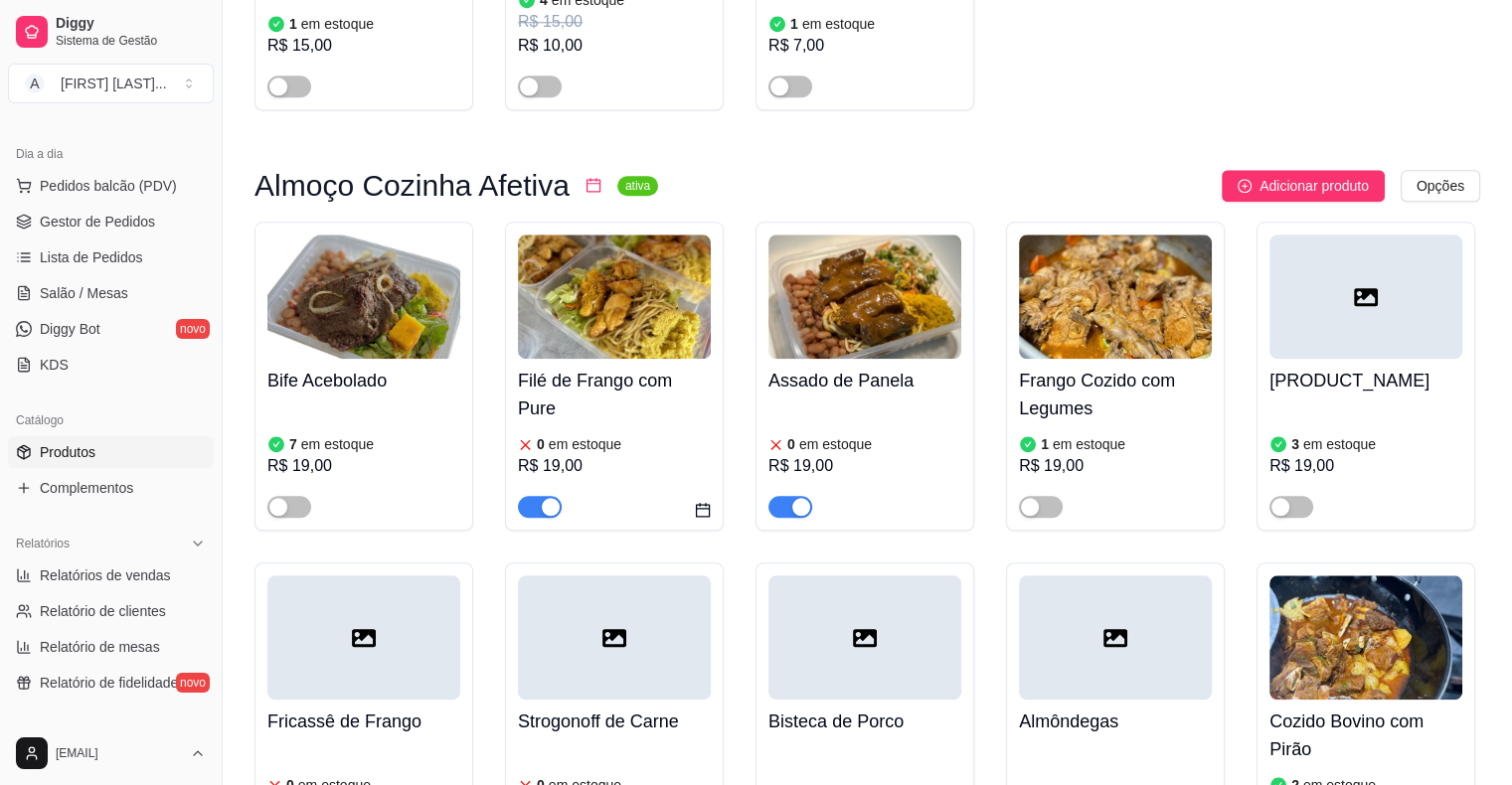 click at bounding box center (540, 507) 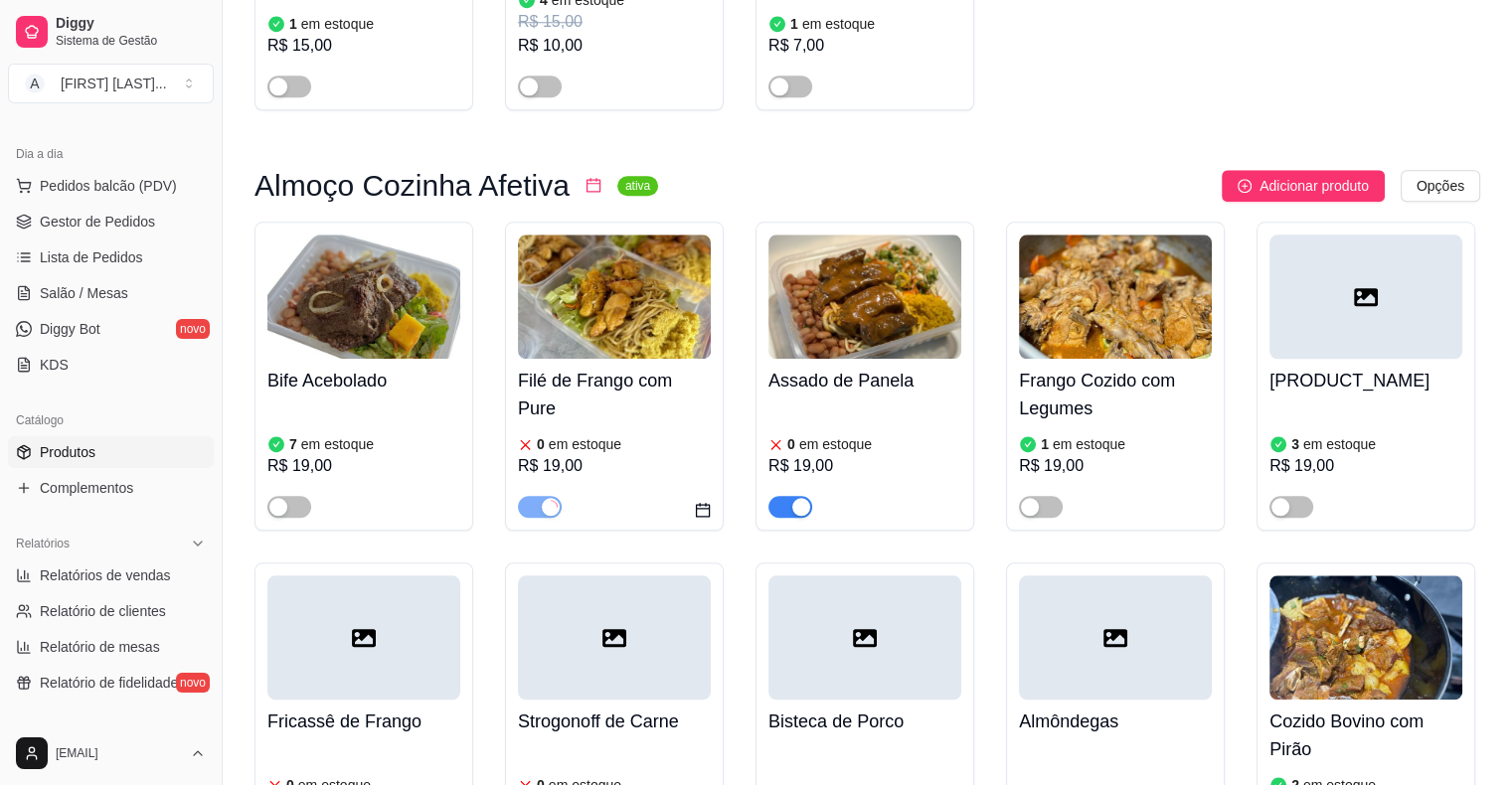click at bounding box center [801, 507] 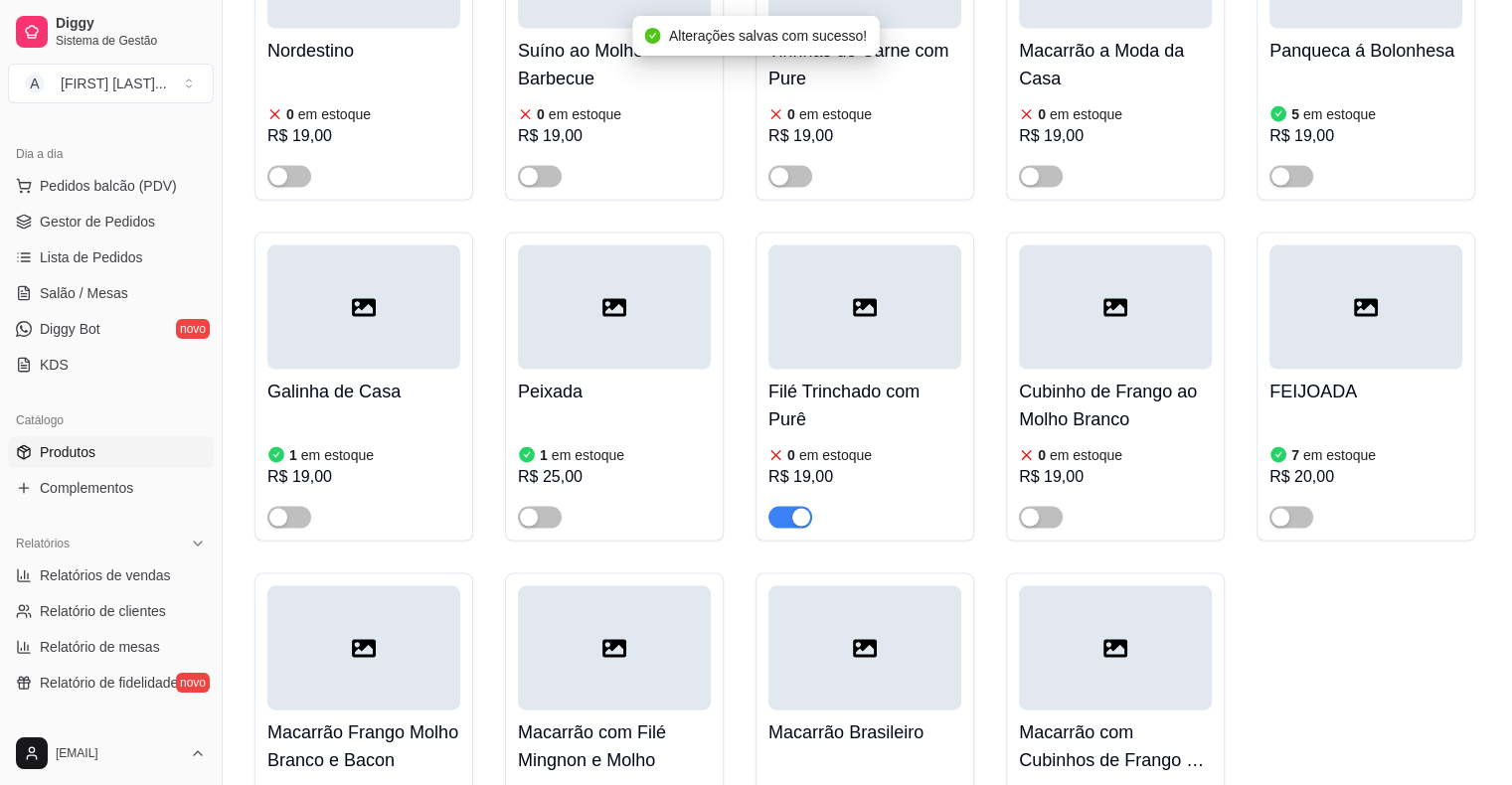 scroll, scrollTop: 4173, scrollLeft: 0, axis: vertical 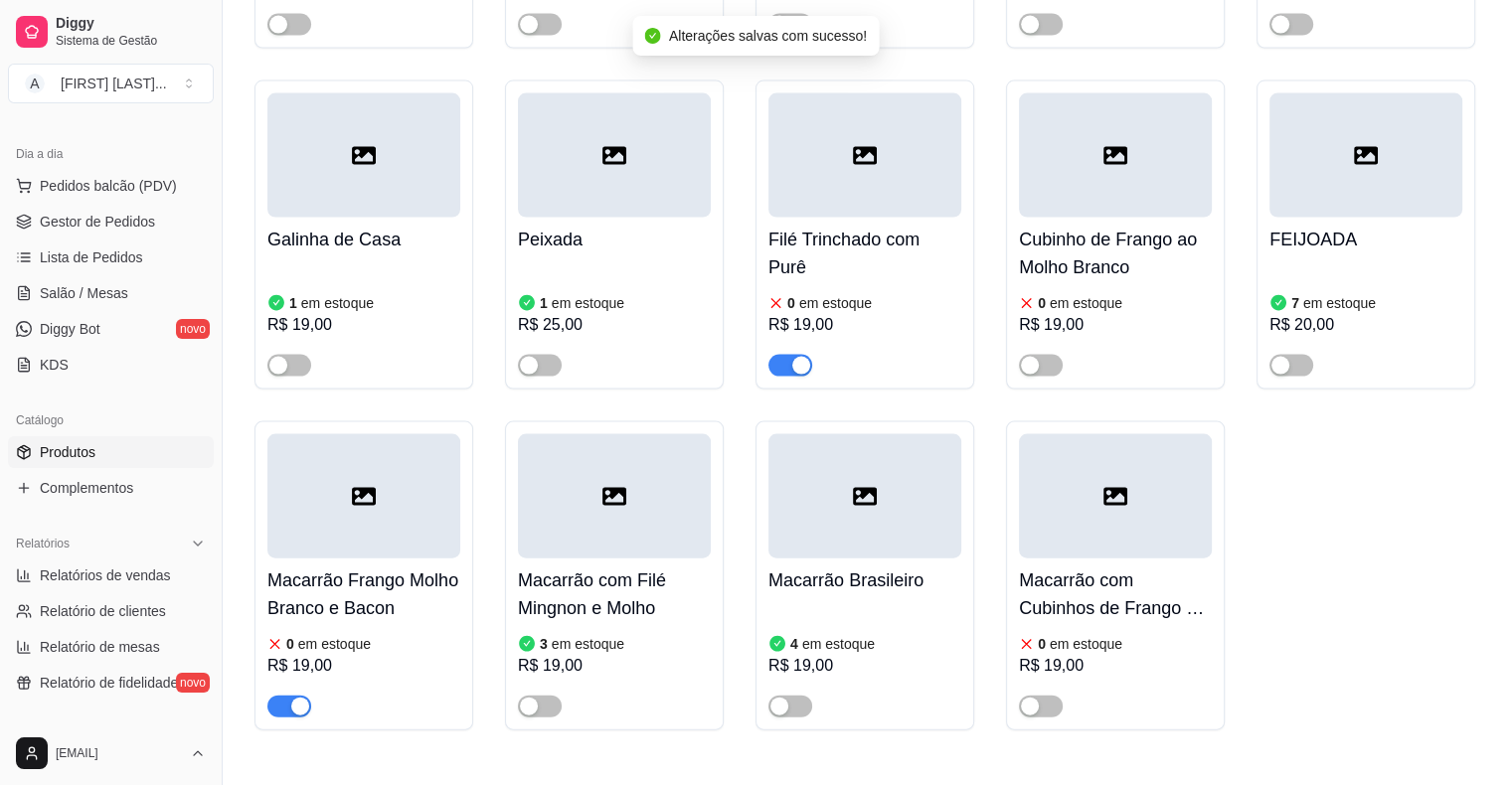 click at bounding box center (790, 366) 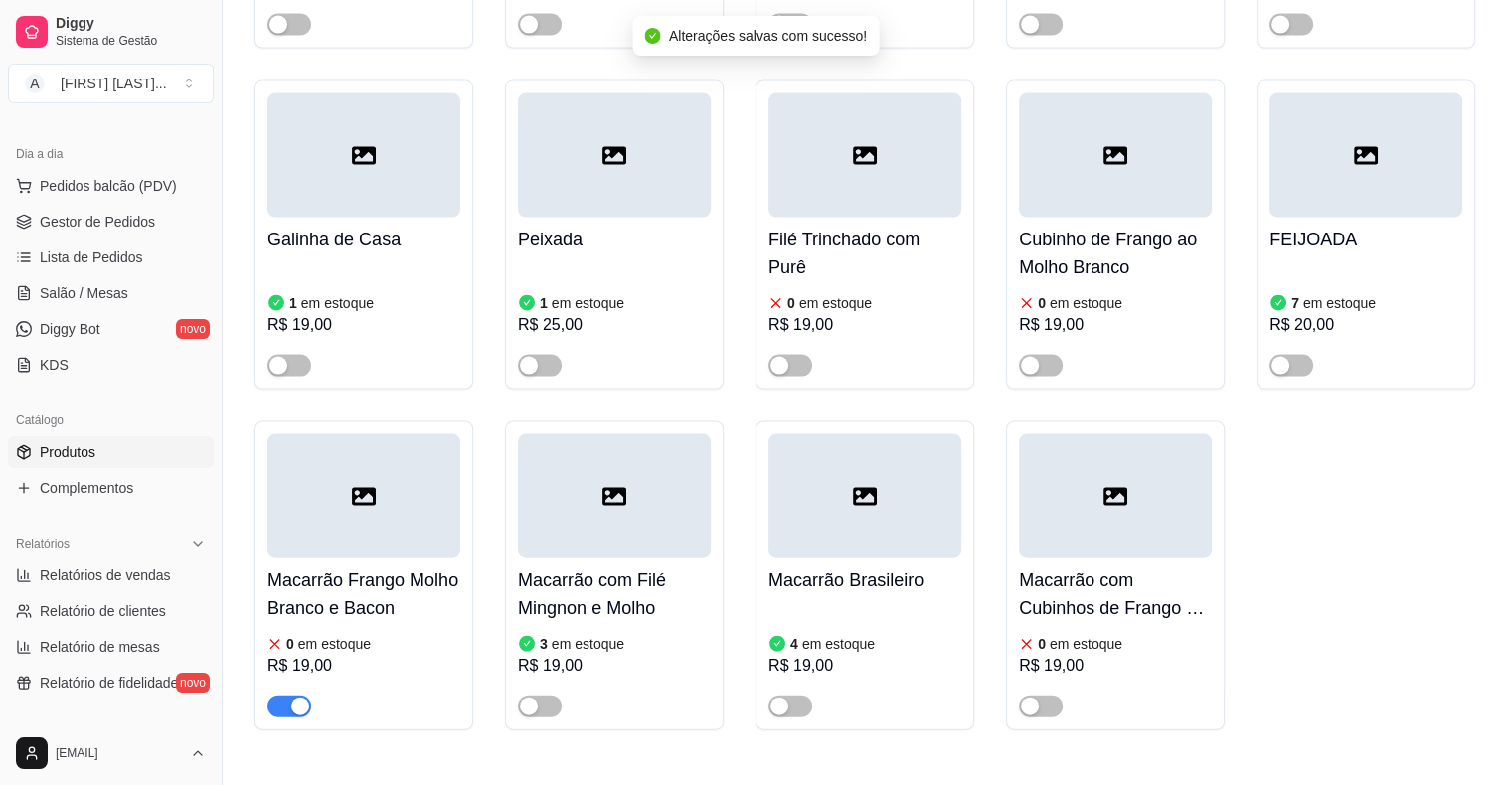 click at bounding box center (289, 706) 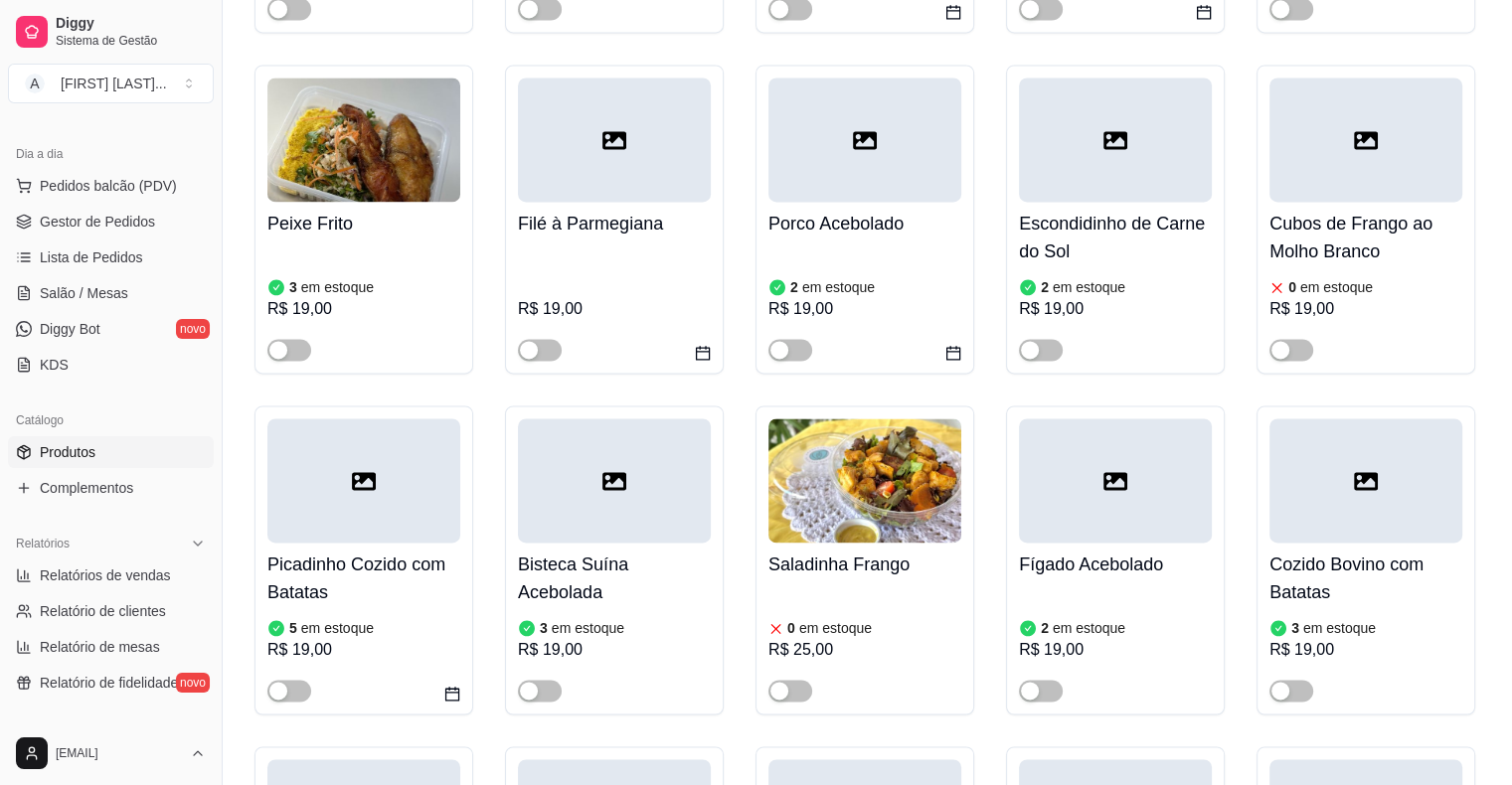 scroll, scrollTop: 2385, scrollLeft: 0, axis: vertical 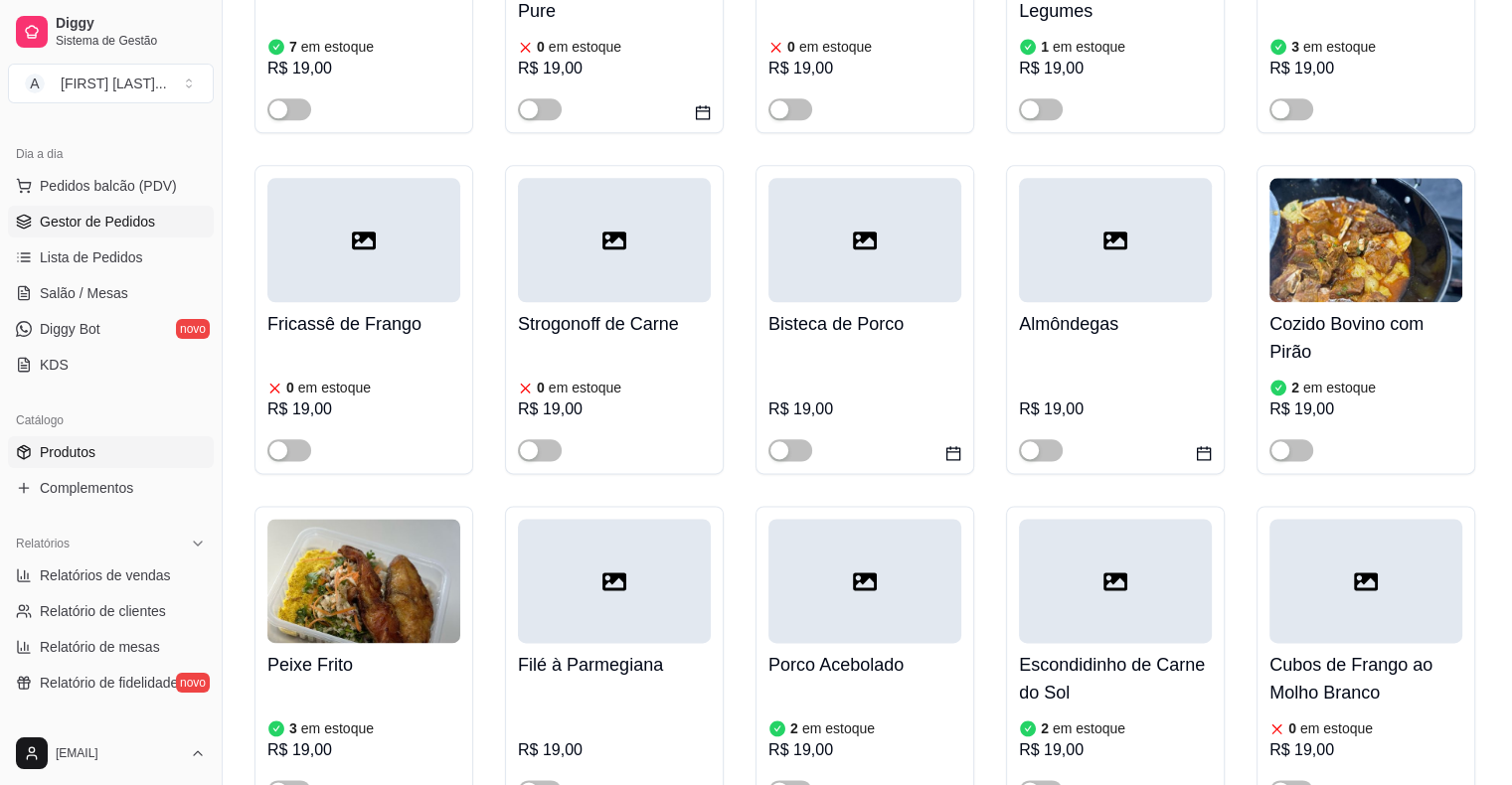 click on "Gestor de Pedidos" at bounding box center [97, 222] 